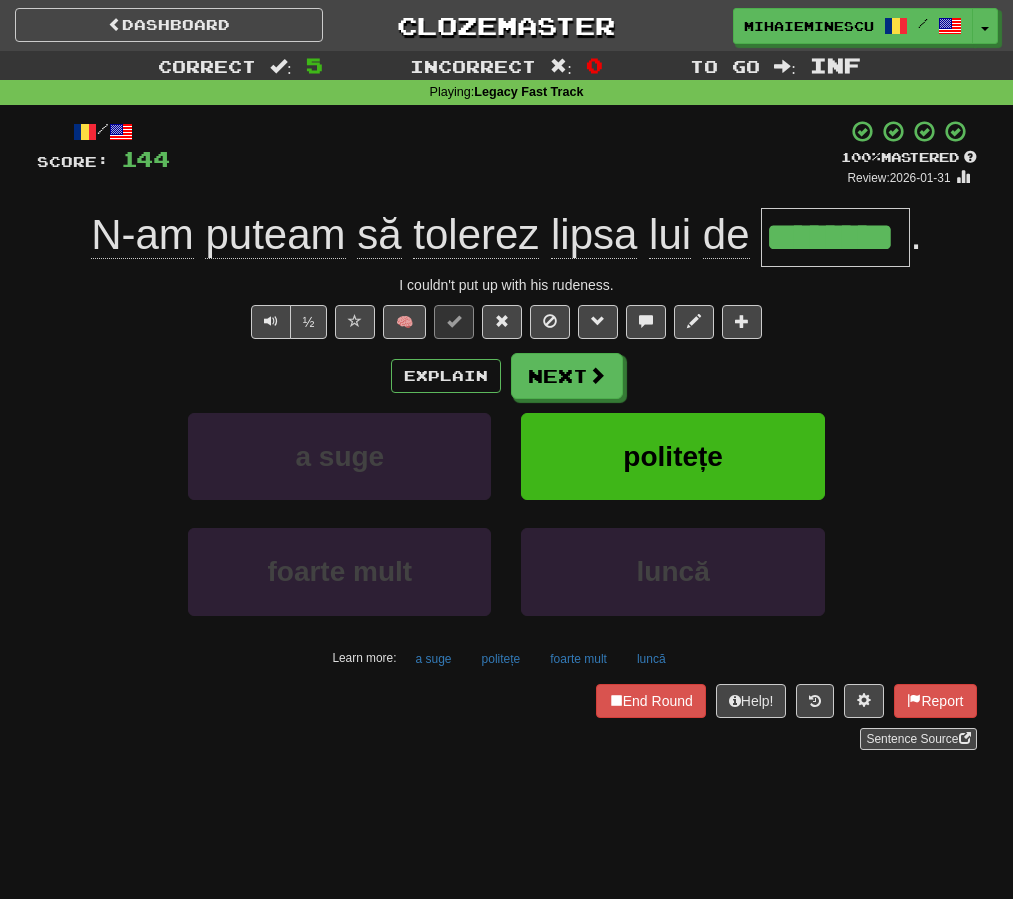 scroll, scrollTop: 0, scrollLeft: 0, axis: both 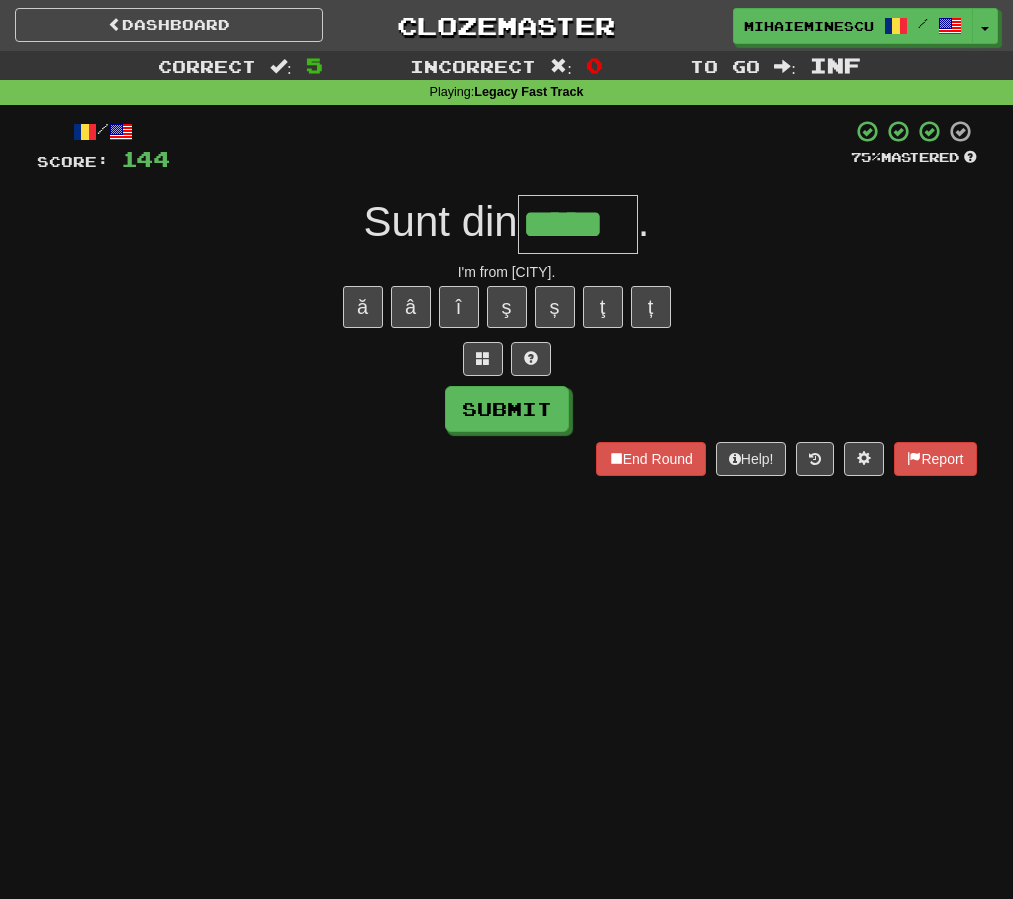 type on "*****" 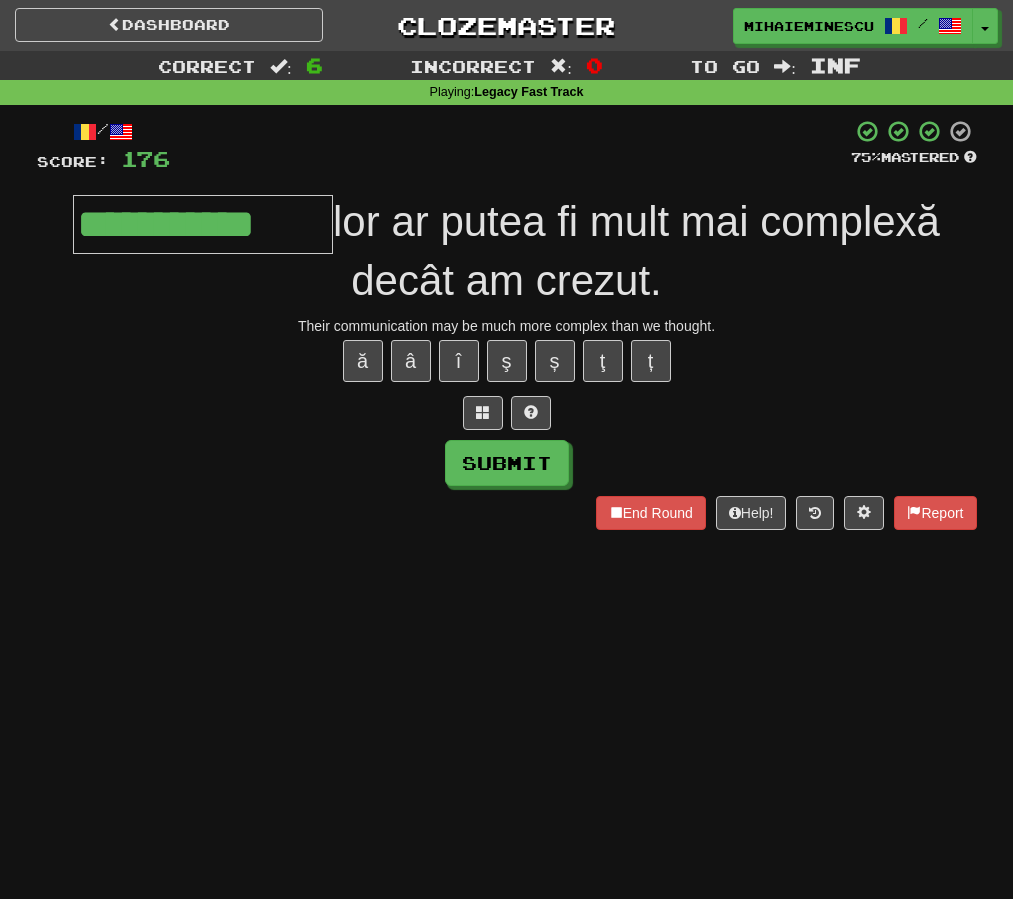 type on "**********" 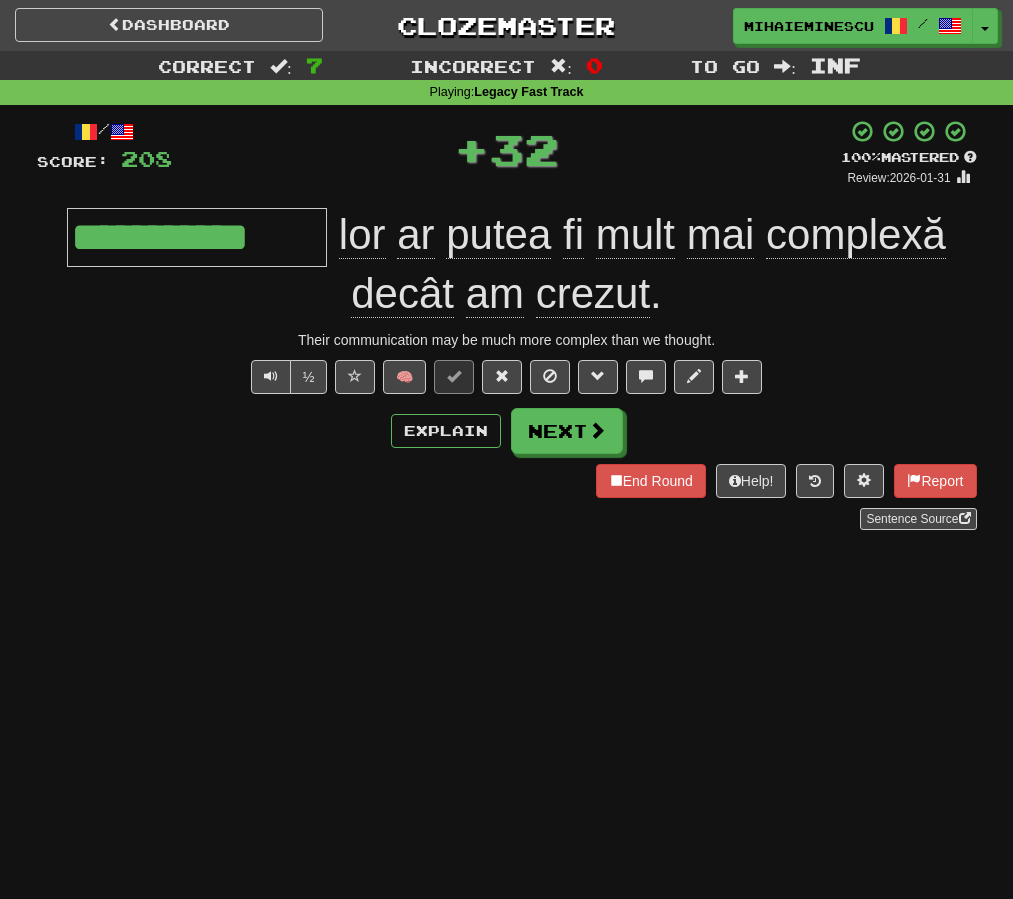 type 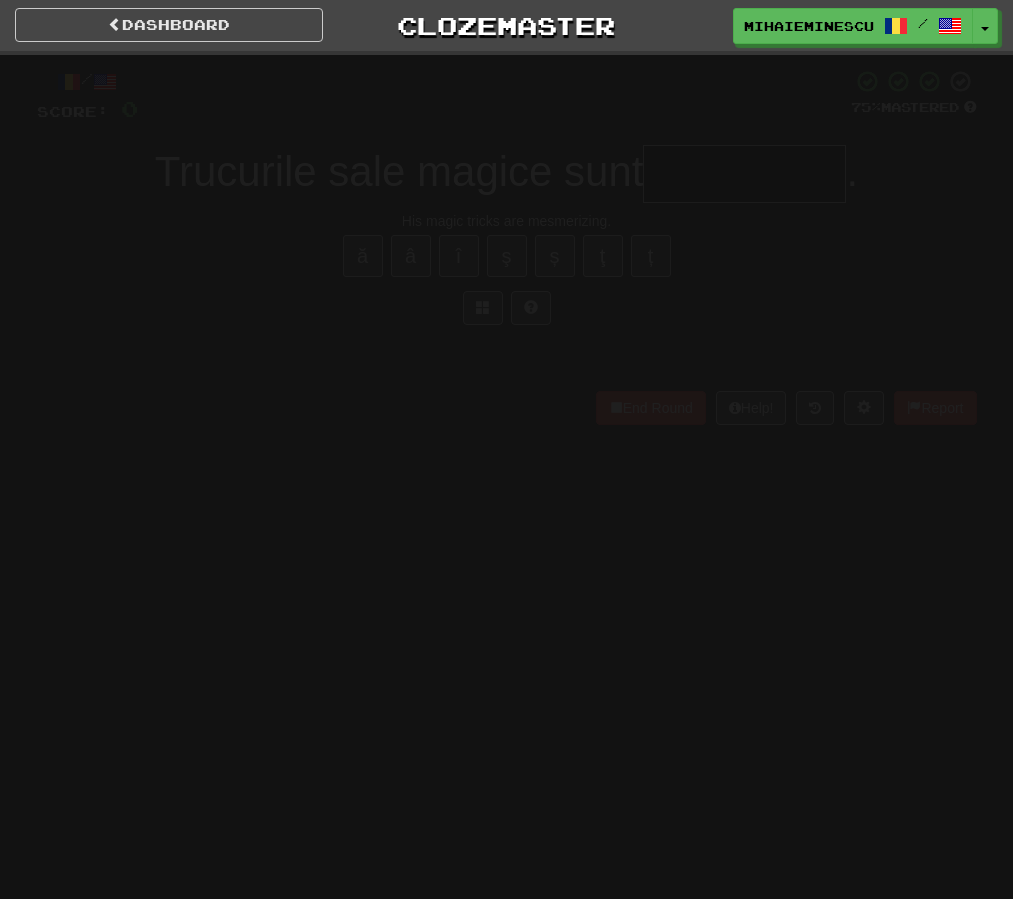 scroll, scrollTop: 0, scrollLeft: 0, axis: both 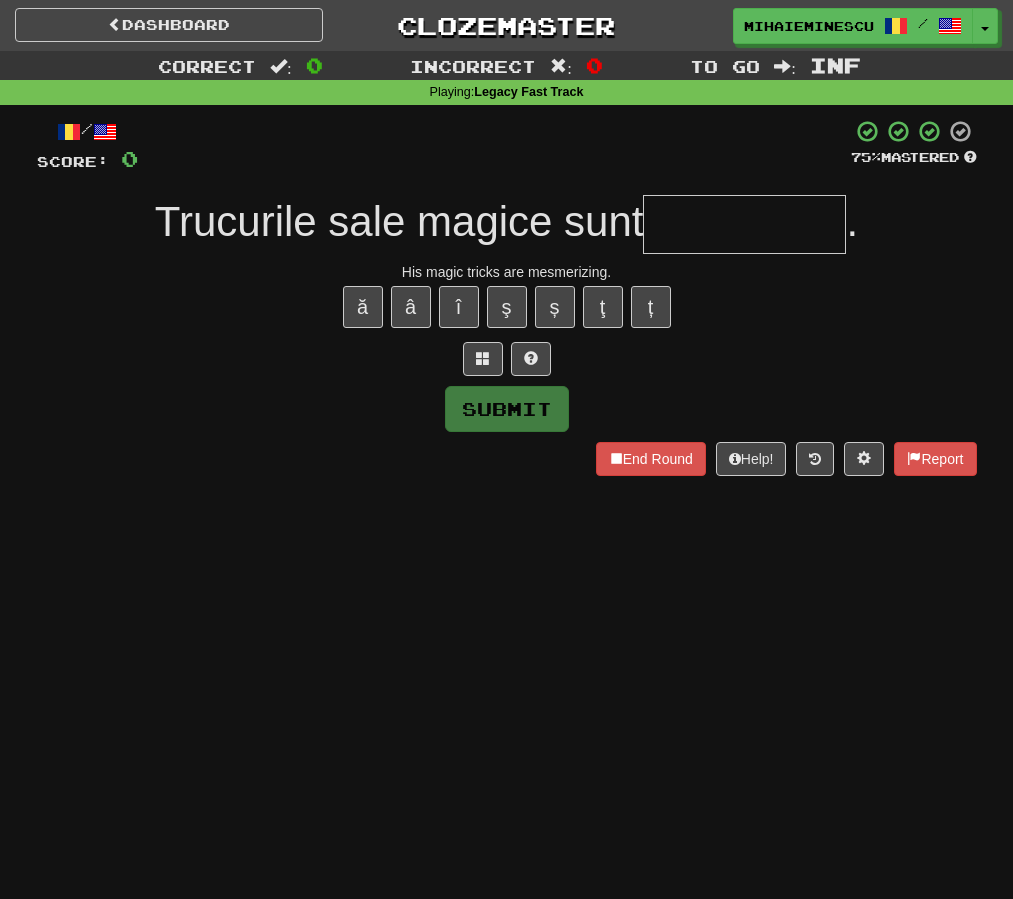 type on "*" 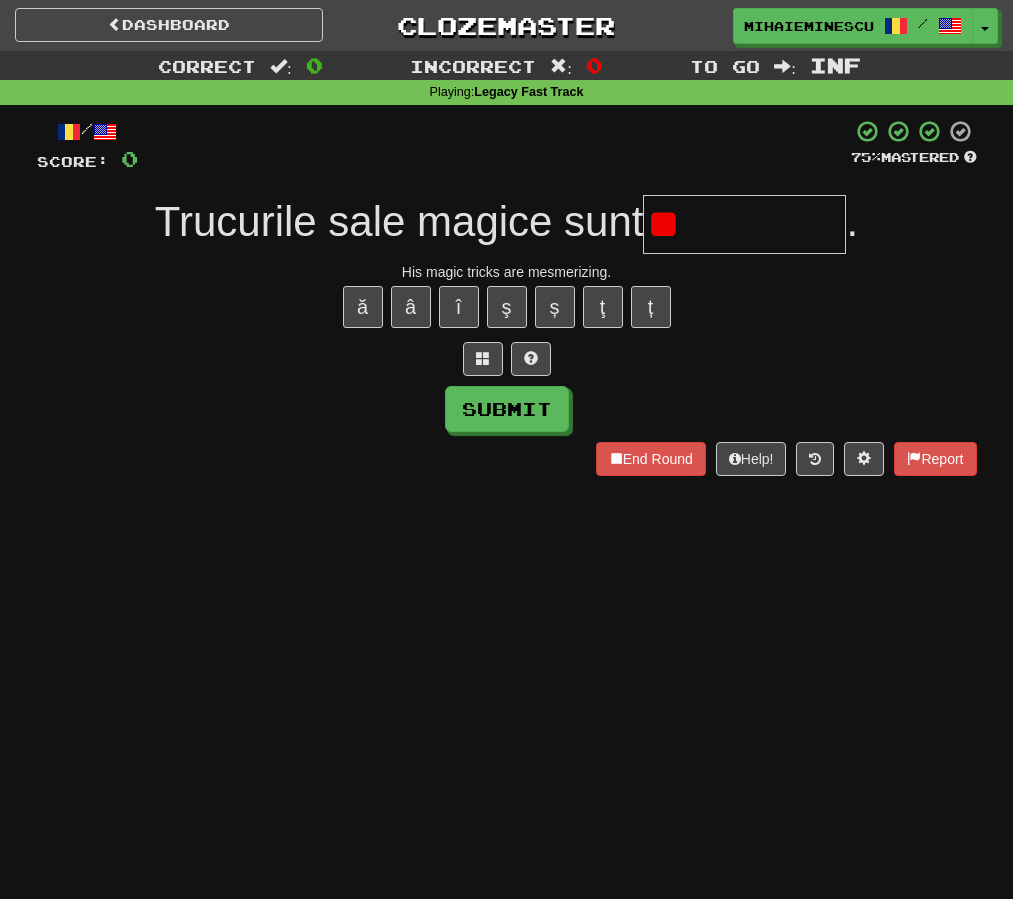 type on "*" 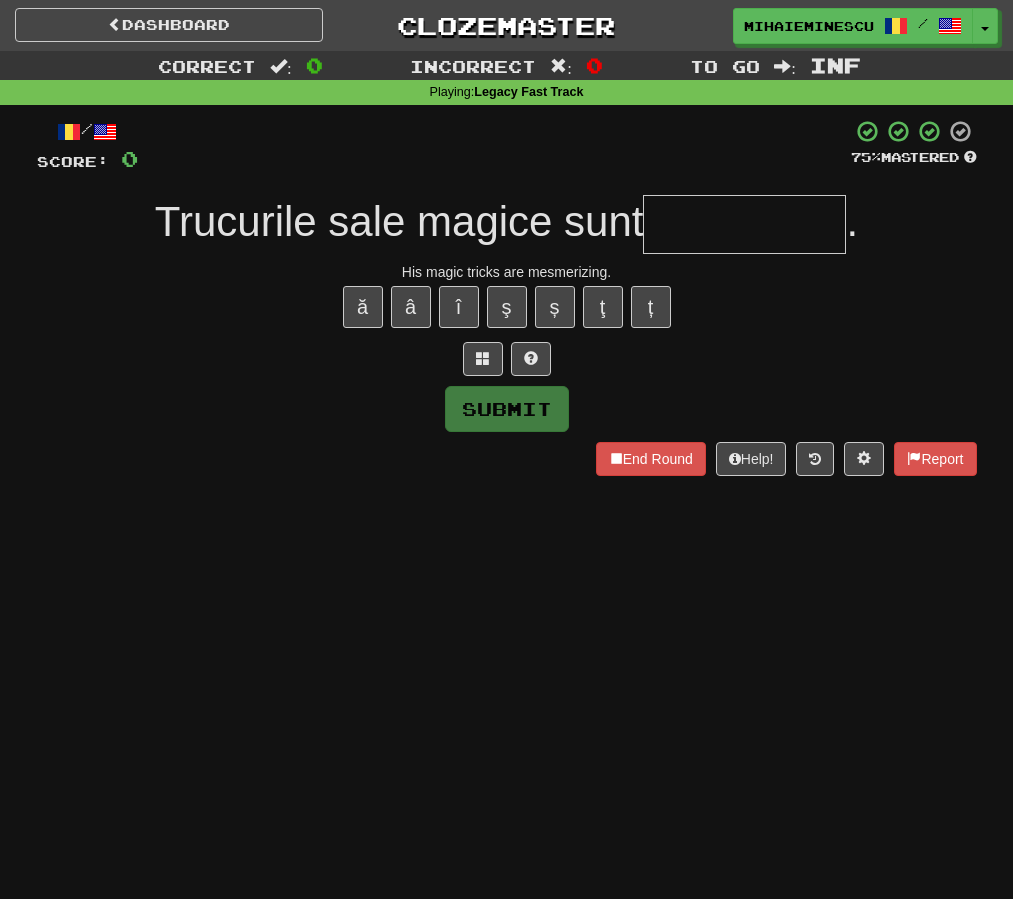 type on "*" 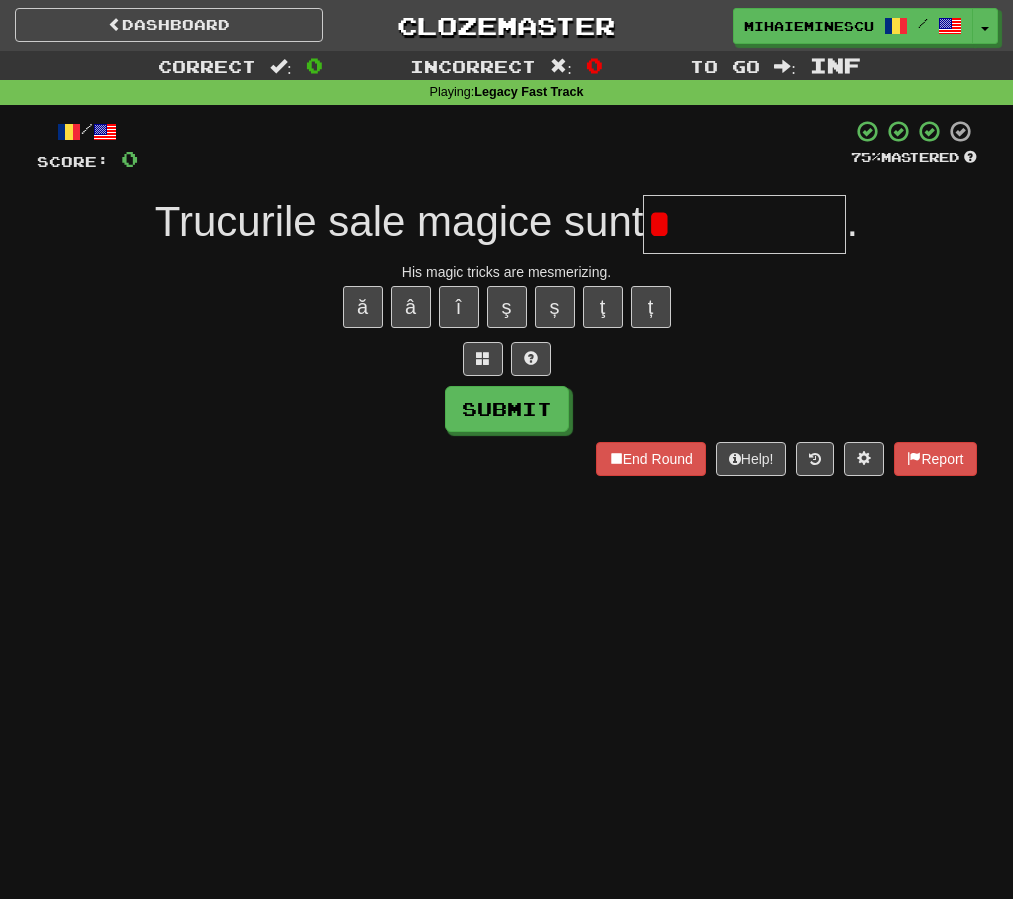 click on "*" at bounding box center (744, 224) 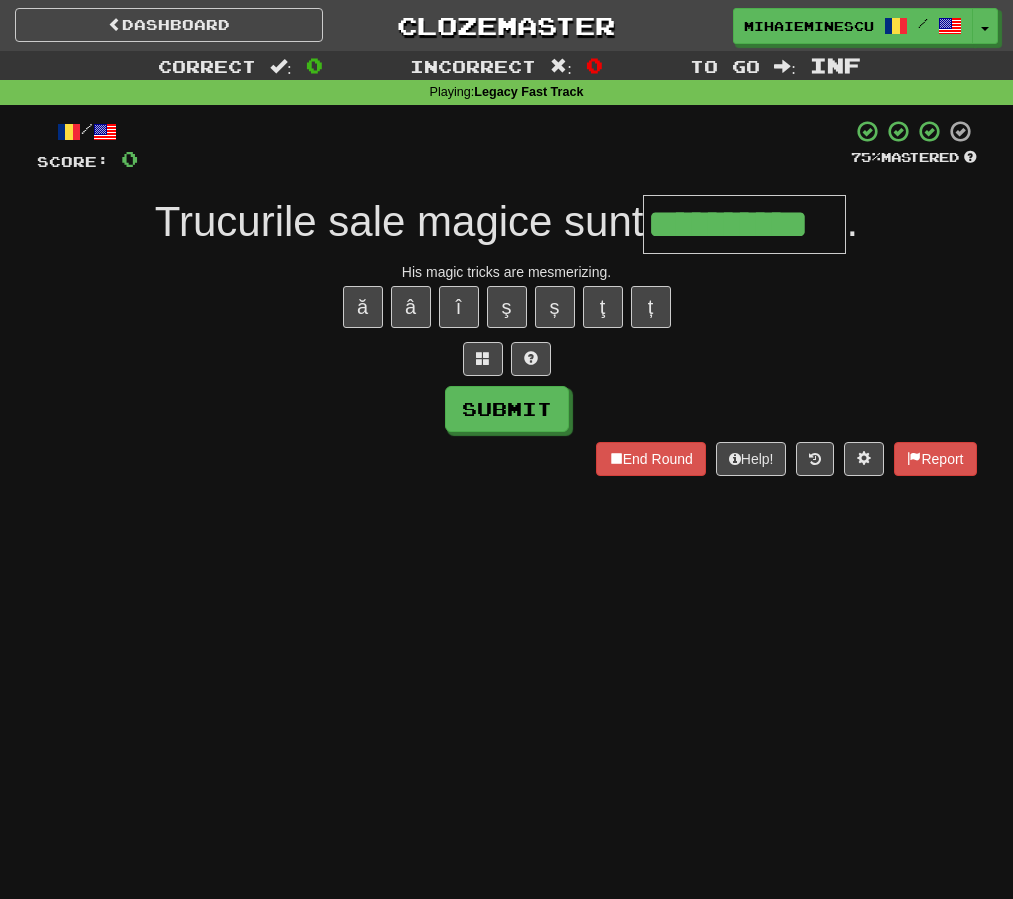type on "**********" 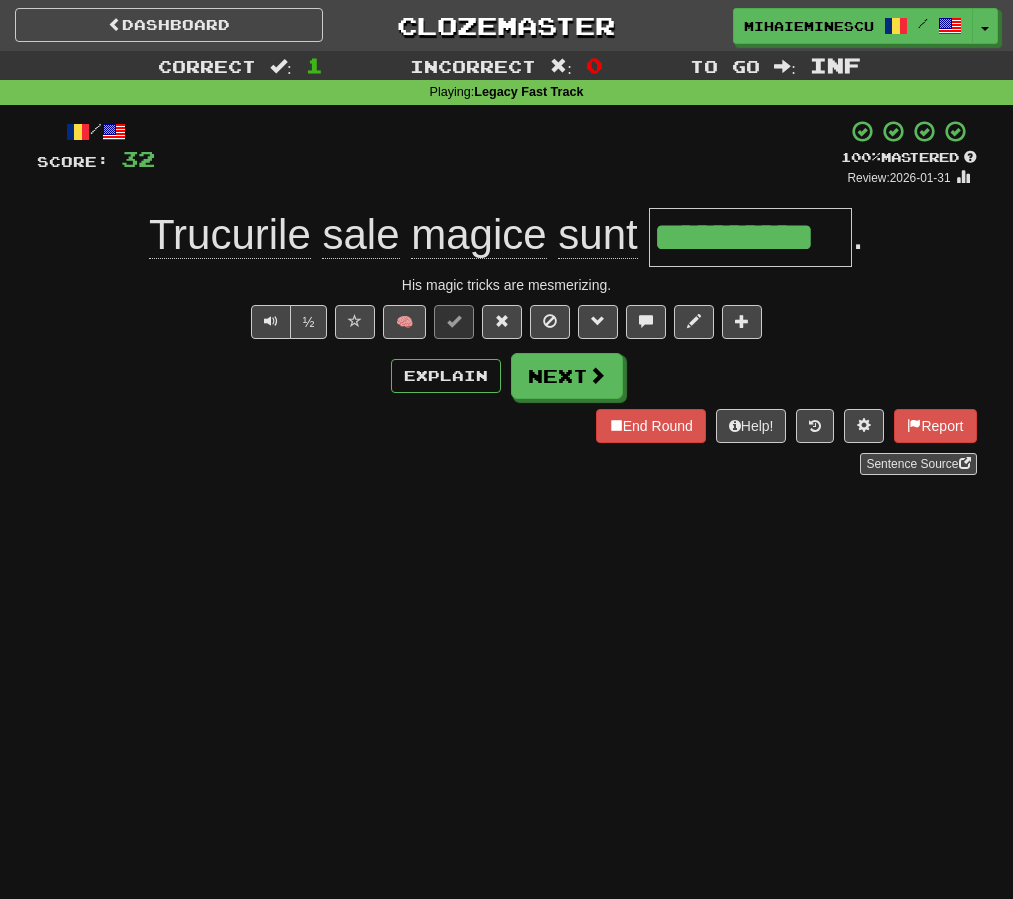 click on "+ 32" at bounding box center [498, 153] 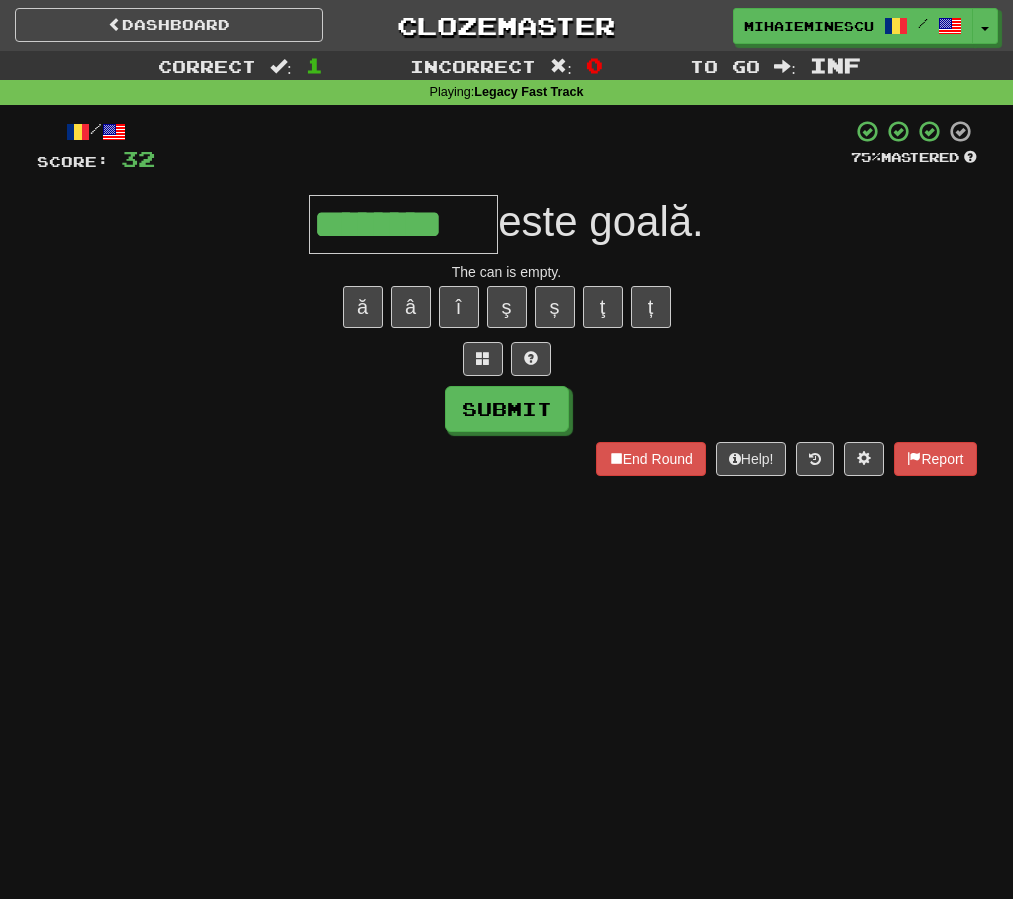 scroll, scrollTop: 0, scrollLeft: 6, axis: horizontal 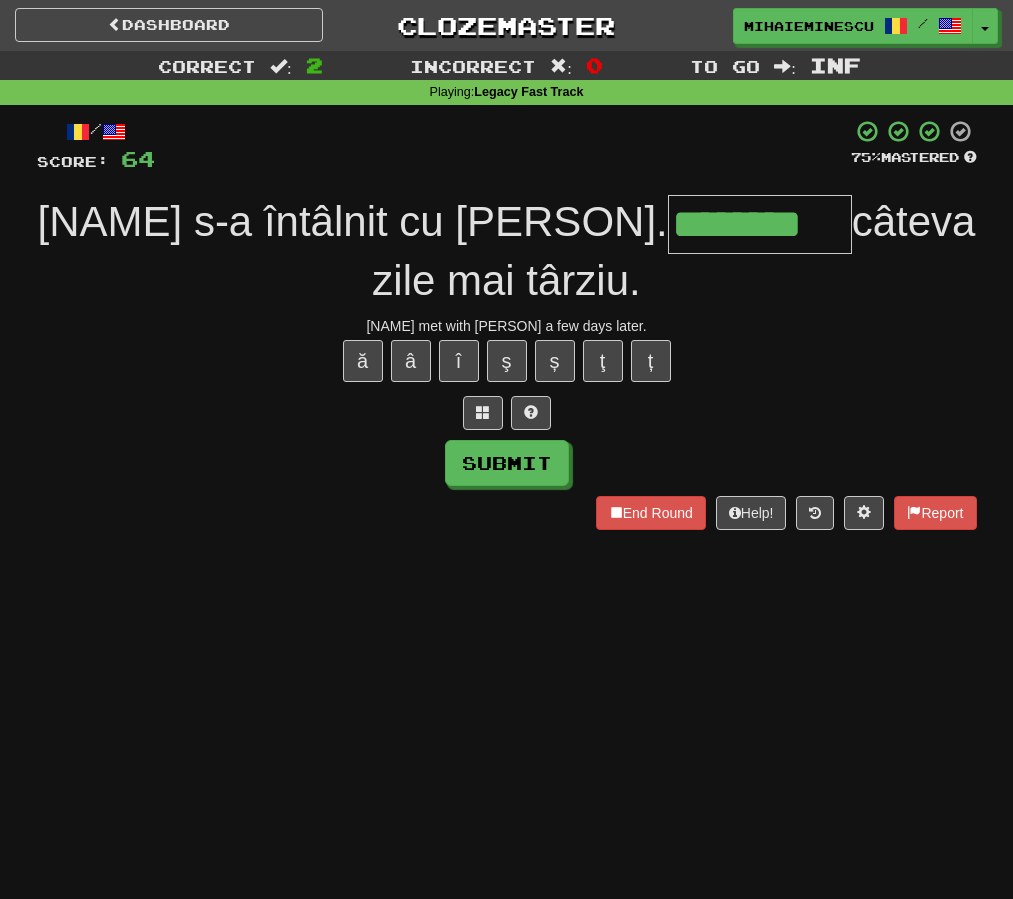 type on "********" 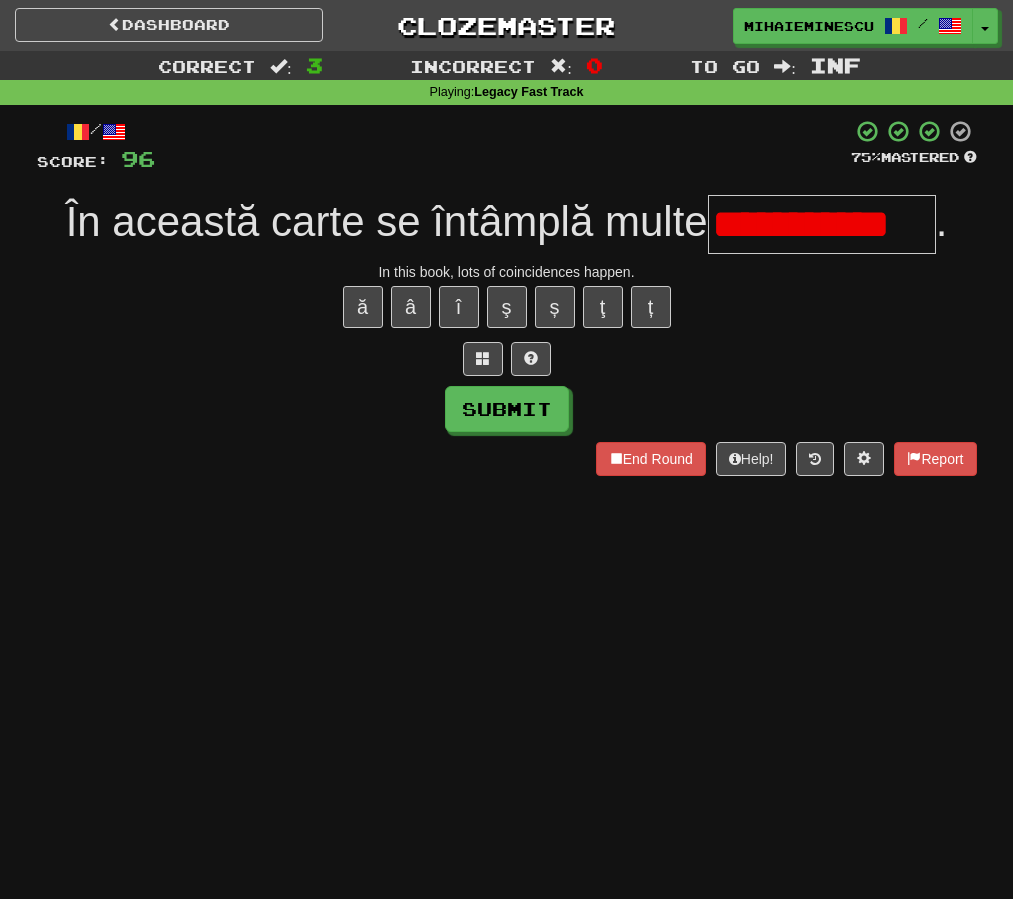 scroll, scrollTop: 0, scrollLeft: 0, axis: both 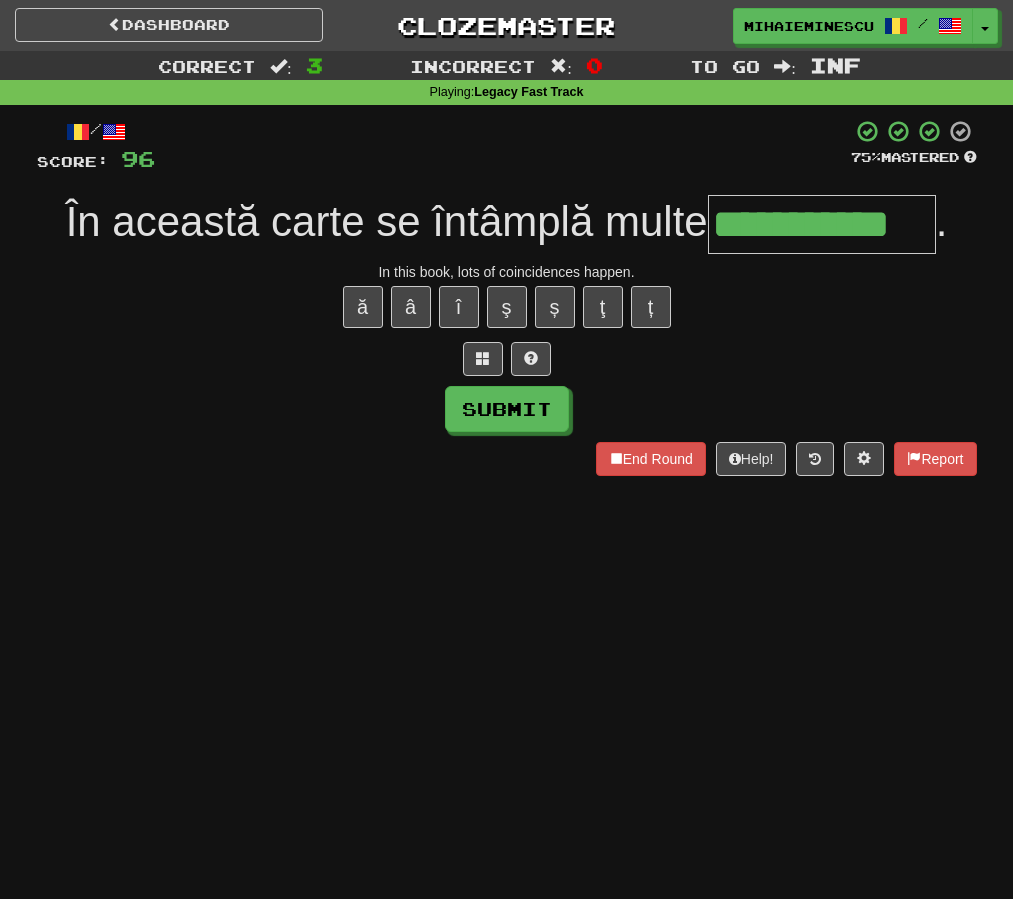 type on "**********" 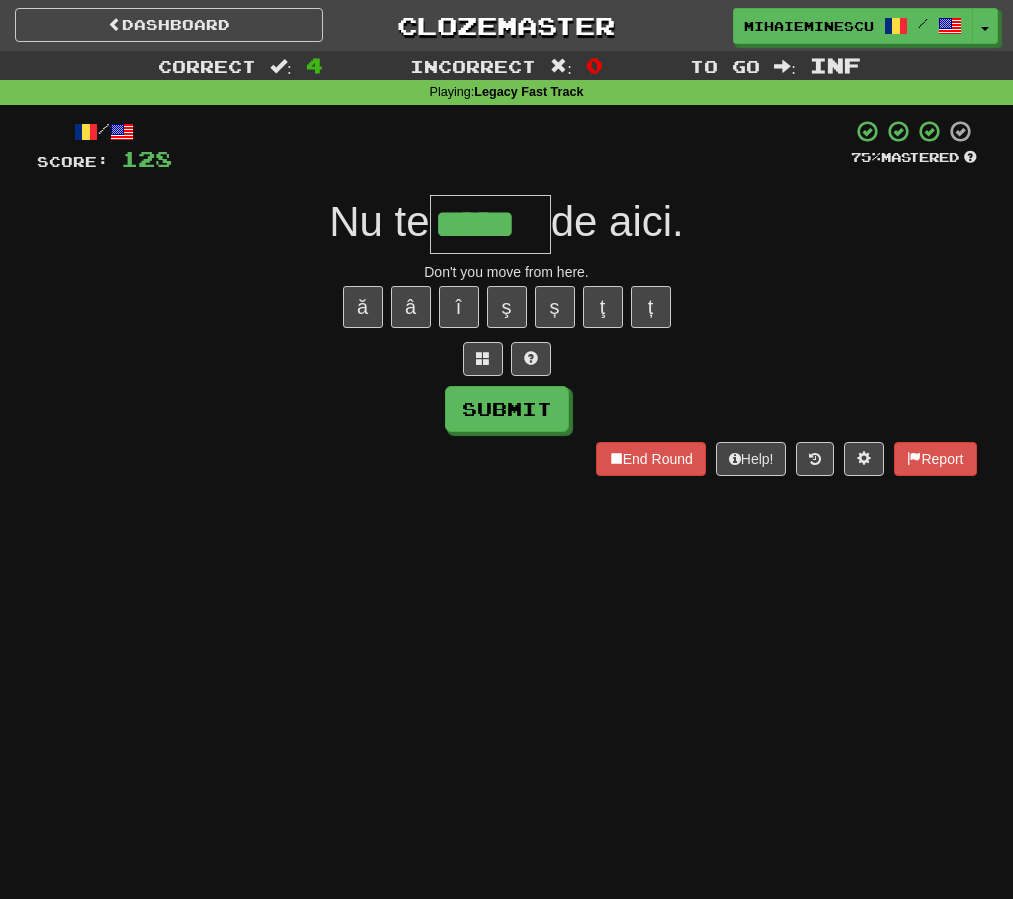 type on "*****" 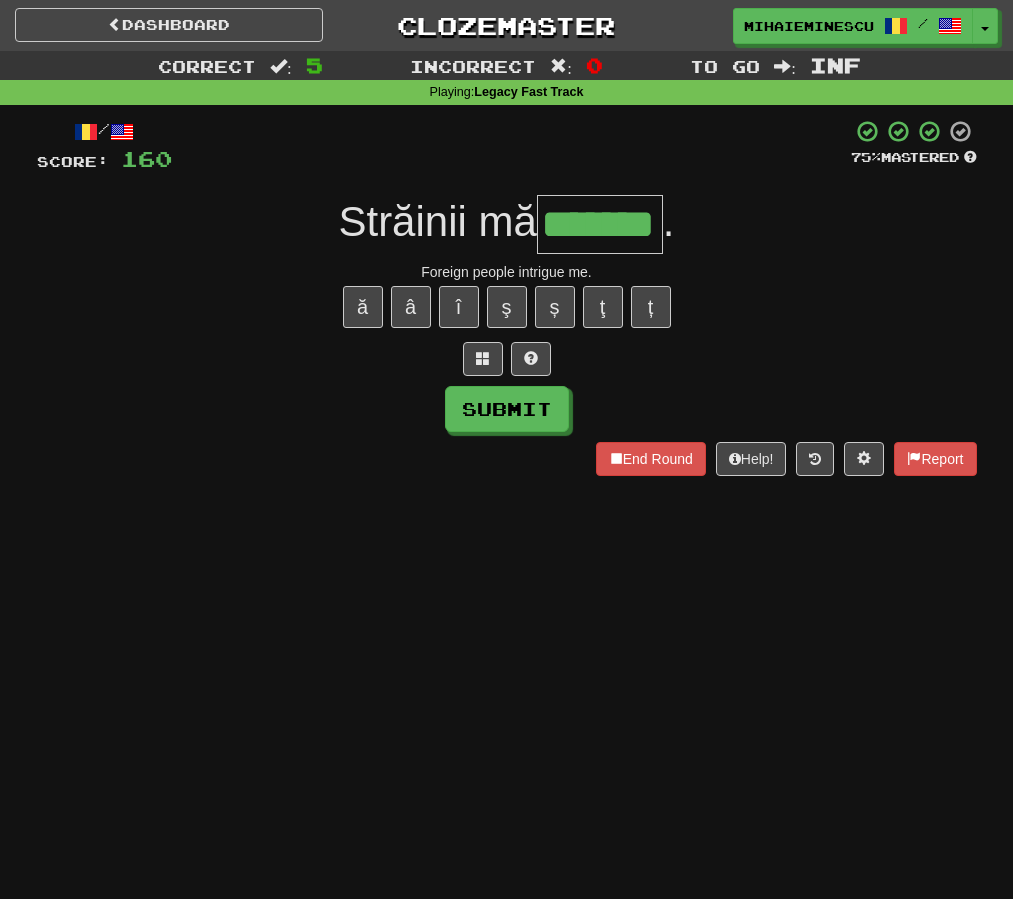 type on "*******" 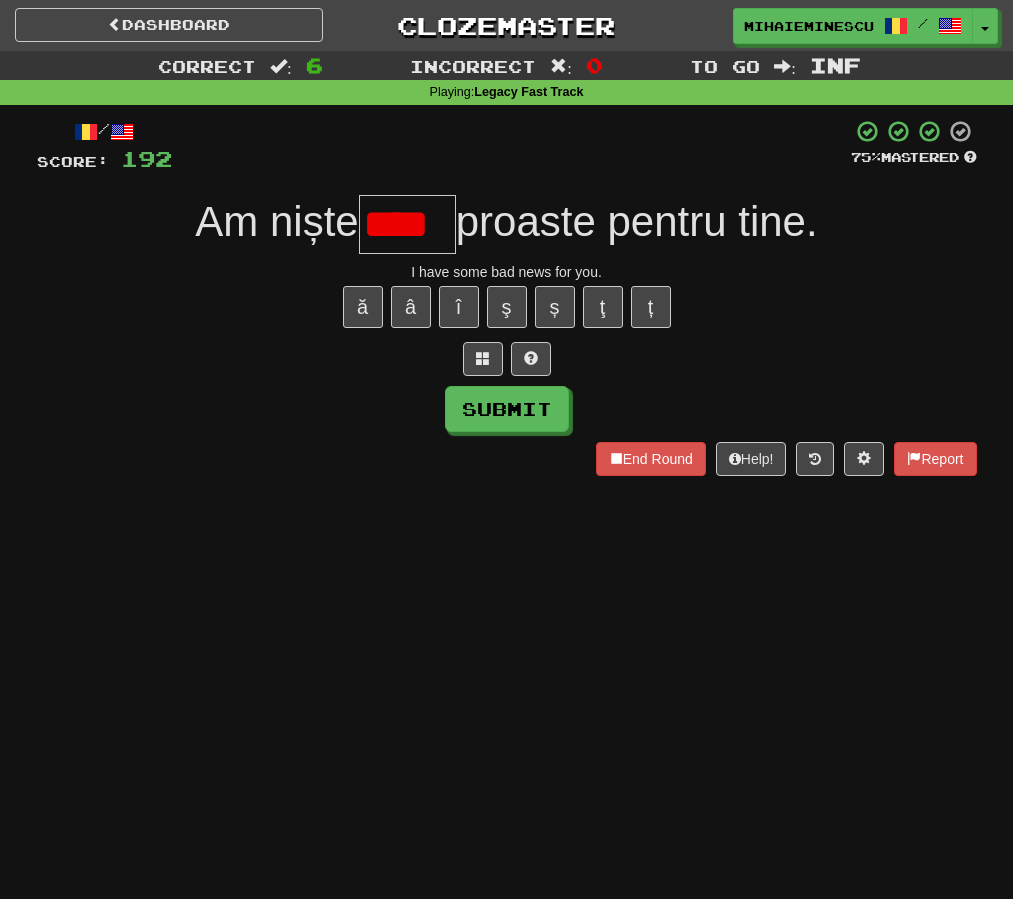 scroll, scrollTop: 0, scrollLeft: 0, axis: both 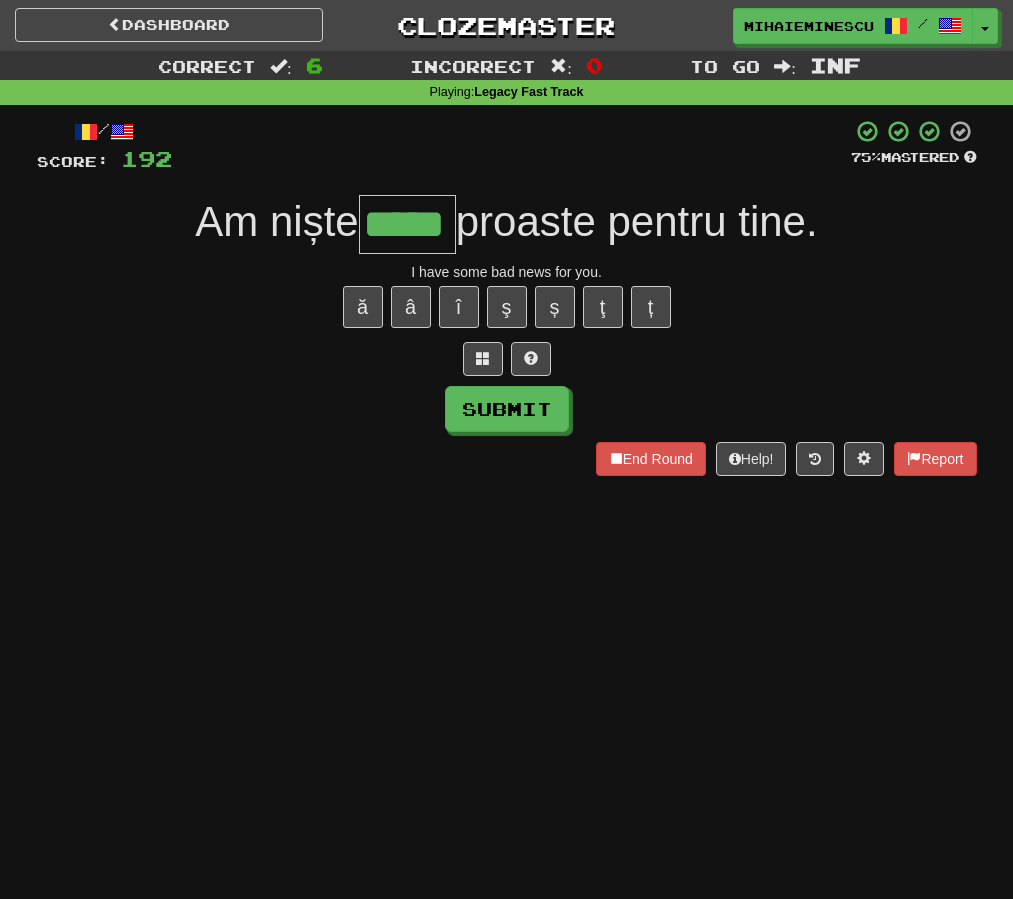 type on "*****" 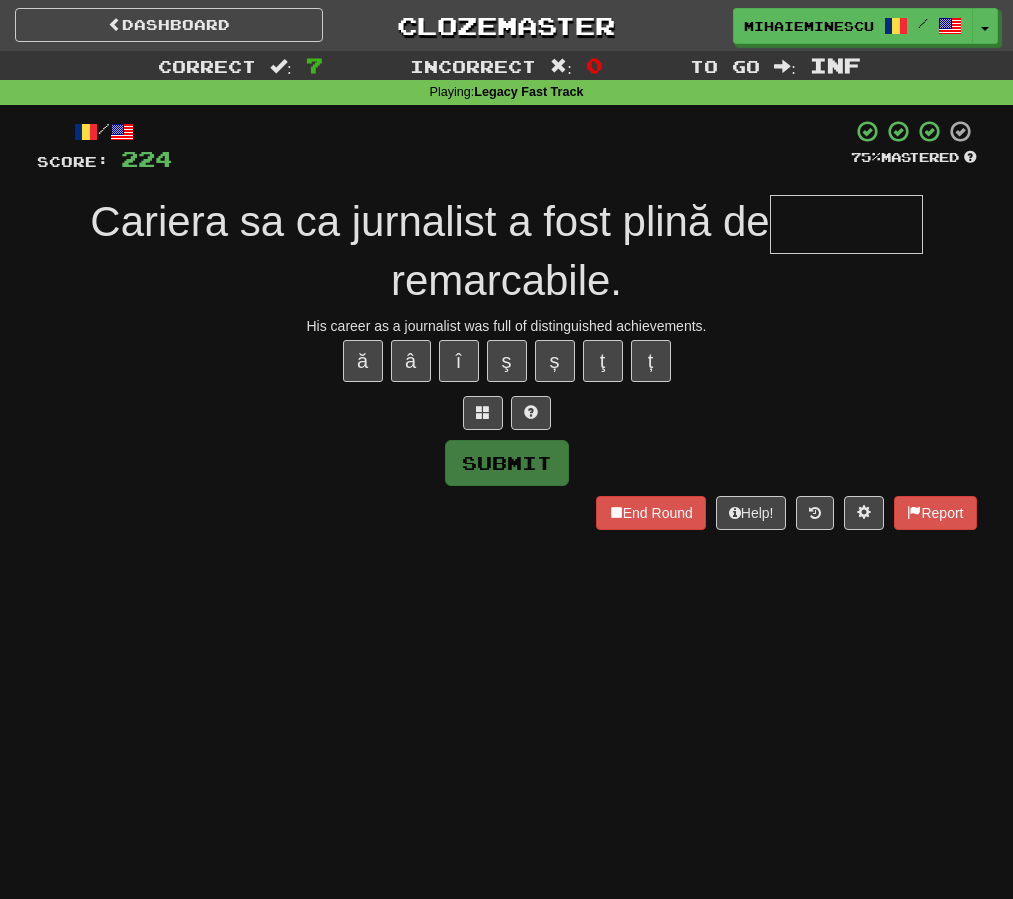 type on "*" 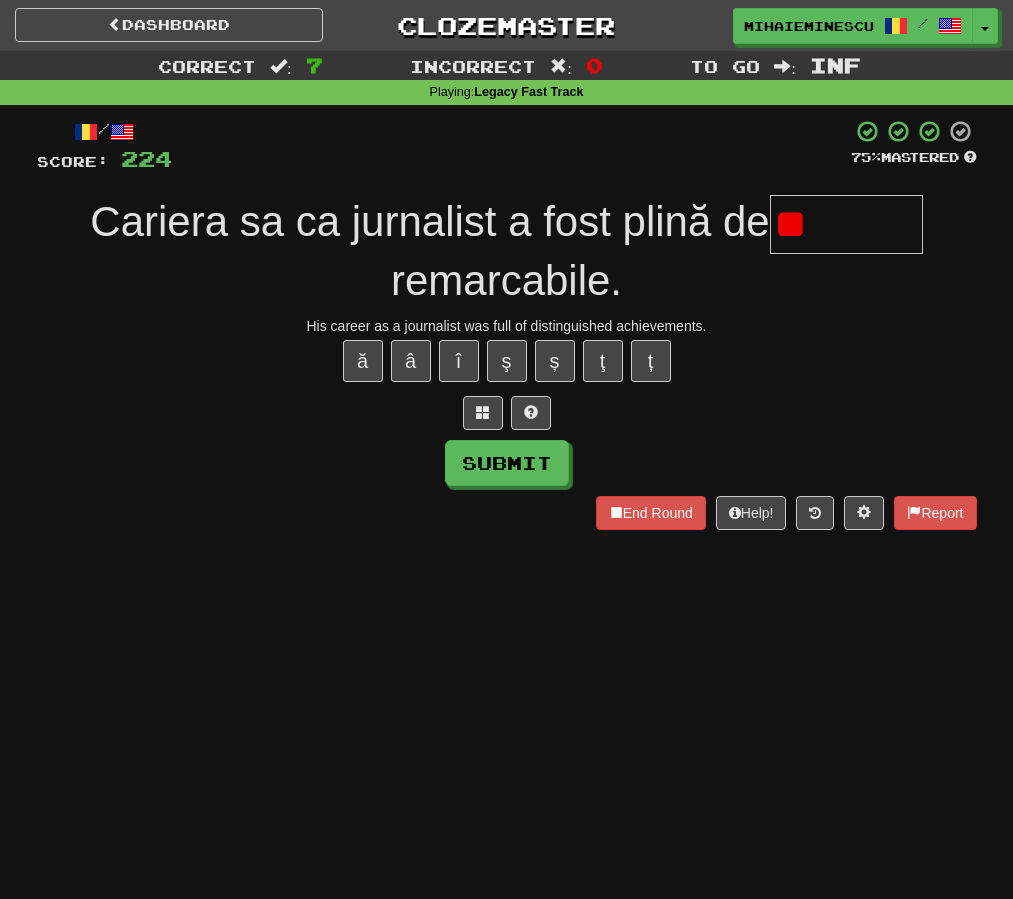 type on "*" 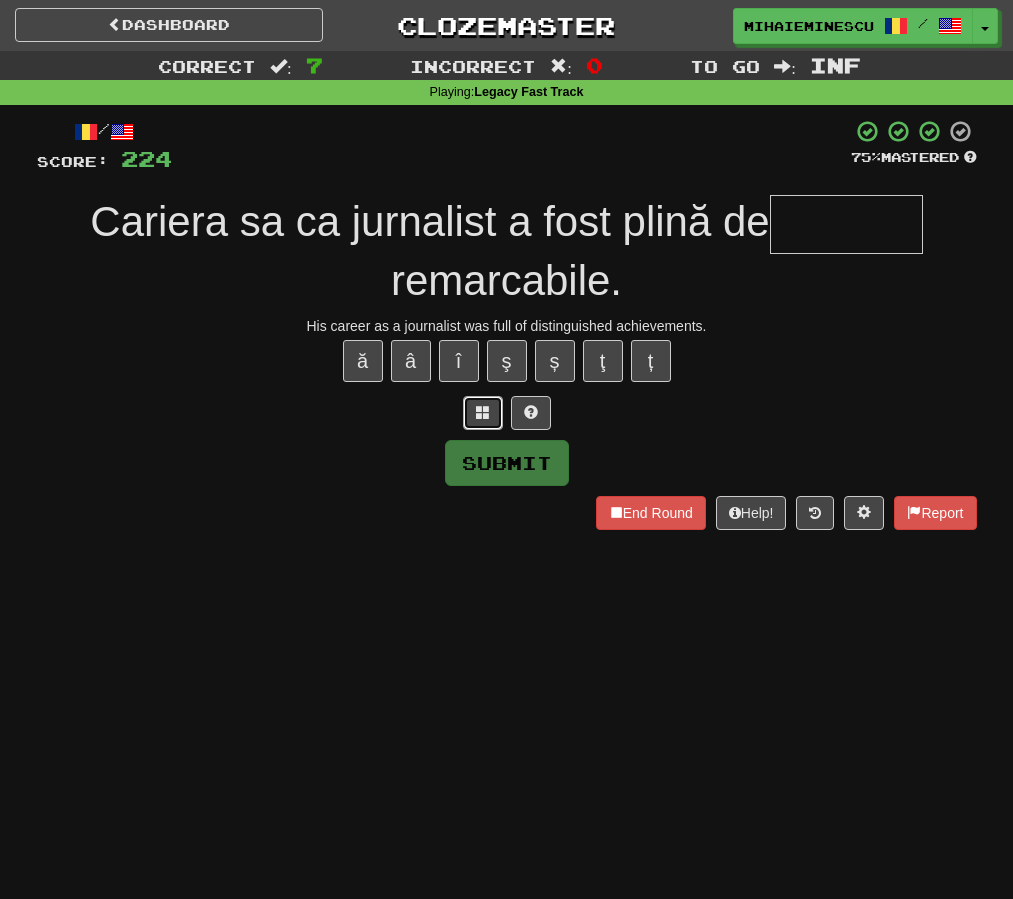 click at bounding box center [483, 413] 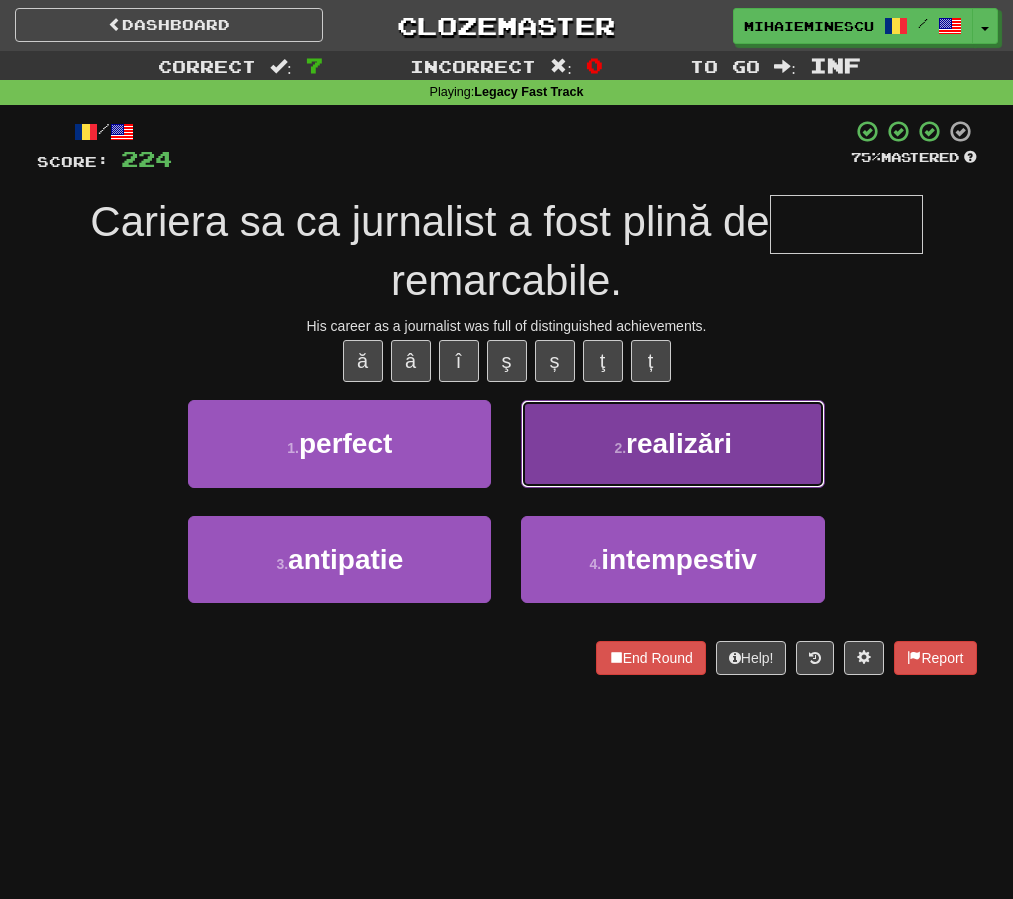 click on "realizări" at bounding box center (679, 443) 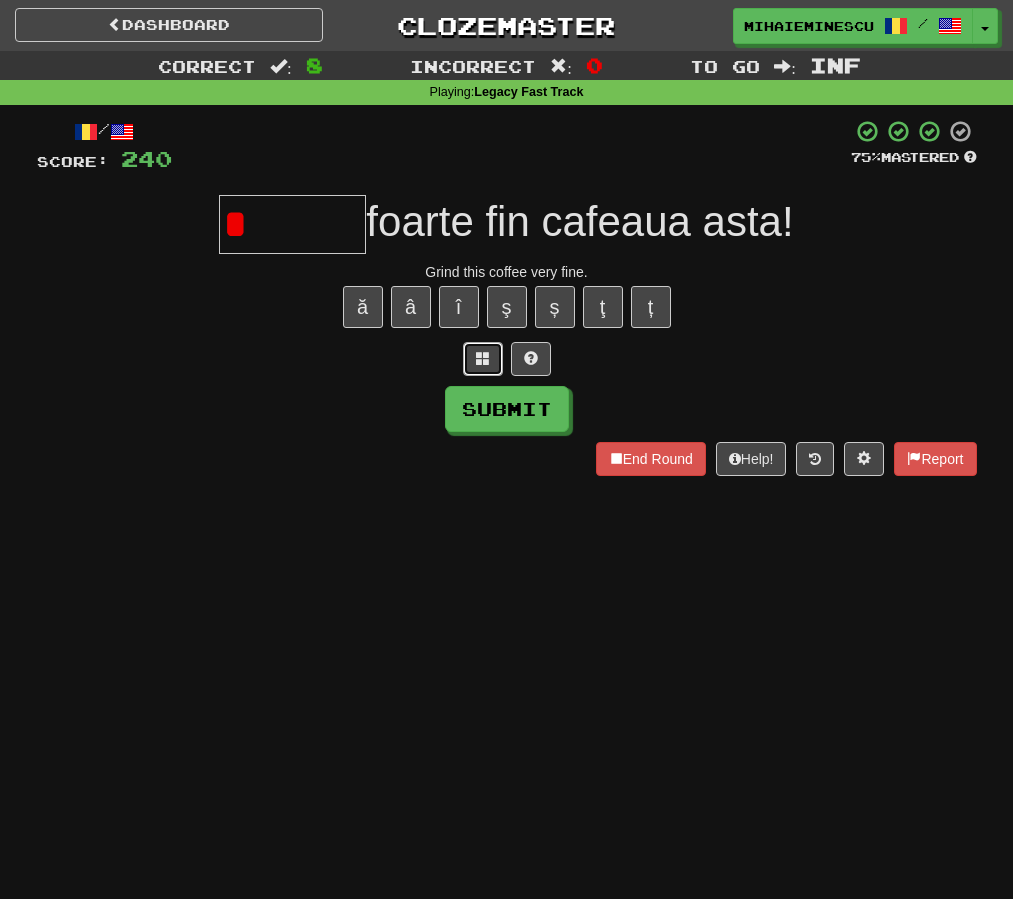 click at bounding box center [483, 358] 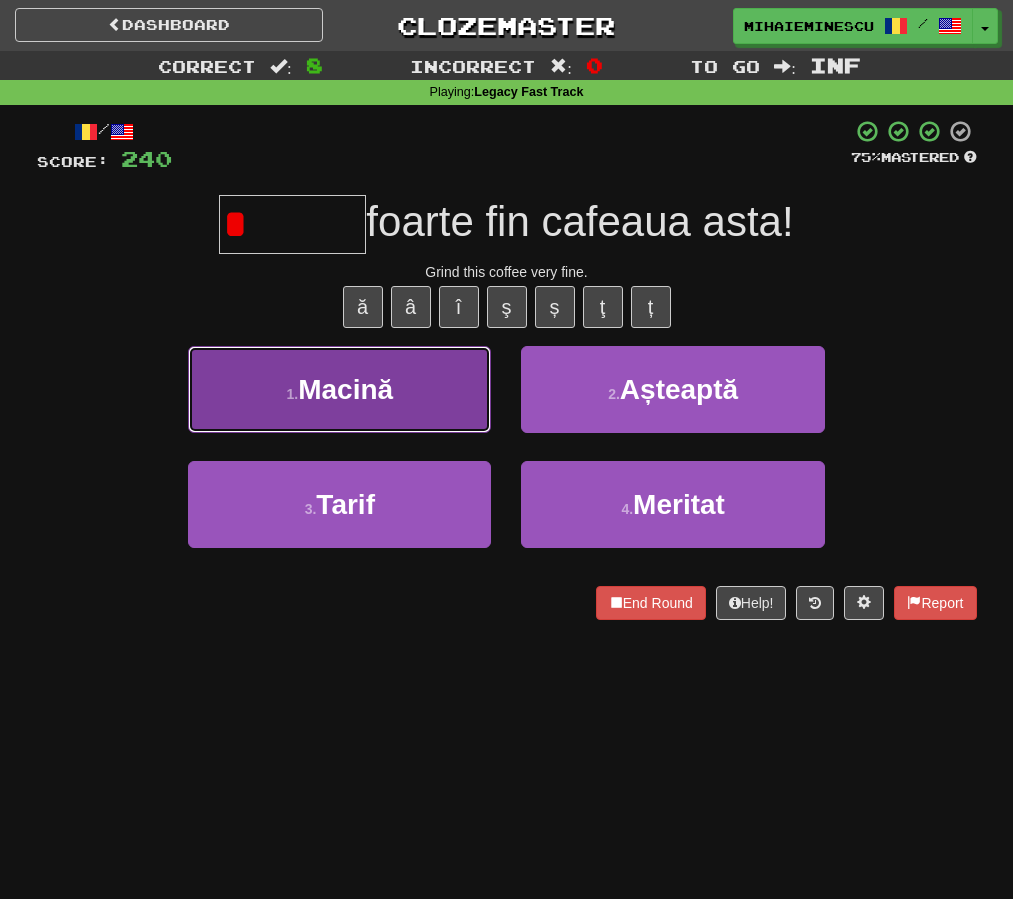 click on "Macină" at bounding box center [345, 389] 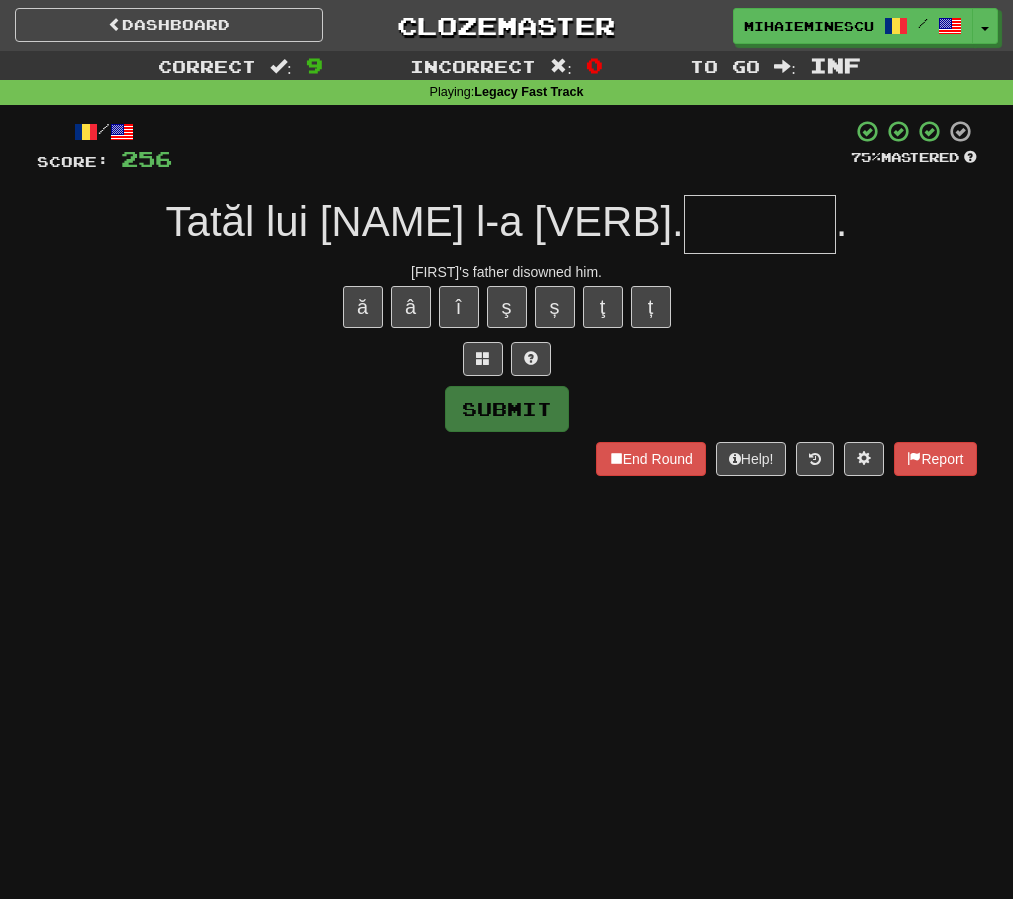 type on "*" 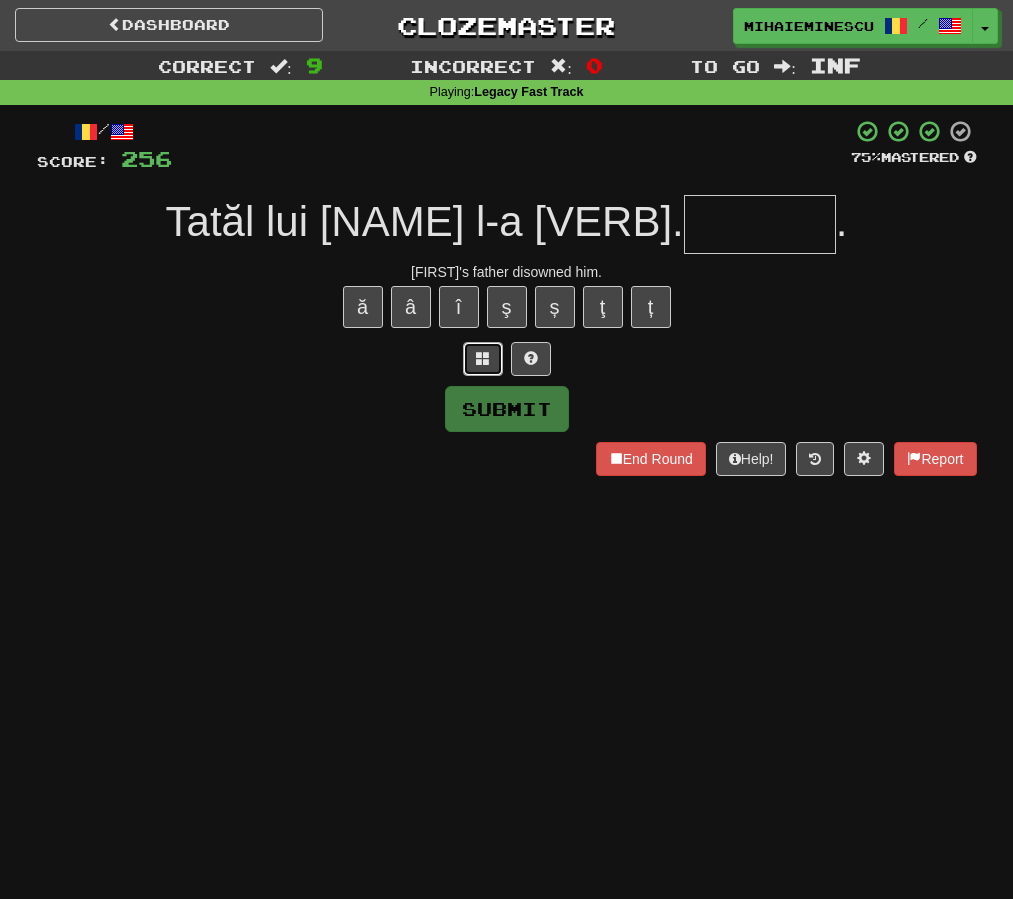 click at bounding box center (483, 358) 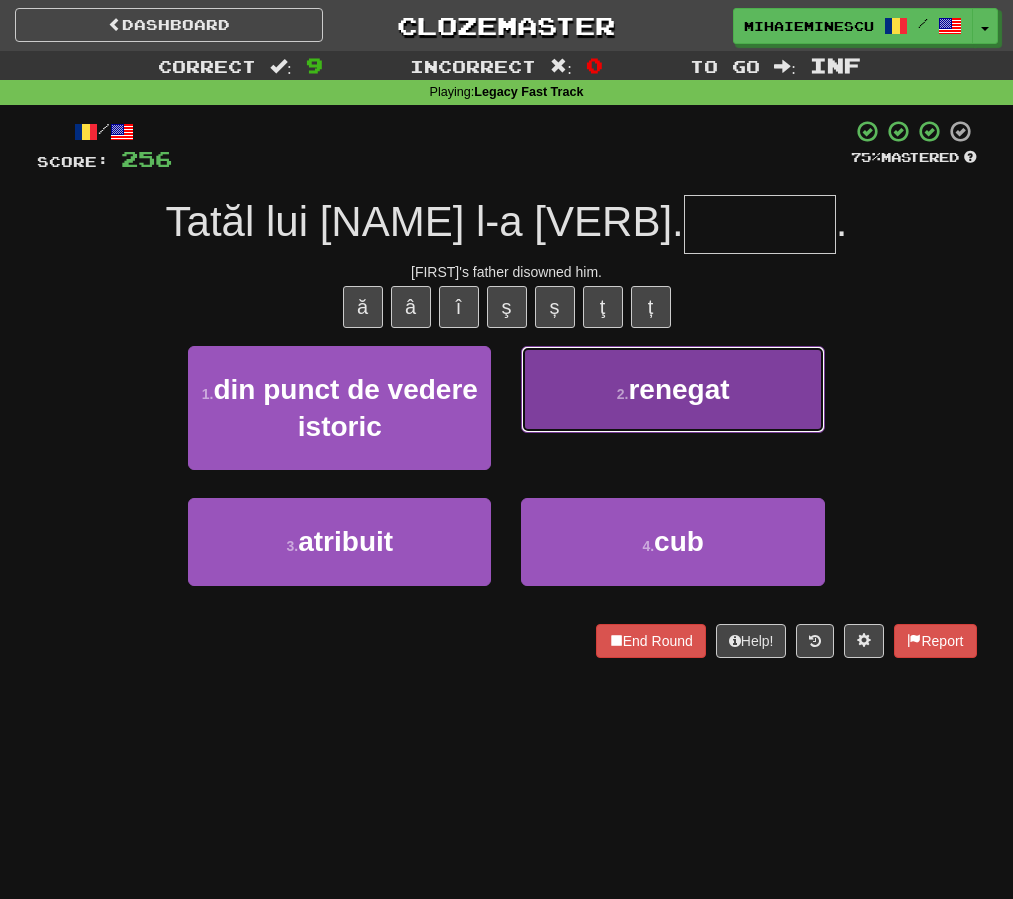 click on "2 .  renegat" at bounding box center [672, 389] 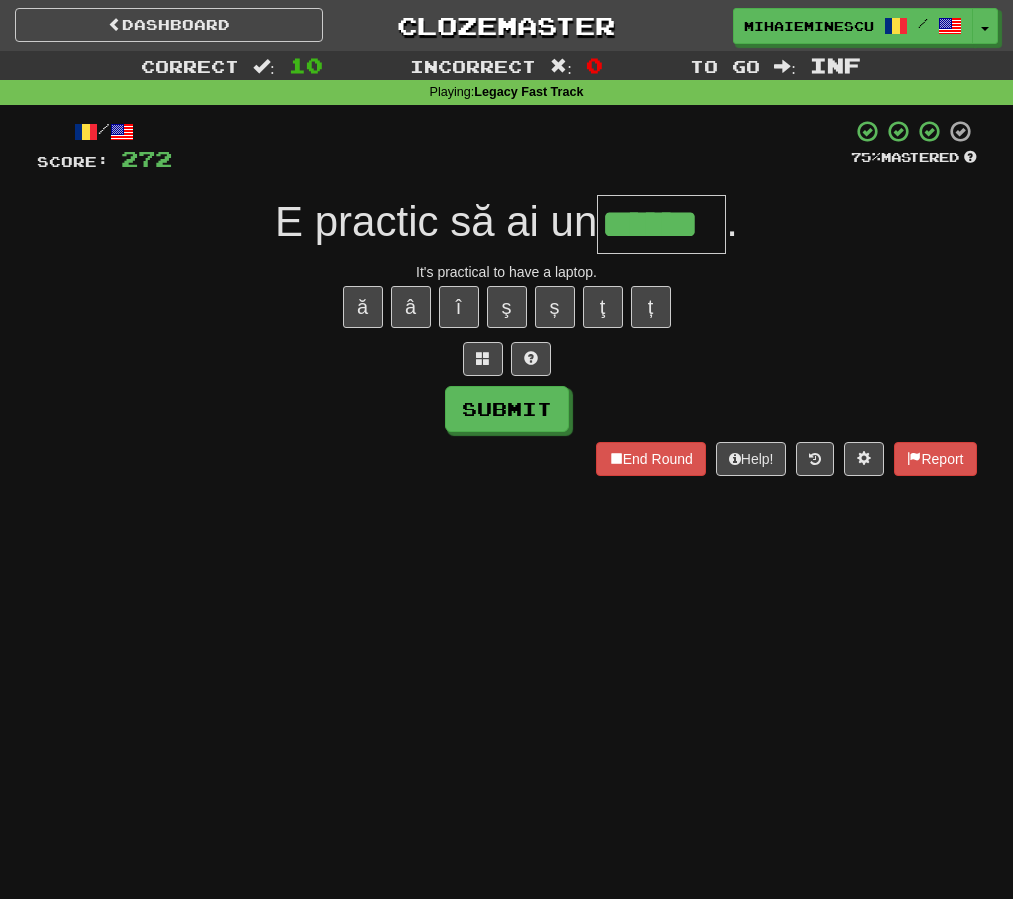 type on "******" 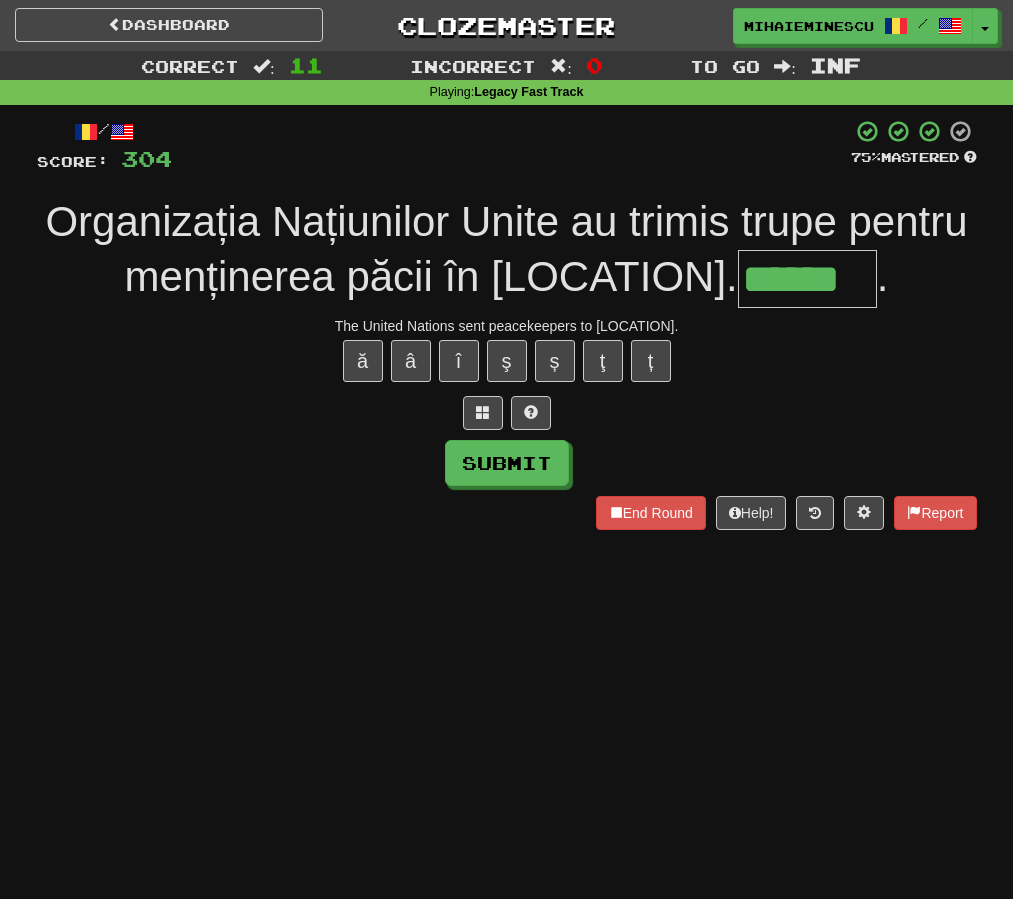type on "******" 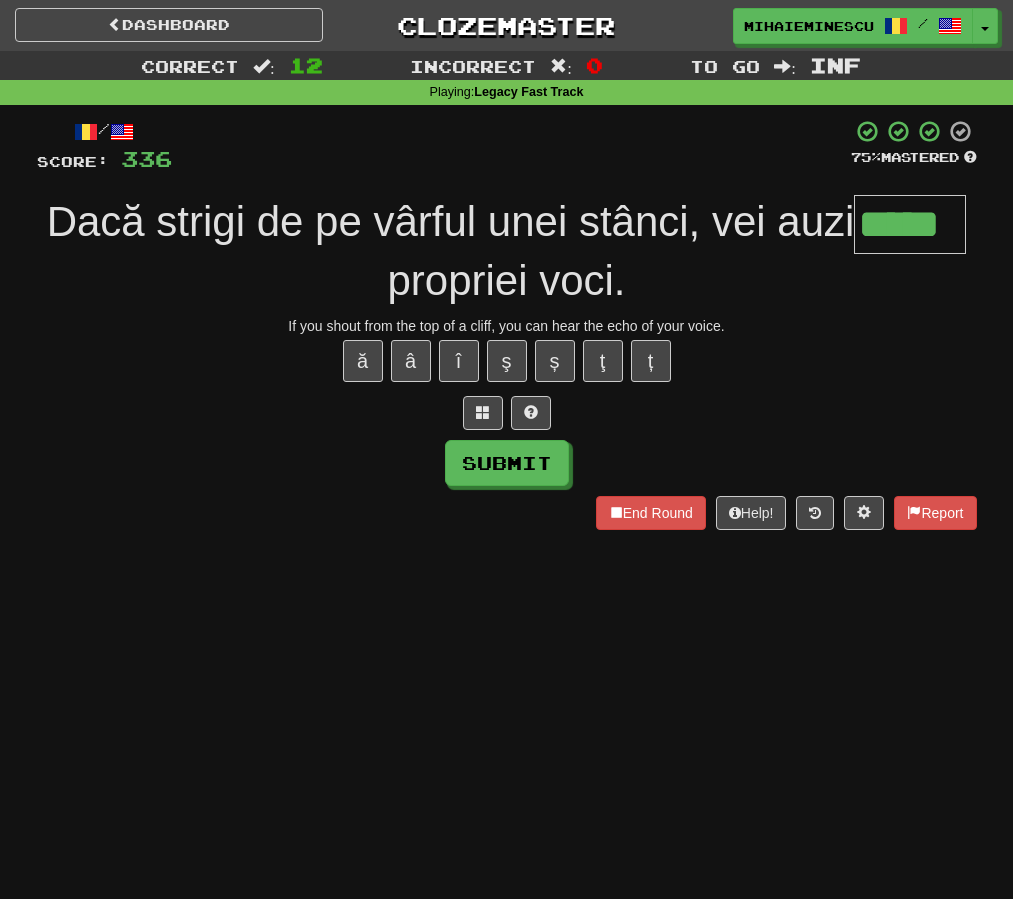 type on "*****" 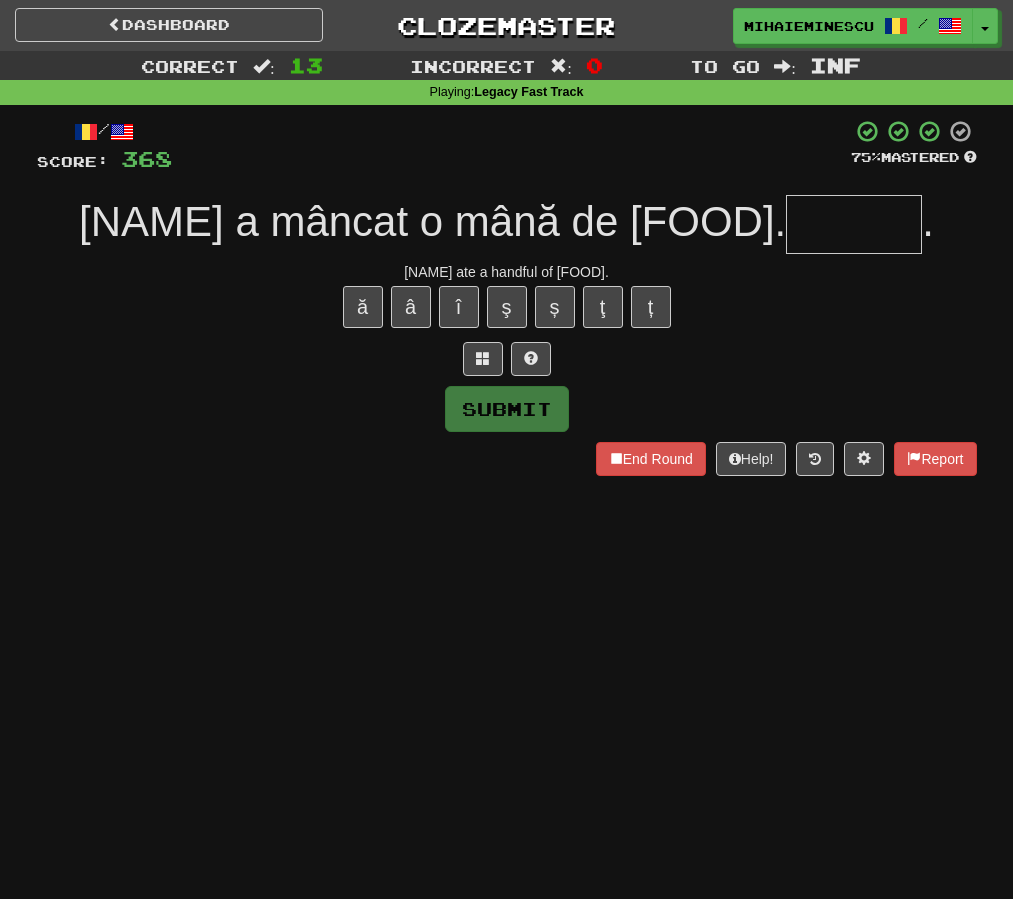 type on "*" 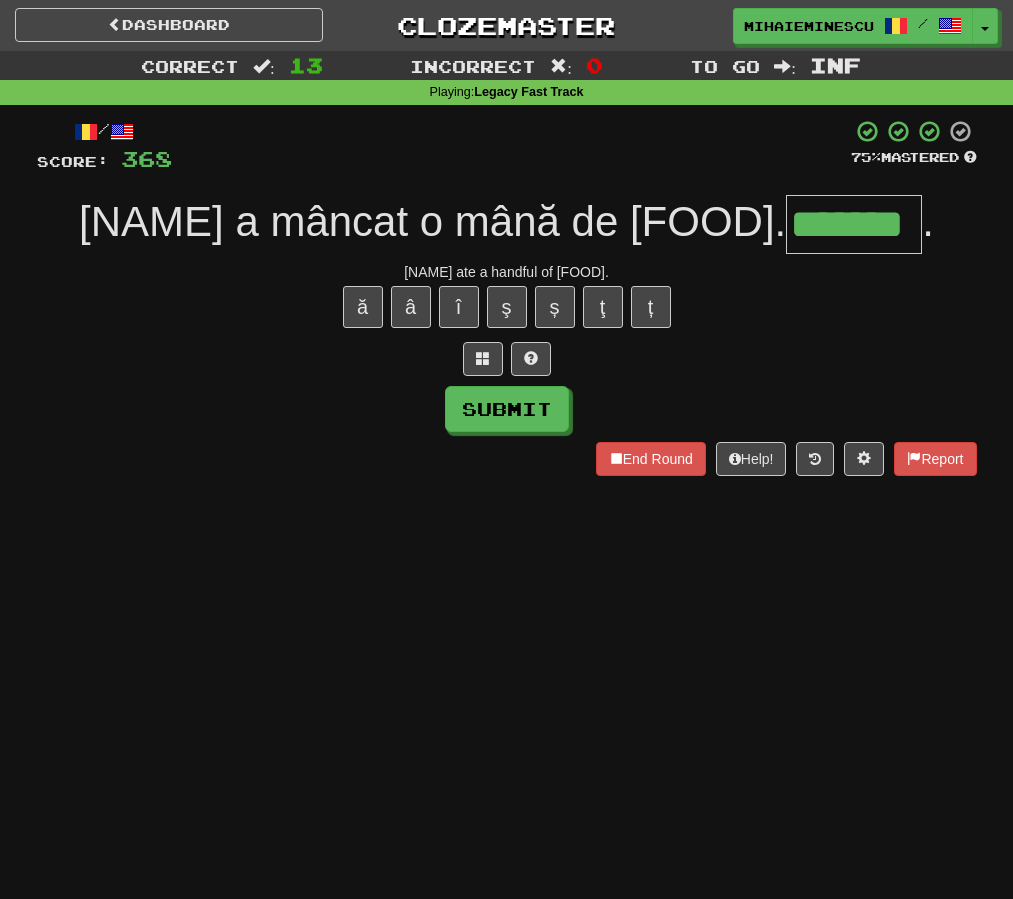 type on "*******" 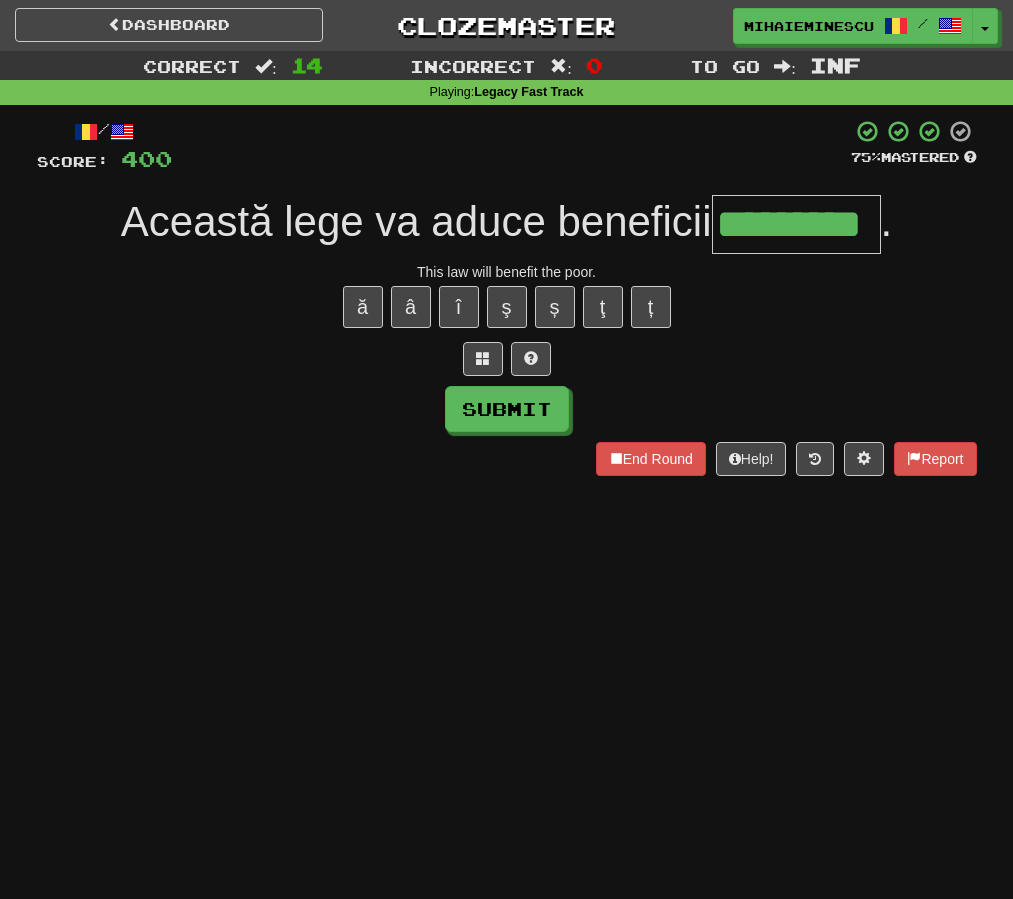 type on "*********" 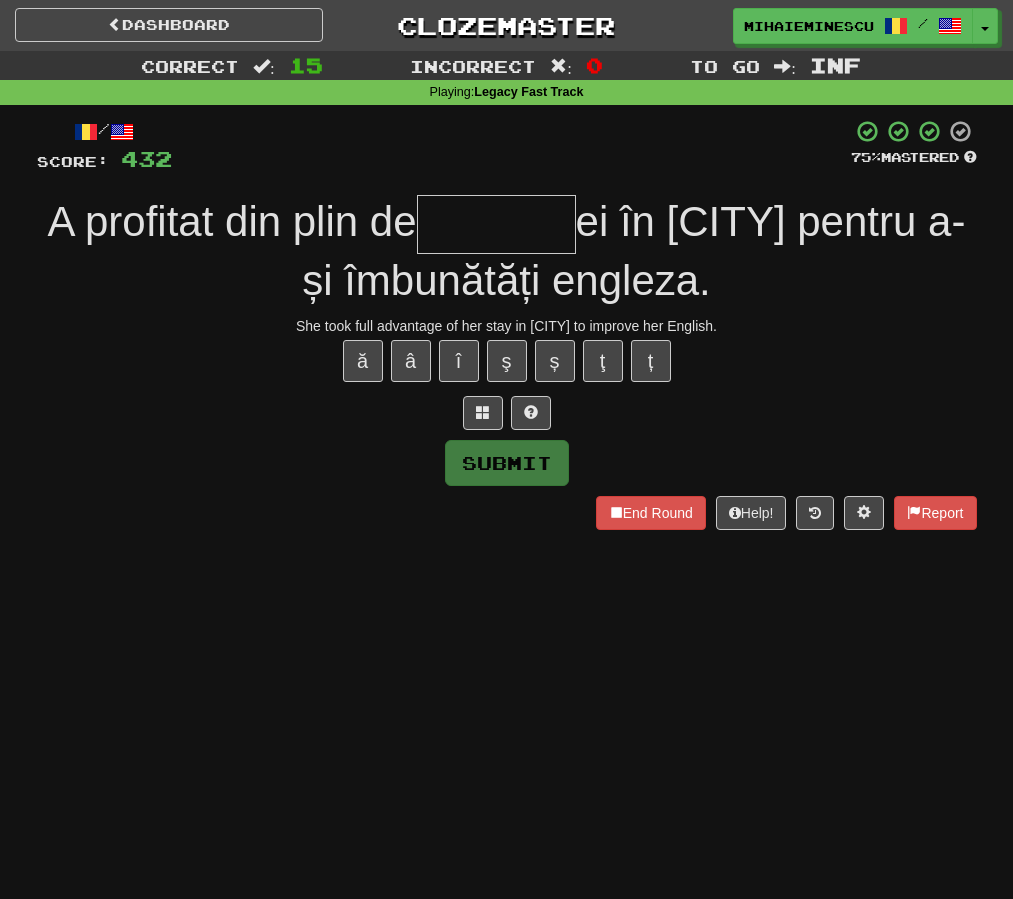 type on "*" 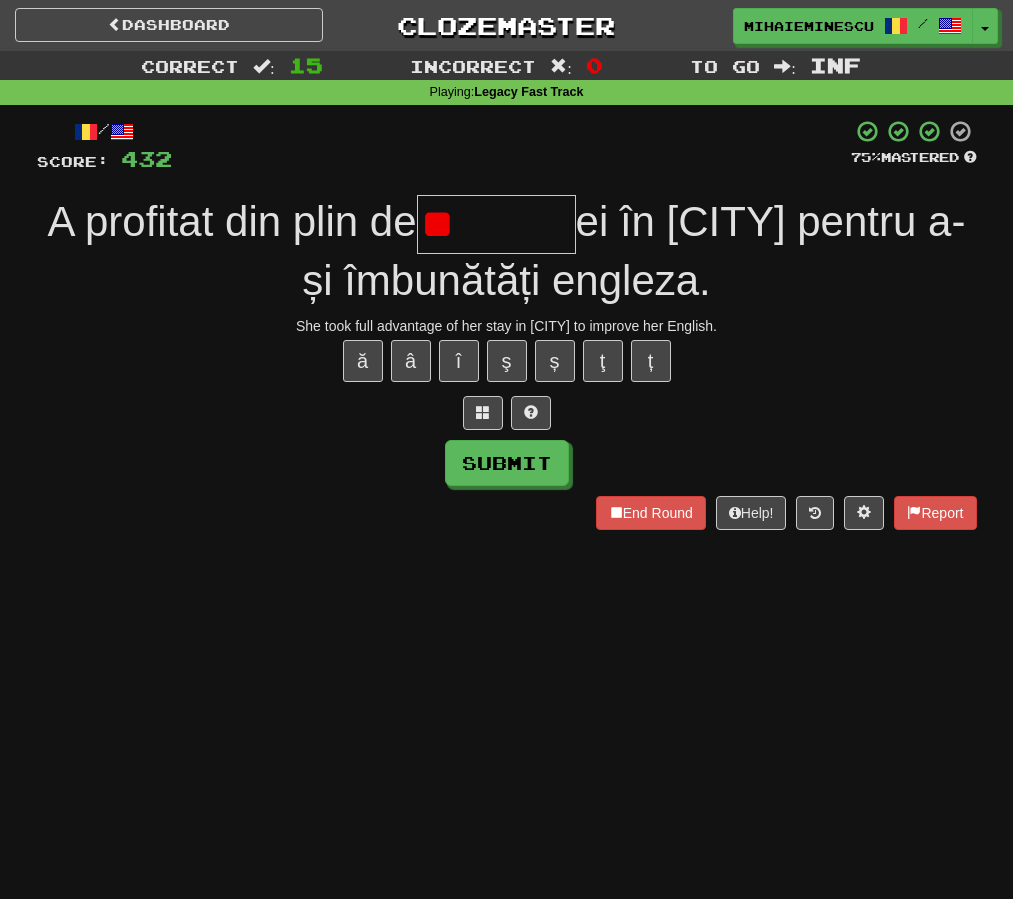 type on "*" 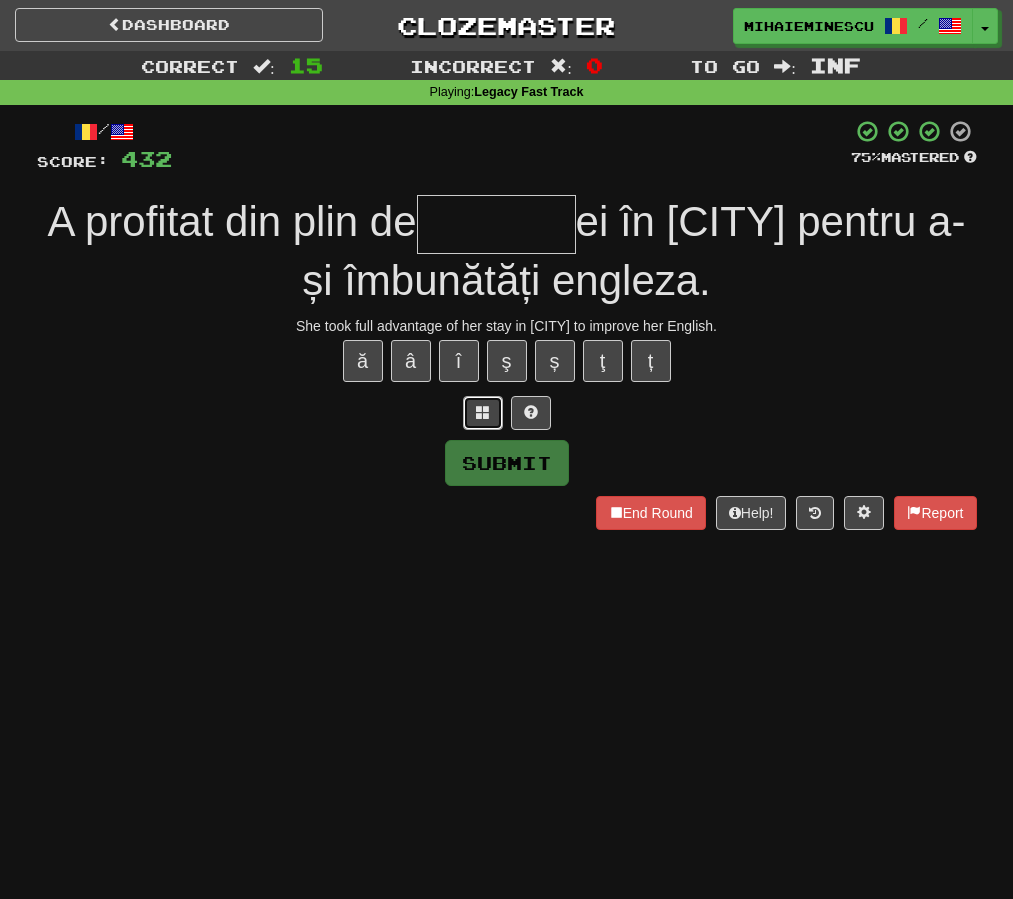 click at bounding box center [483, 412] 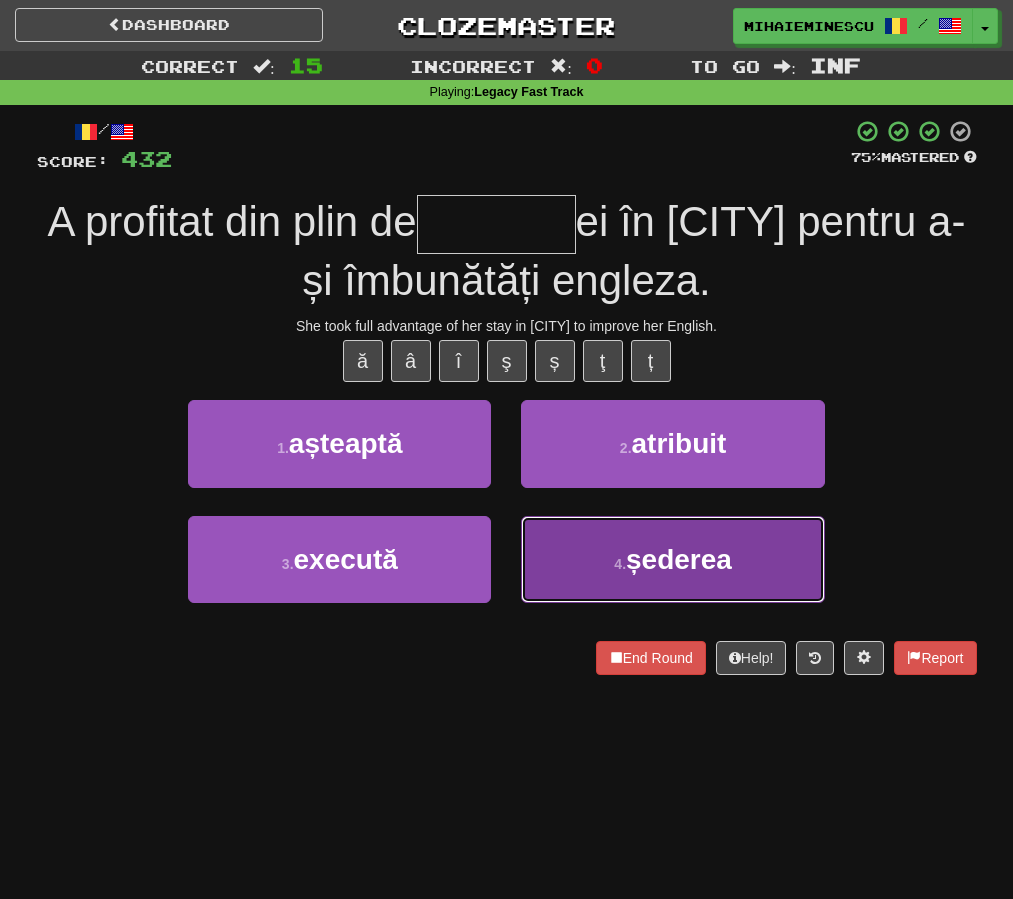 click on "4 .  șederea" at bounding box center (672, 559) 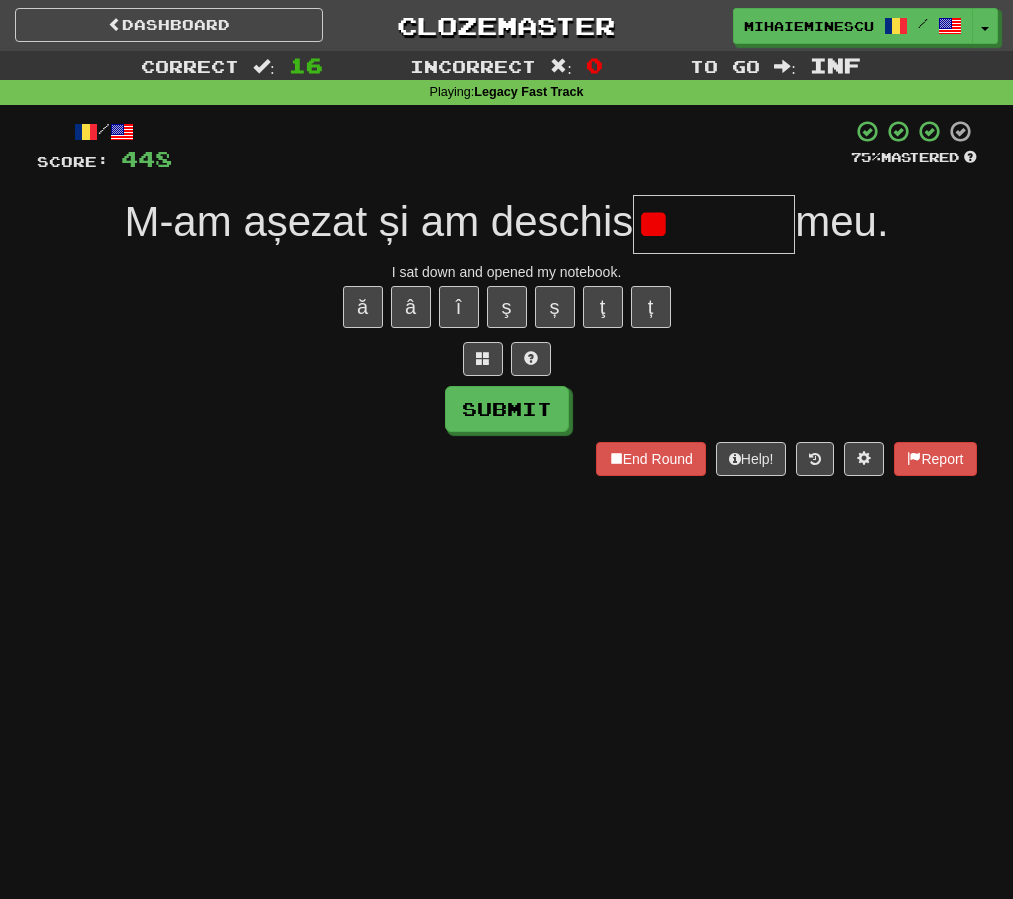 type on "*" 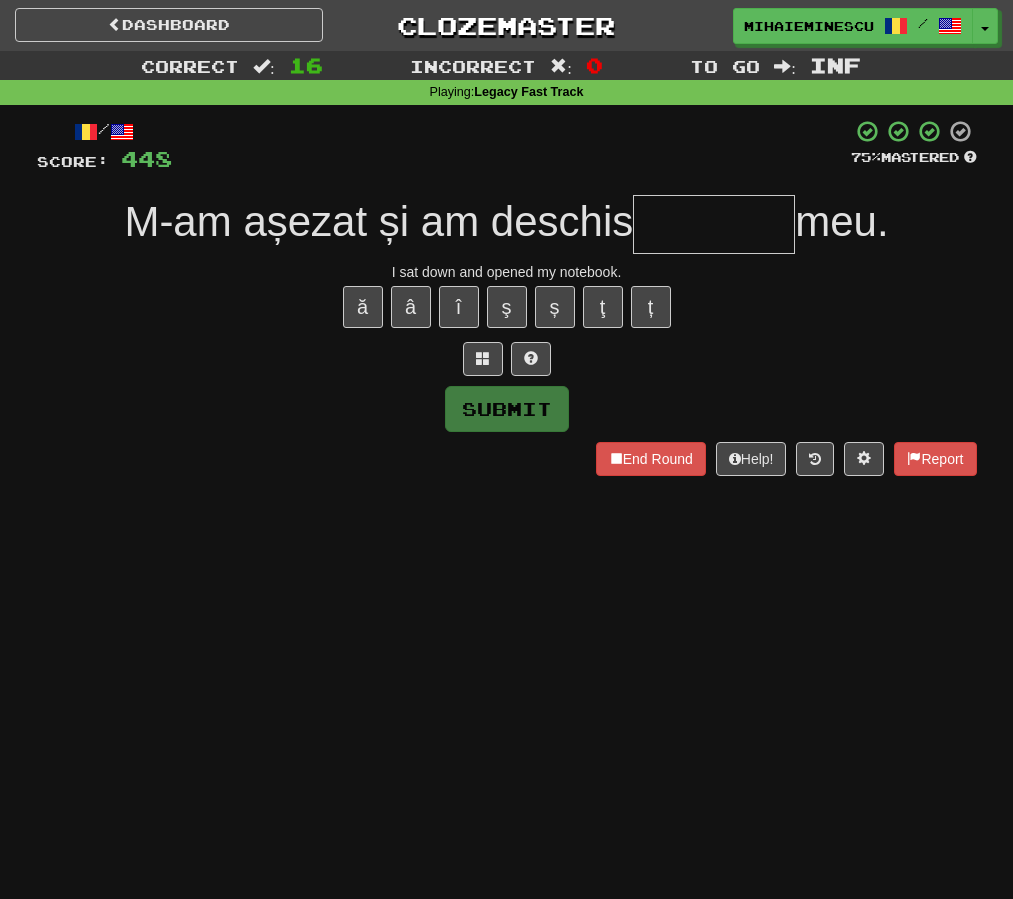 type on "*" 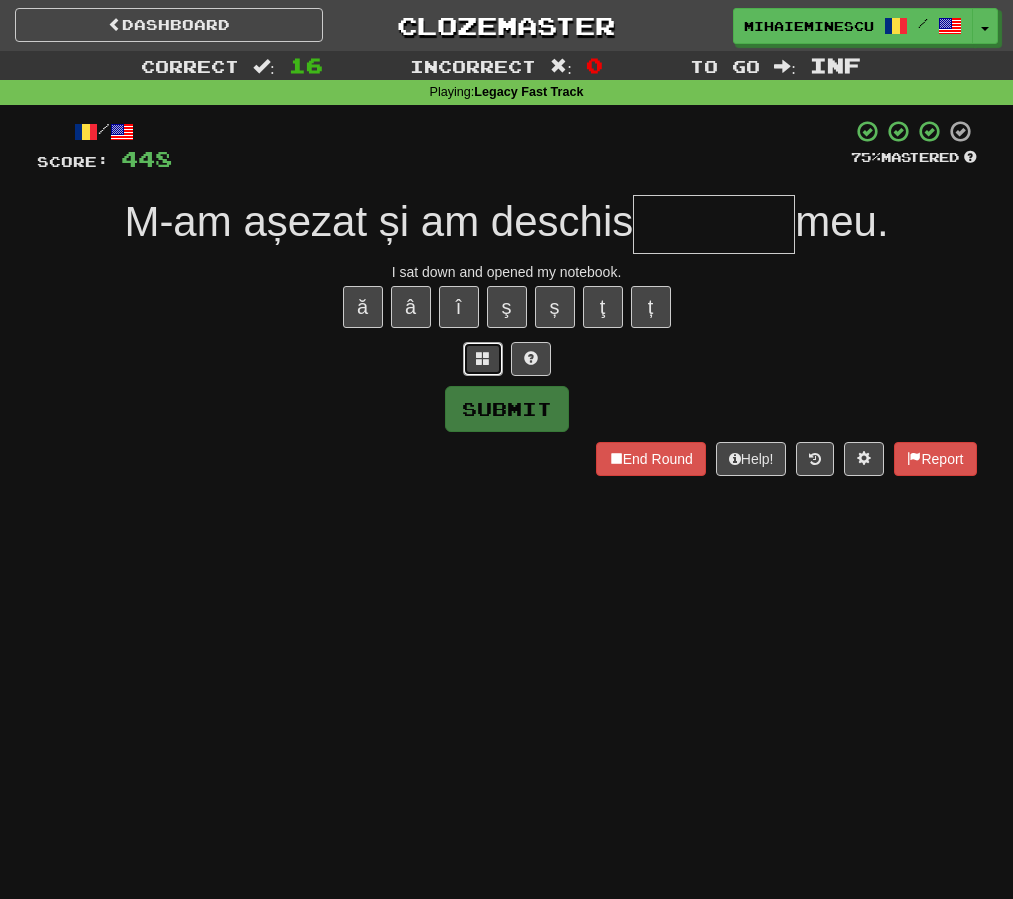 click at bounding box center (483, 359) 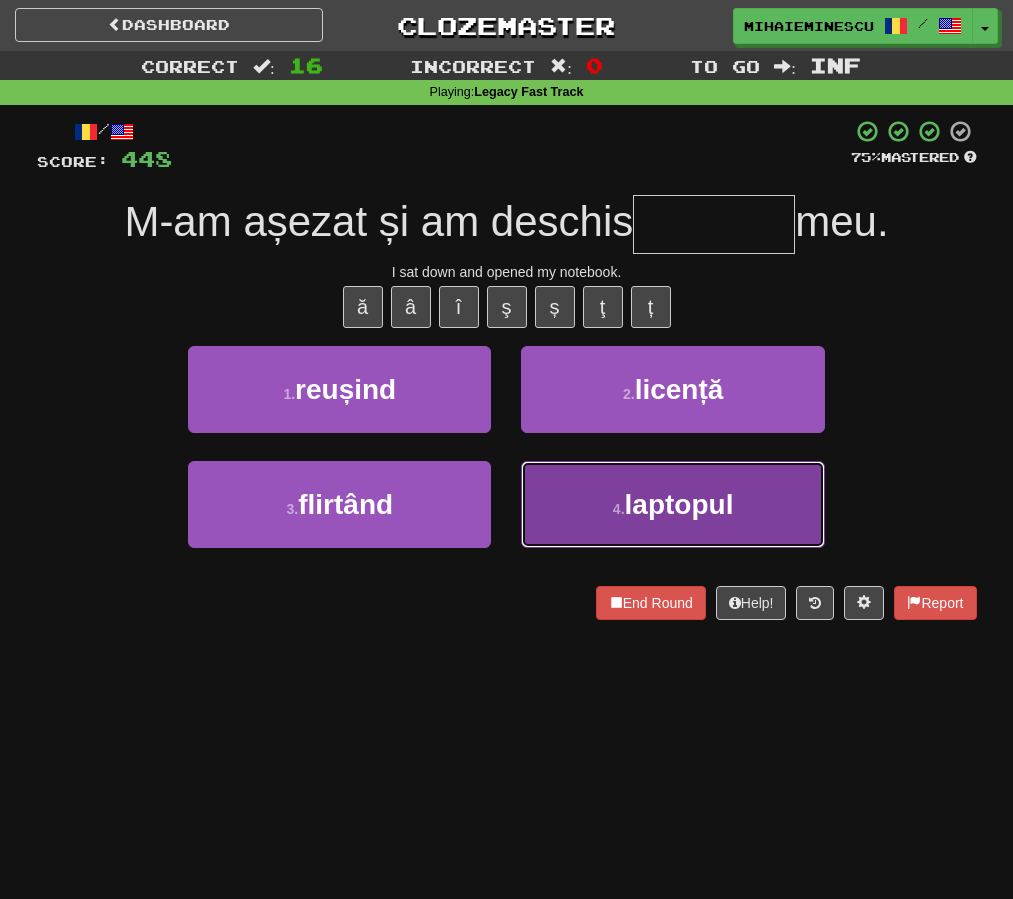 click on "laptopul" at bounding box center (679, 504) 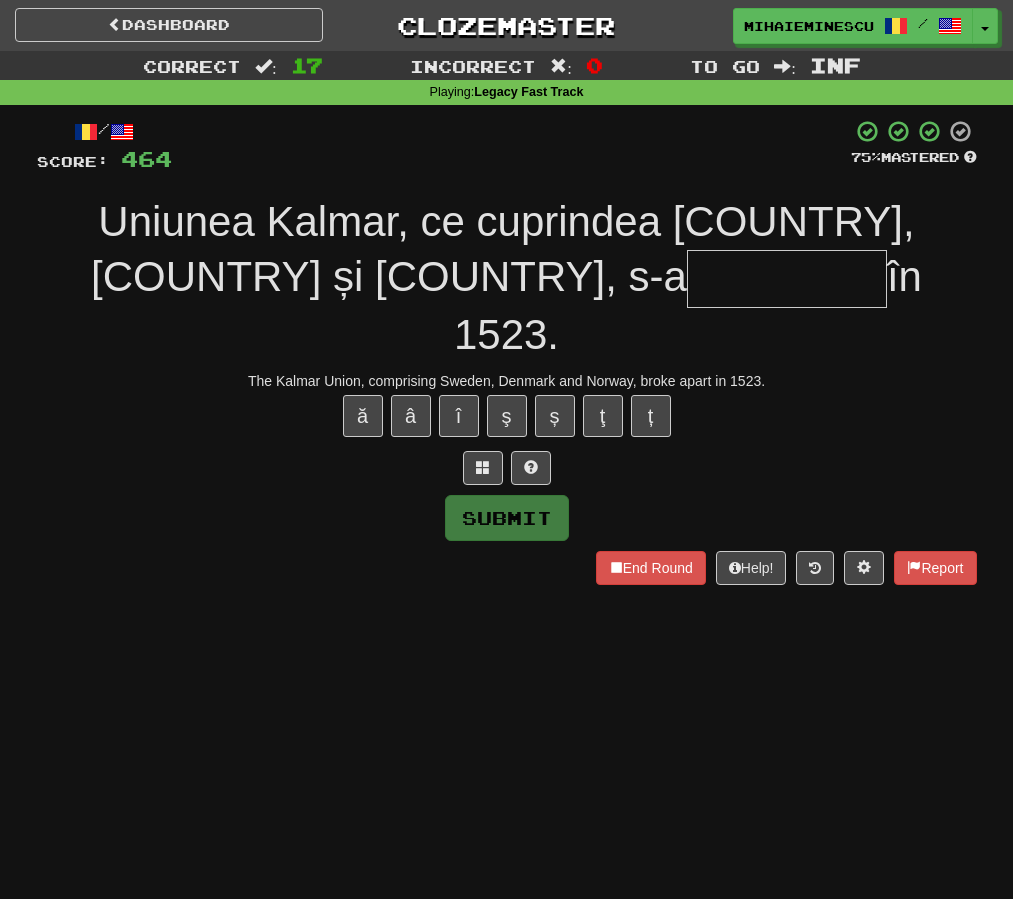 type on "*" 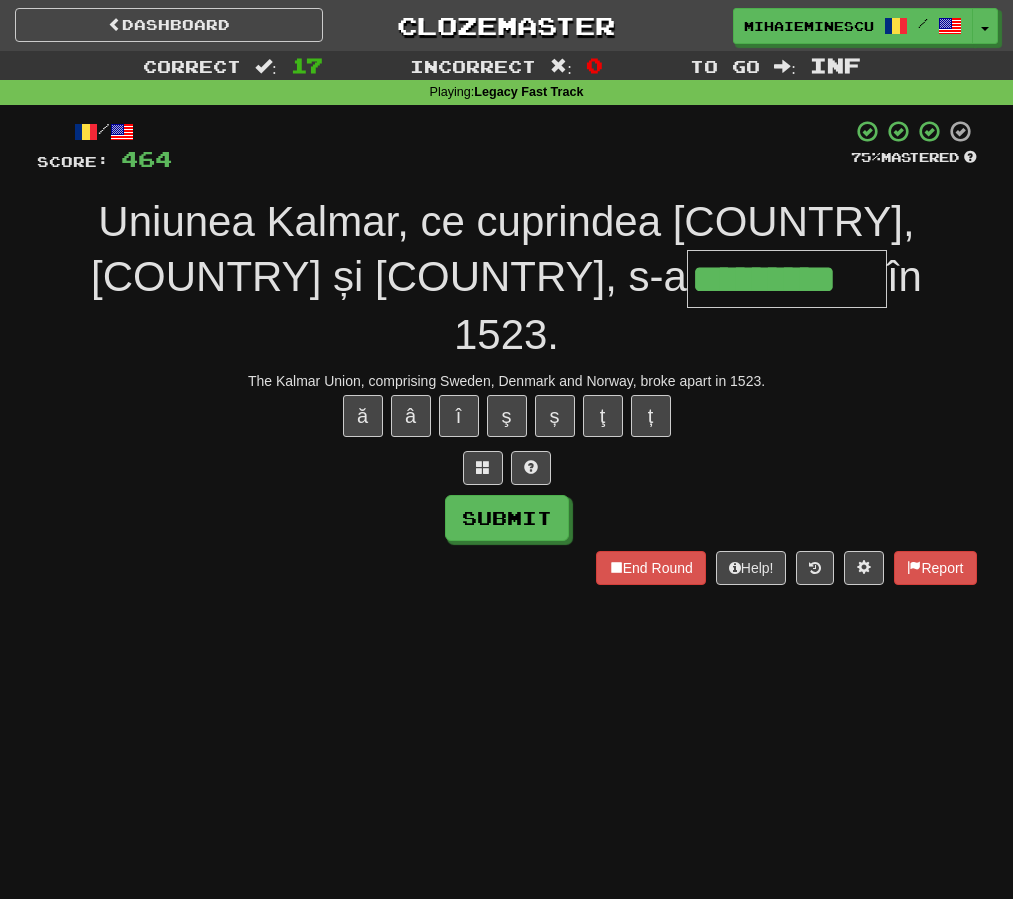 type on "*********" 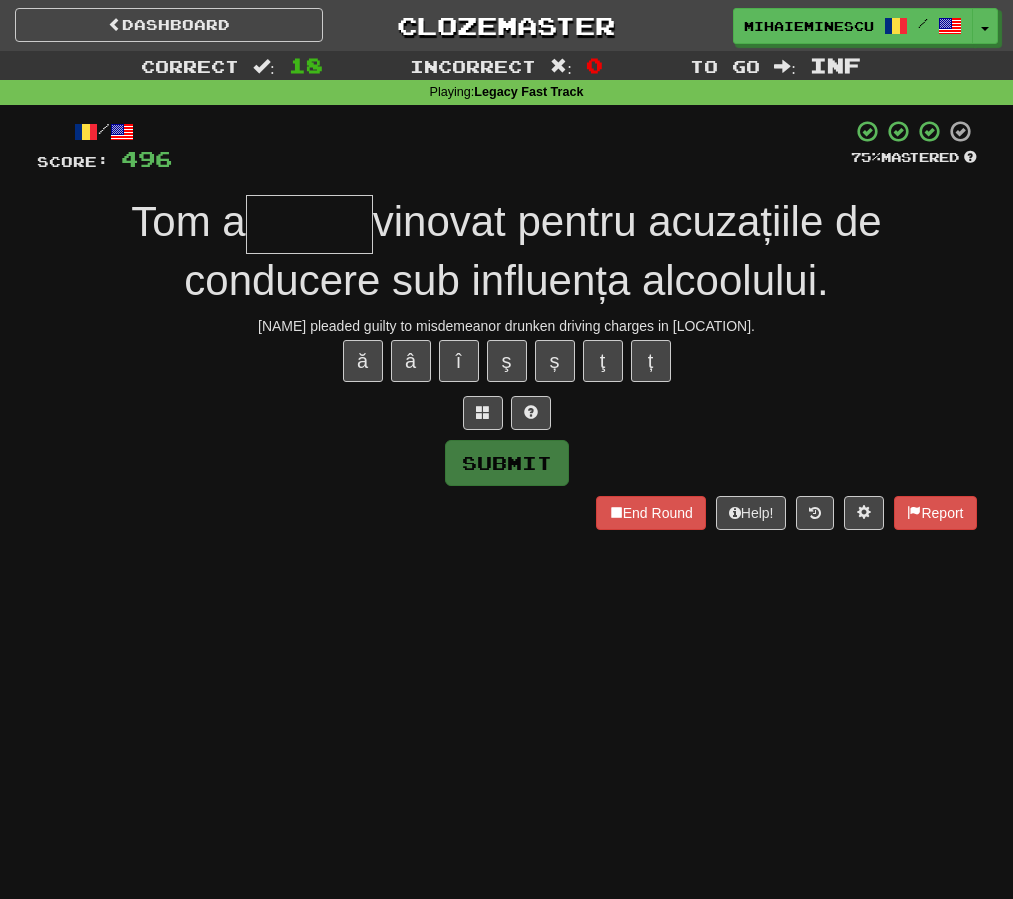 type on "*" 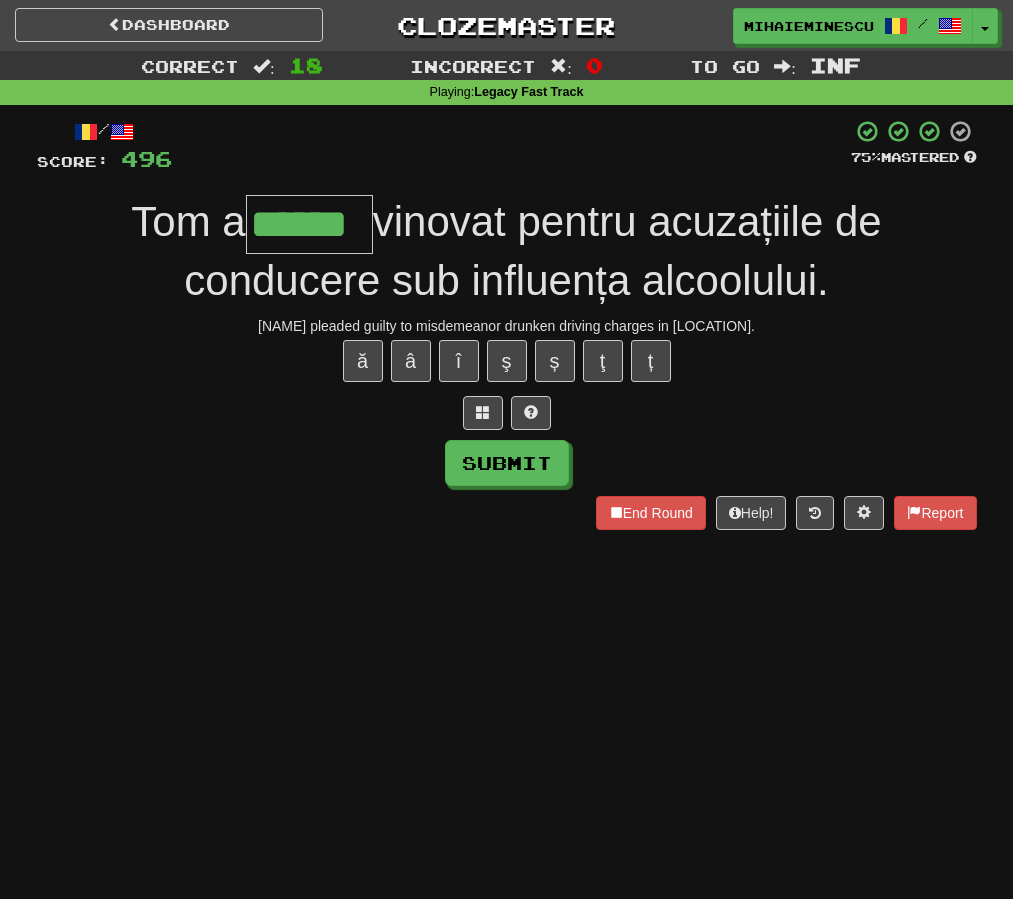 type on "******" 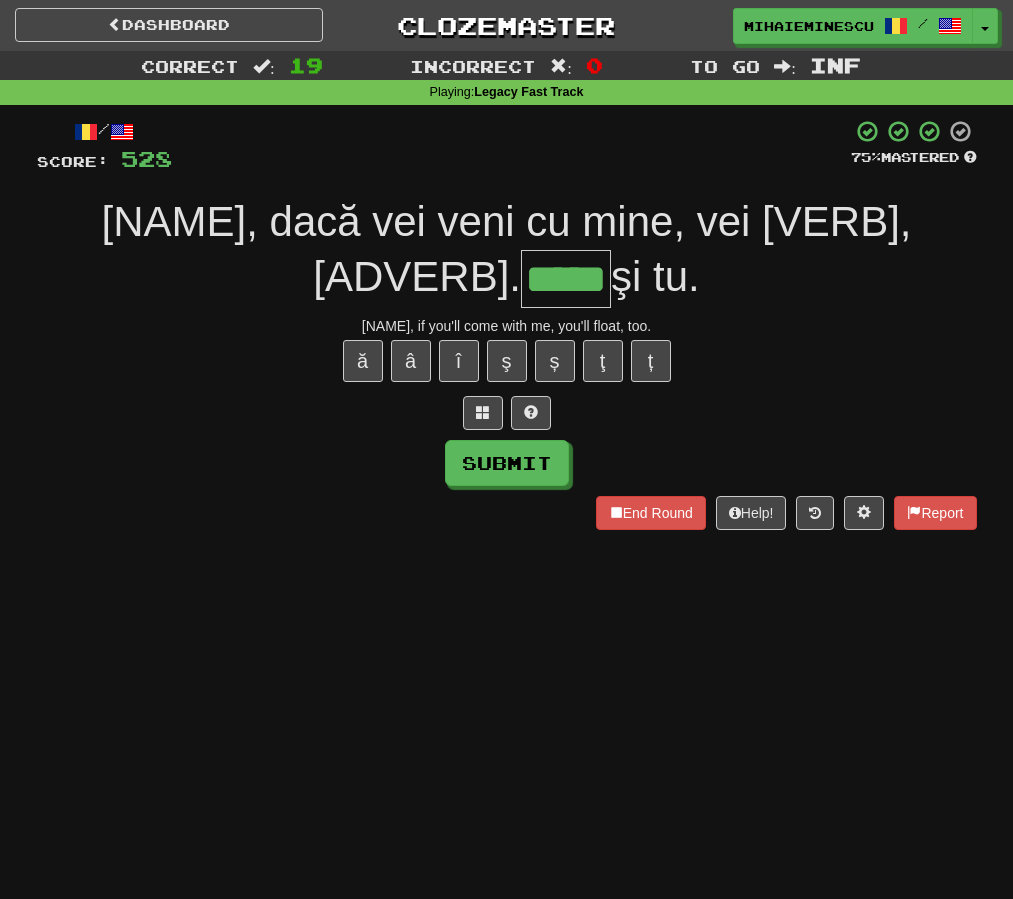 type on "*****" 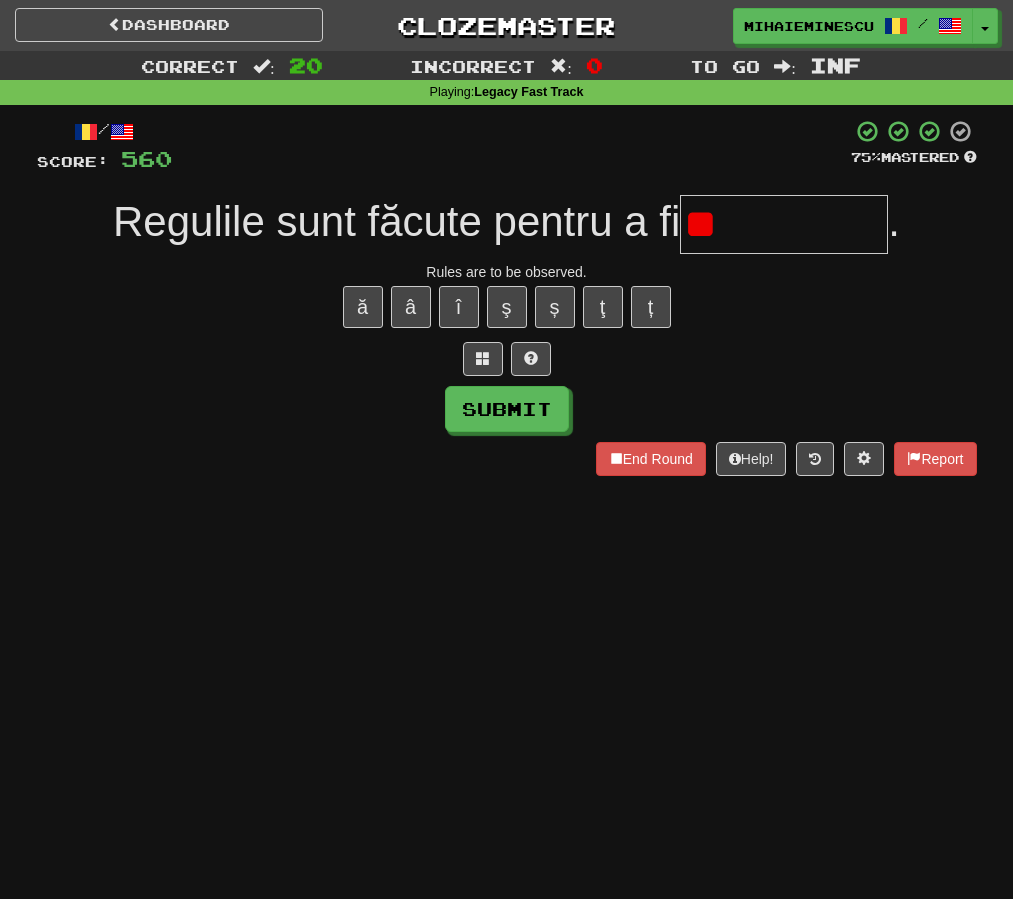 type on "*" 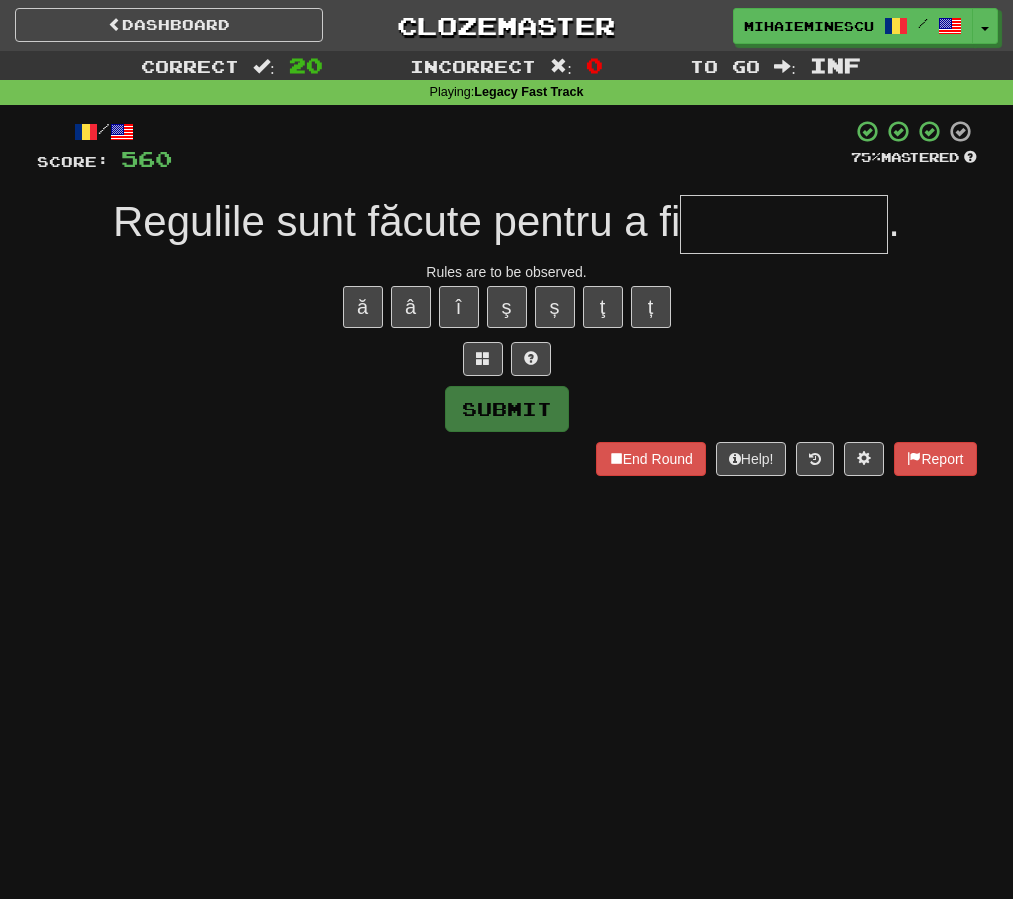 type on "*" 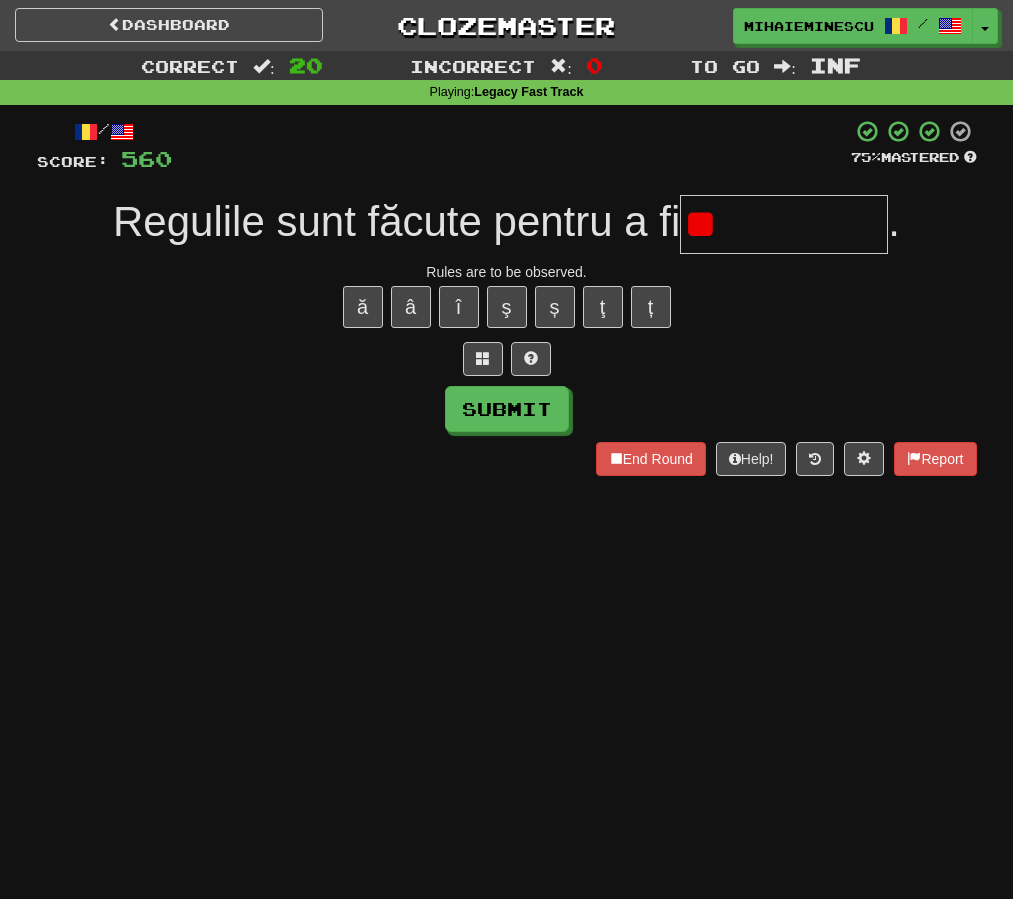 type on "*" 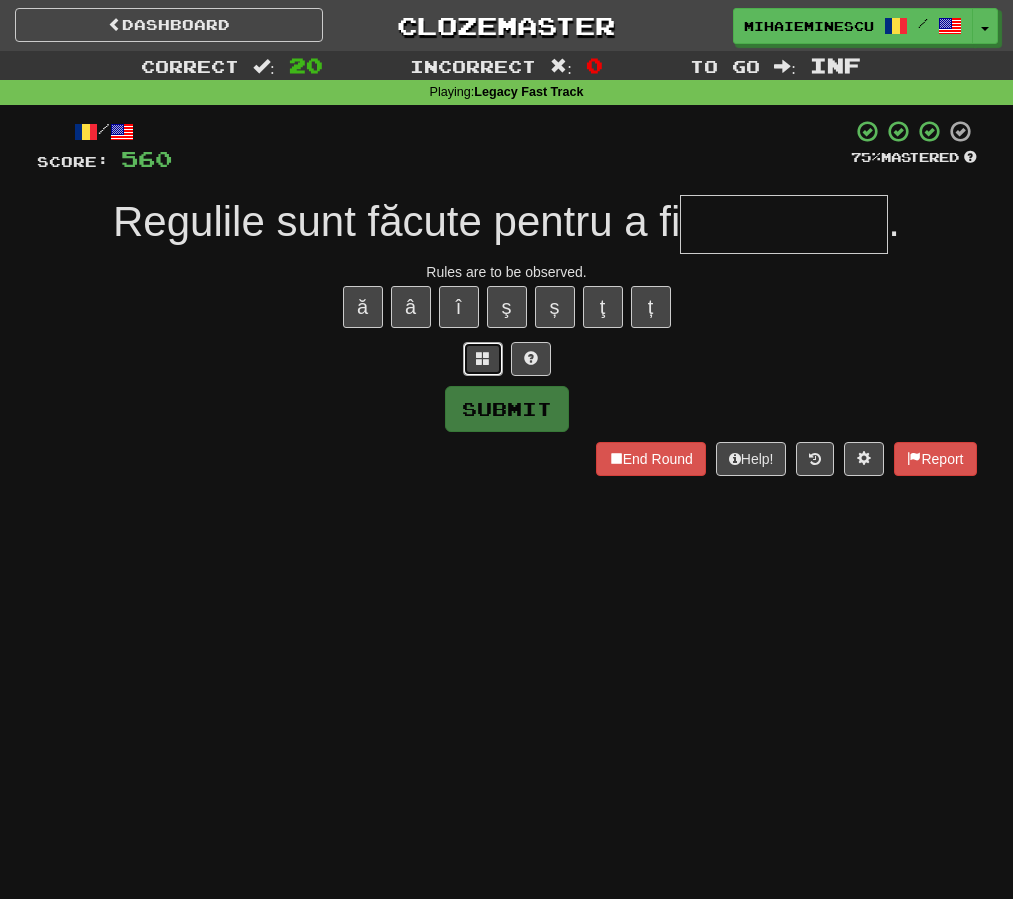 click at bounding box center [483, 358] 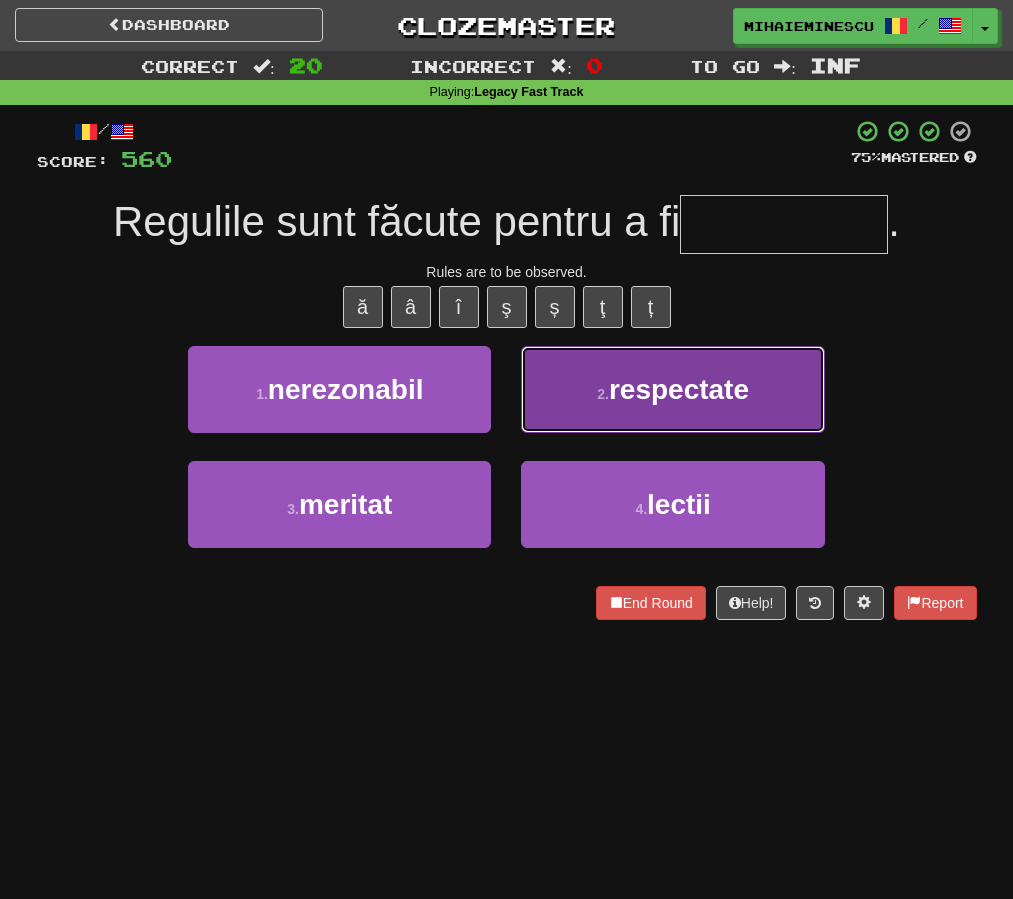 click on "2 .  respectate" at bounding box center (672, 389) 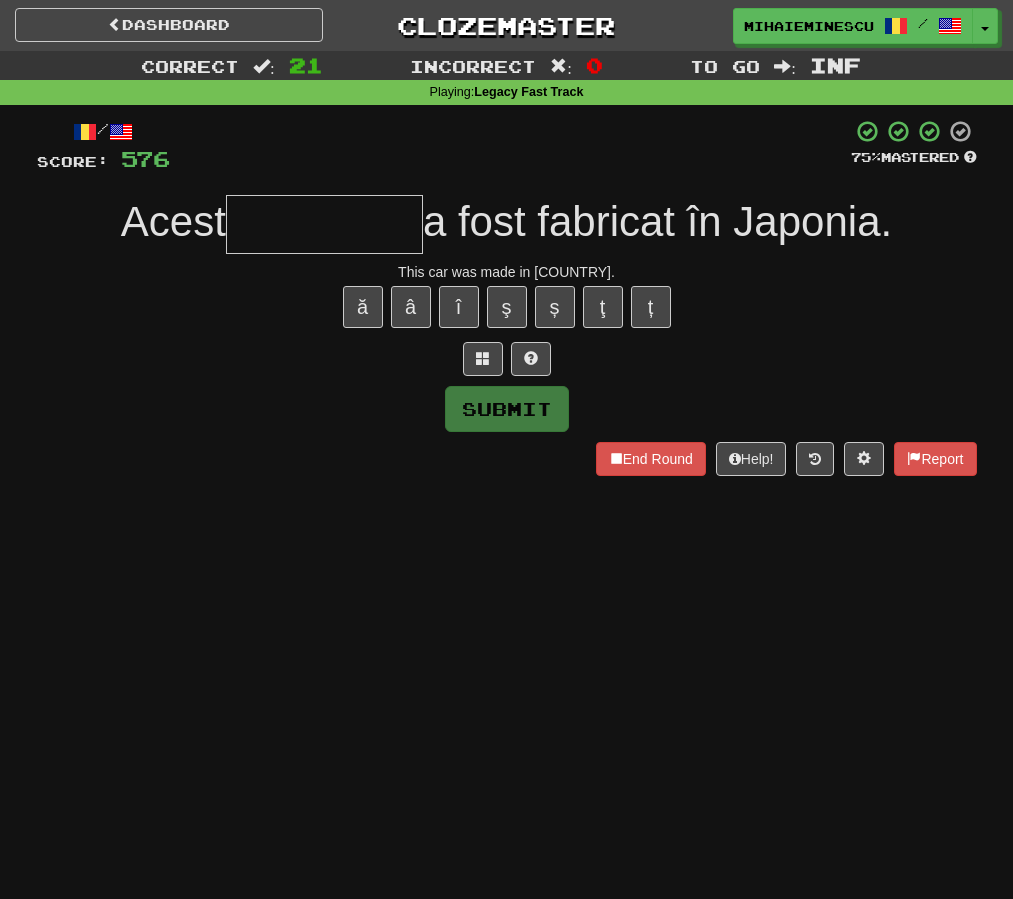 type on "*" 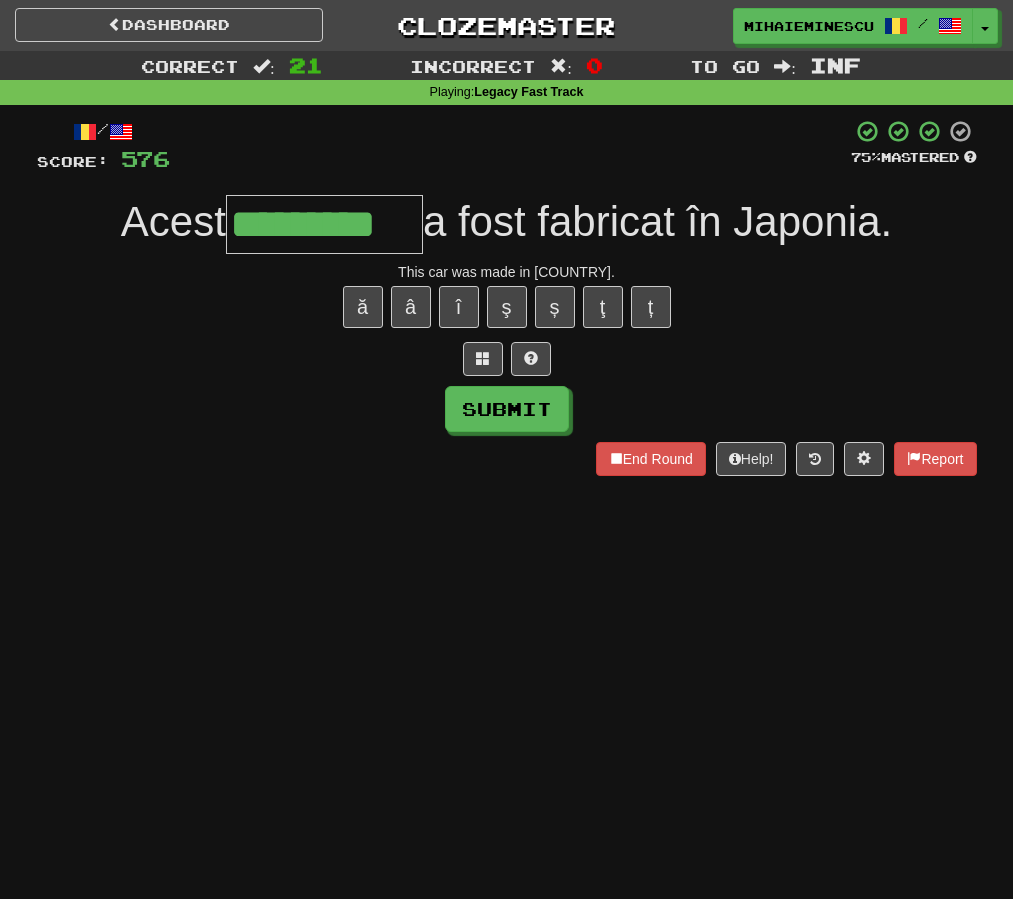 type on "*********" 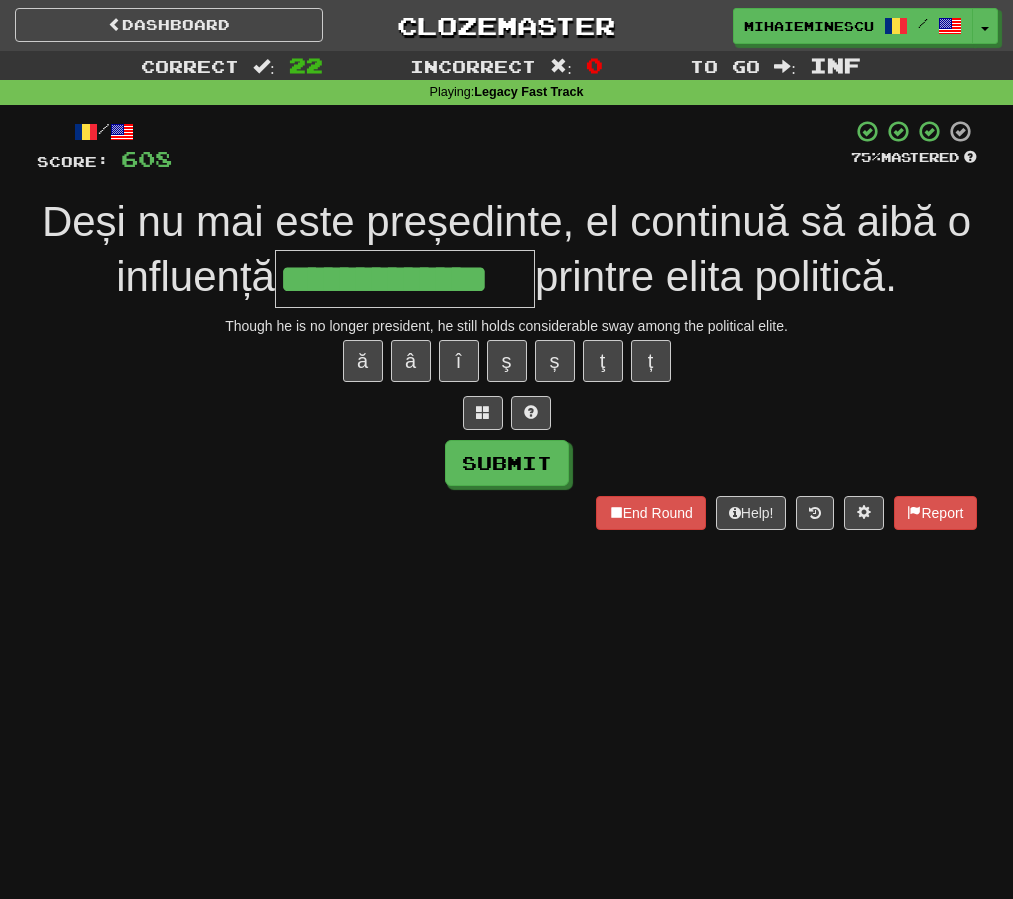 type on "**********" 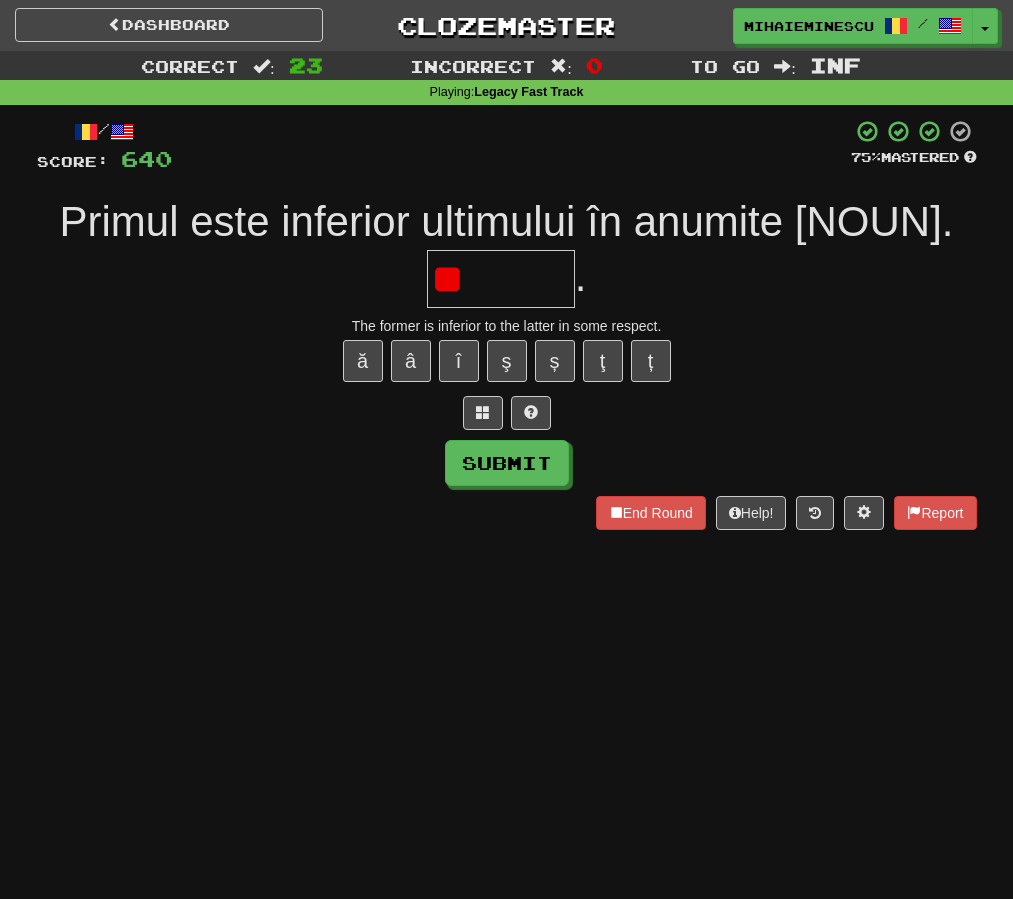 type on "*" 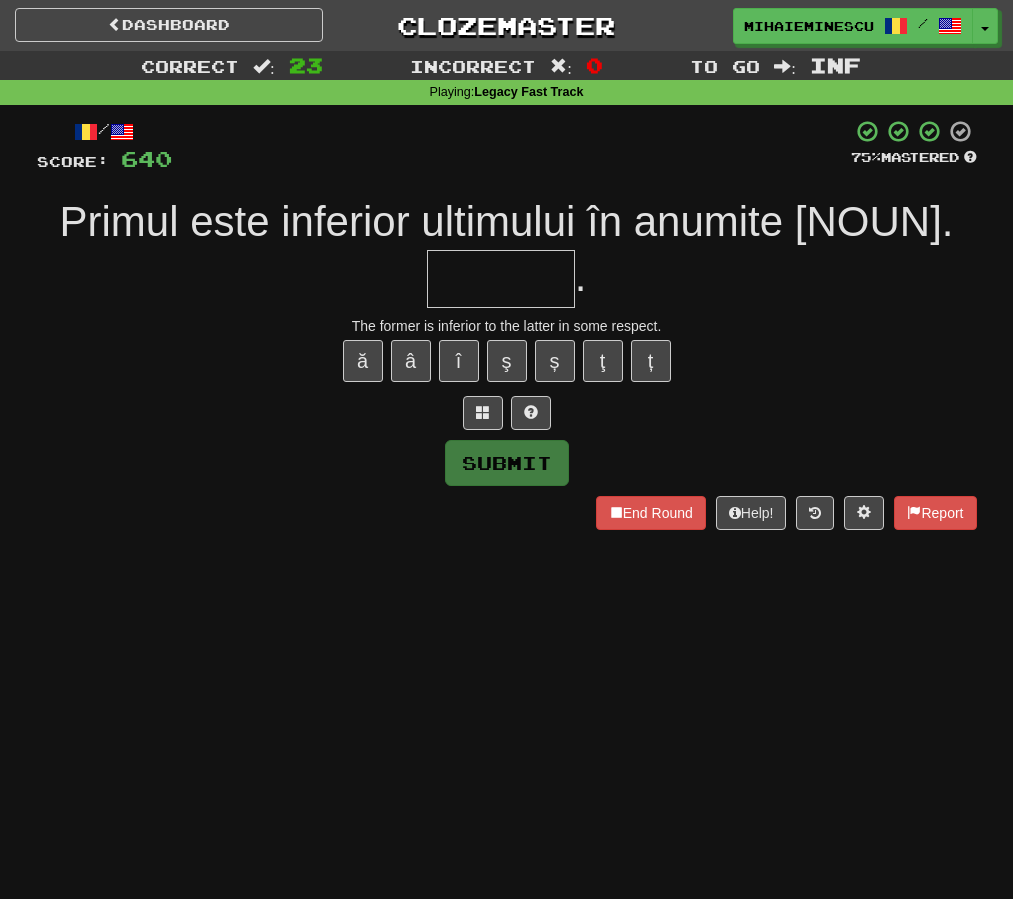type on "*" 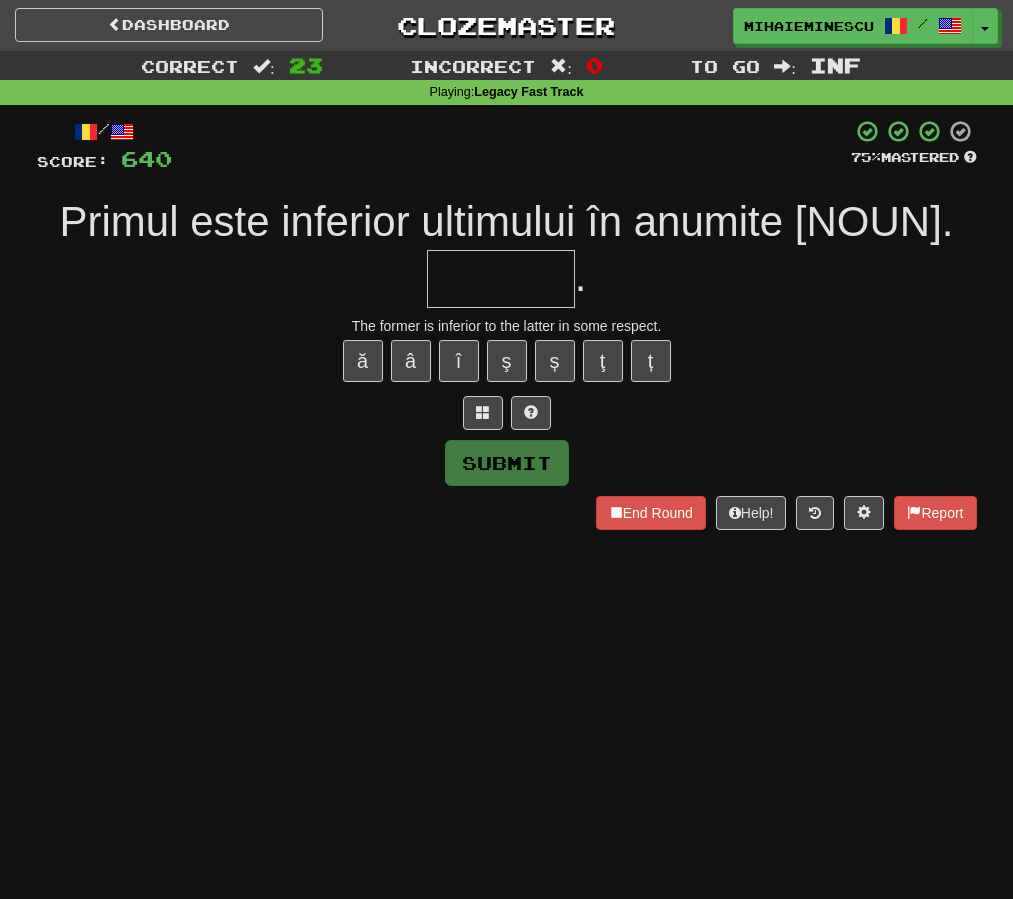 type on "*" 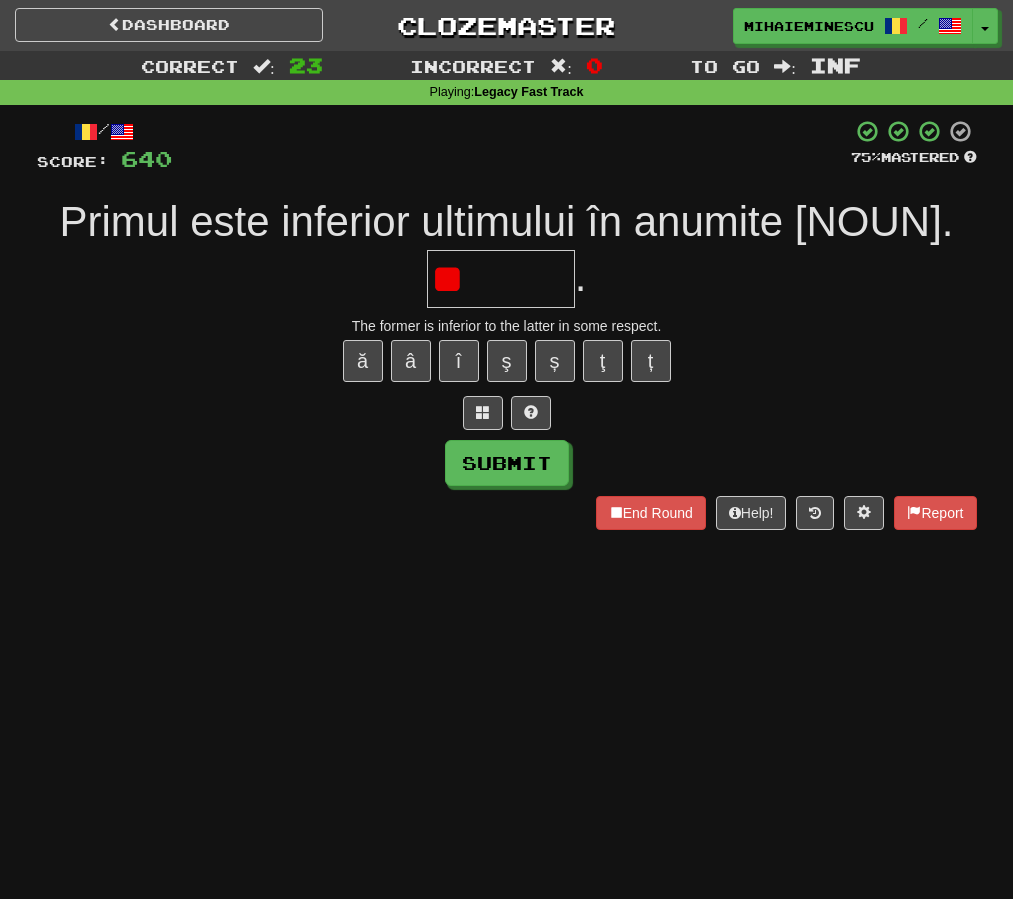 type on "*" 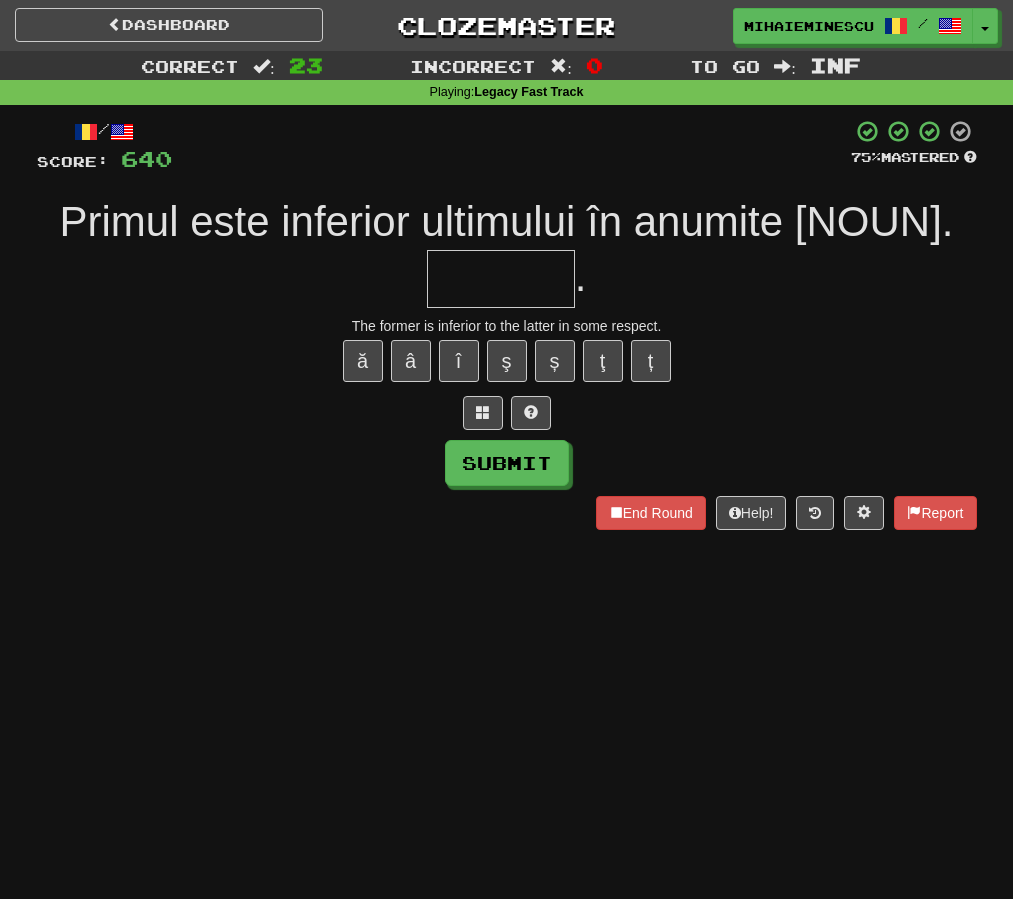 type on "*" 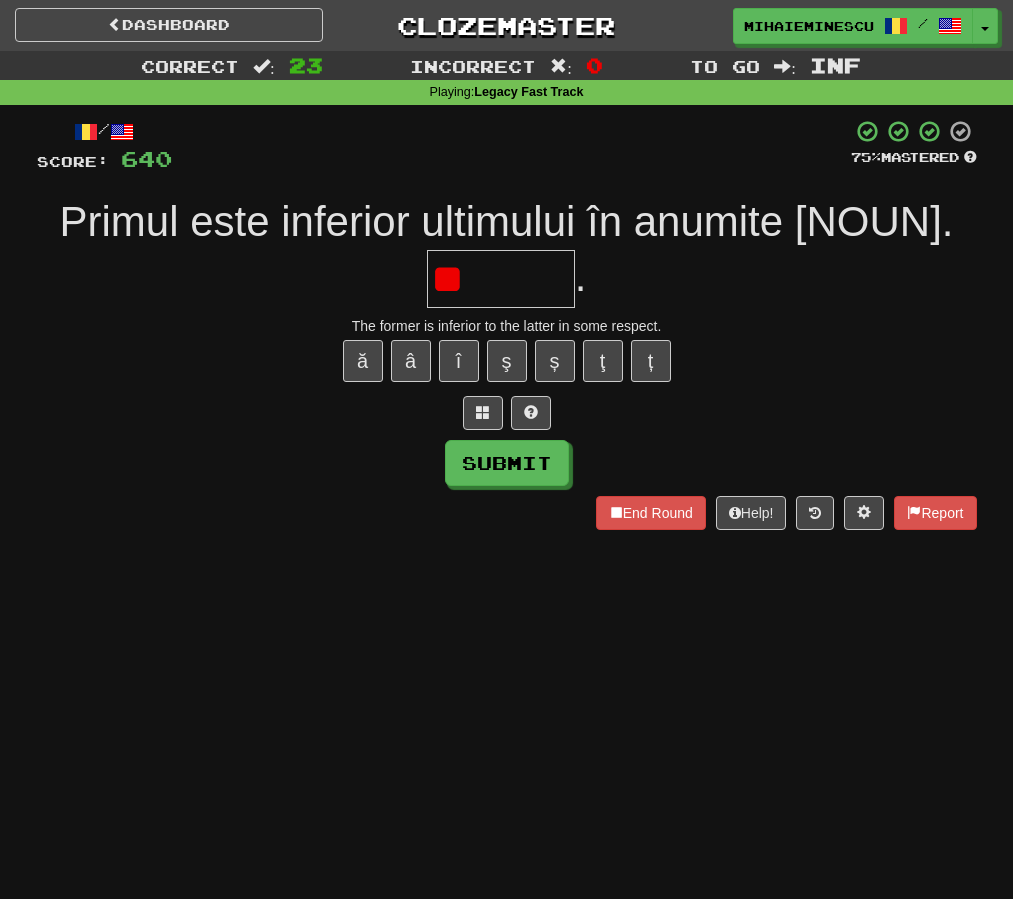 type on "*" 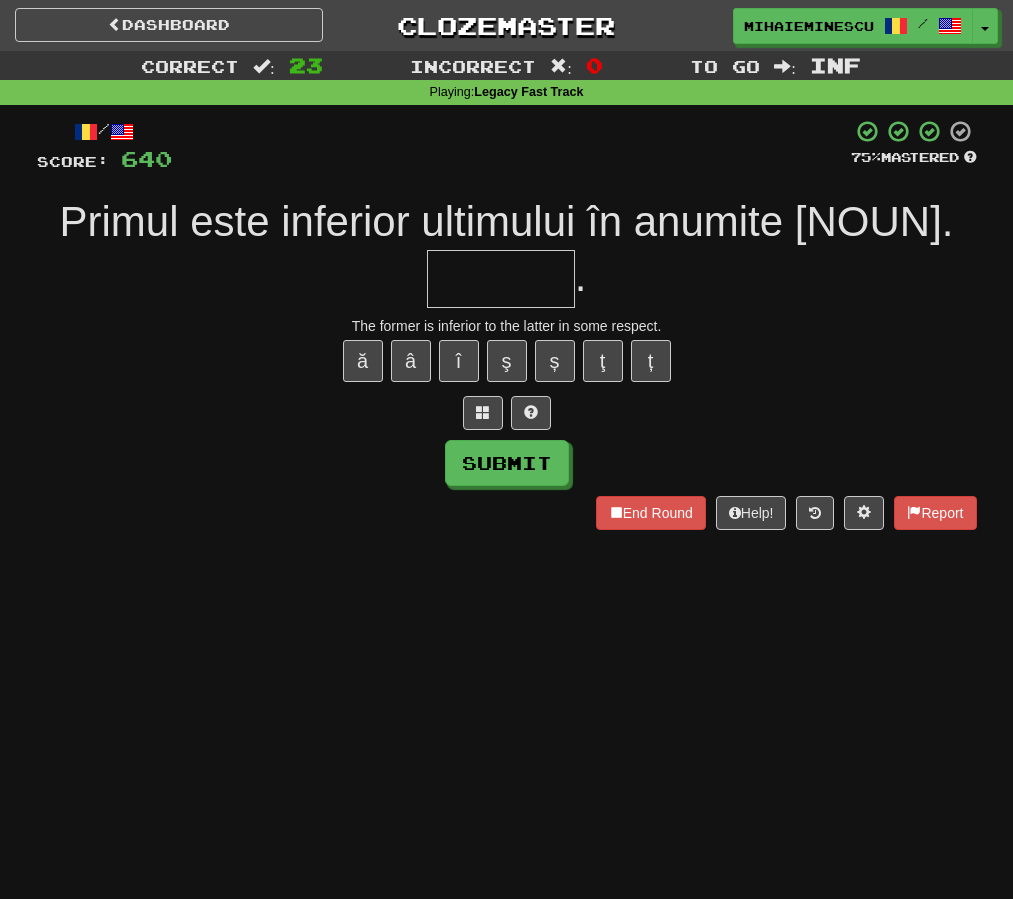 type on "*" 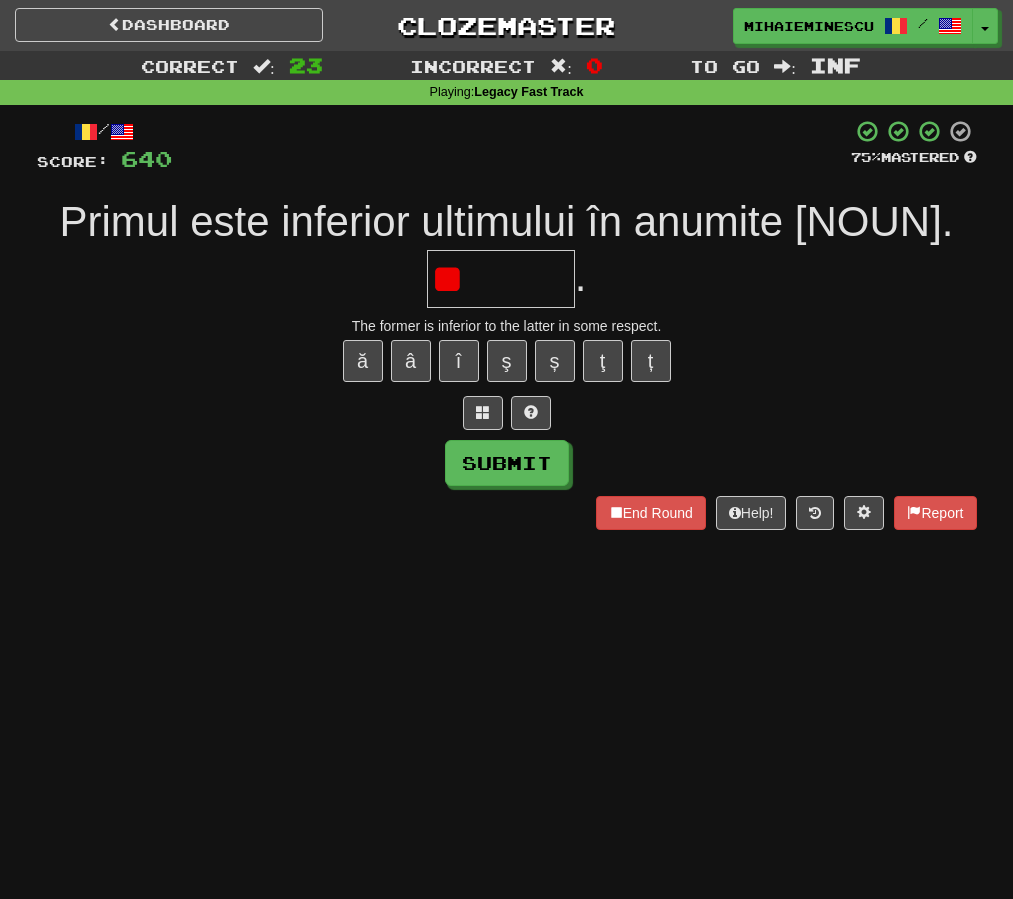 type on "*" 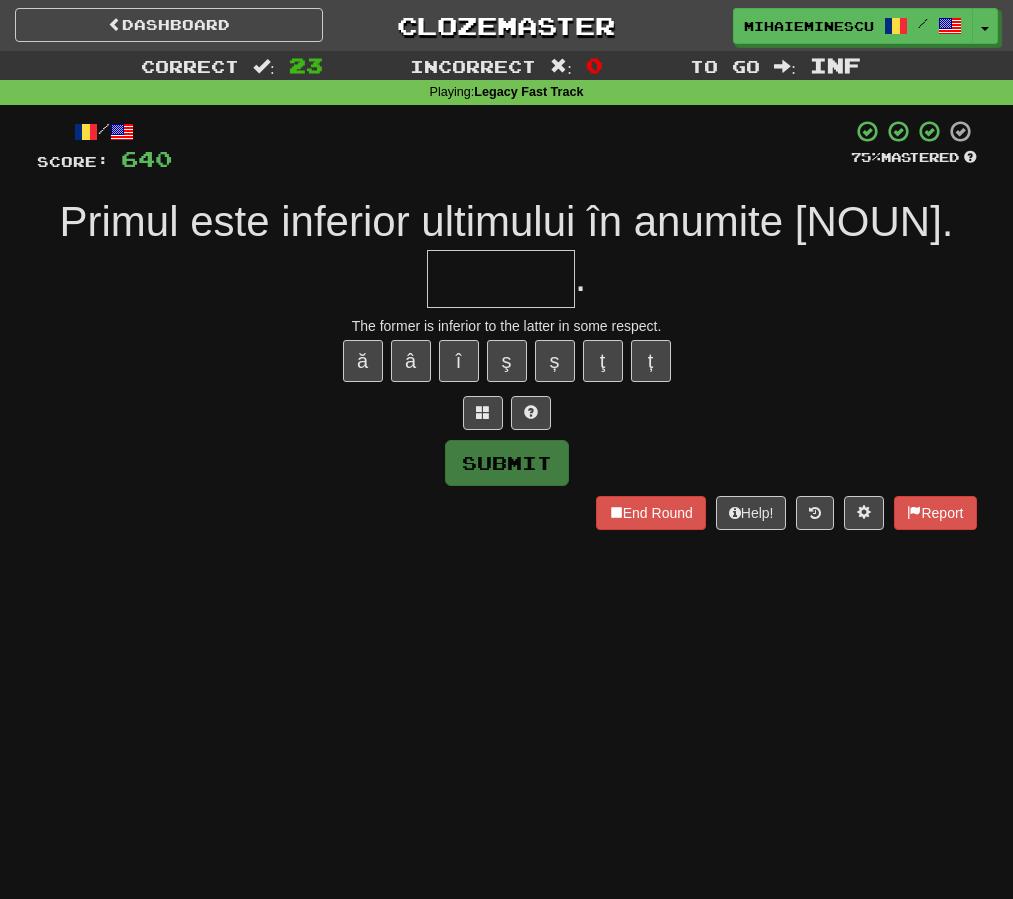 type on "*" 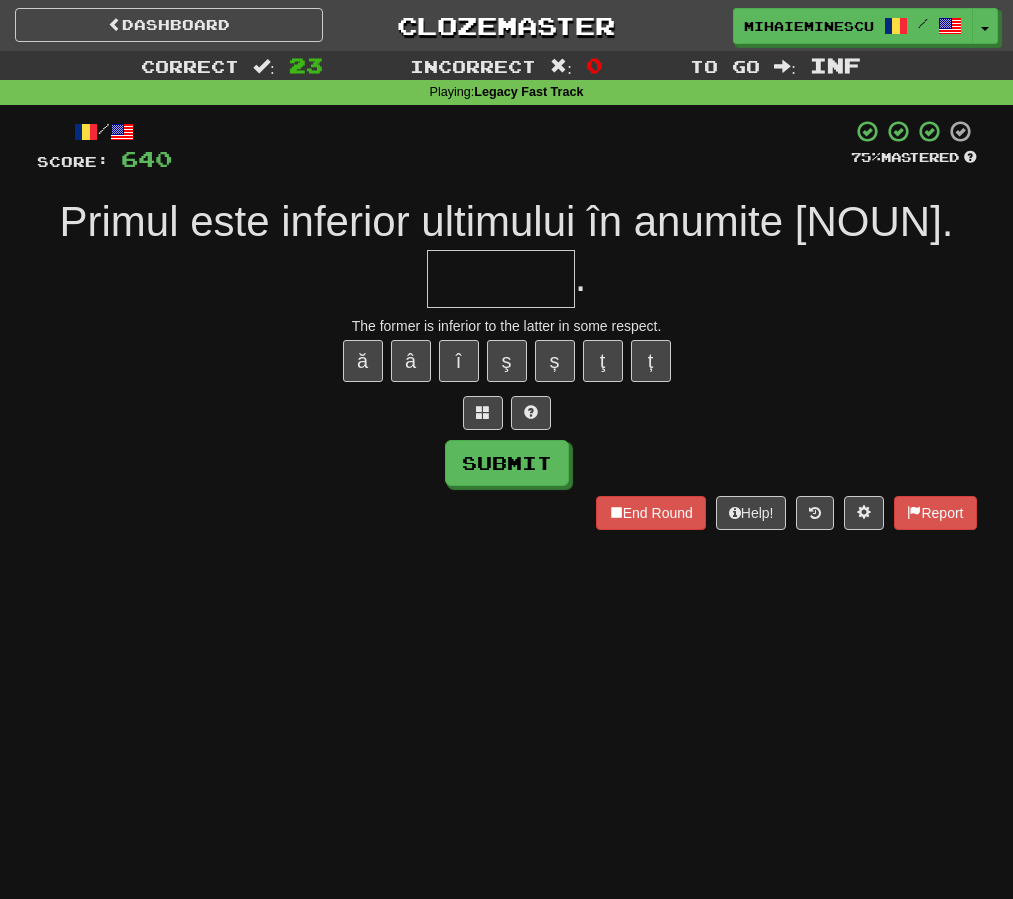 type on "*" 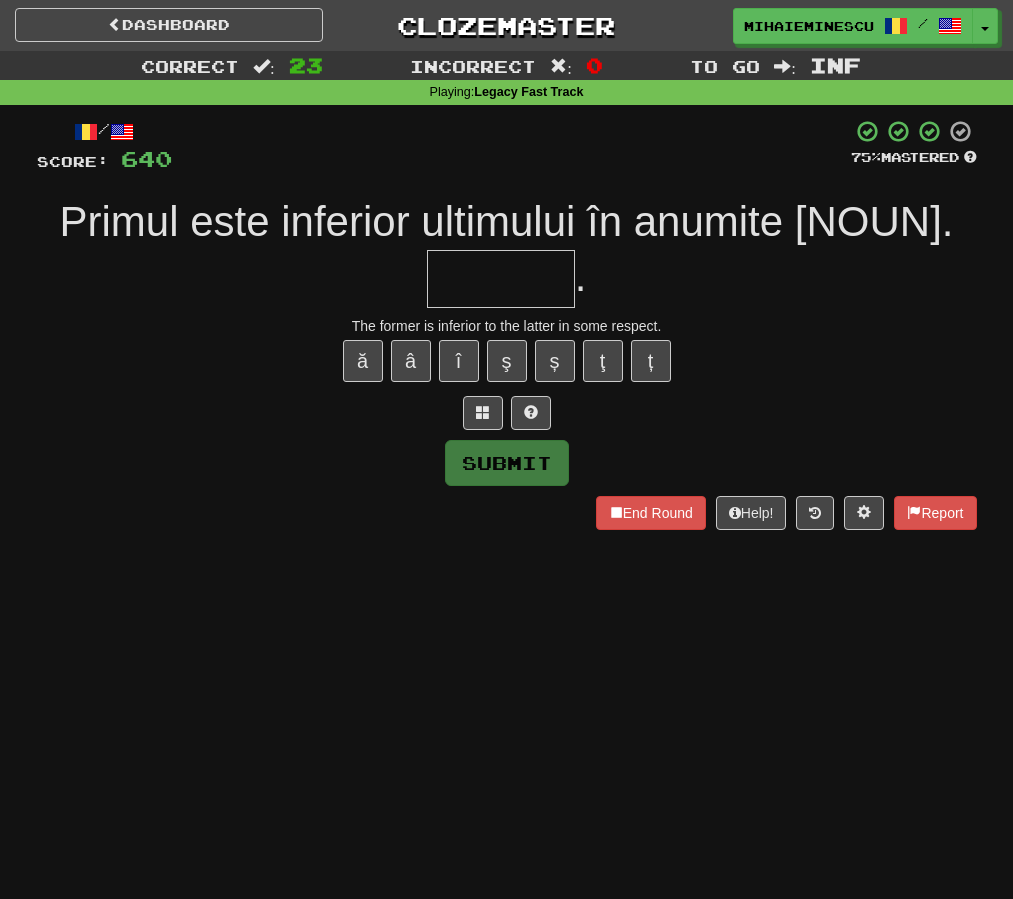 type on "*" 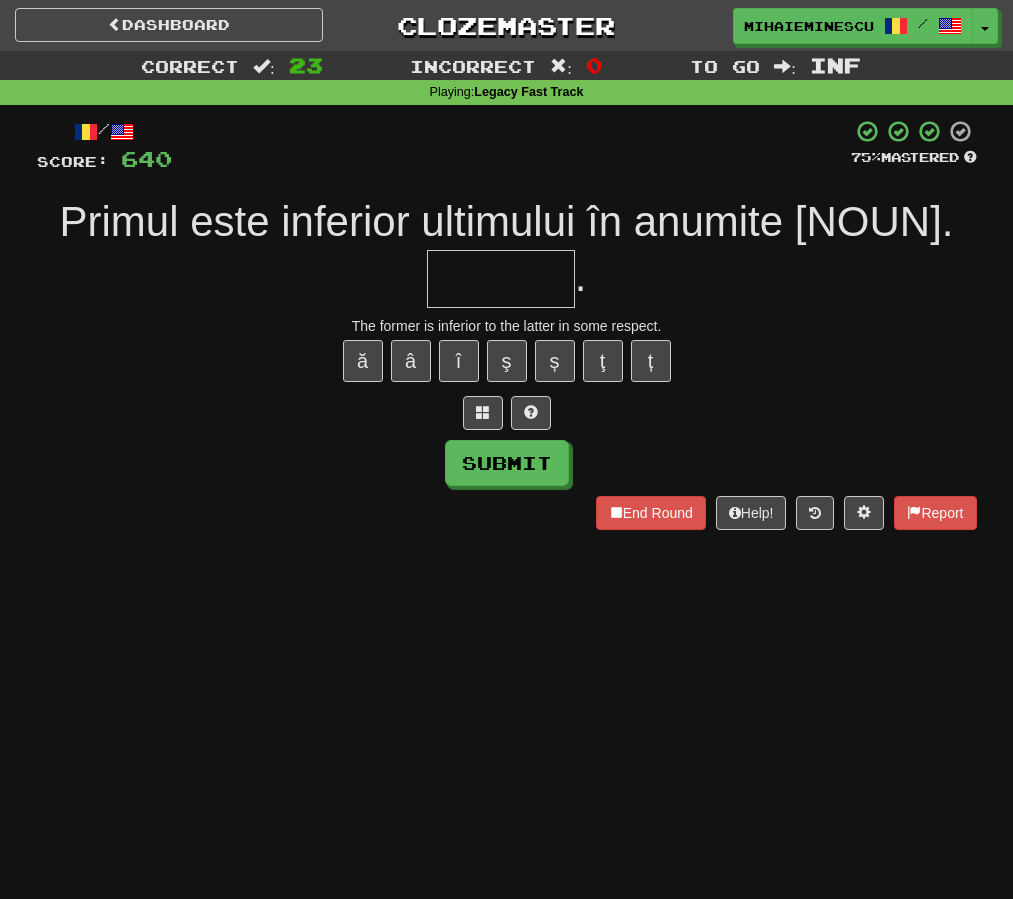 type on "*" 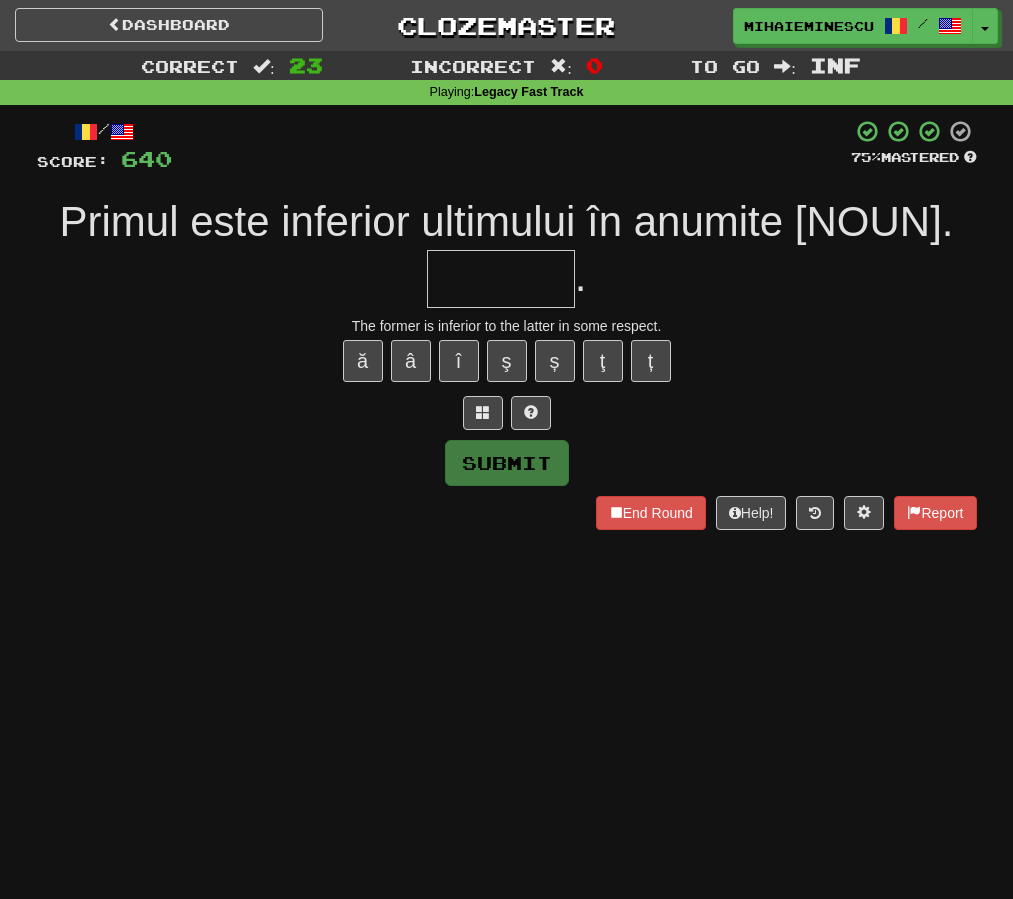 type on "*" 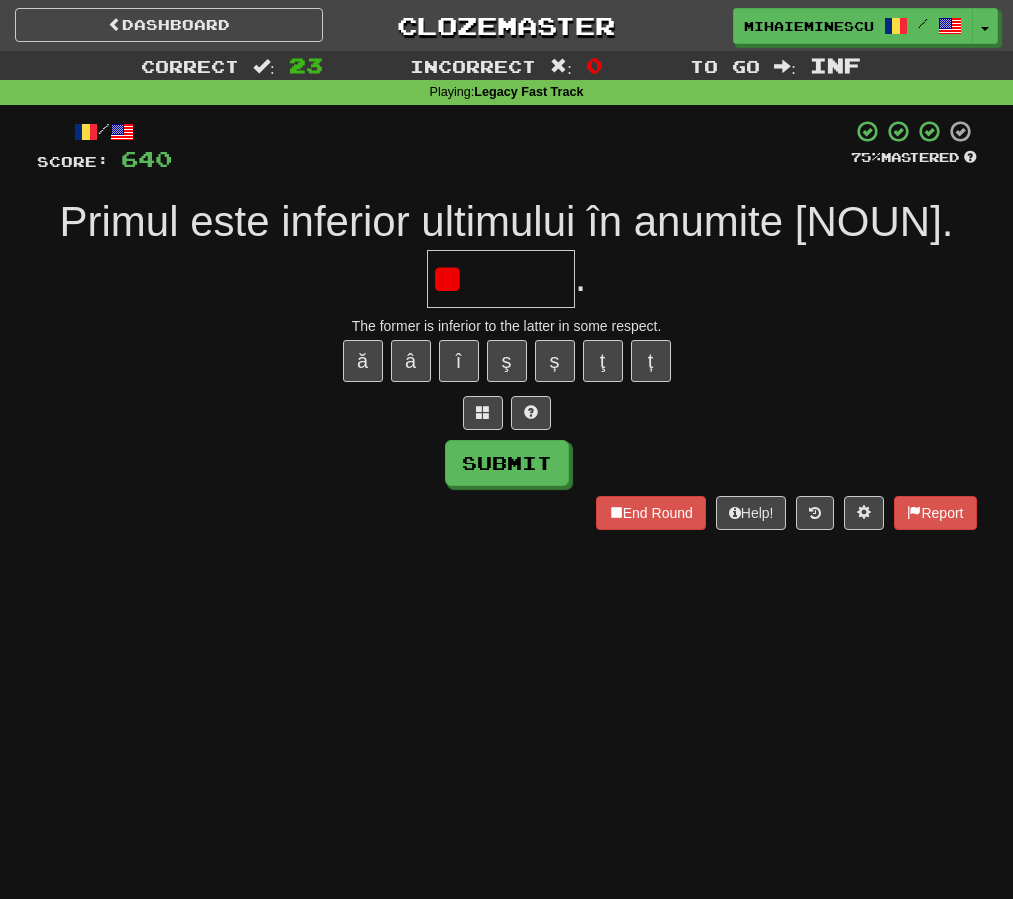 type on "*" 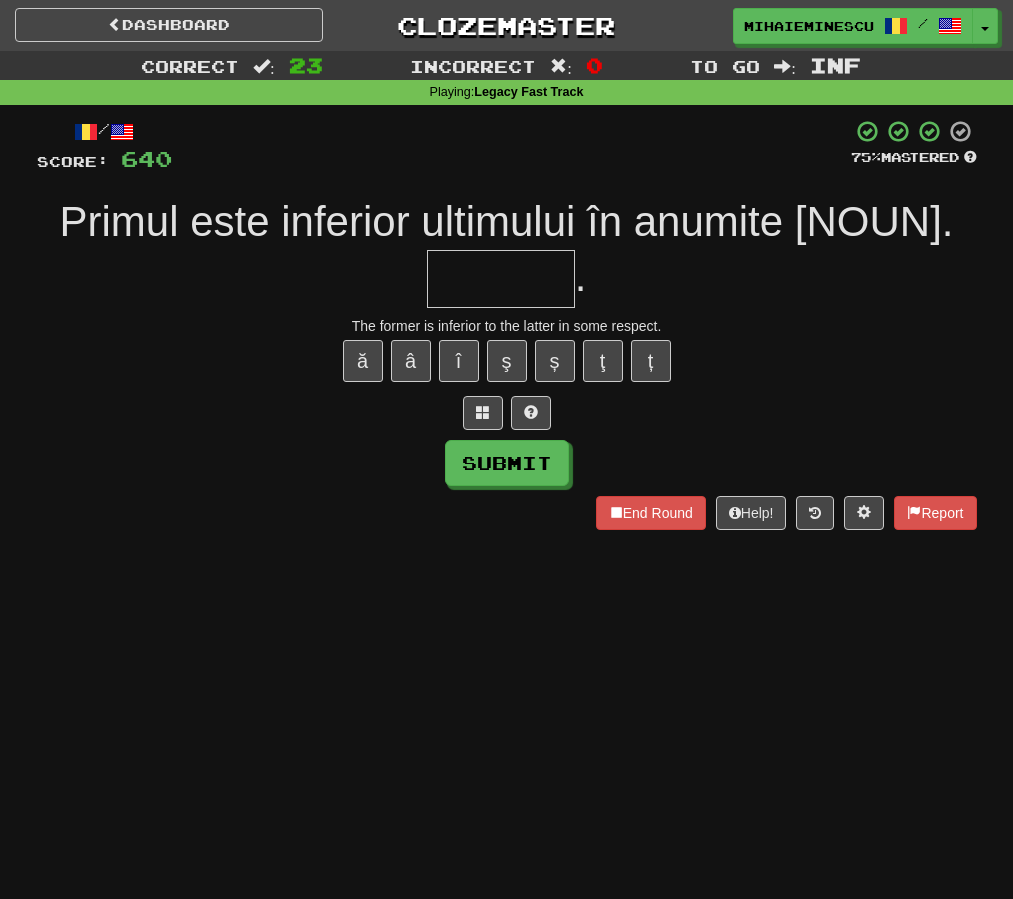 type on "*" 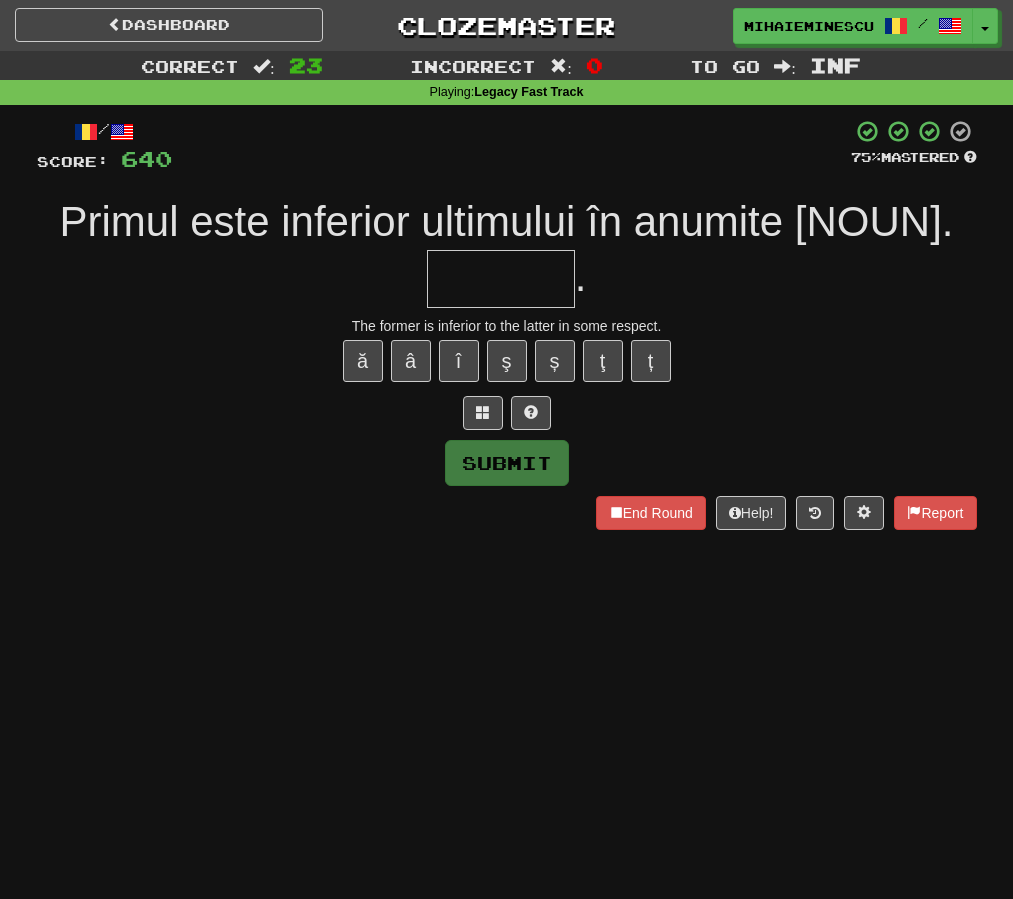 type on "*" 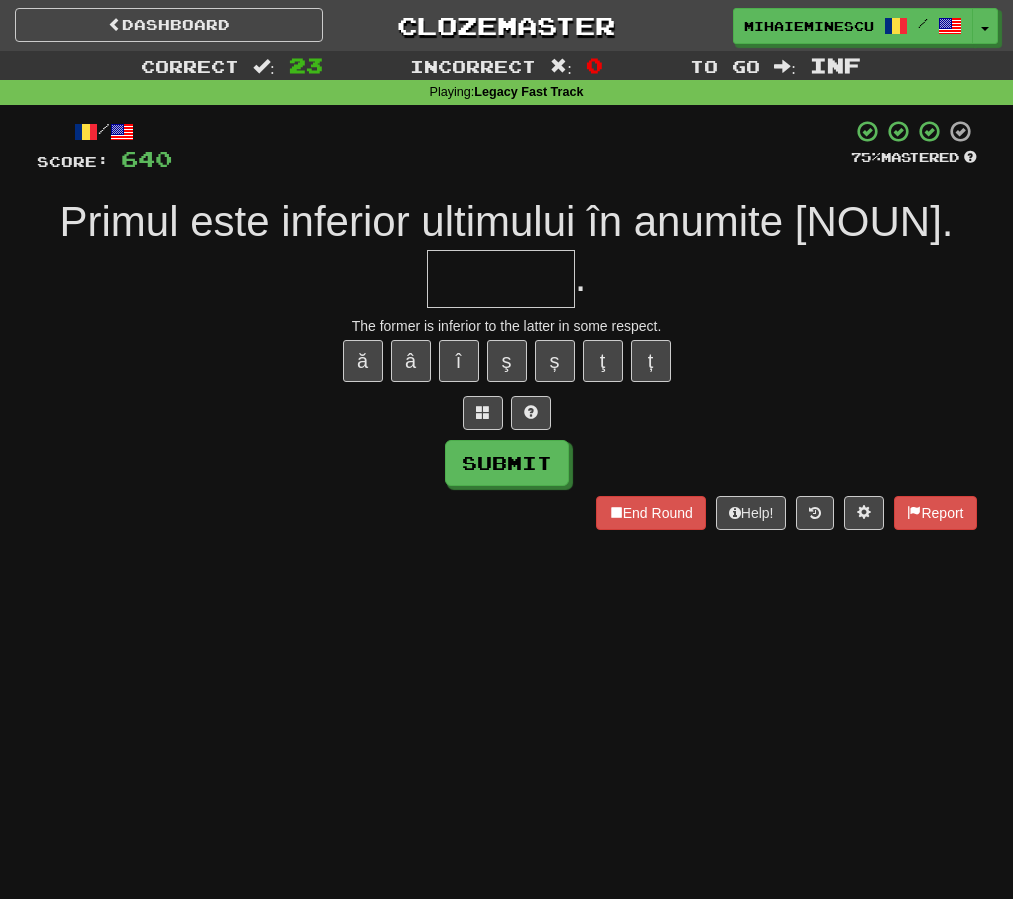 type on "*" 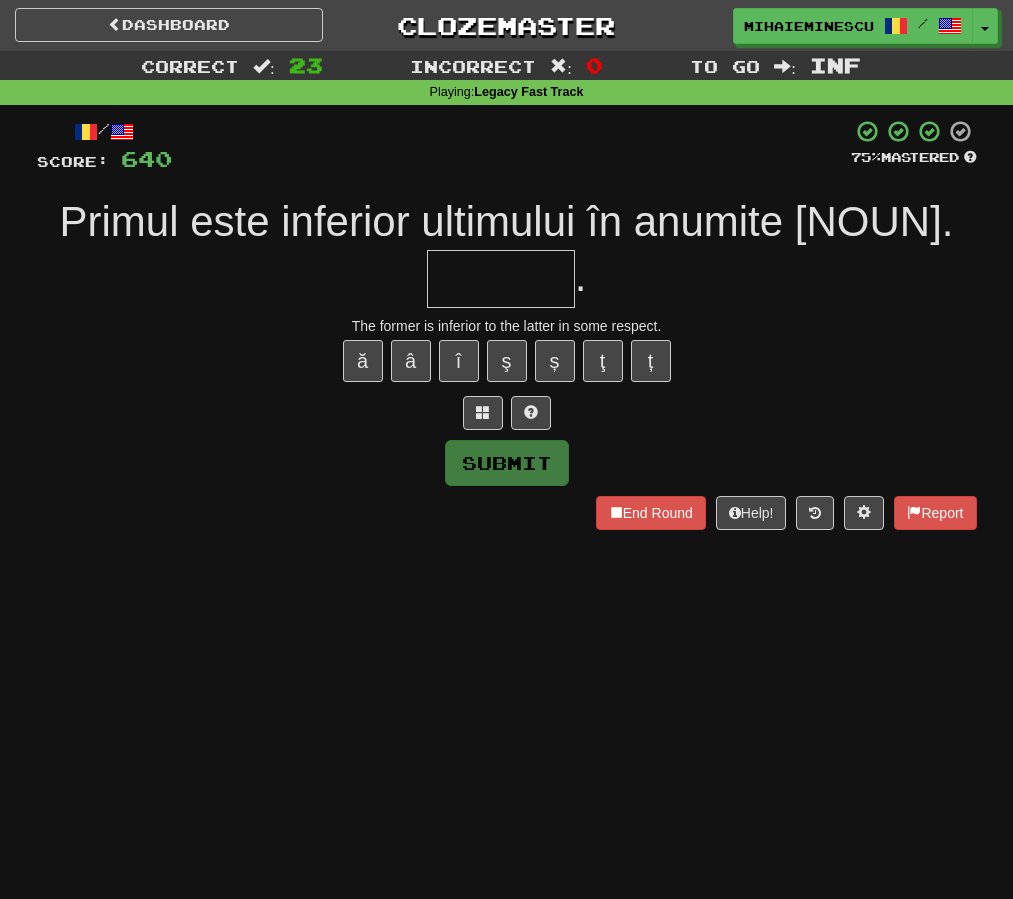 type on "*" 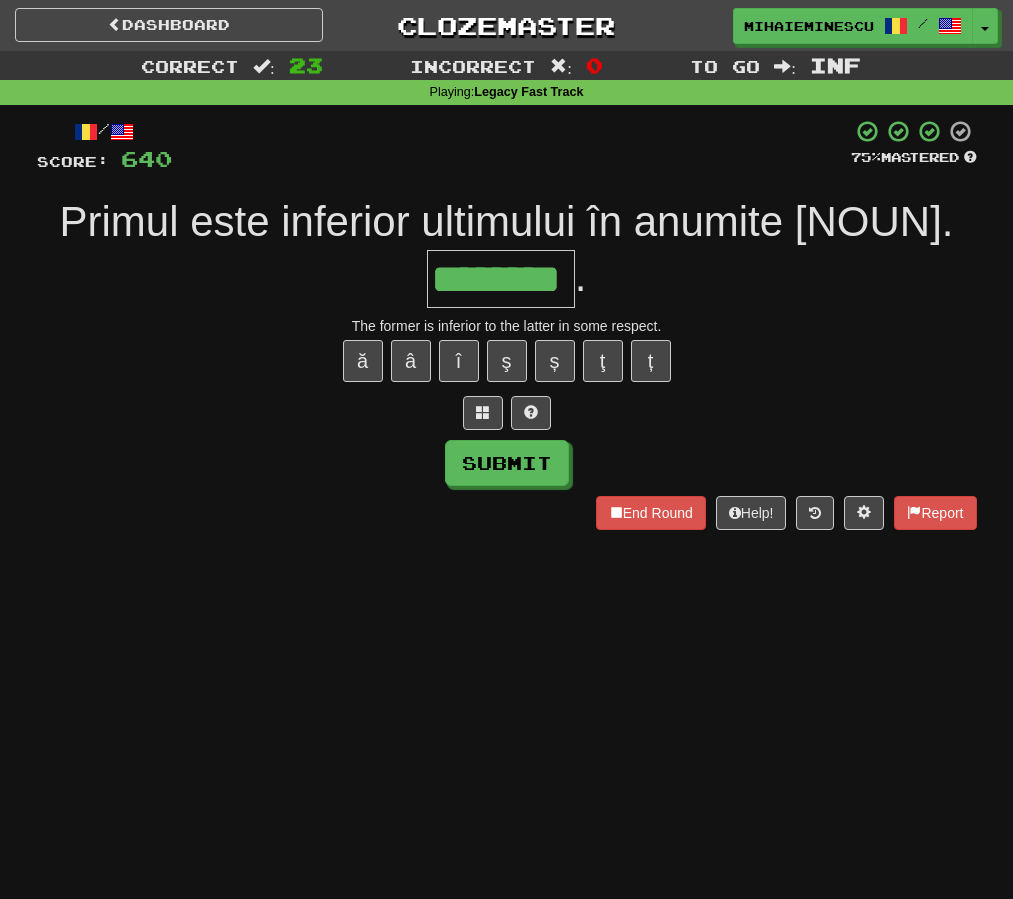 type on "********" 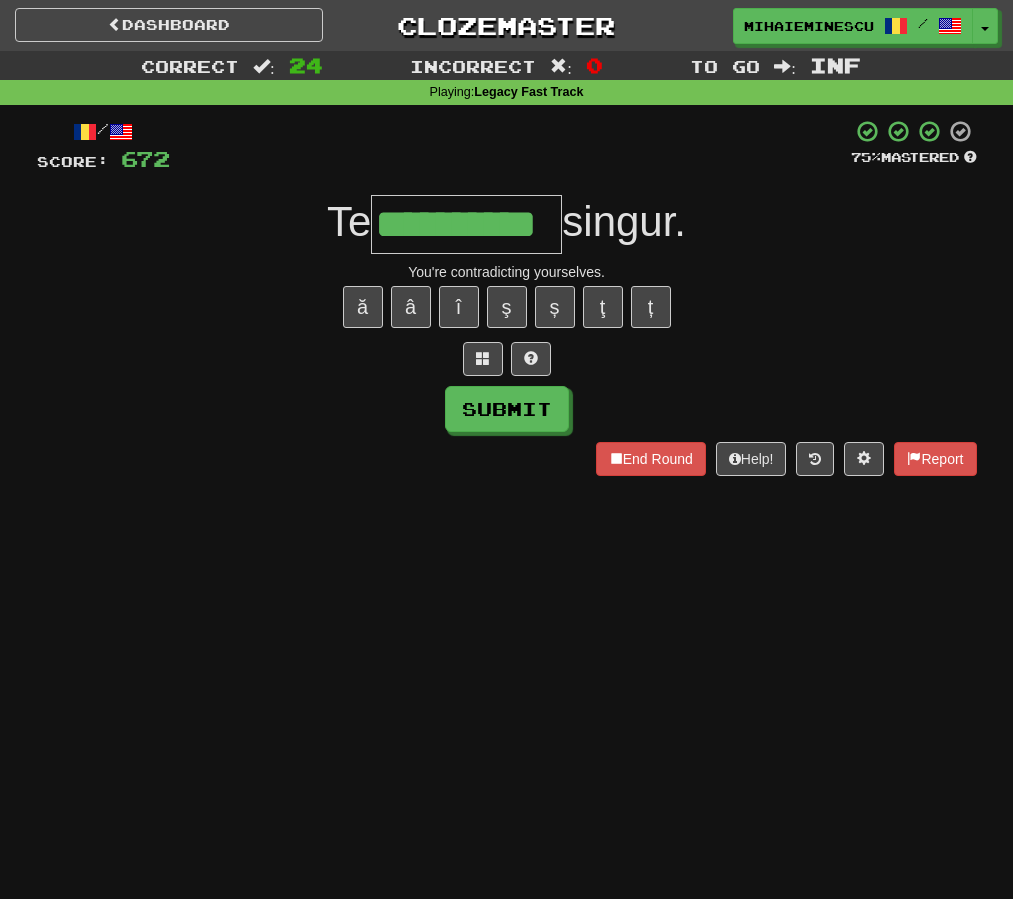 type on "**********" 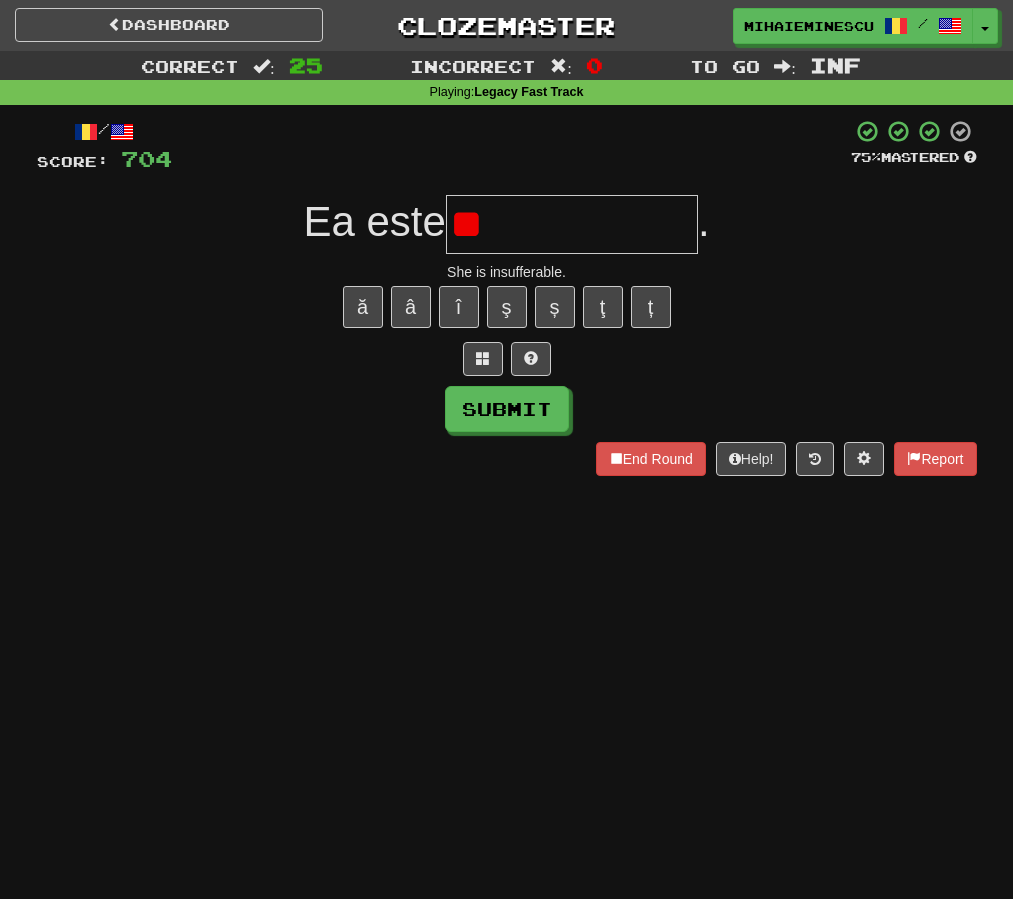 type on "*" 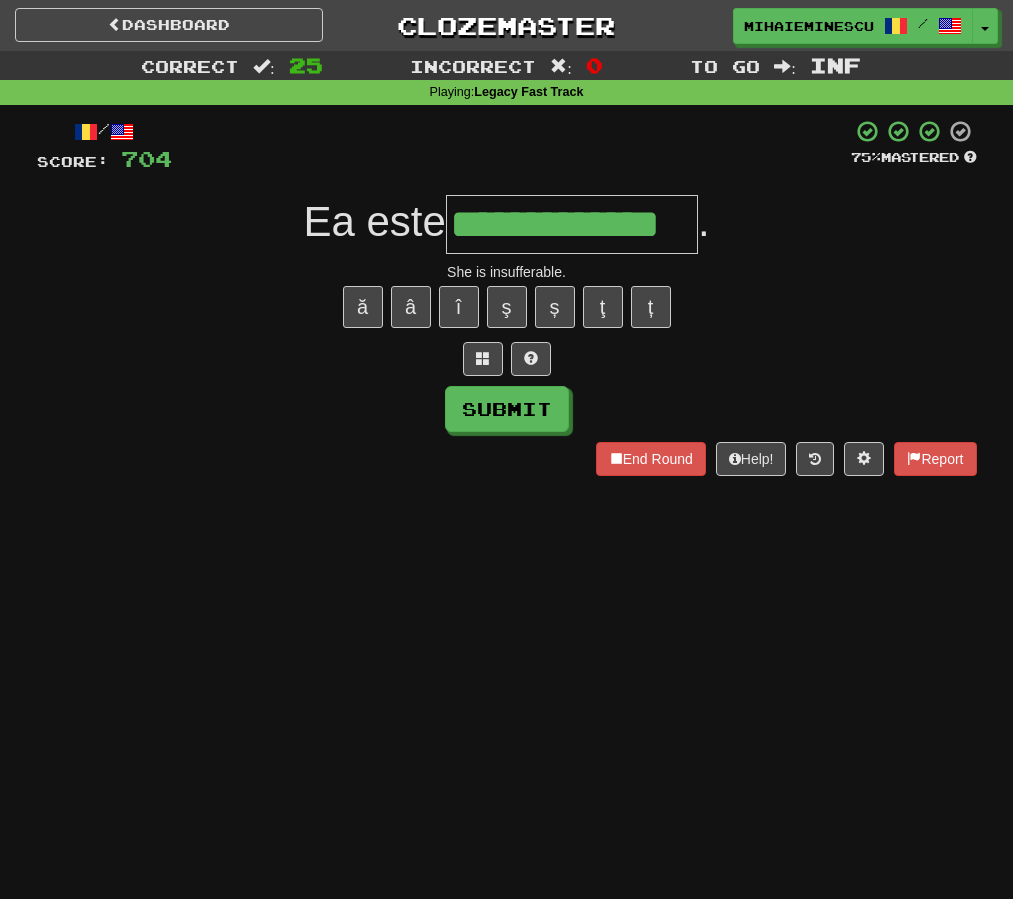 type on "**********" 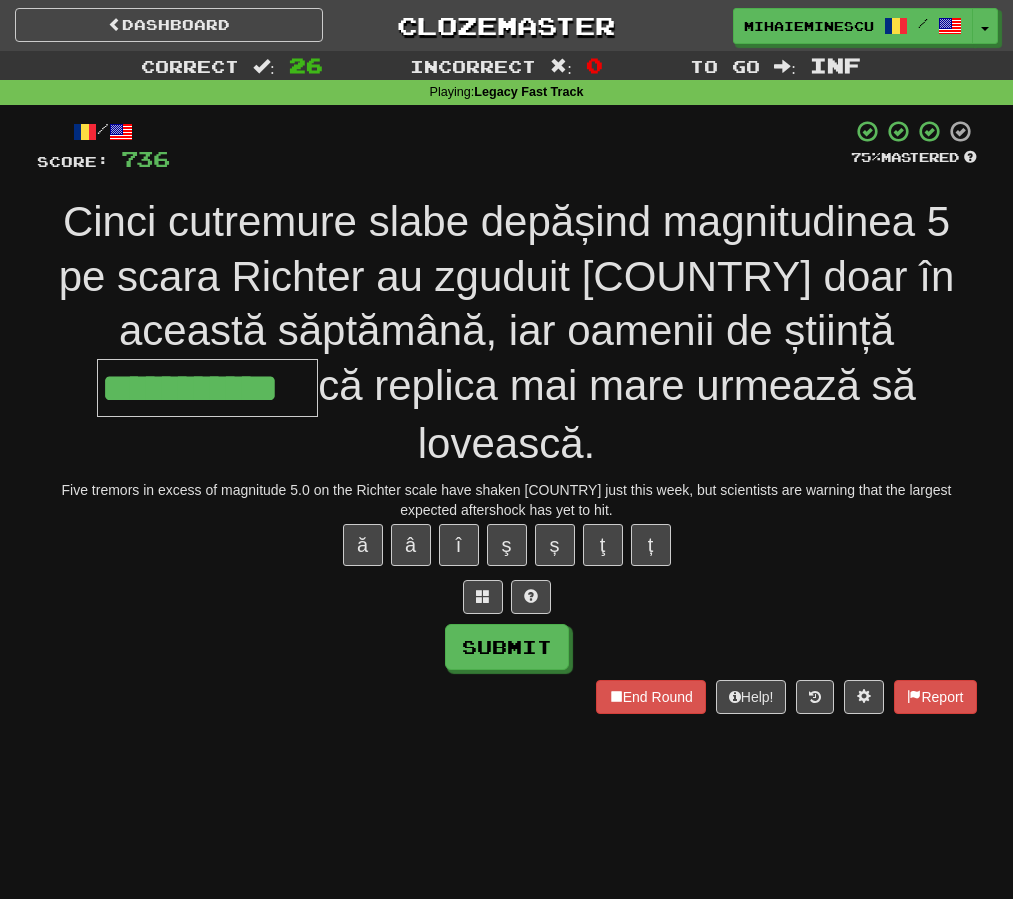 type on "**********" 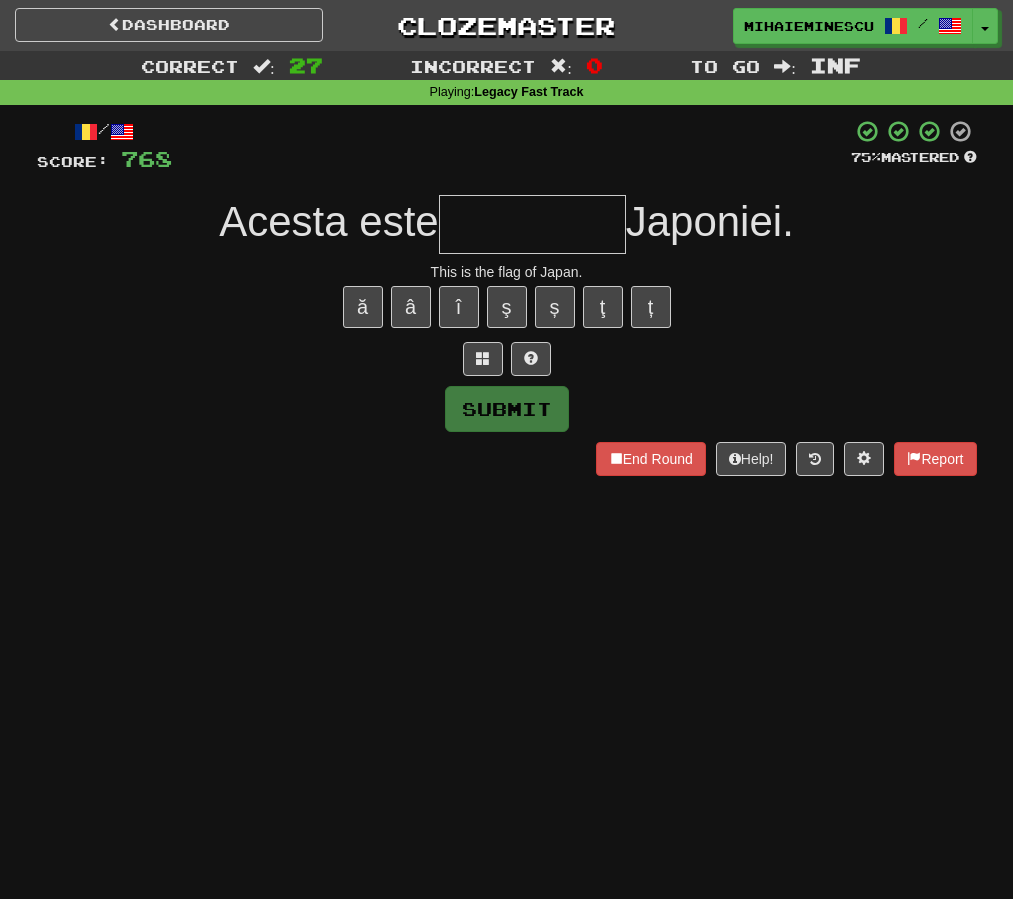type on "*" 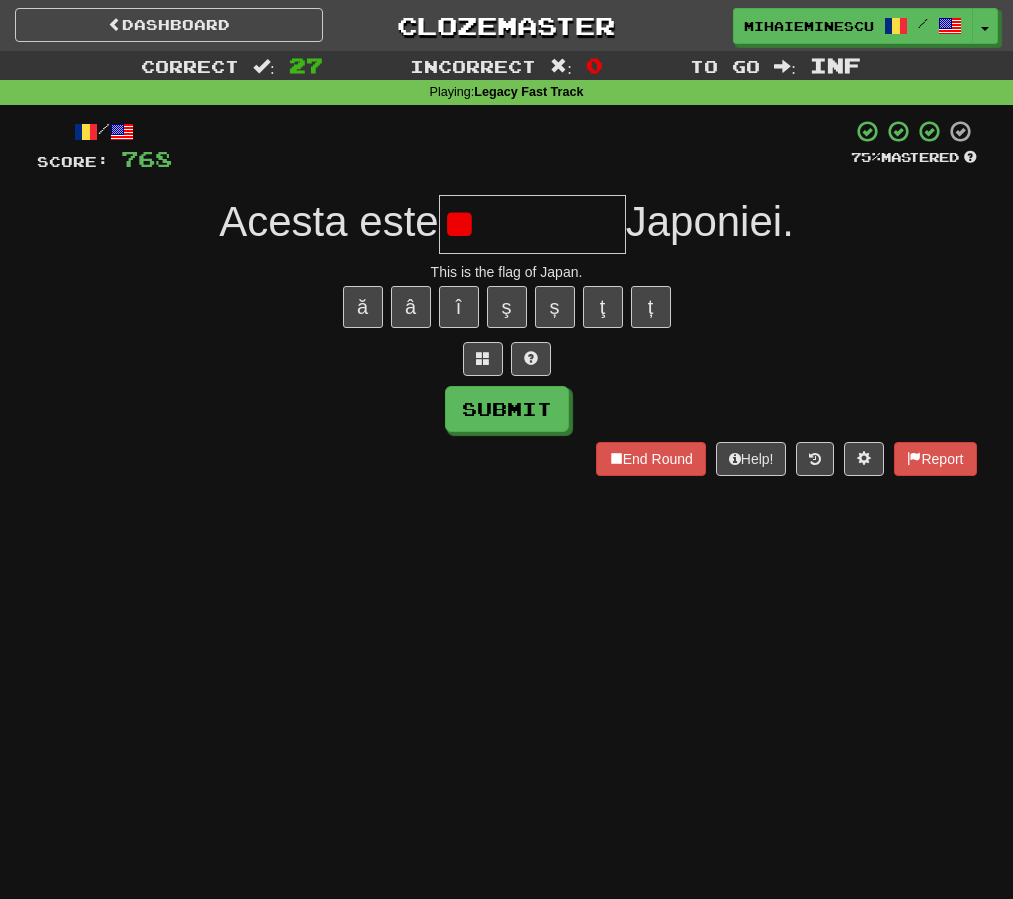 type on "*" 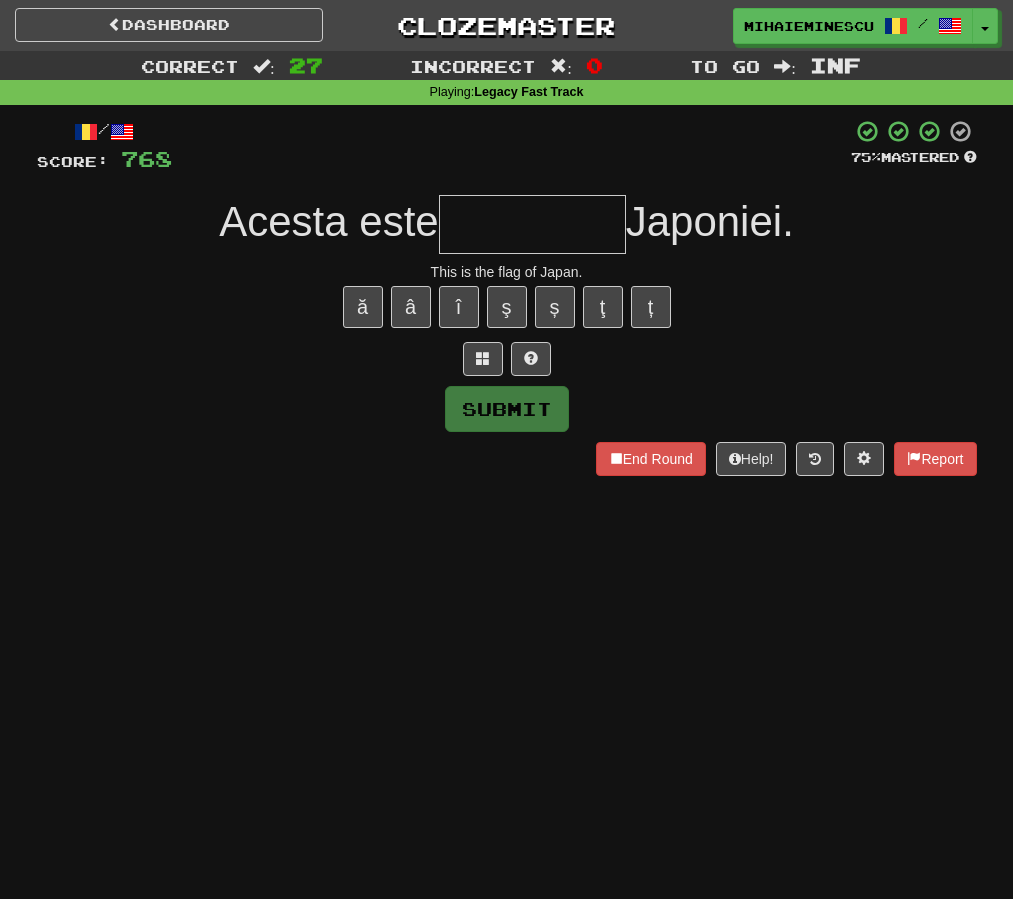 type on "*" 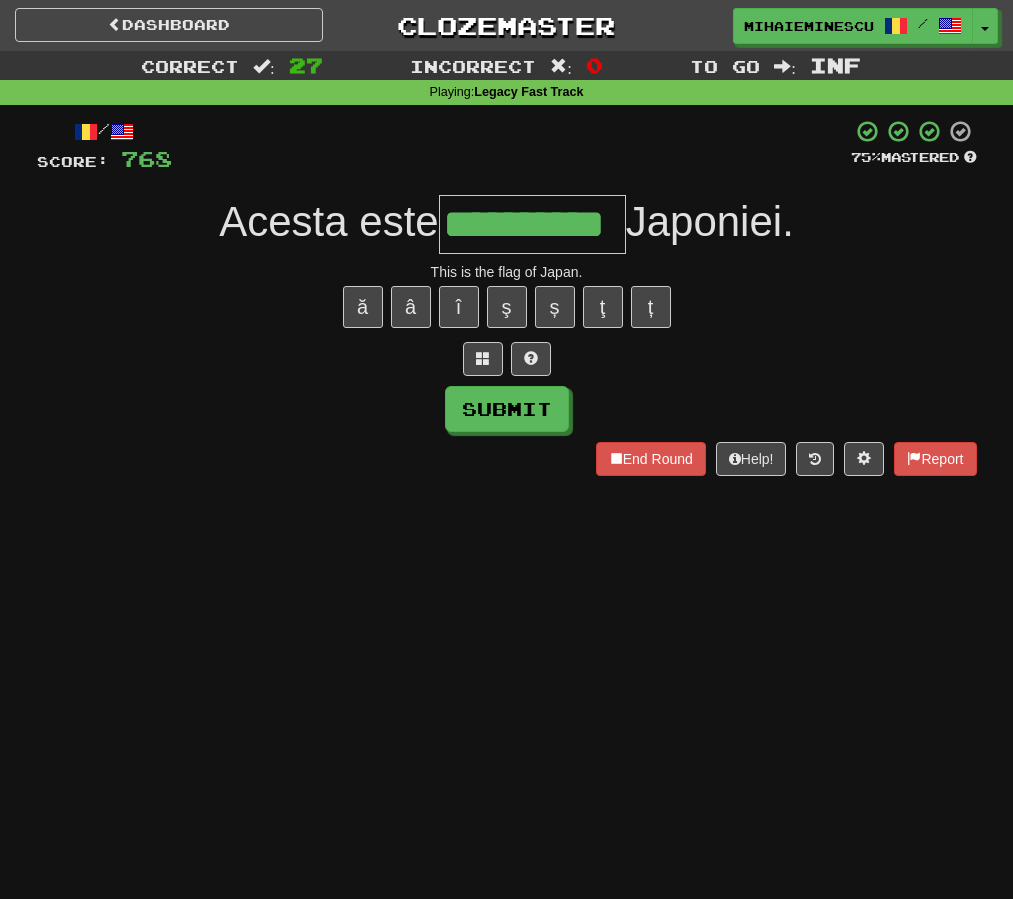 type on "**********" 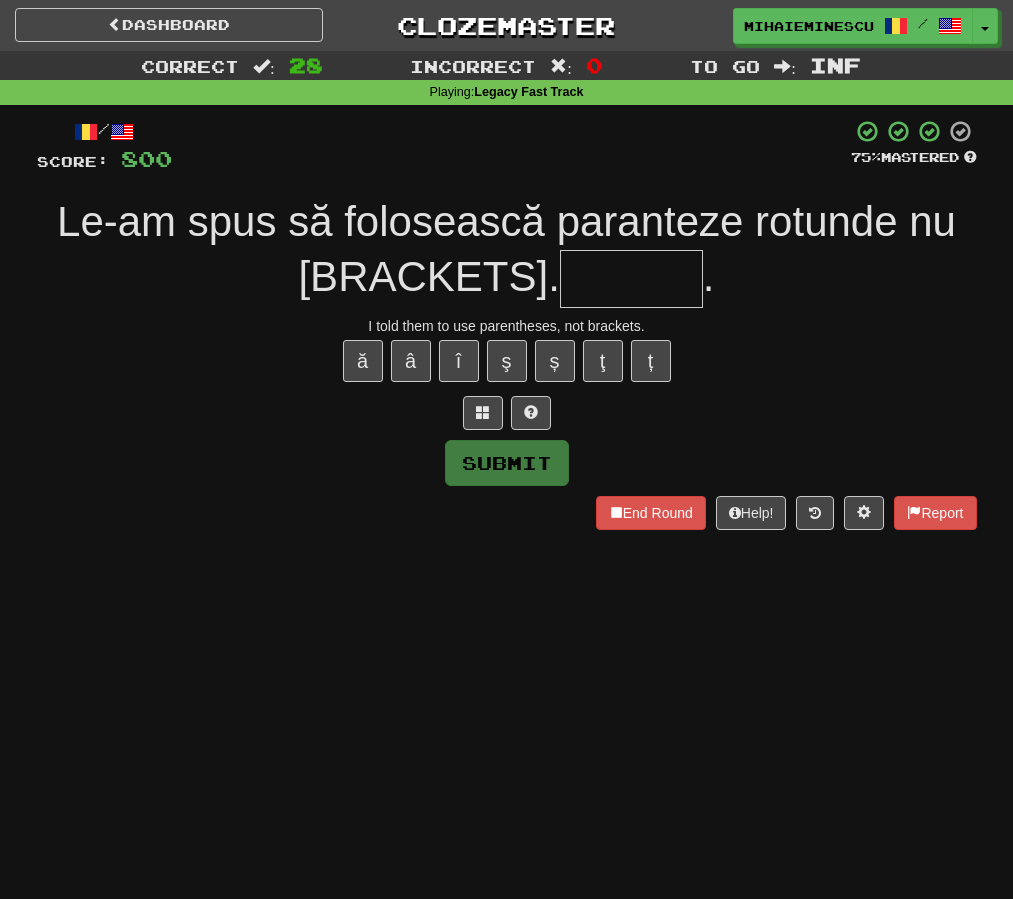 type on "*" 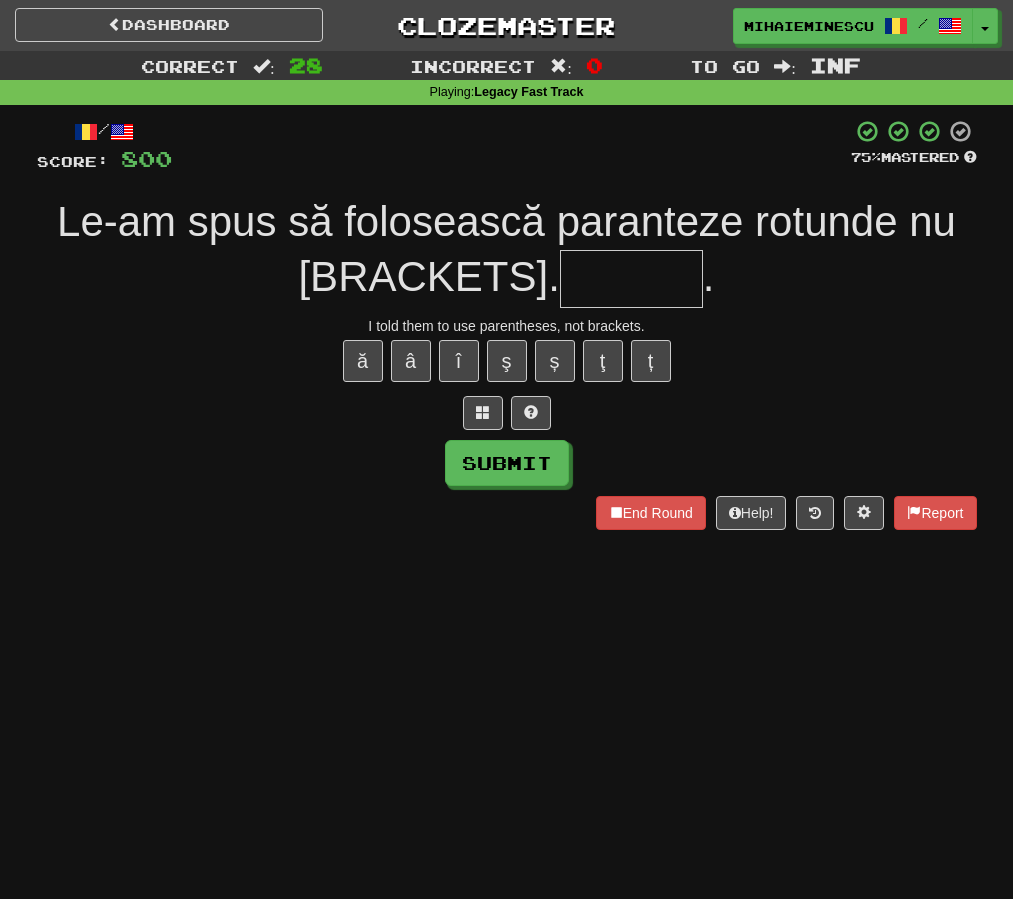 type on "*" 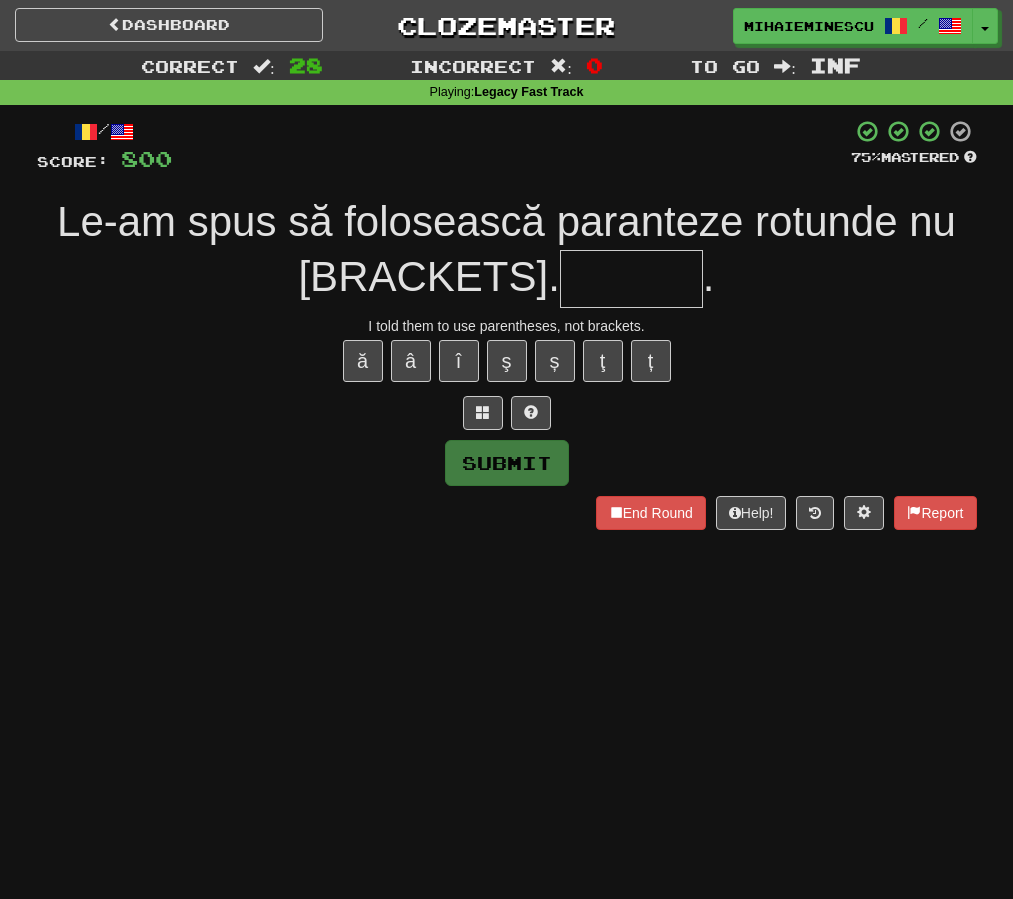 type on "*" 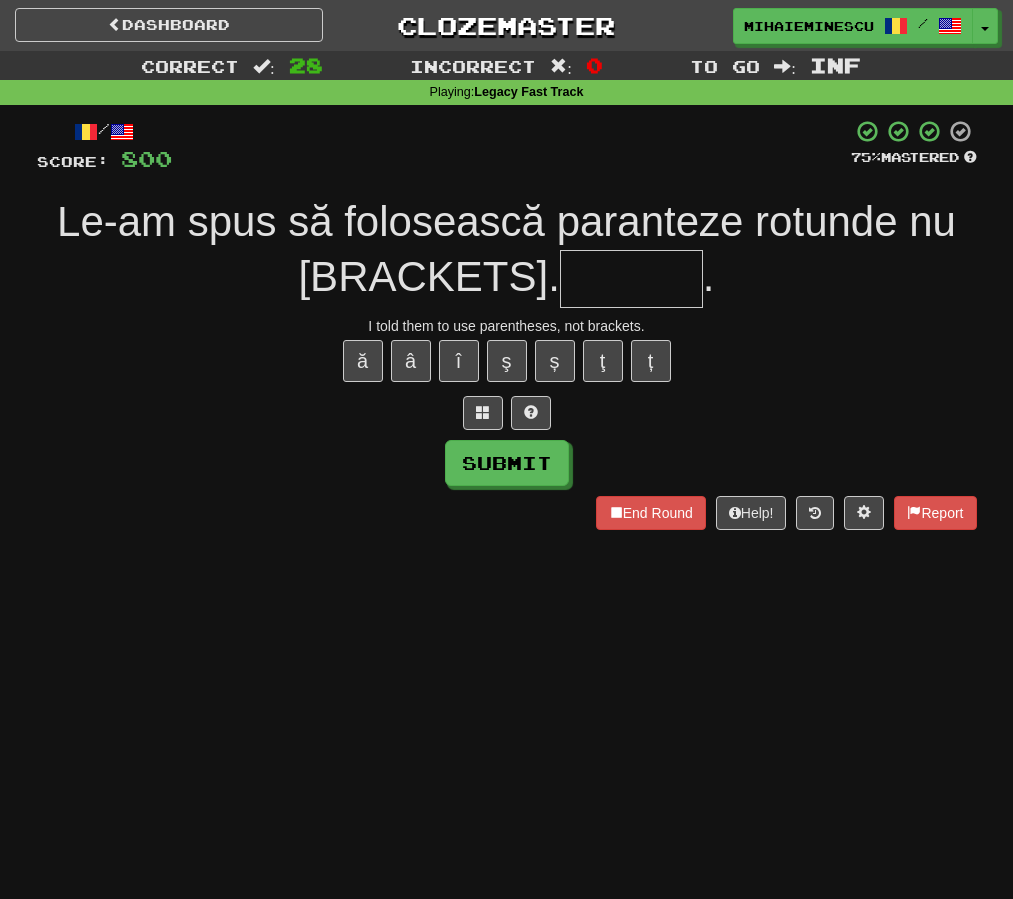 type on "*" 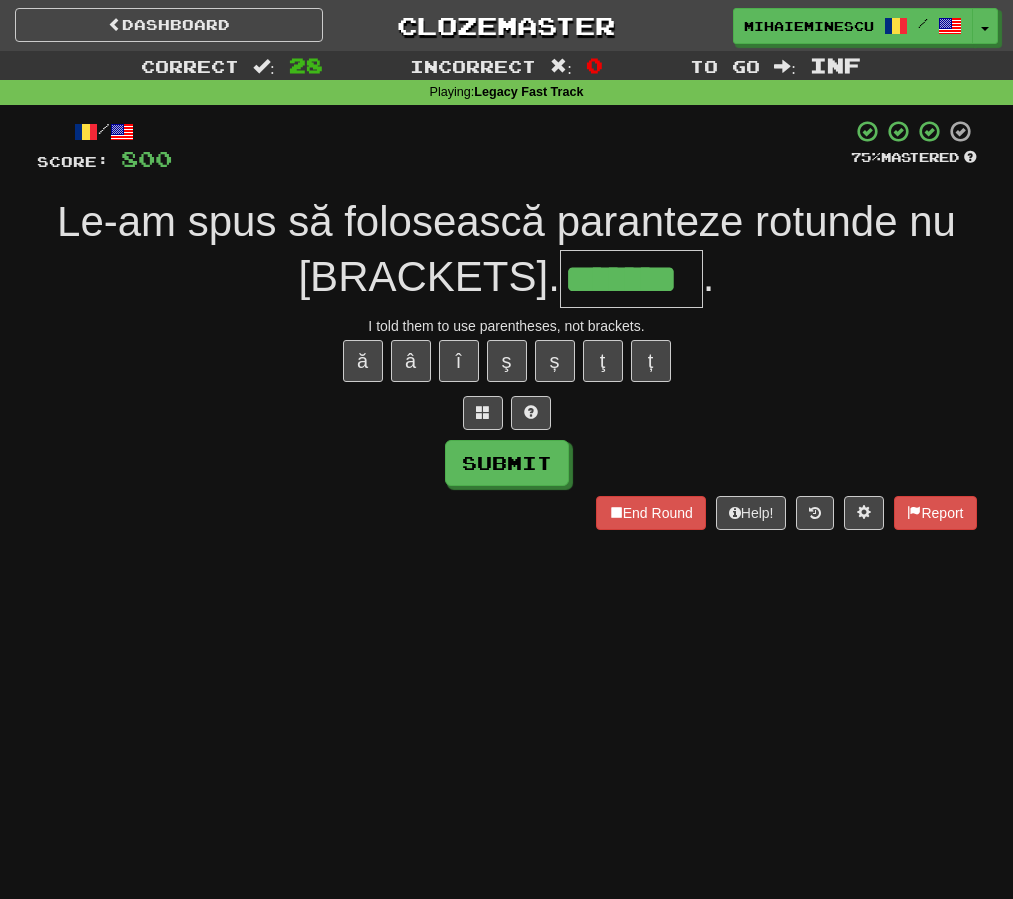 type on "*******" 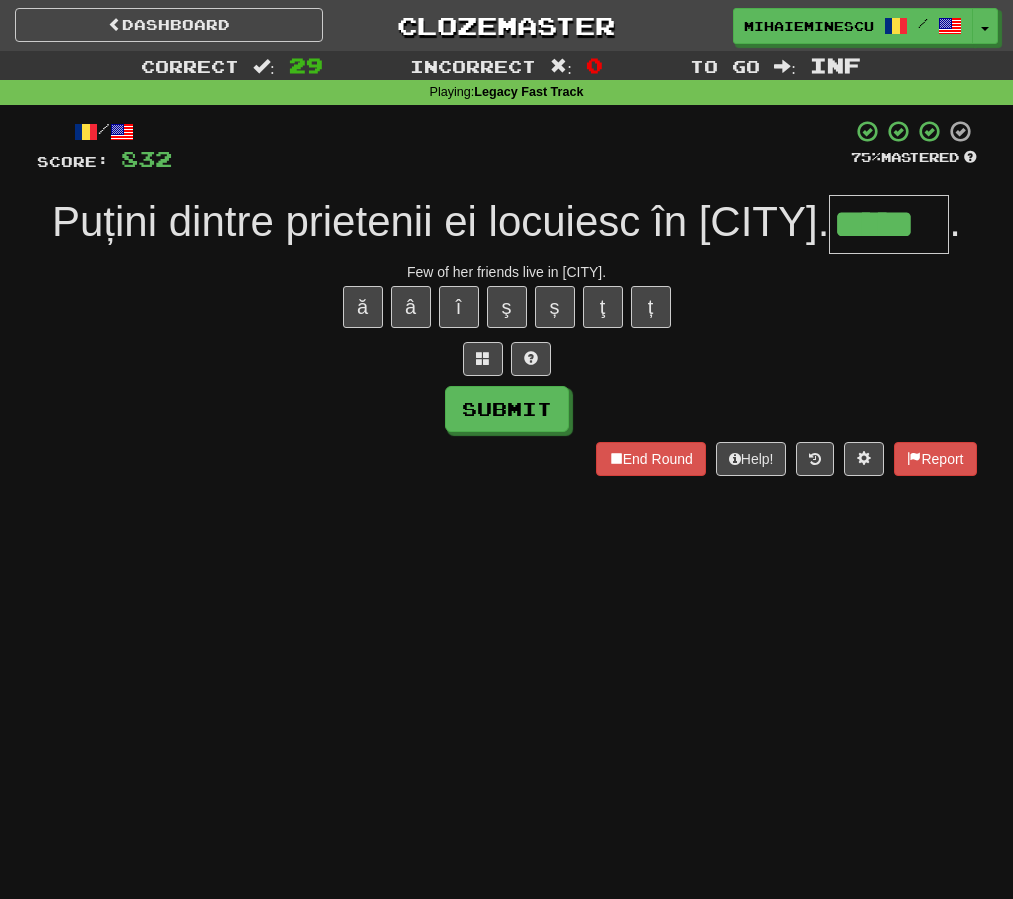 type on "*****" 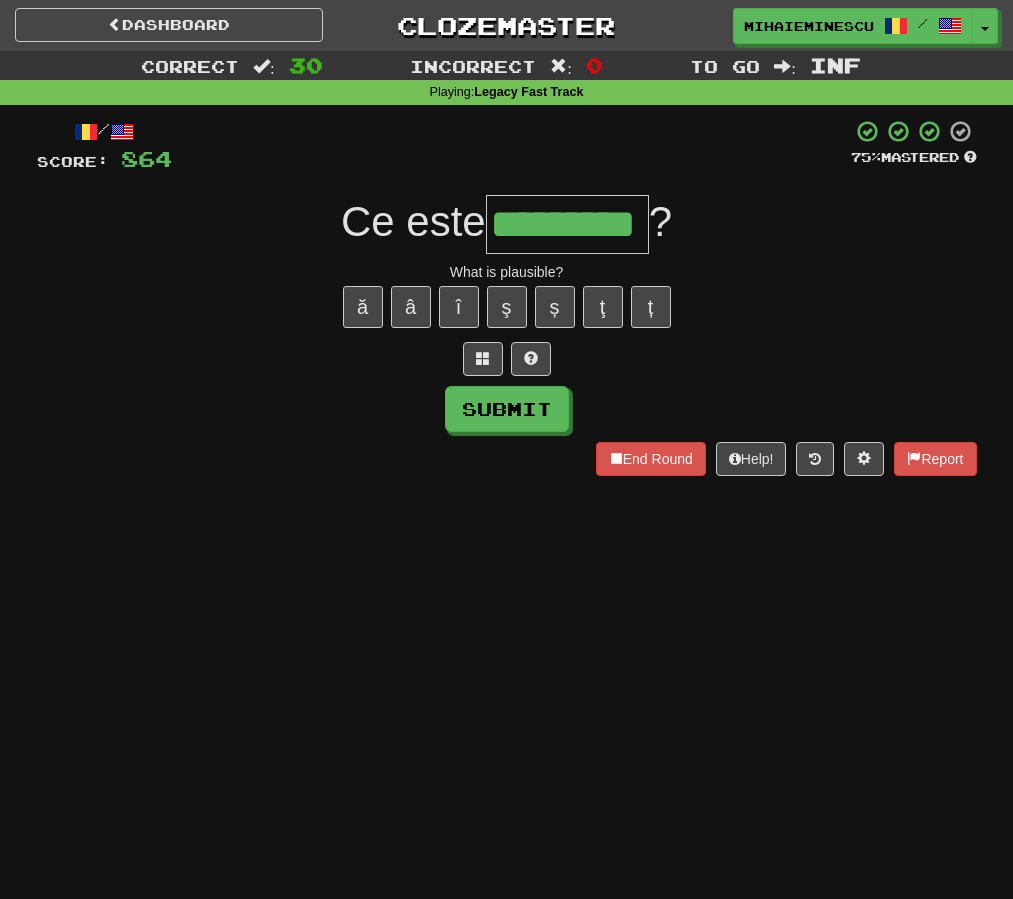 type on "*********" 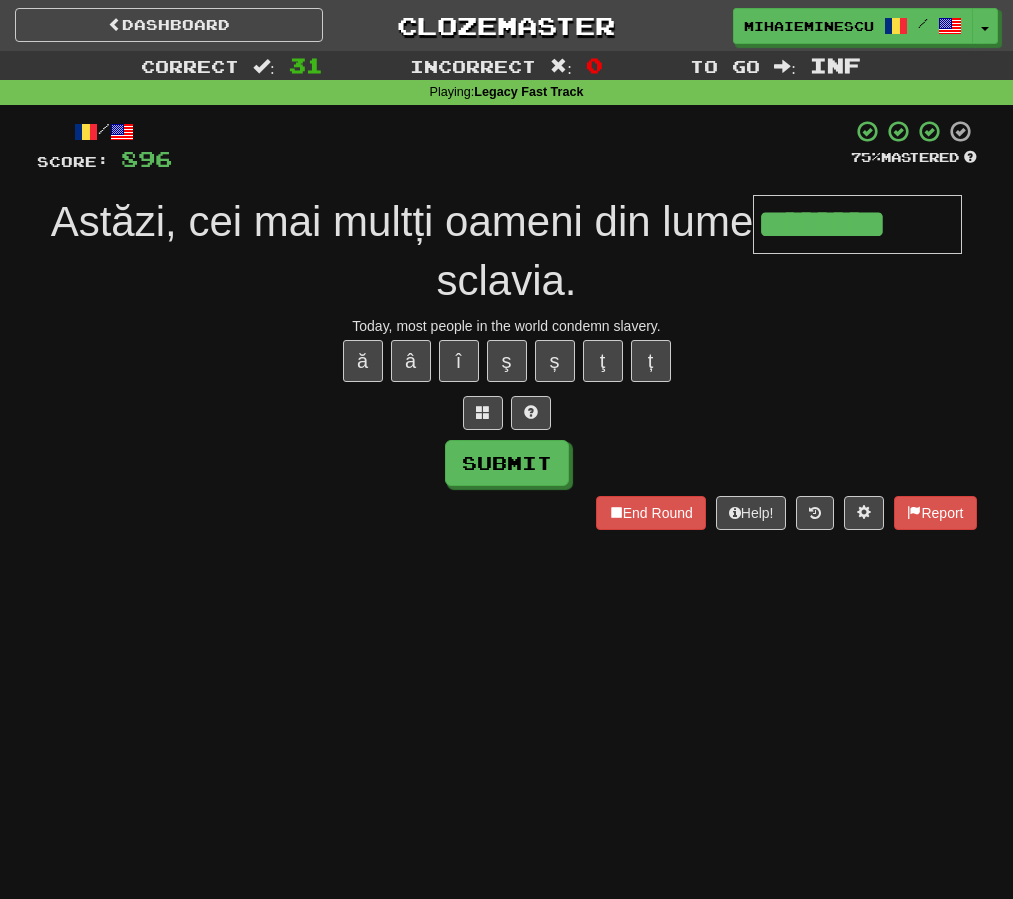 type on "********" 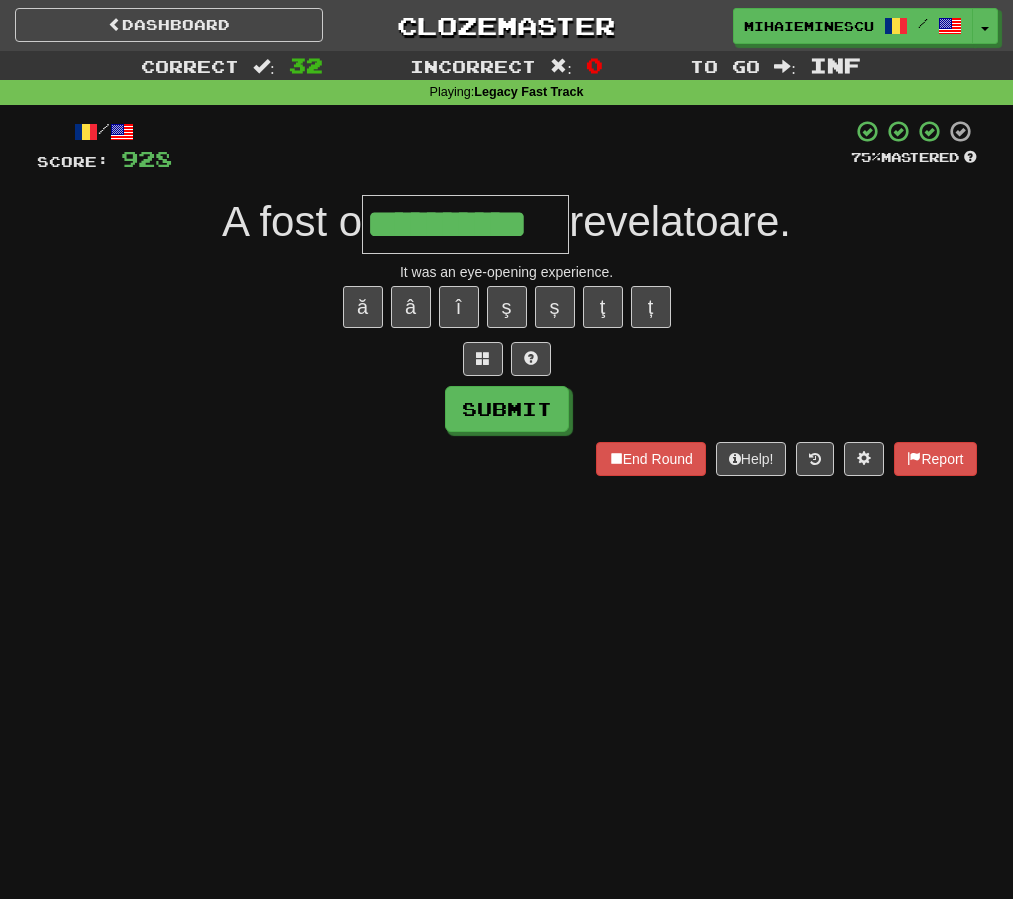 type on "**********" 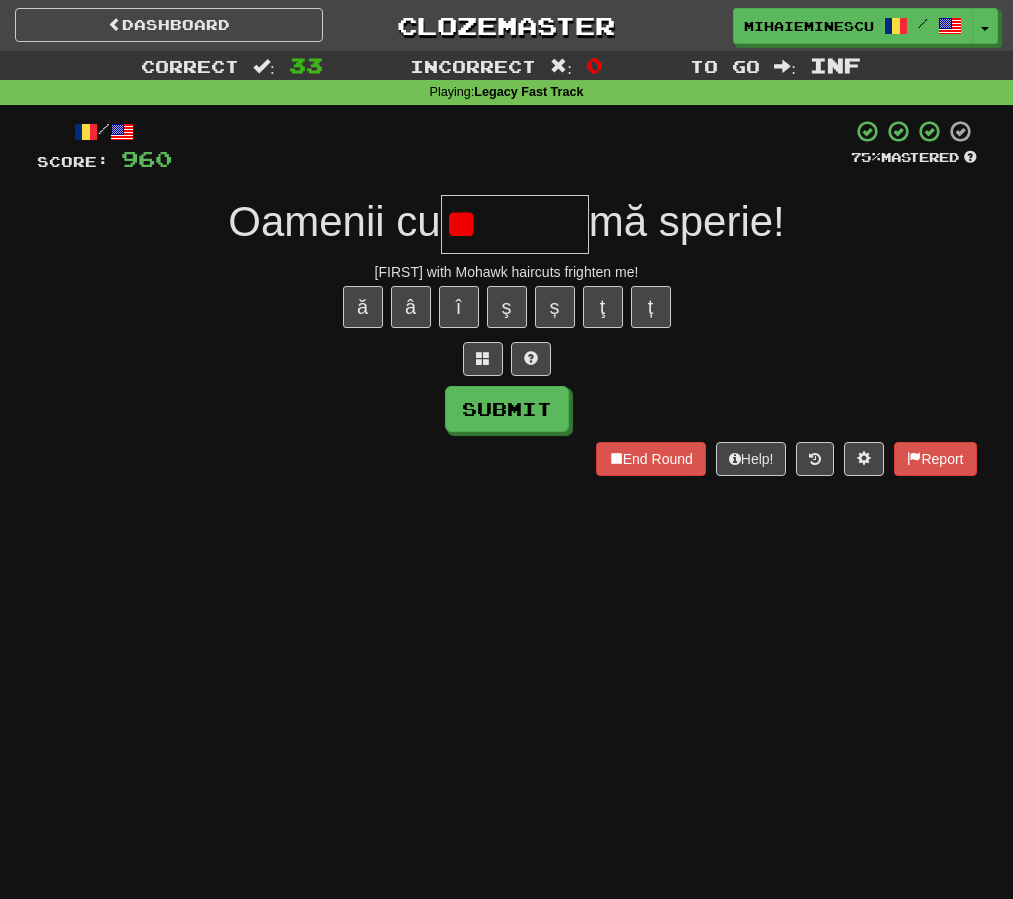 type on "*" 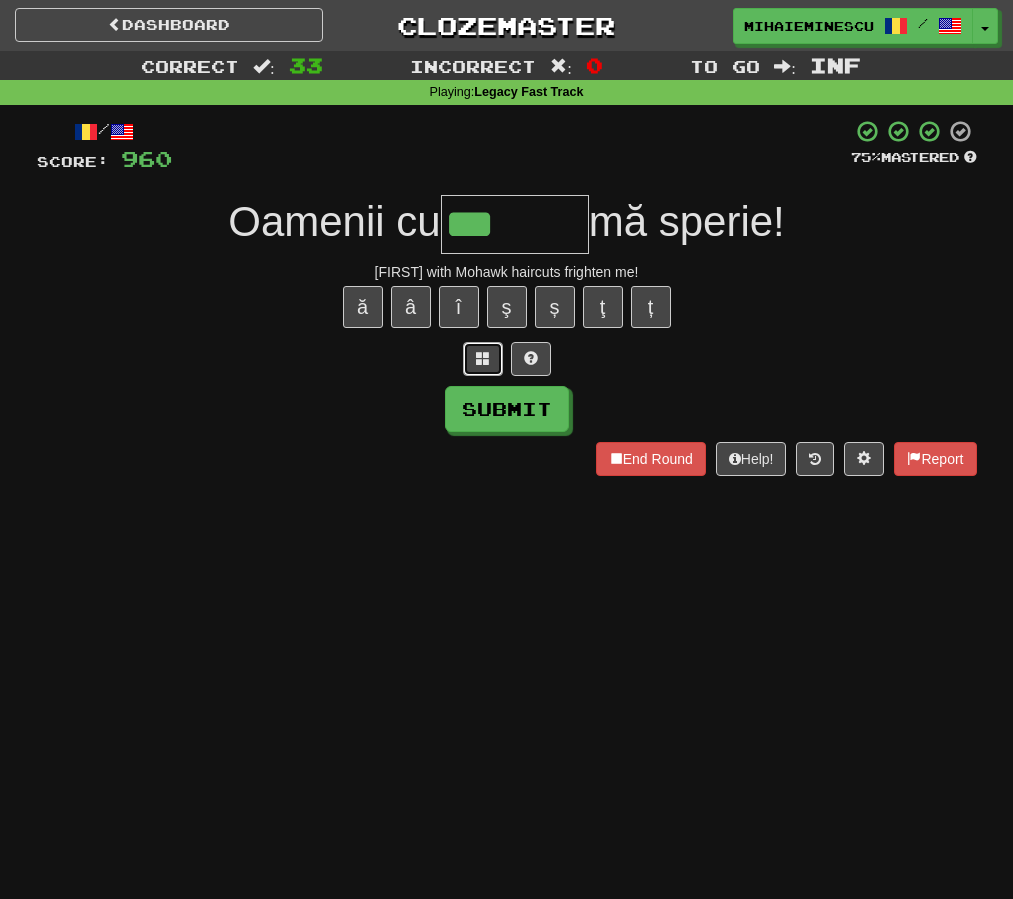 click at bounding box center (483, 358) 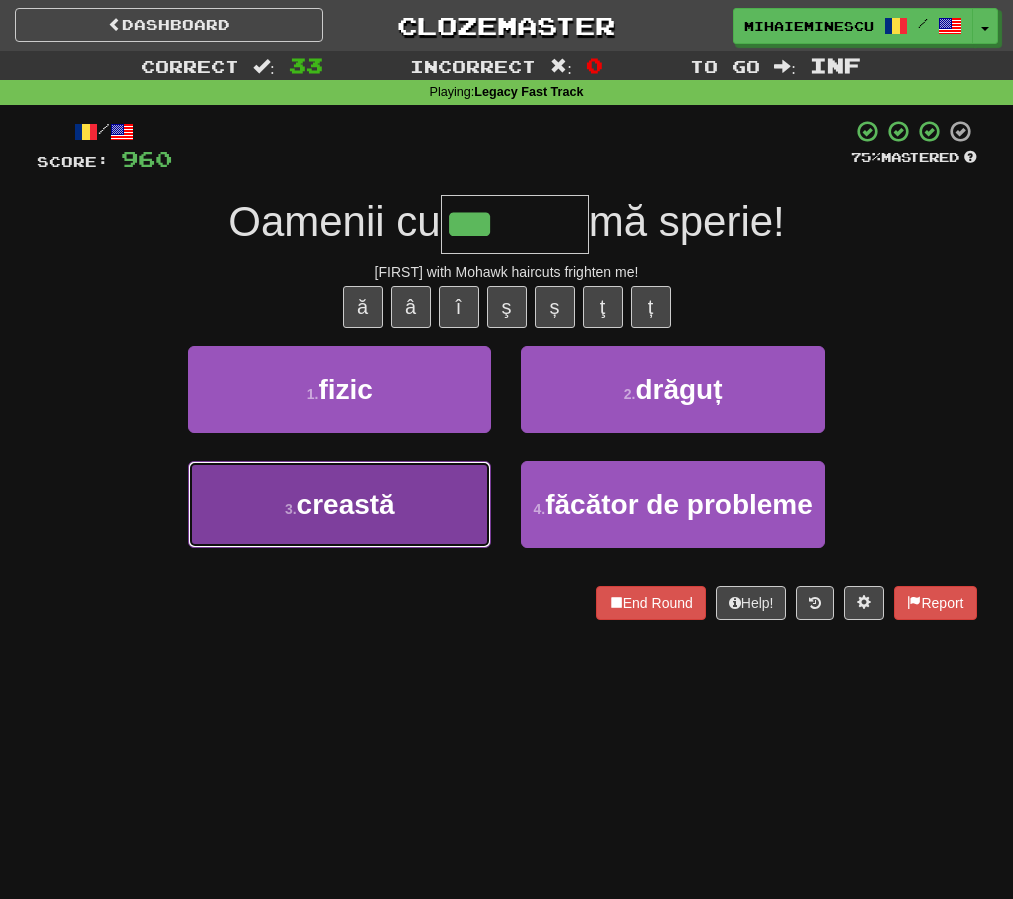click on "3 .  creastă" at bounding box center (339, 504) 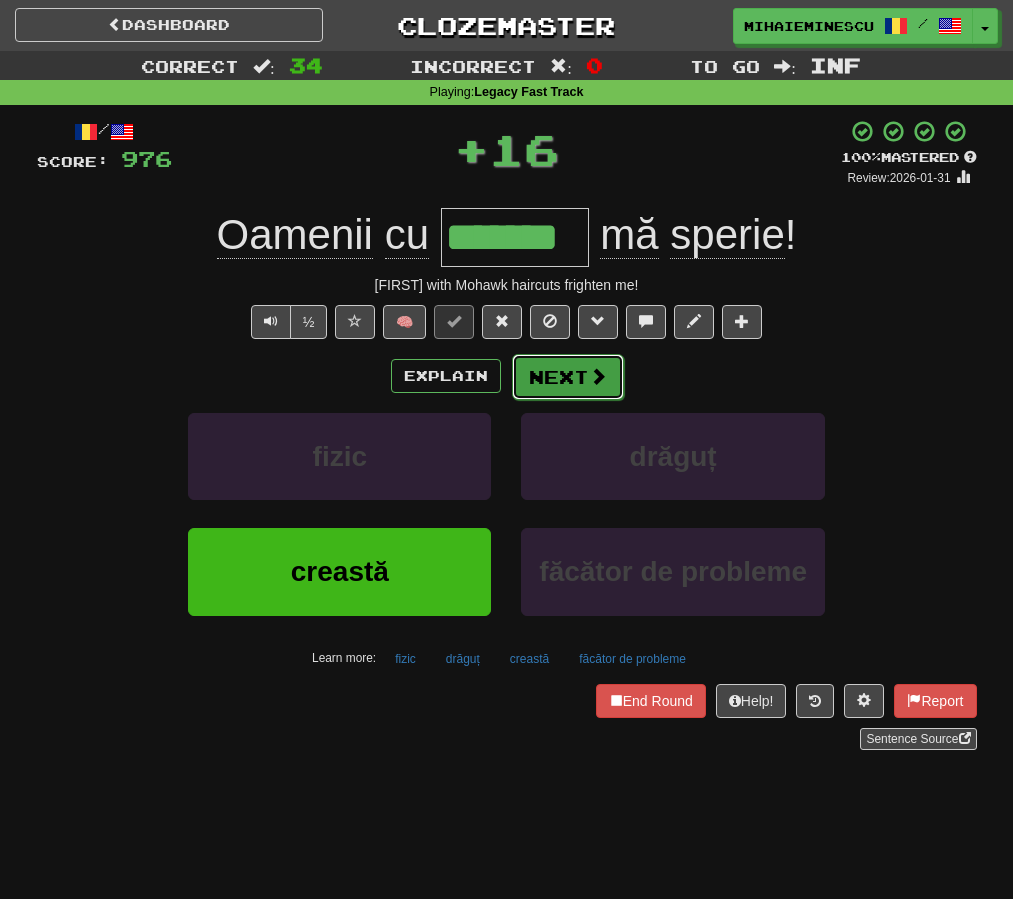 click on "Next" at bounding box center [568, 377] 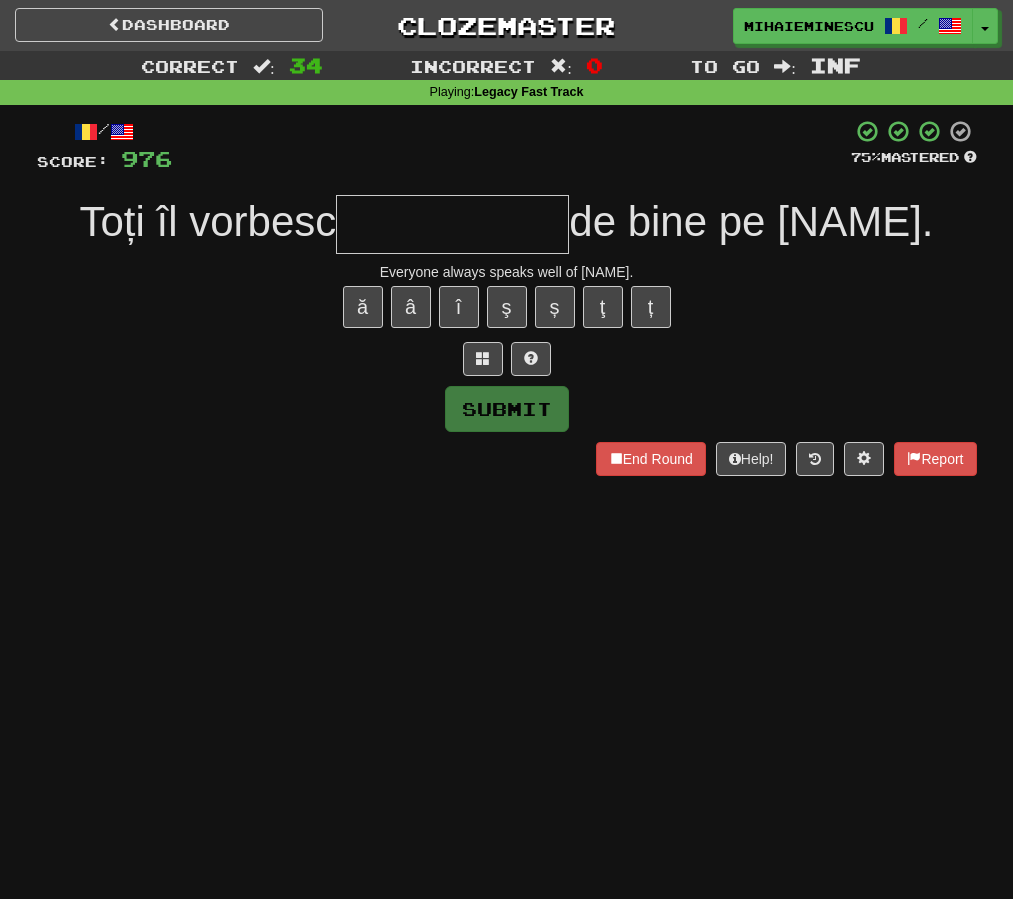 type on "*" 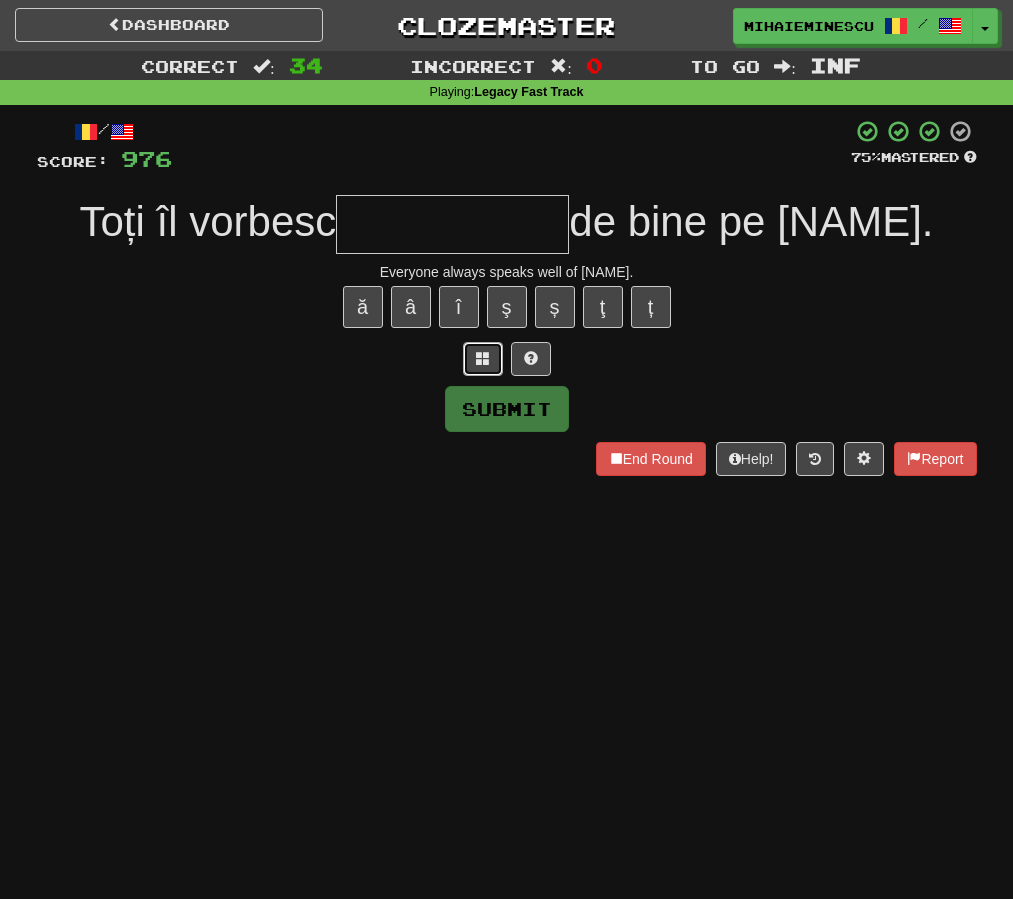 click at bounding box center (483, 359) 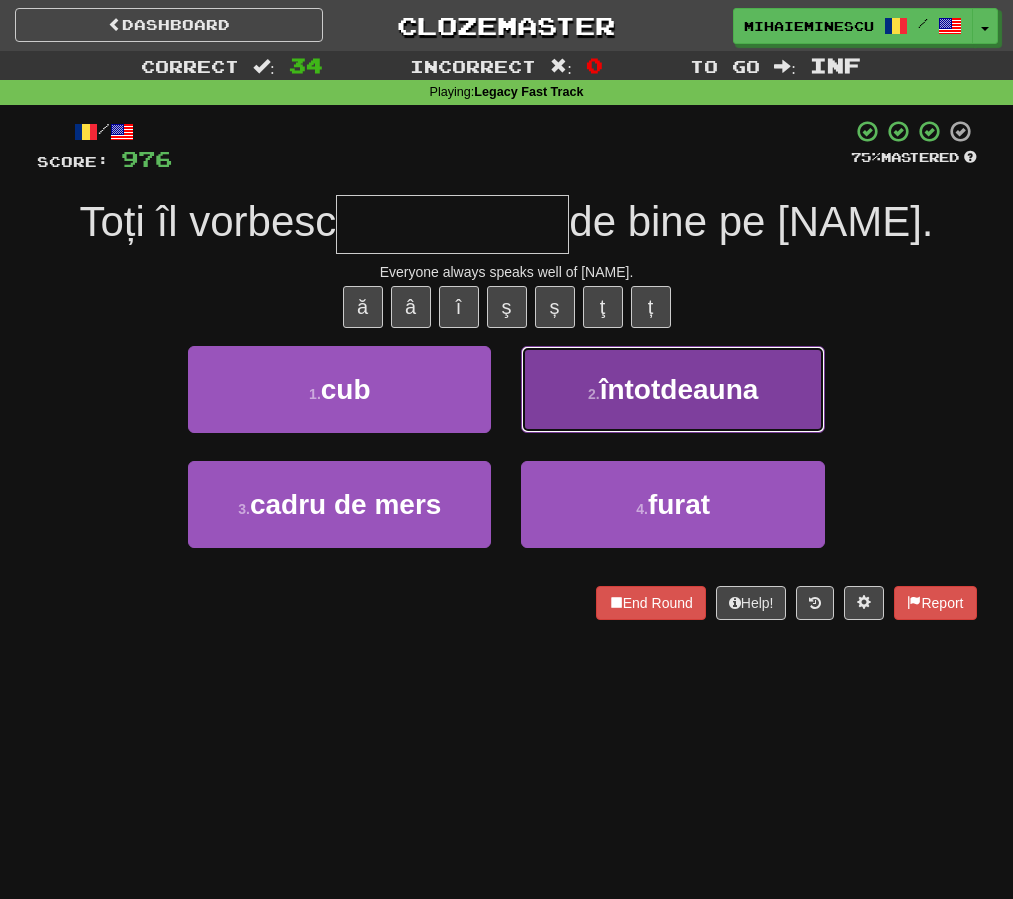 click on "2 .  întotdeauna" at bounding box center [672, 389] 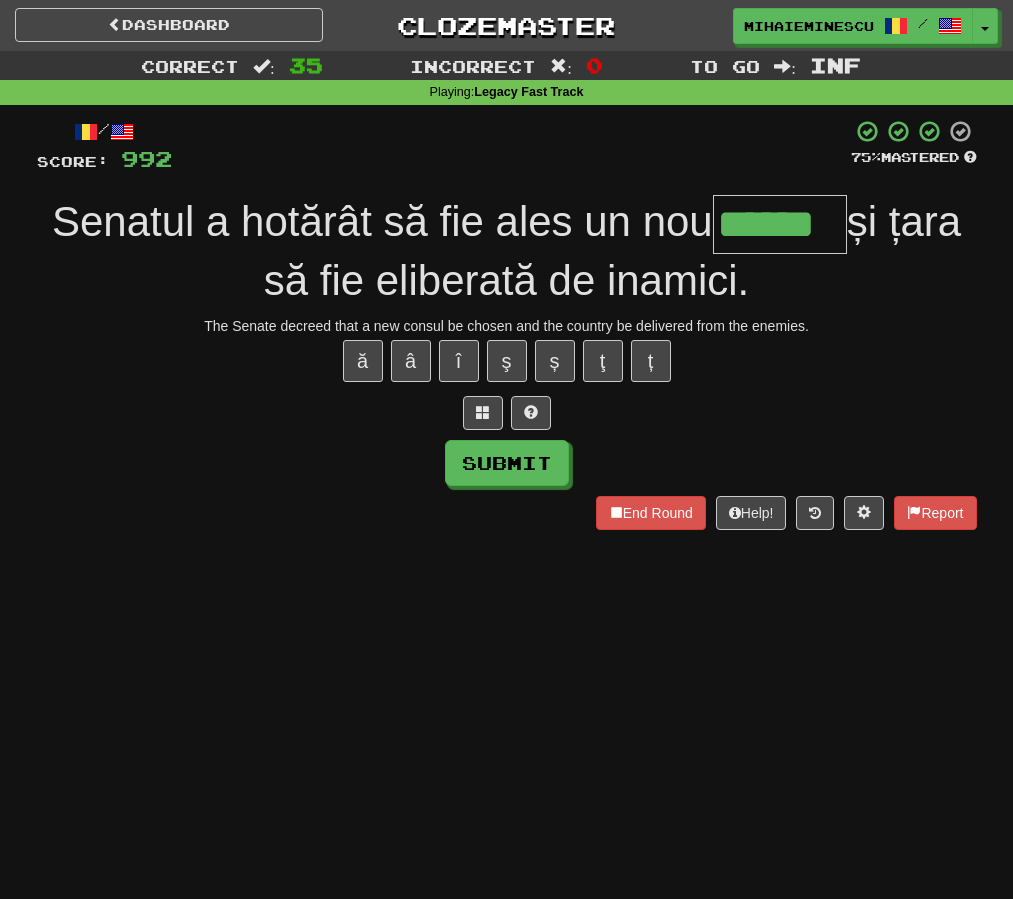 type on "******" 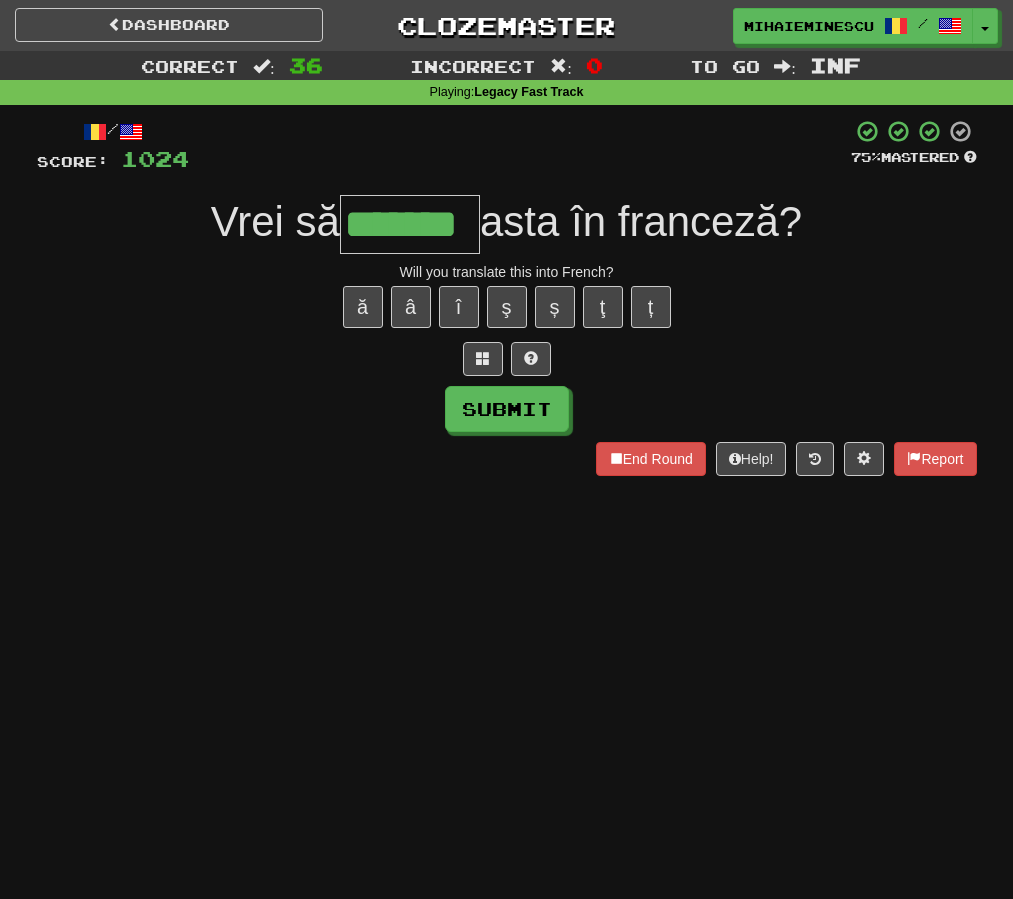 type on "*******" 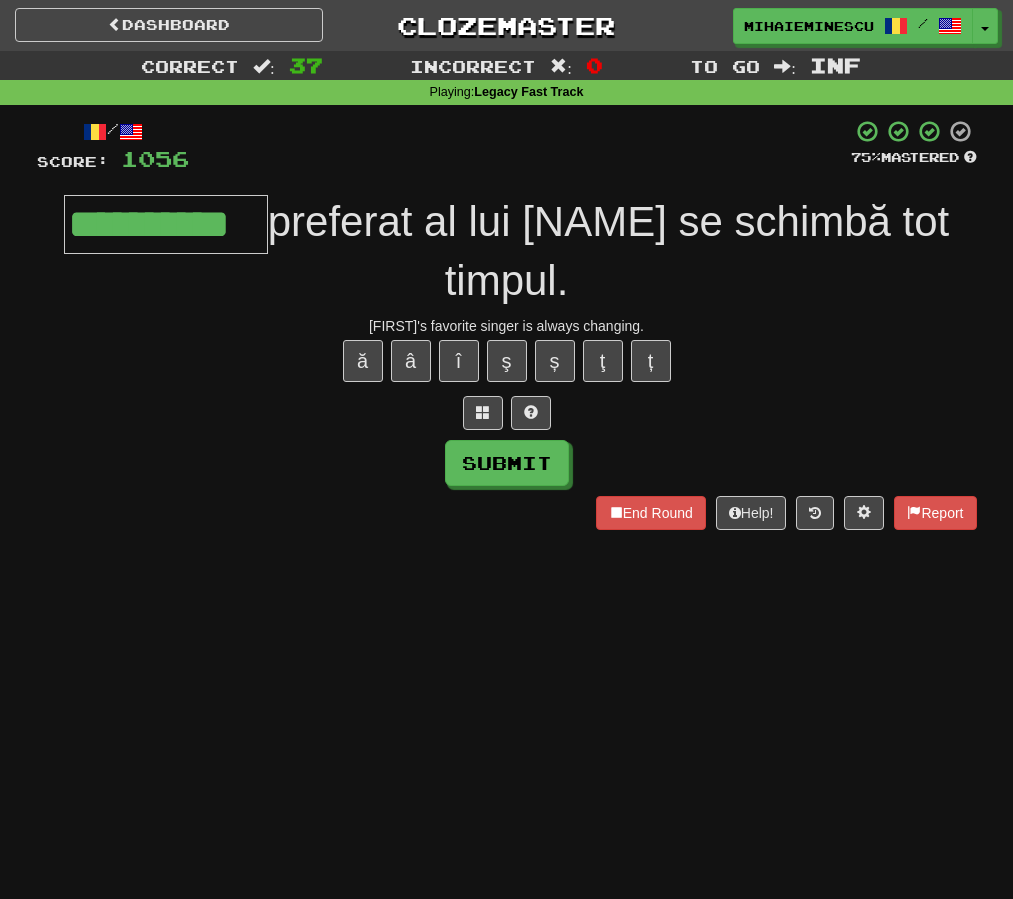 type on "**********" 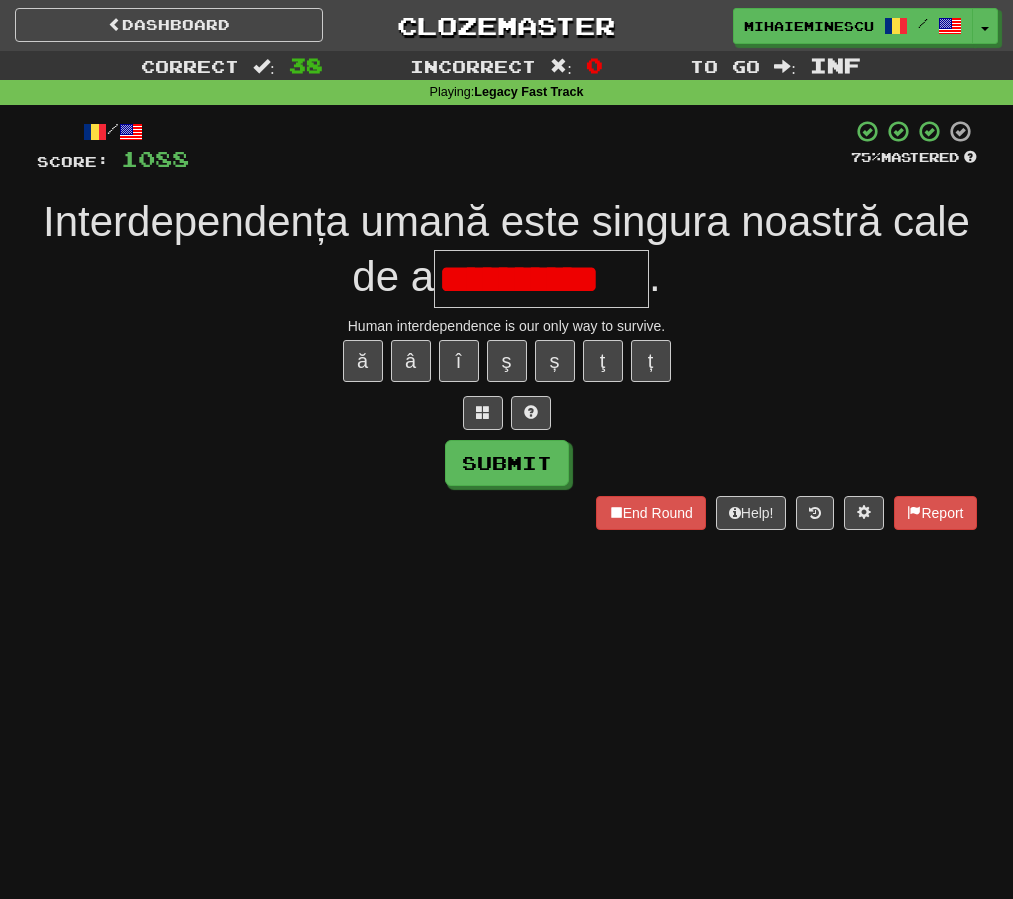 scroll, scrollTop: 0, scrollLeft: 0, axis: both 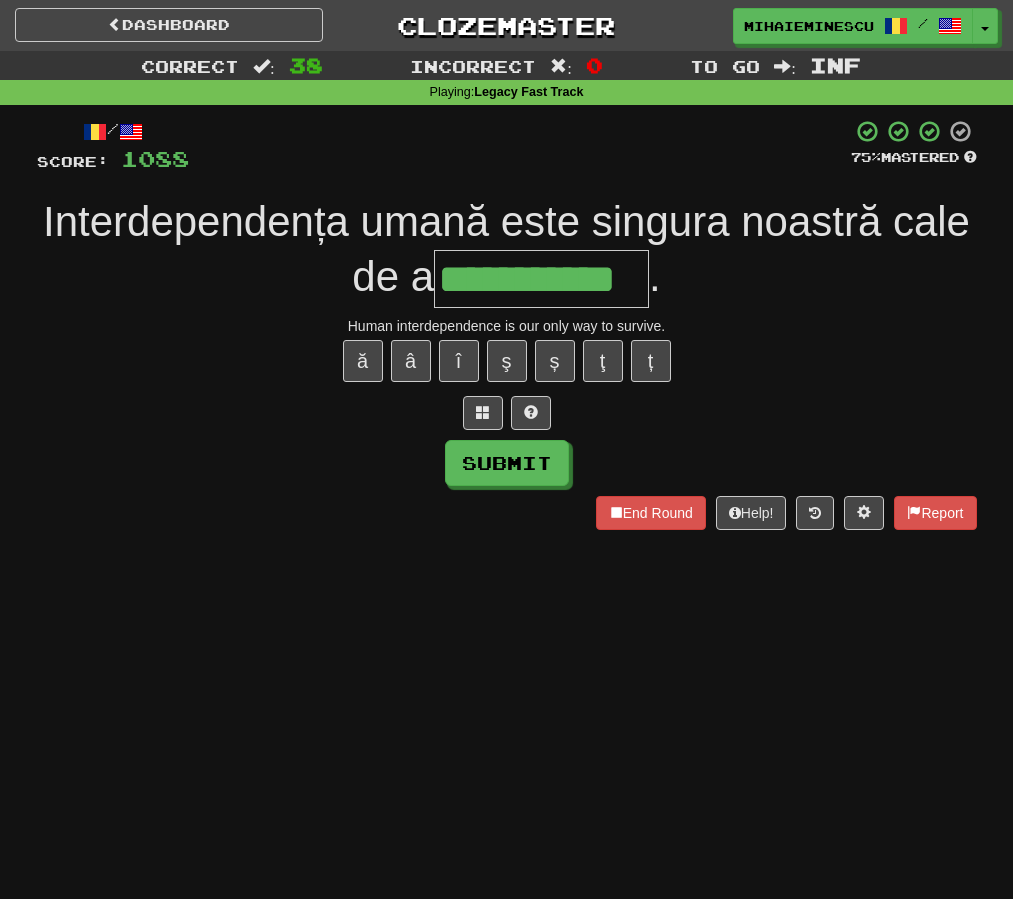 type on "**********" 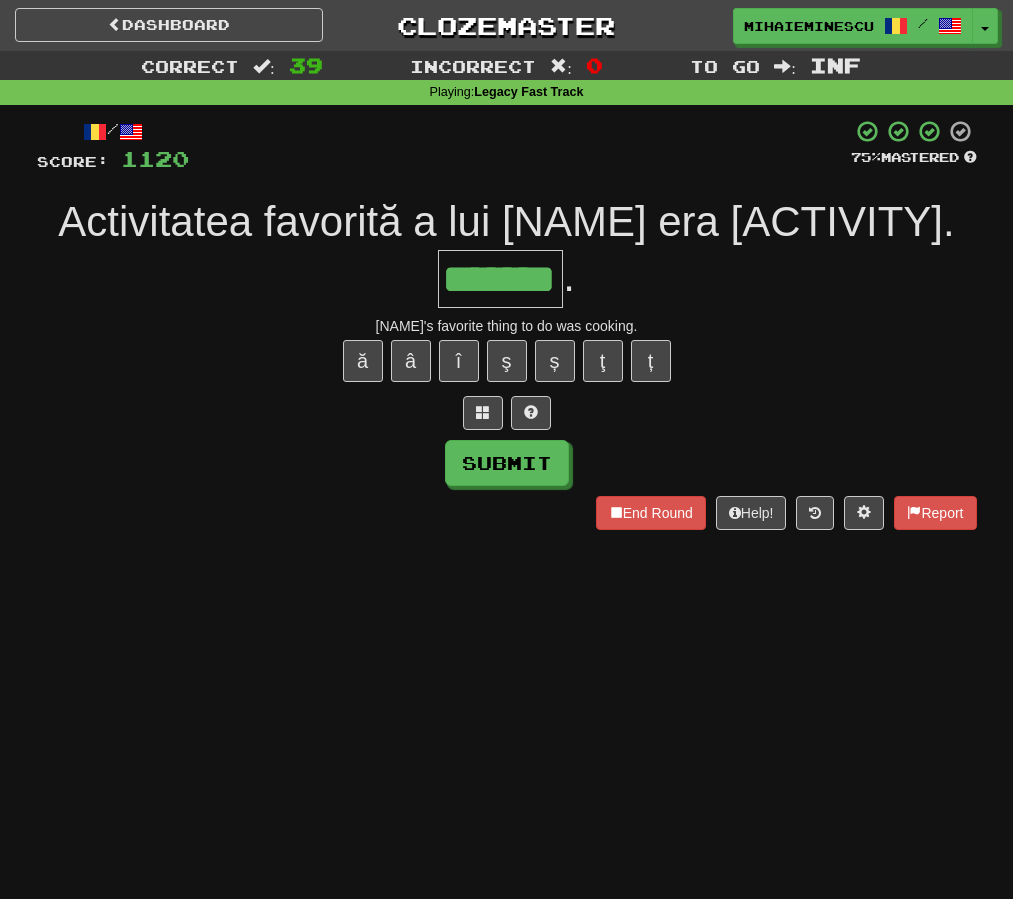 type on "*******" 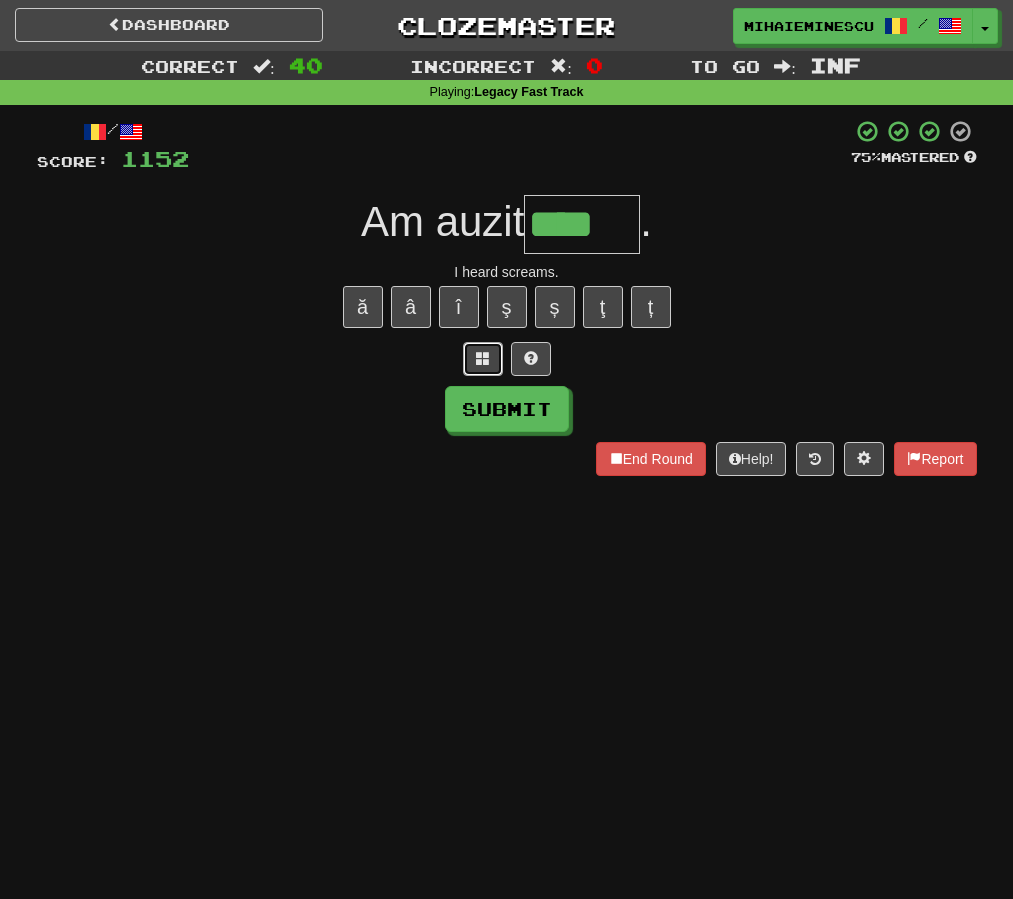 click at bounding box center (483, 358) 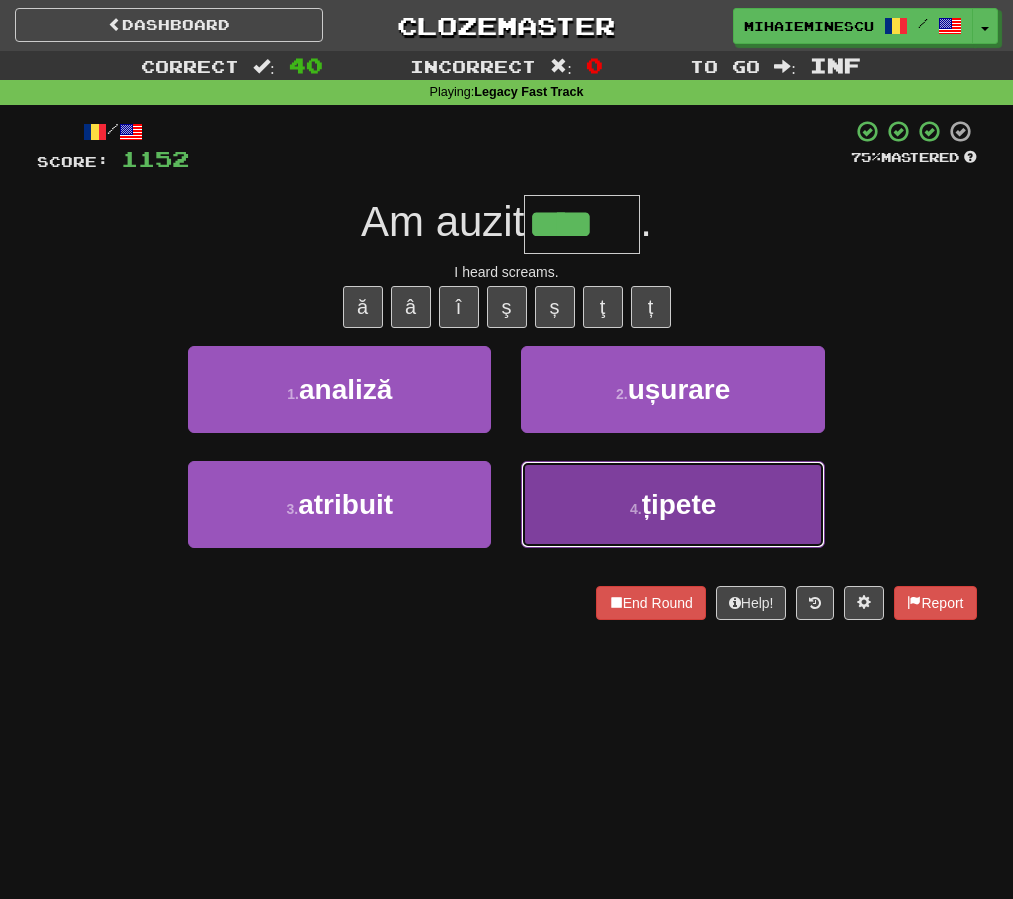 click on "4 .  țipete" at bounding box center [672, 504] 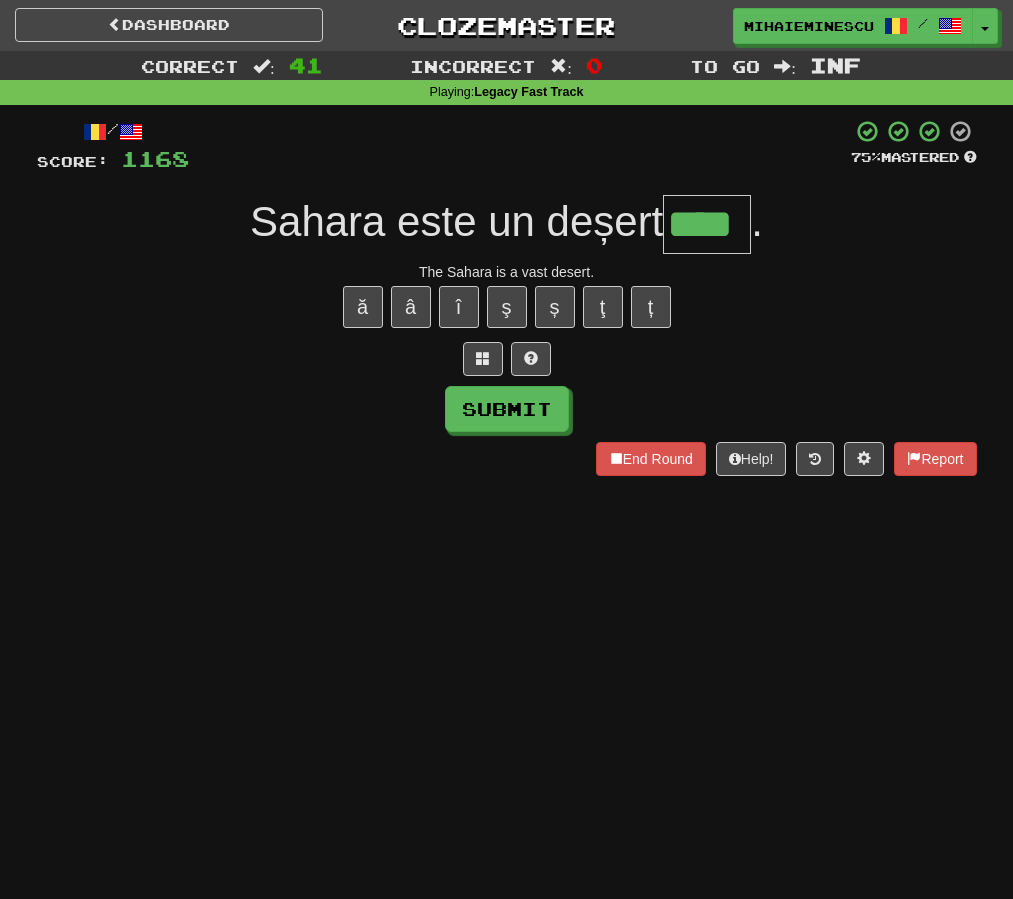 type on "****" 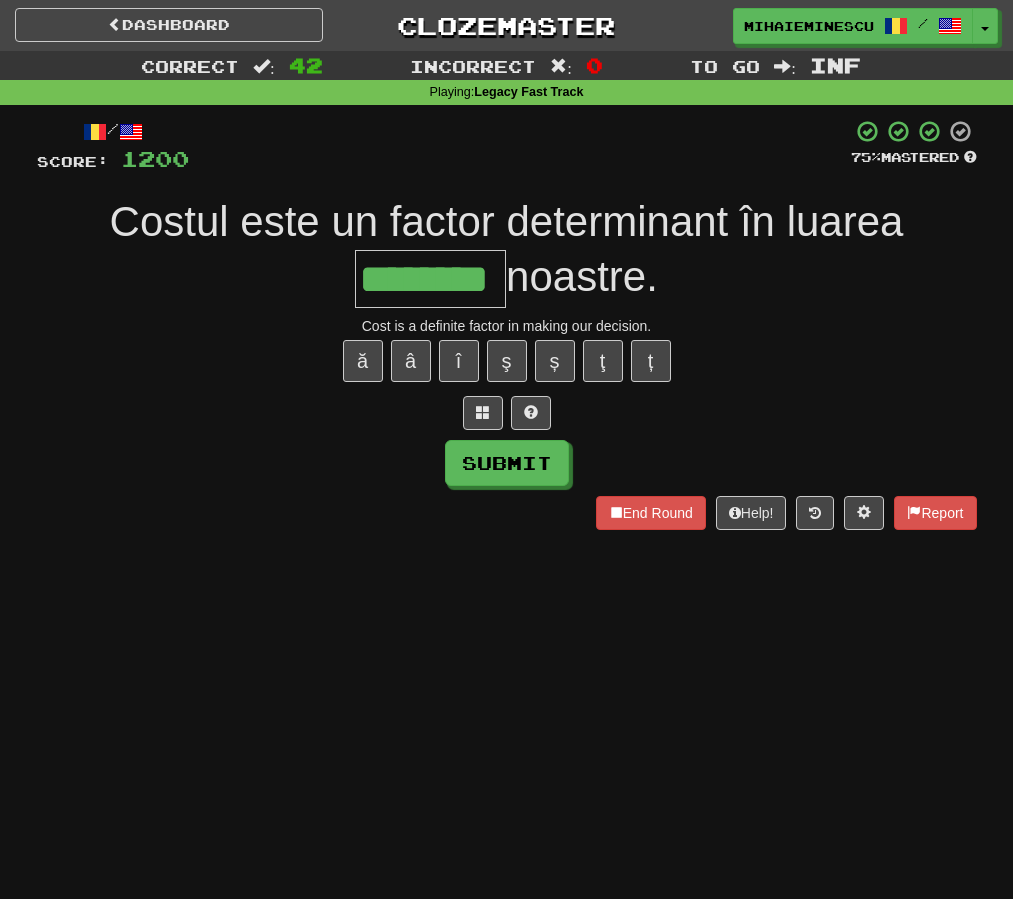 type on "********" 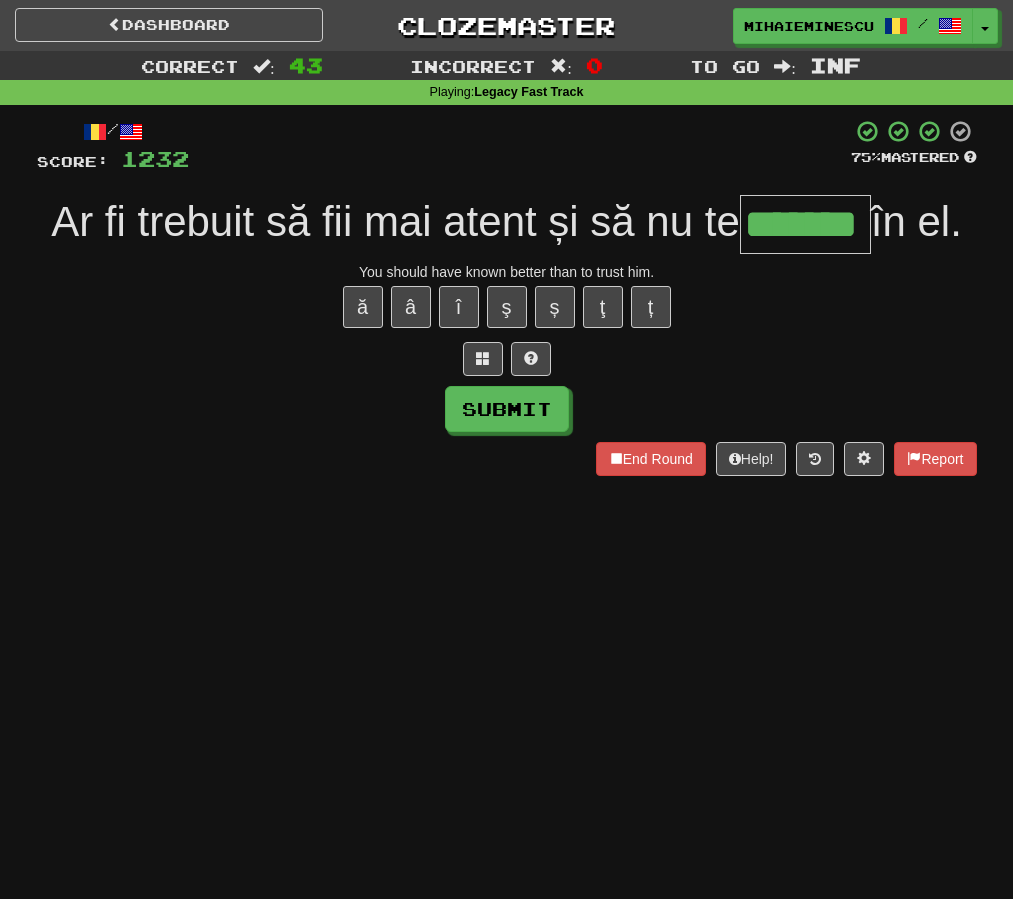 type on "*******" 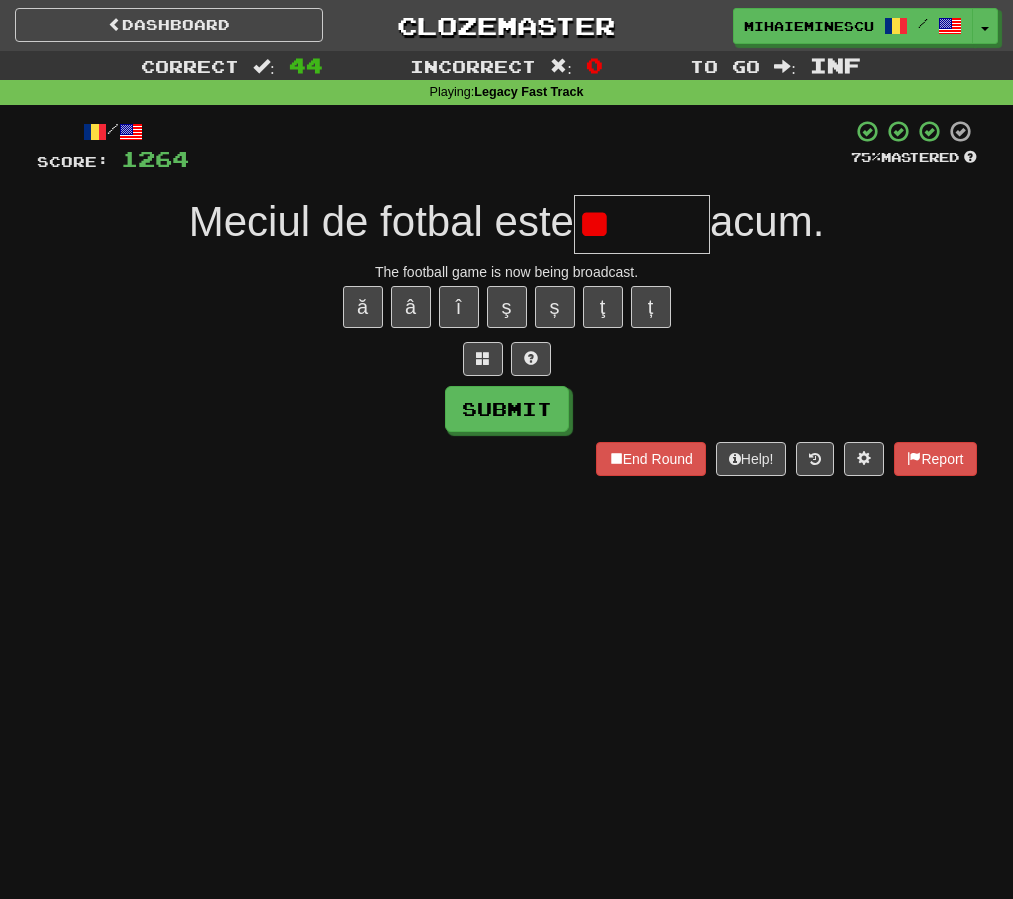 type on "*" 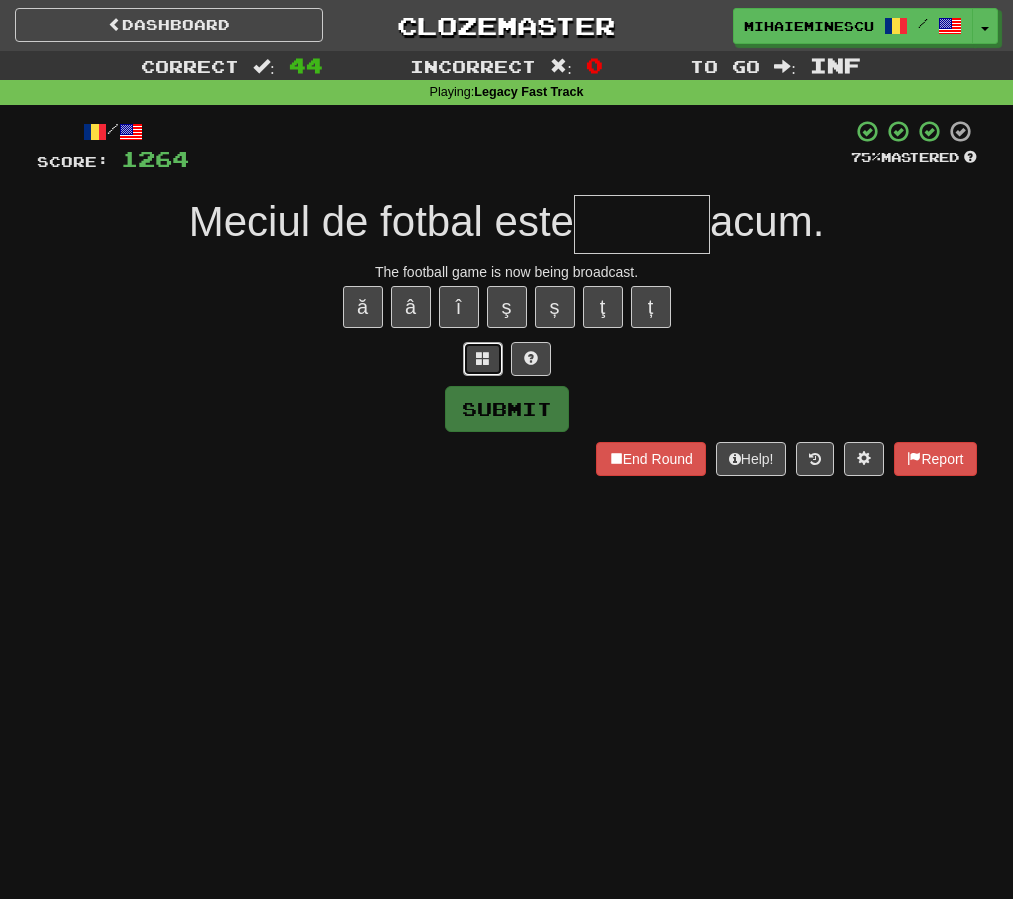 click at bounding box center [483, 358] 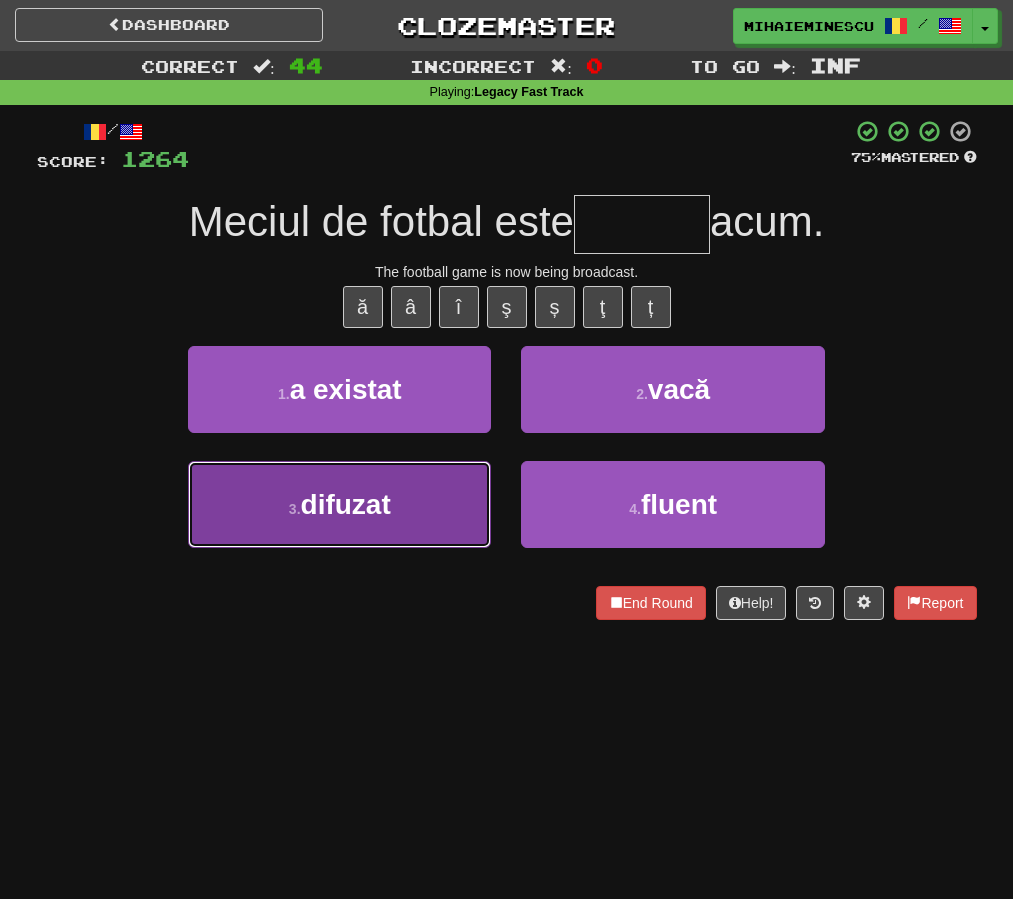 click on "3 .  difuzat" at bounding box center (339, 504) 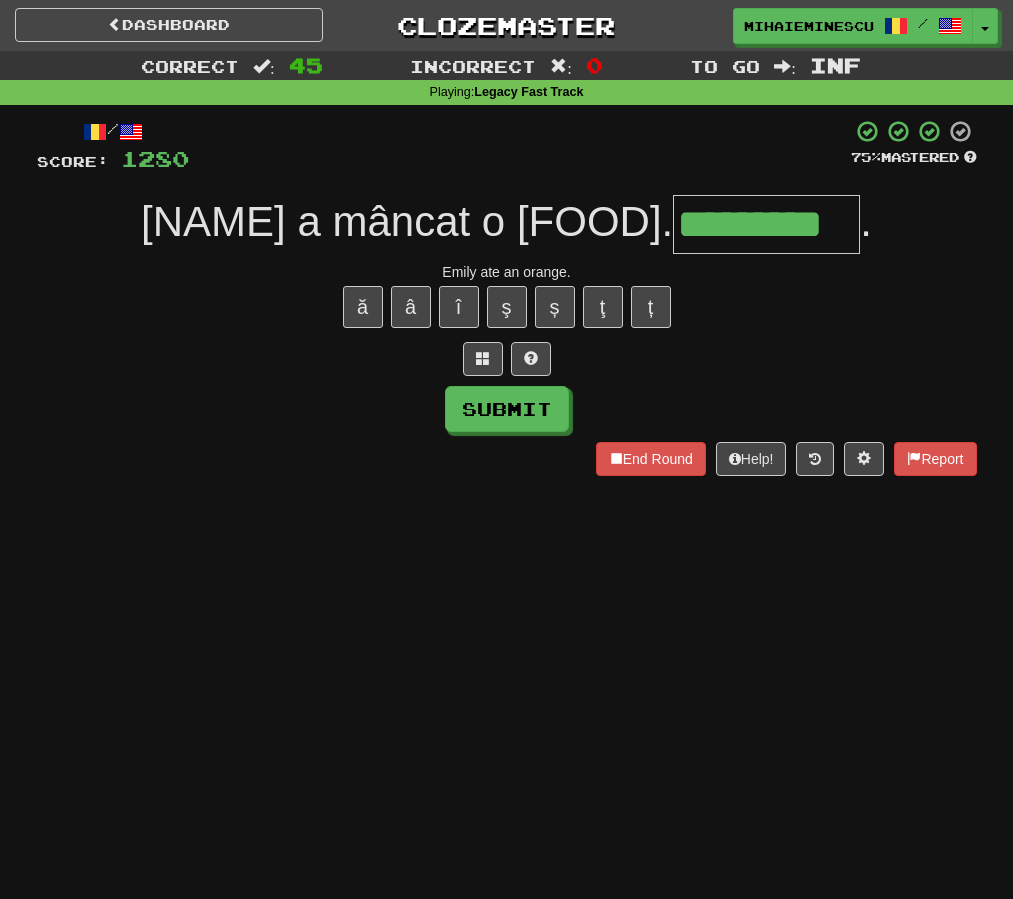 type on "*********" 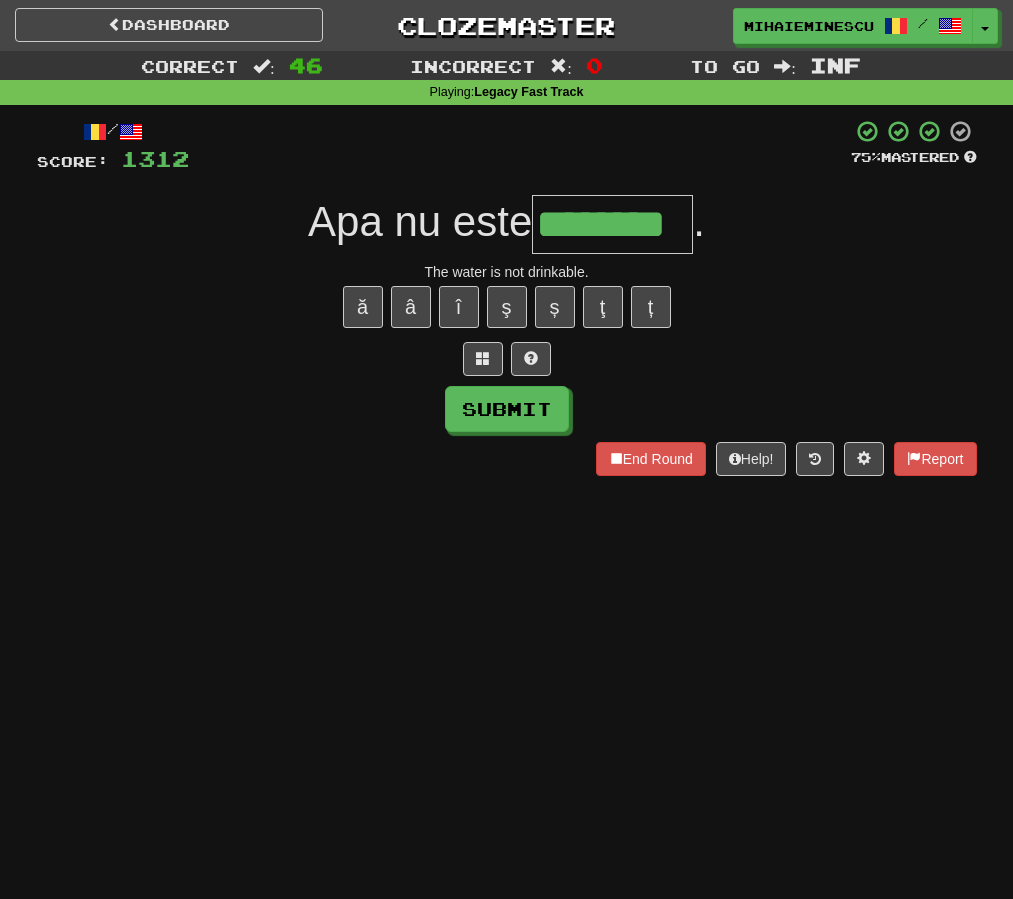 type on "********" 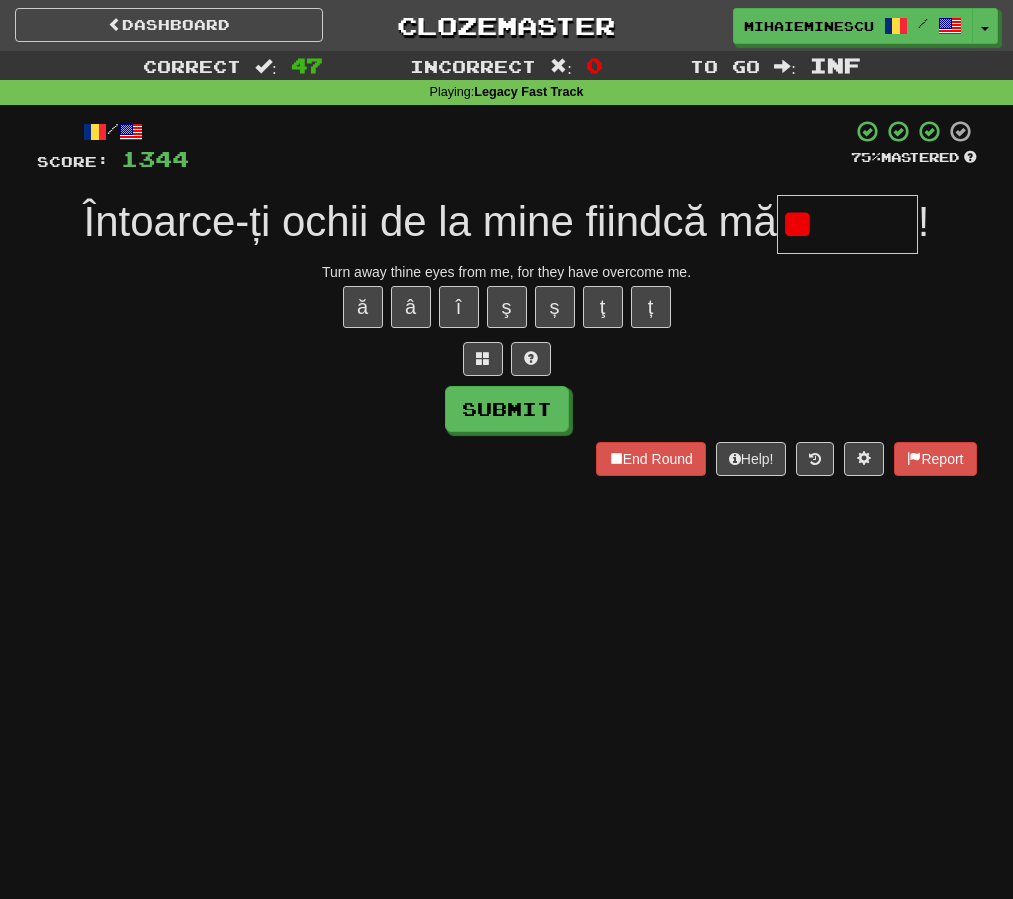 type on "*" 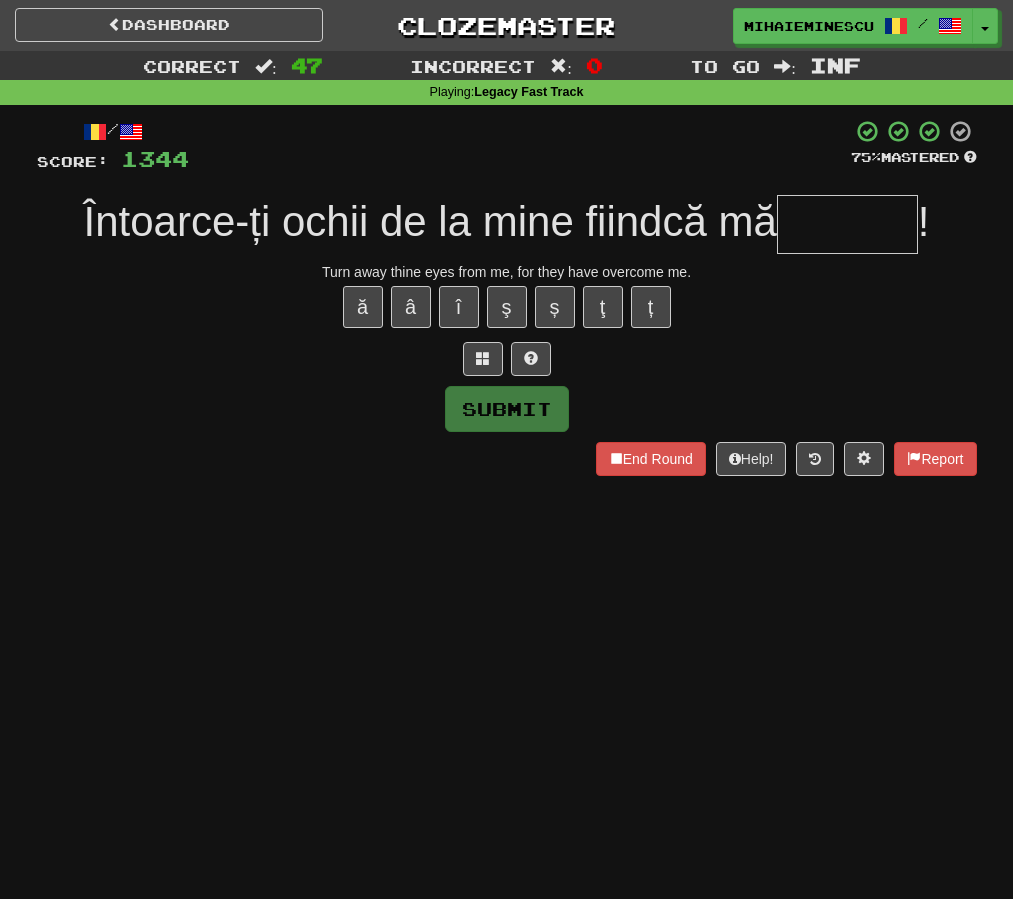 click at bounding box center (507, 359) 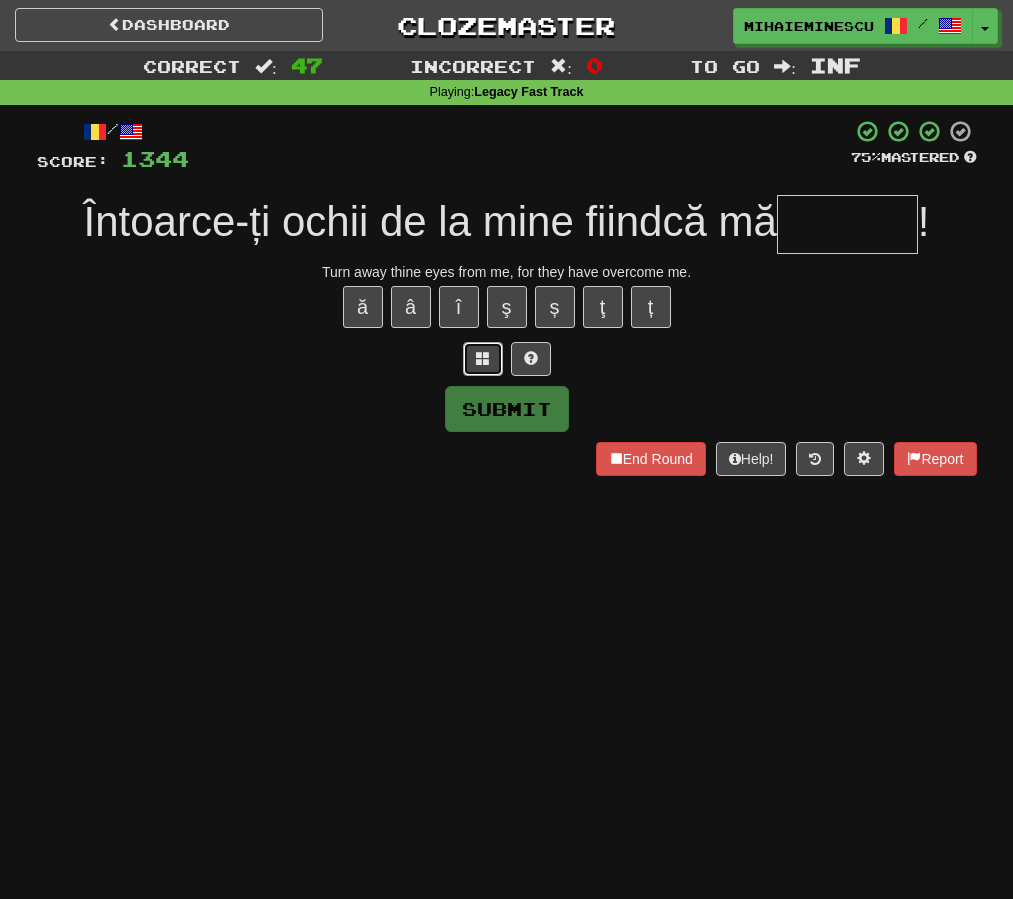 click at bounding box center [483, 358] 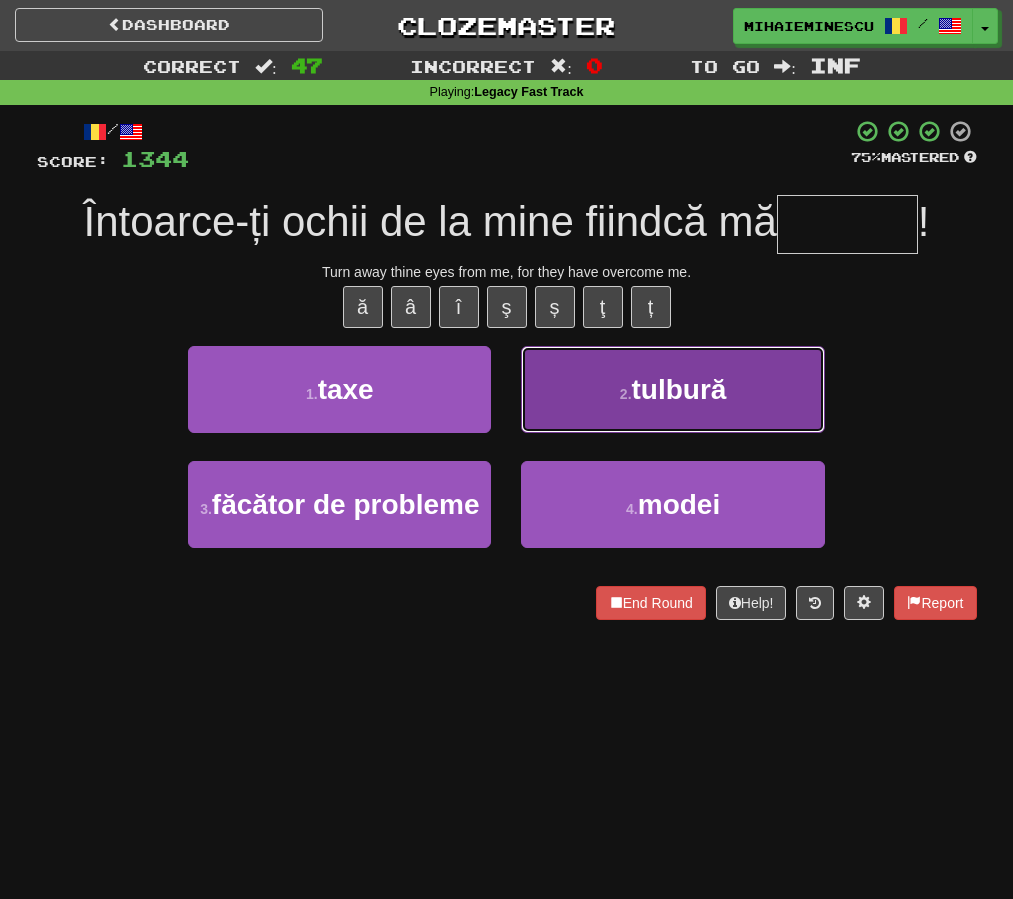 click on "2 ." at bounding box center (626, 394) 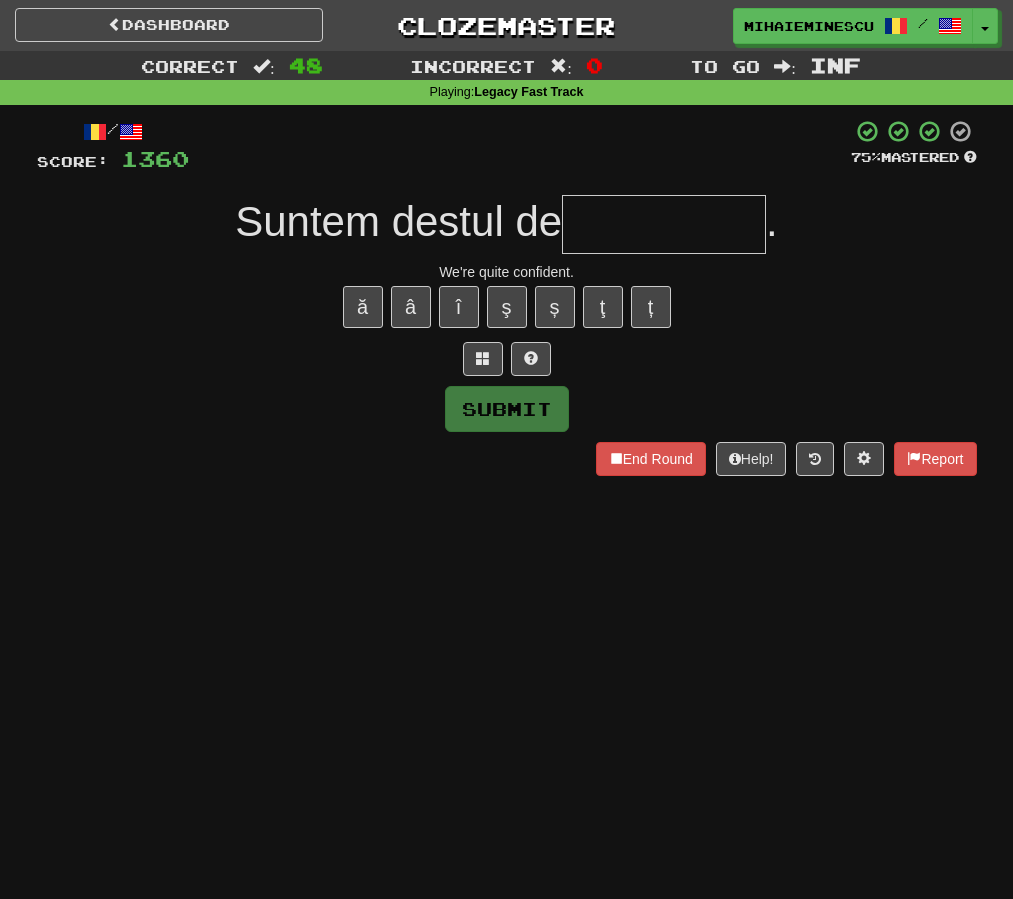 type on "*" 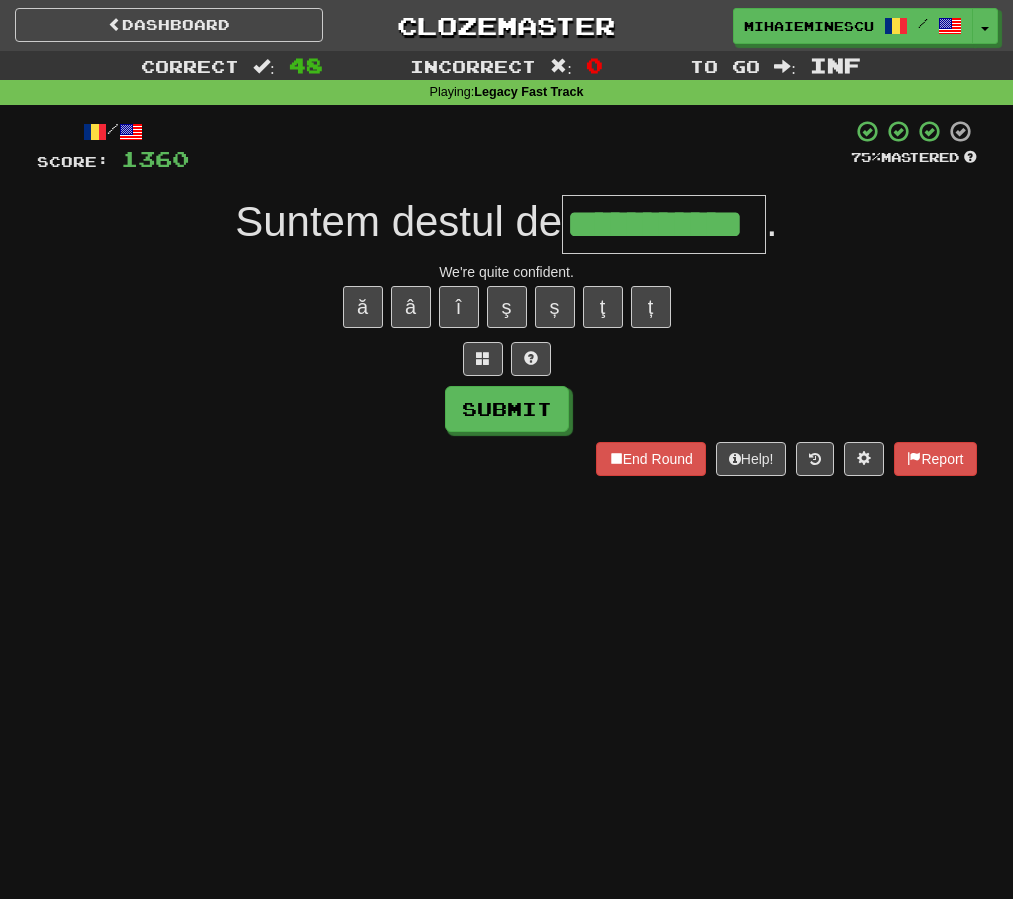 type on "**********" 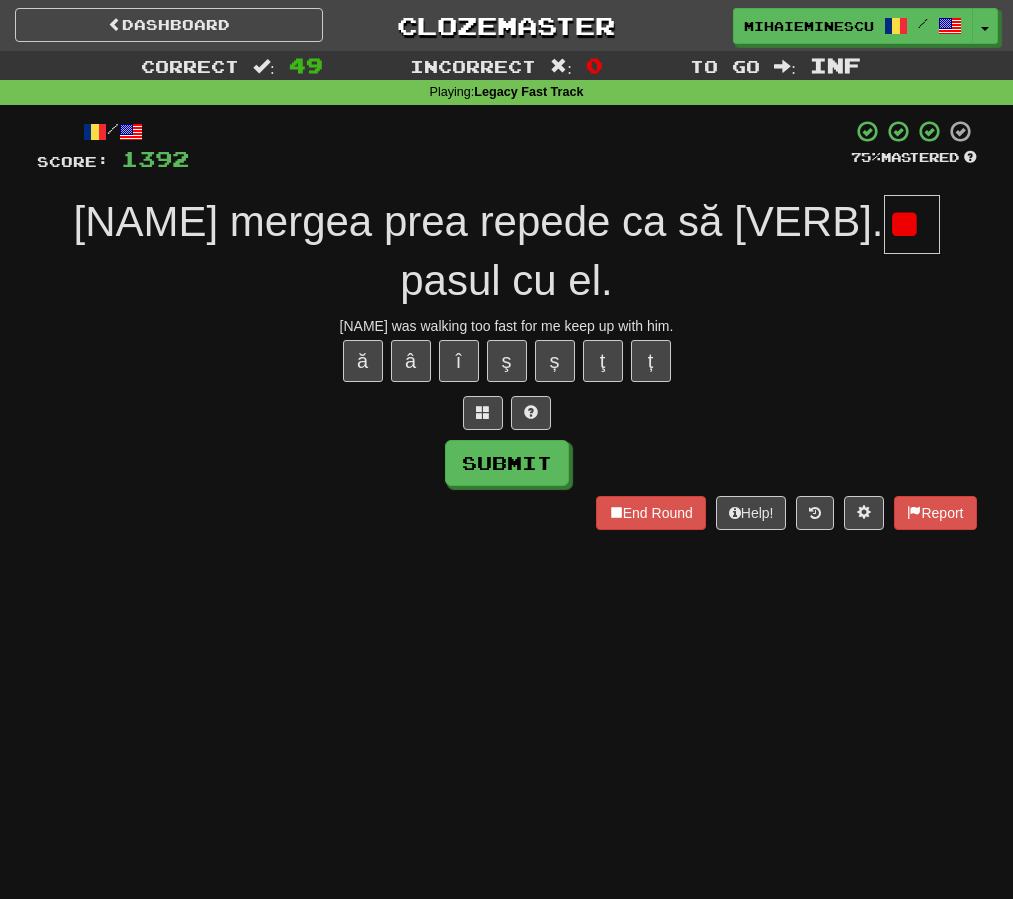 type on "*" 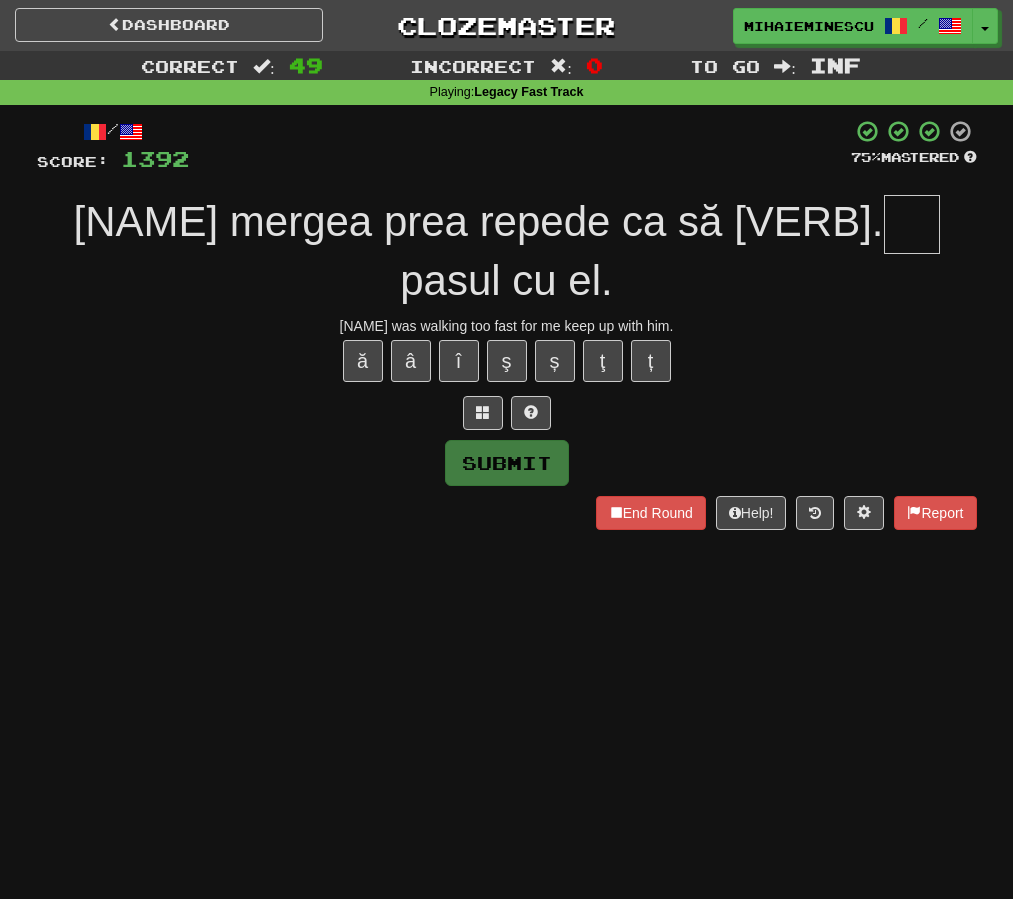 type on "*" 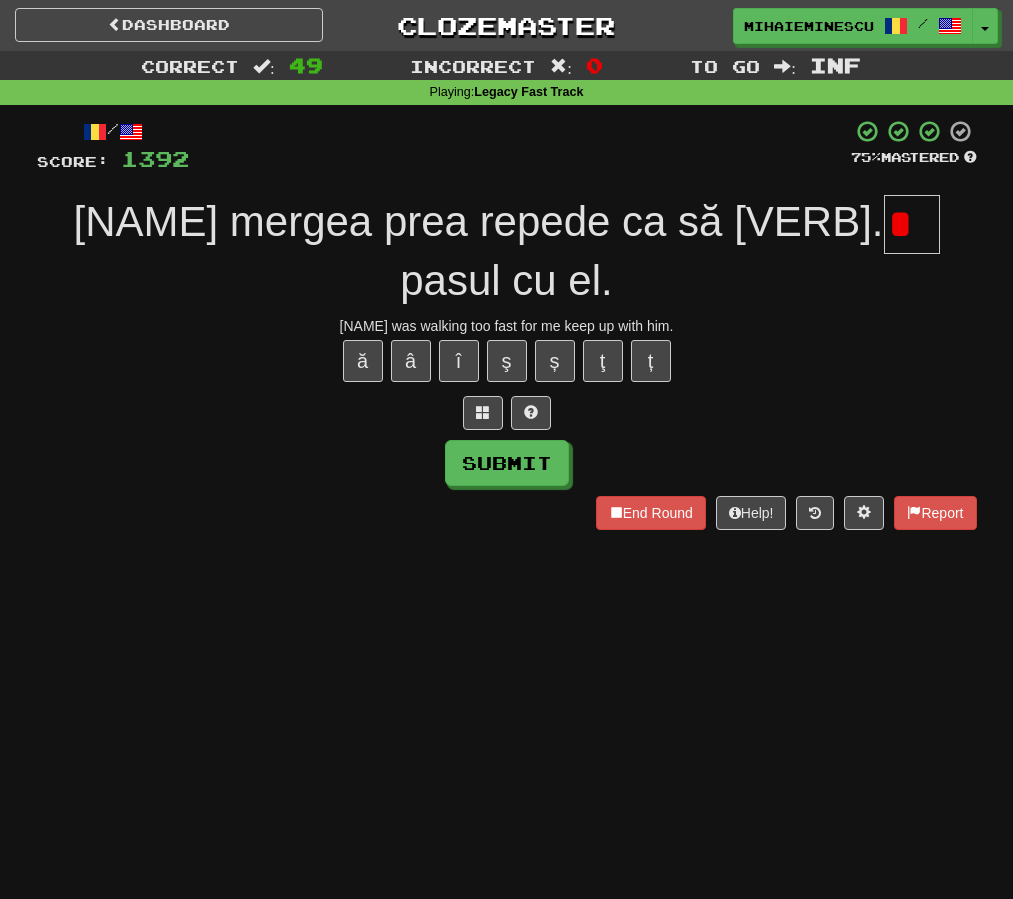 type on "*" 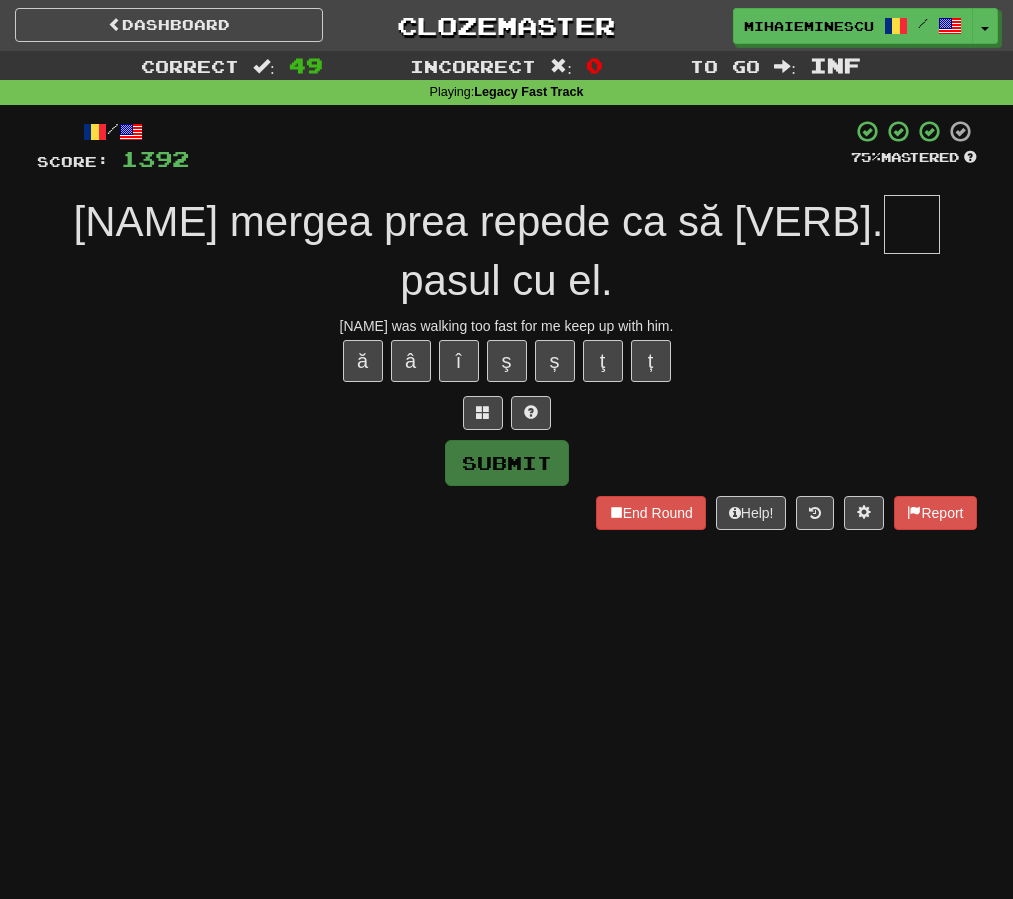 type on "*" 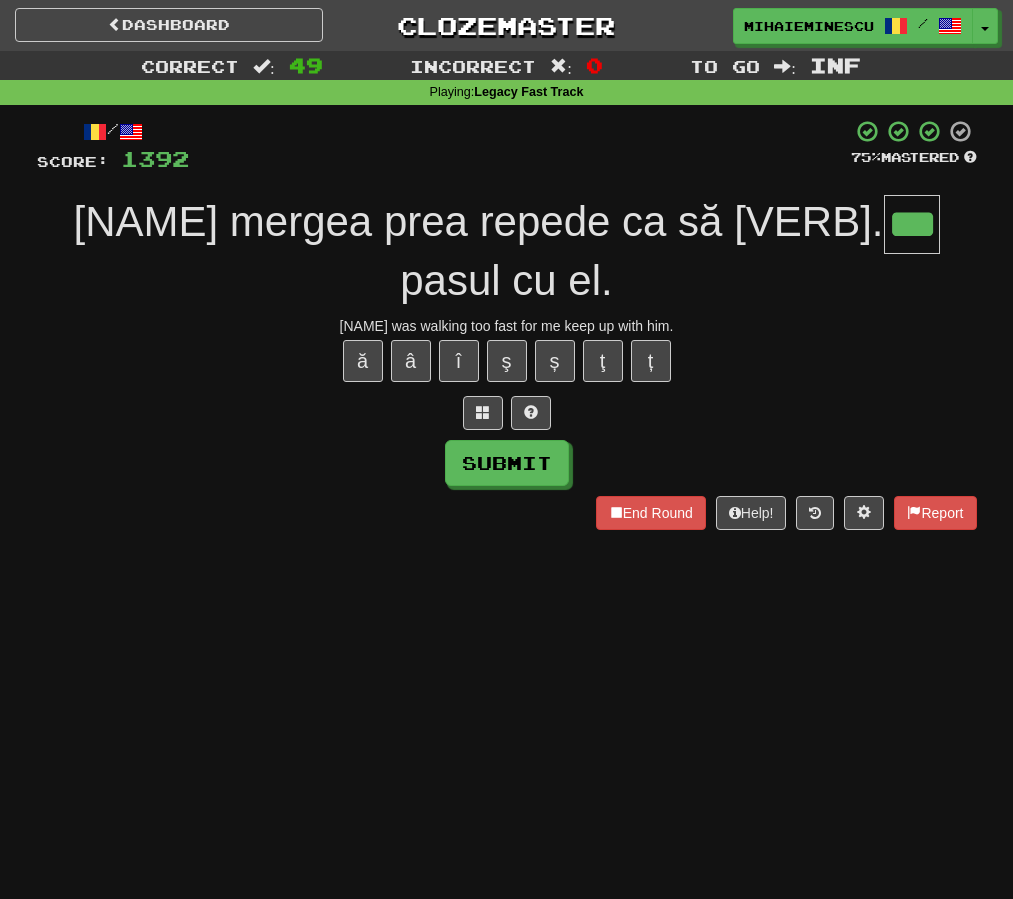 type on "***" 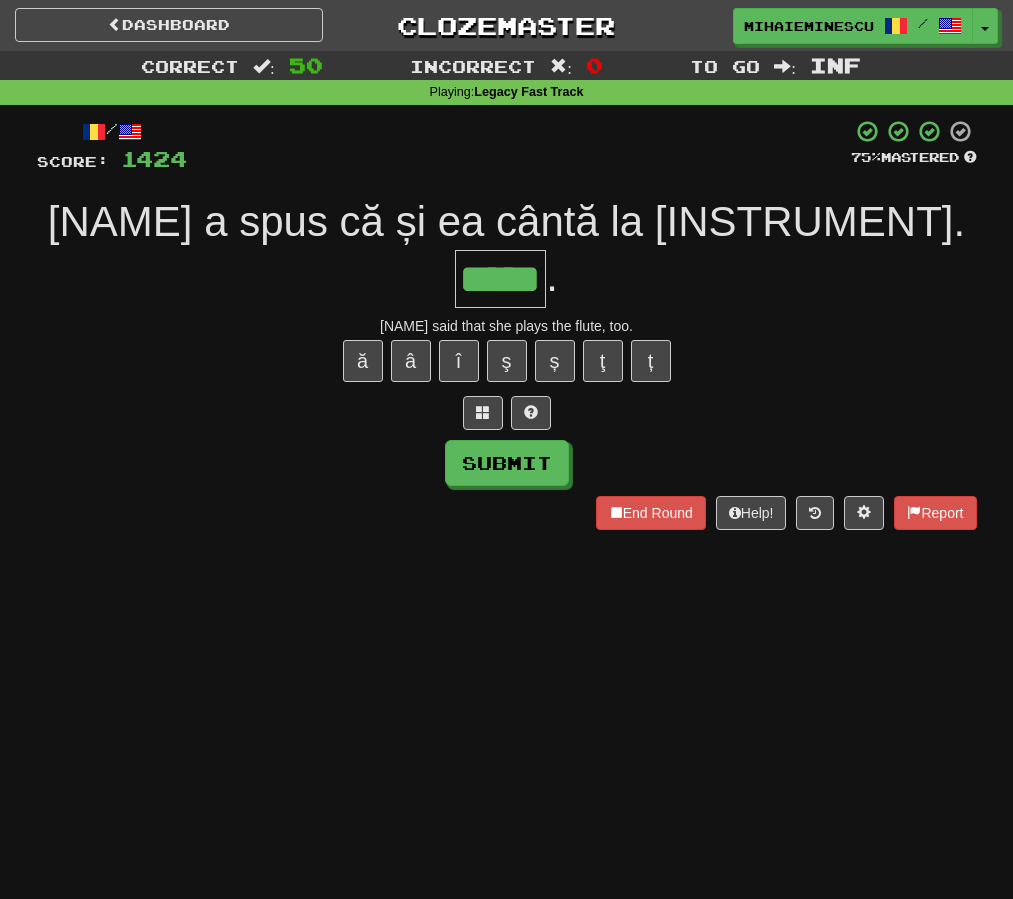 type on "*****" 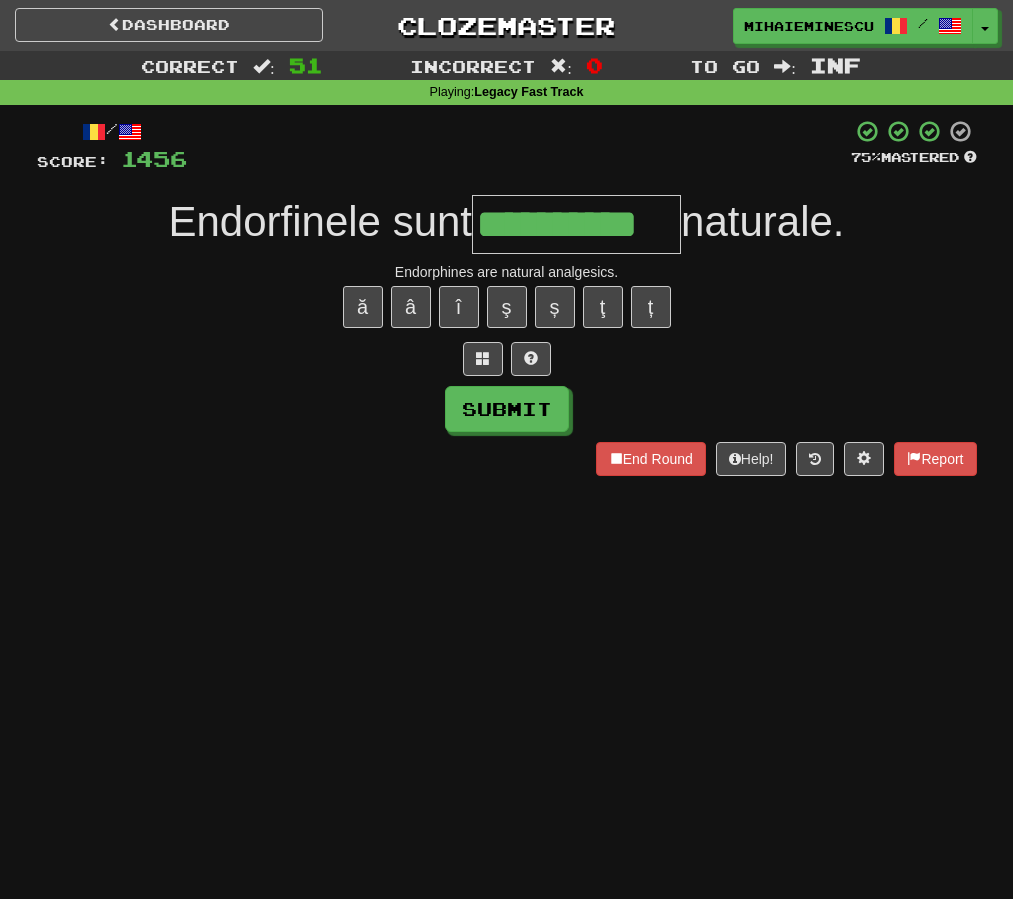 type on "**********" 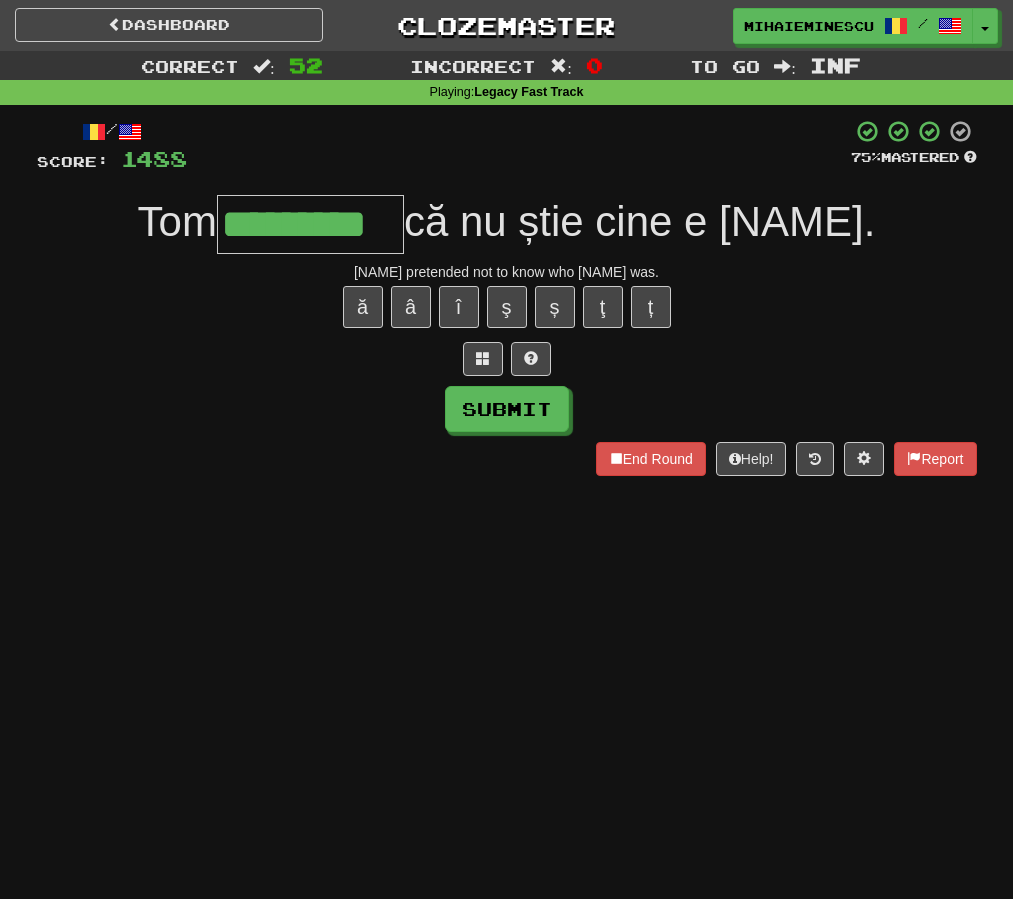 type on "*********" 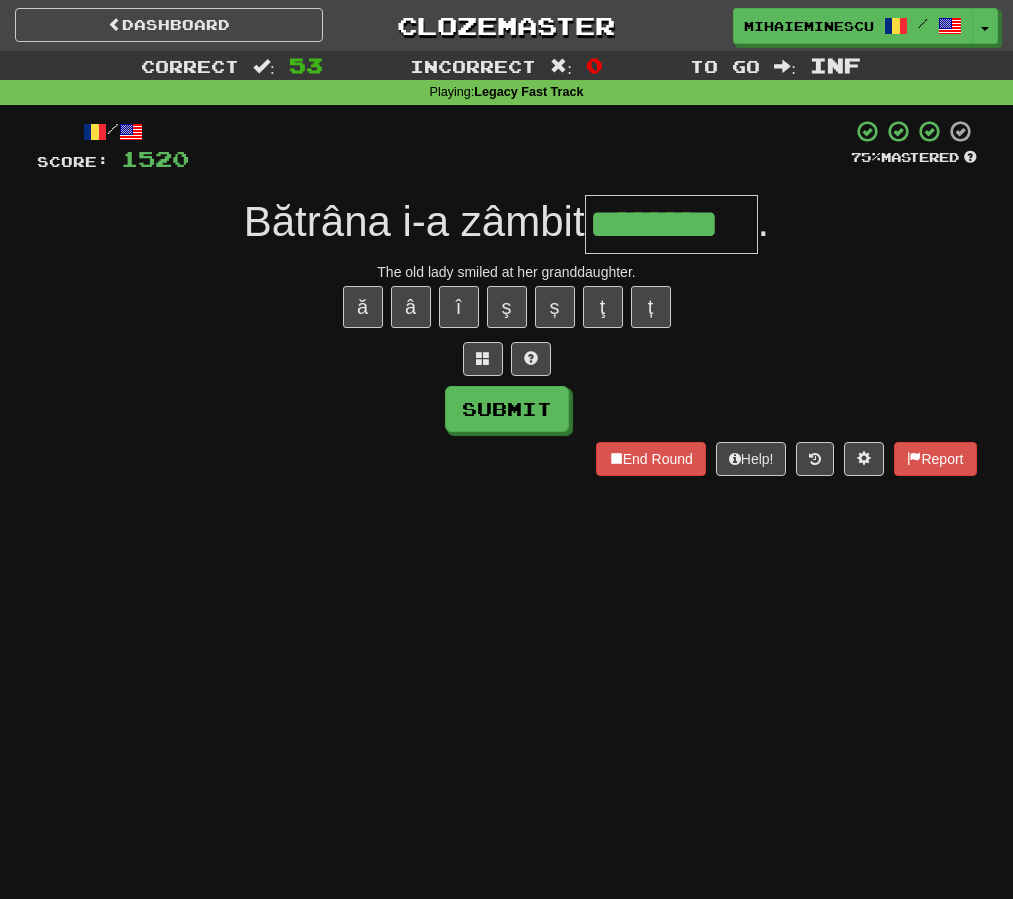 type on "********" 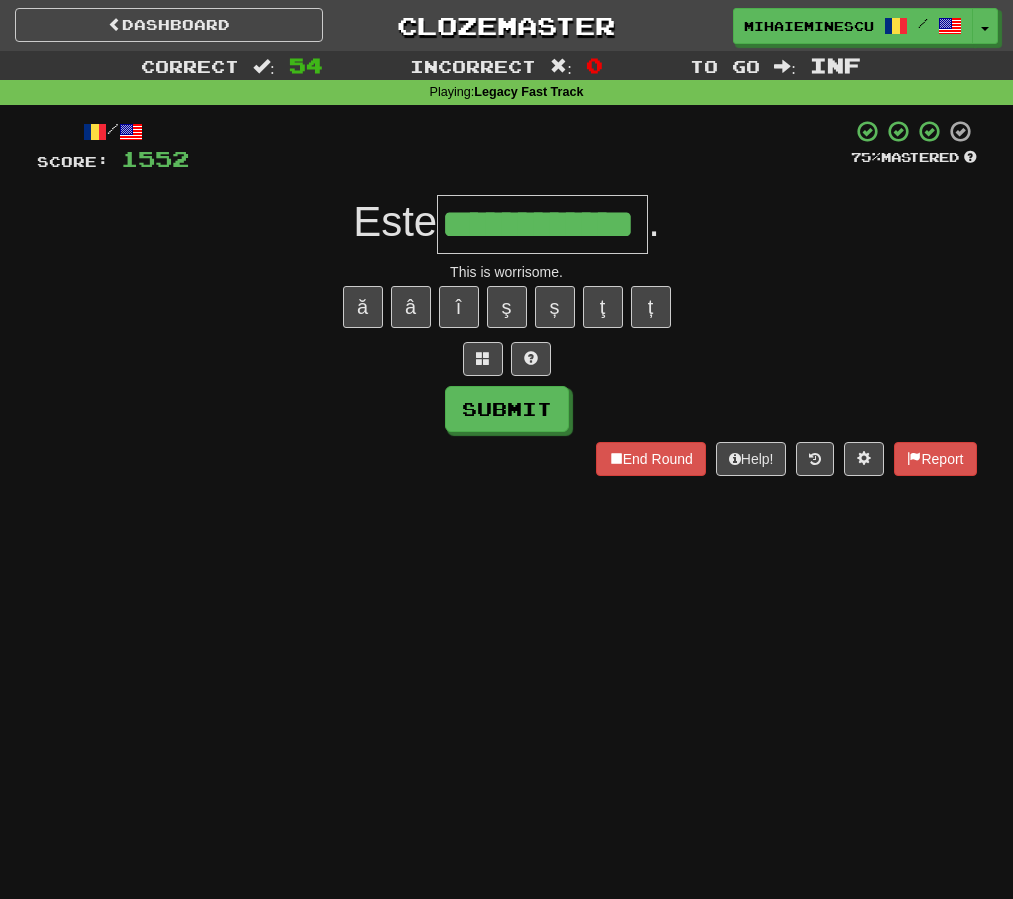 type on "**********" 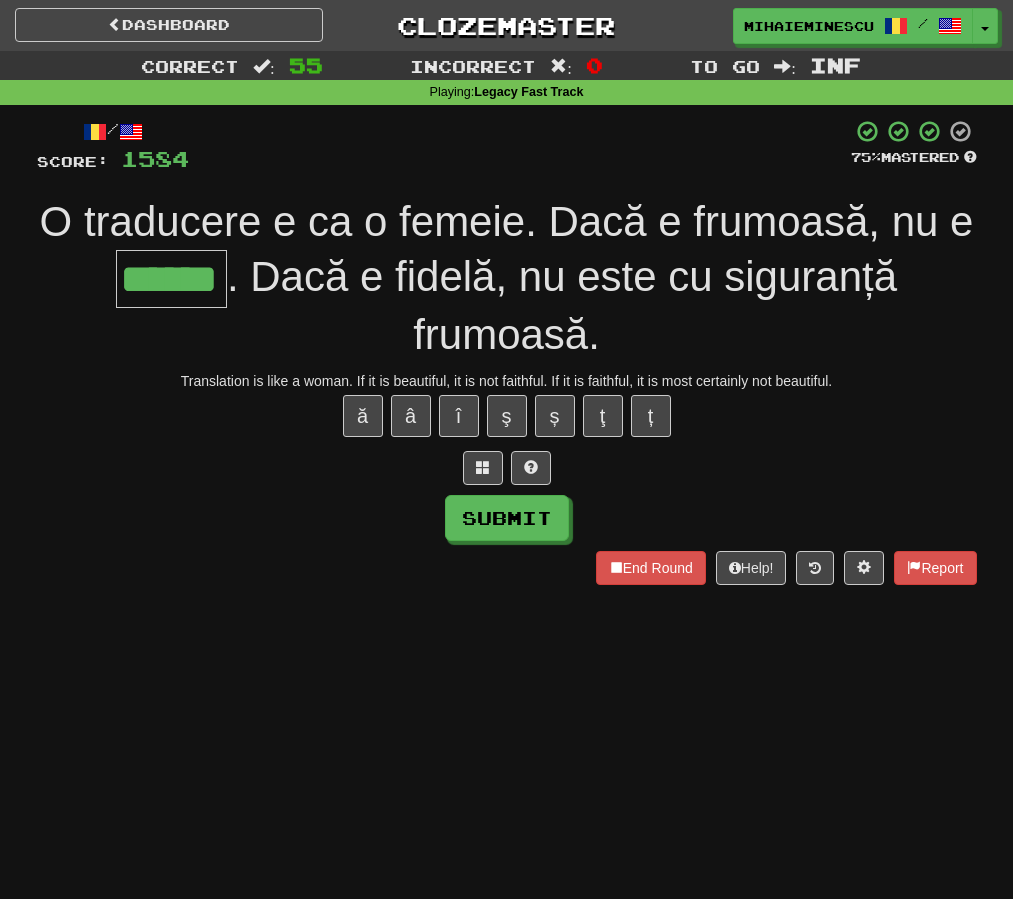 type on "******" 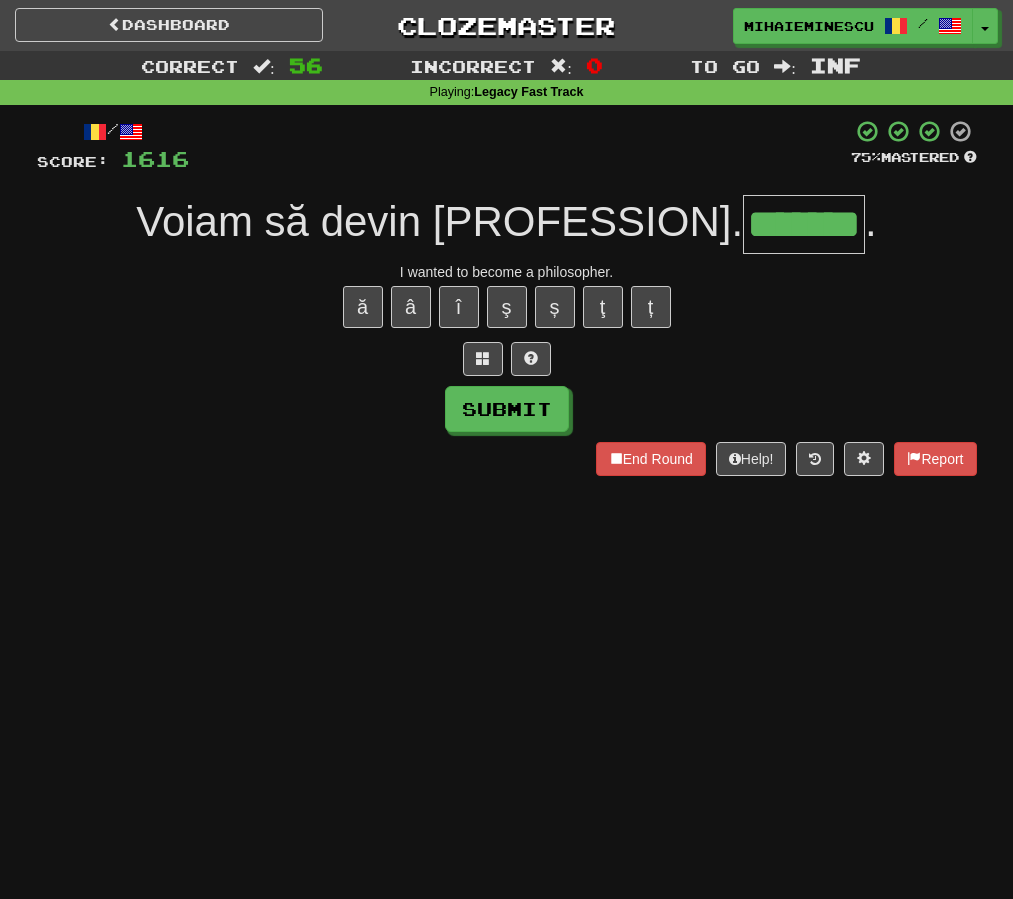 type on "*******" 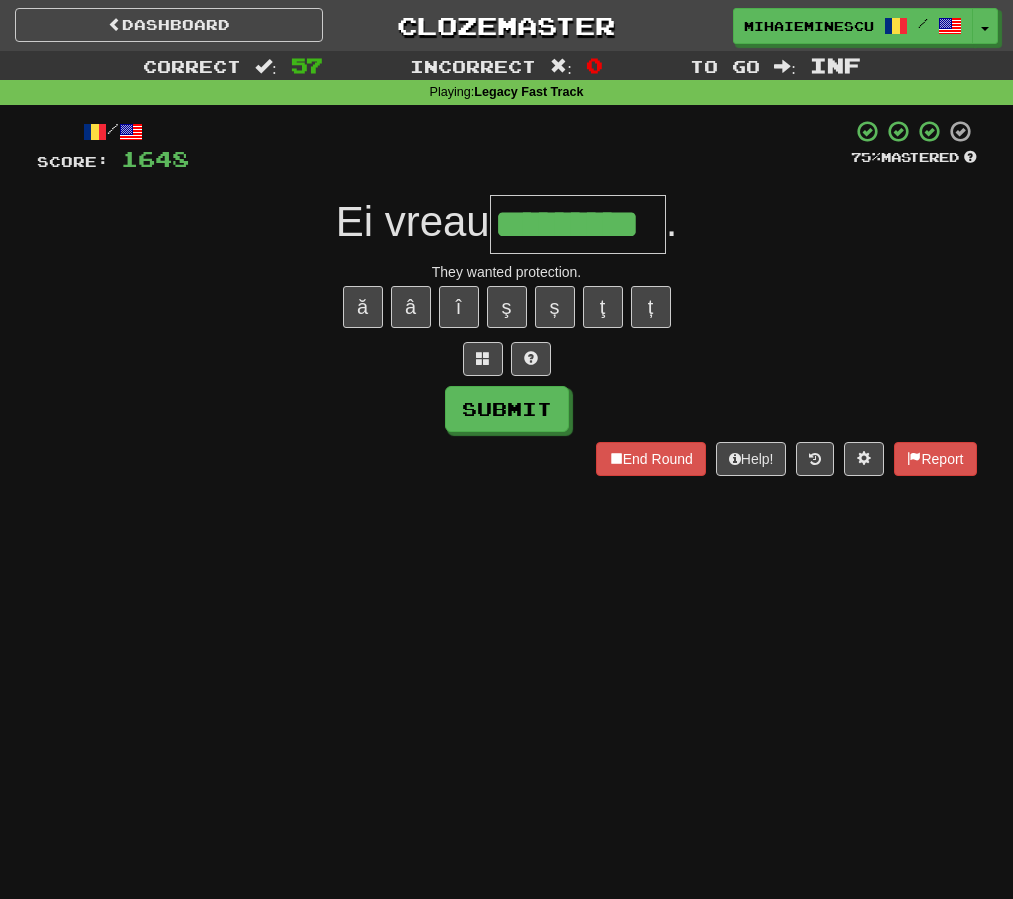type on "*********" 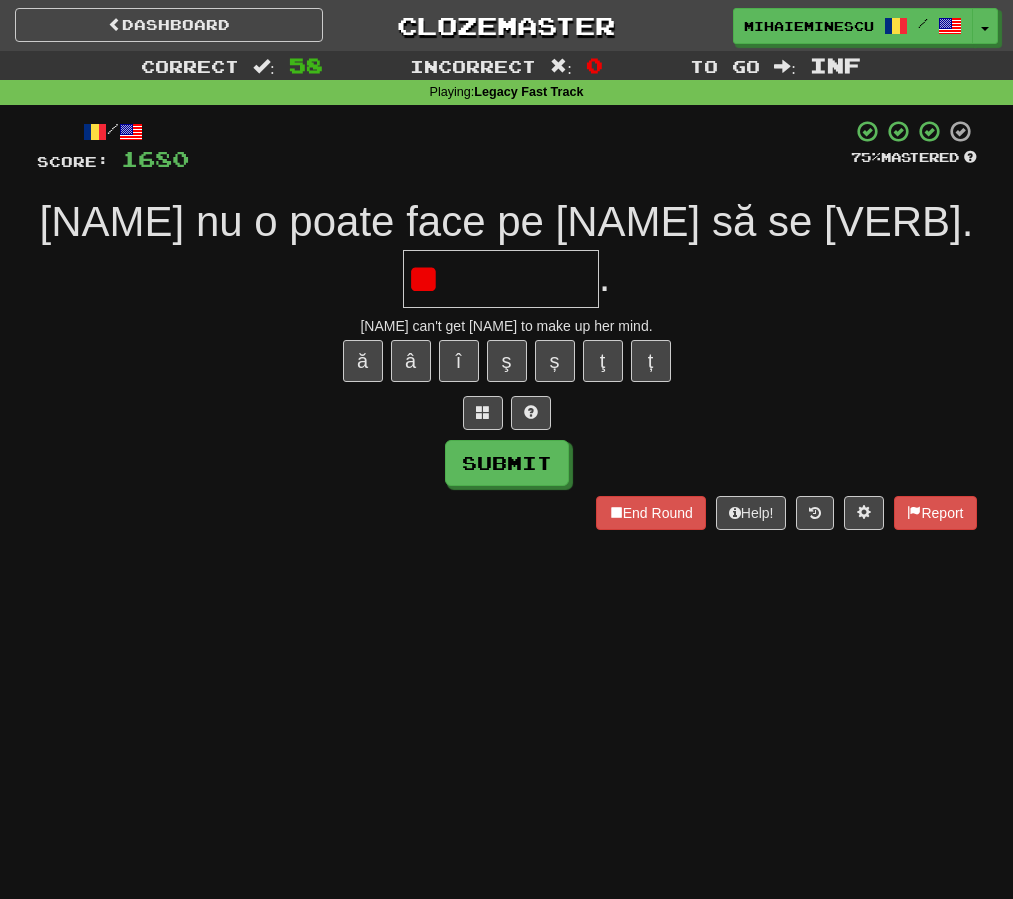 type on "*" 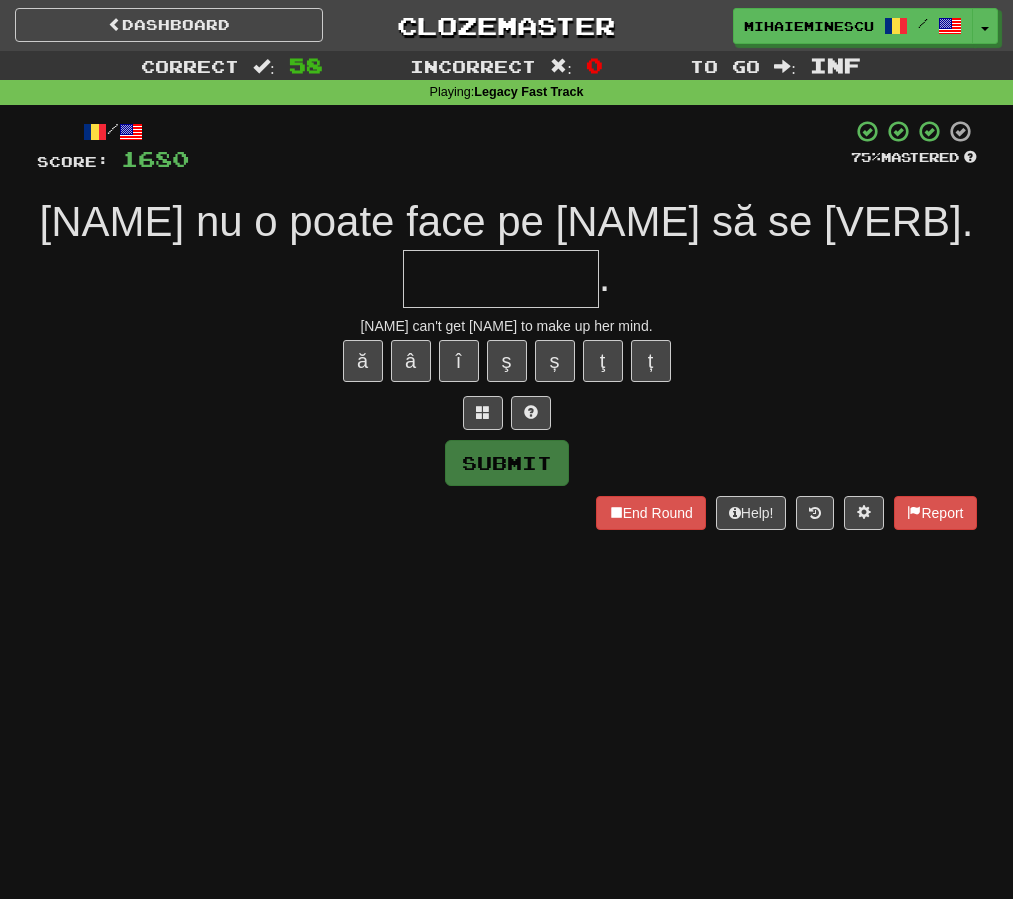 type on "*" 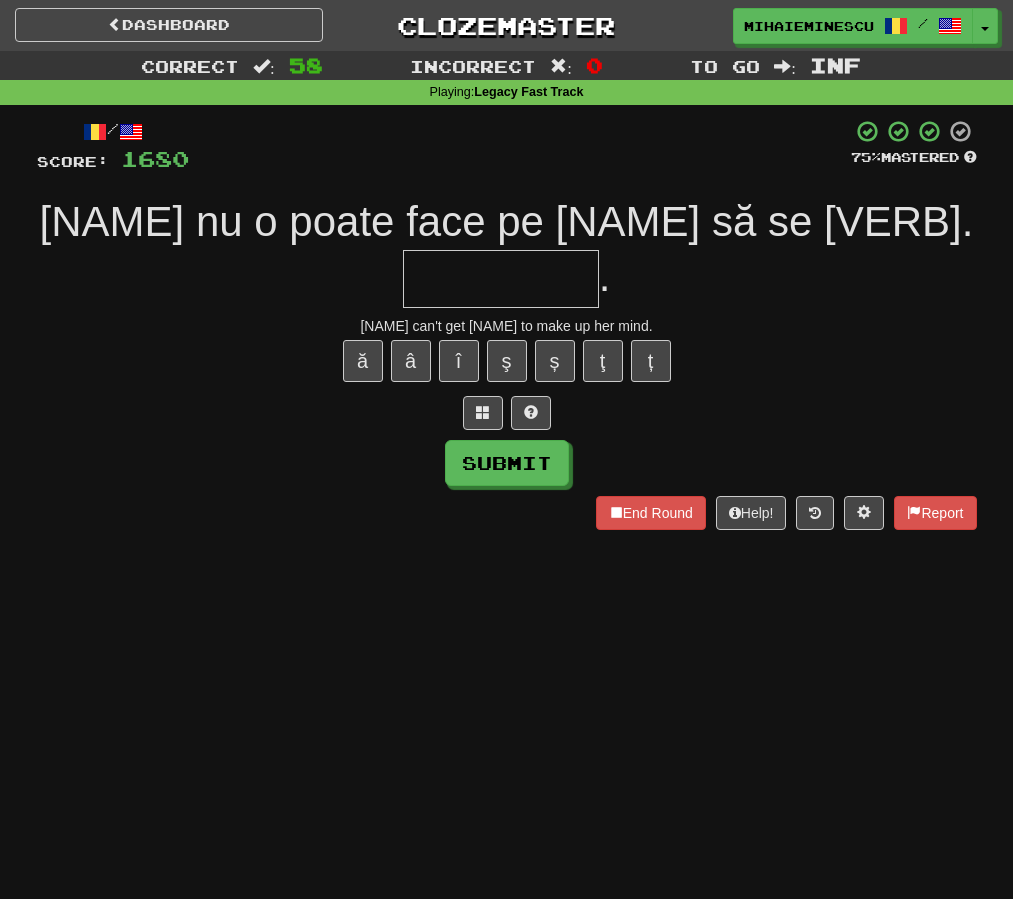 type on "*" 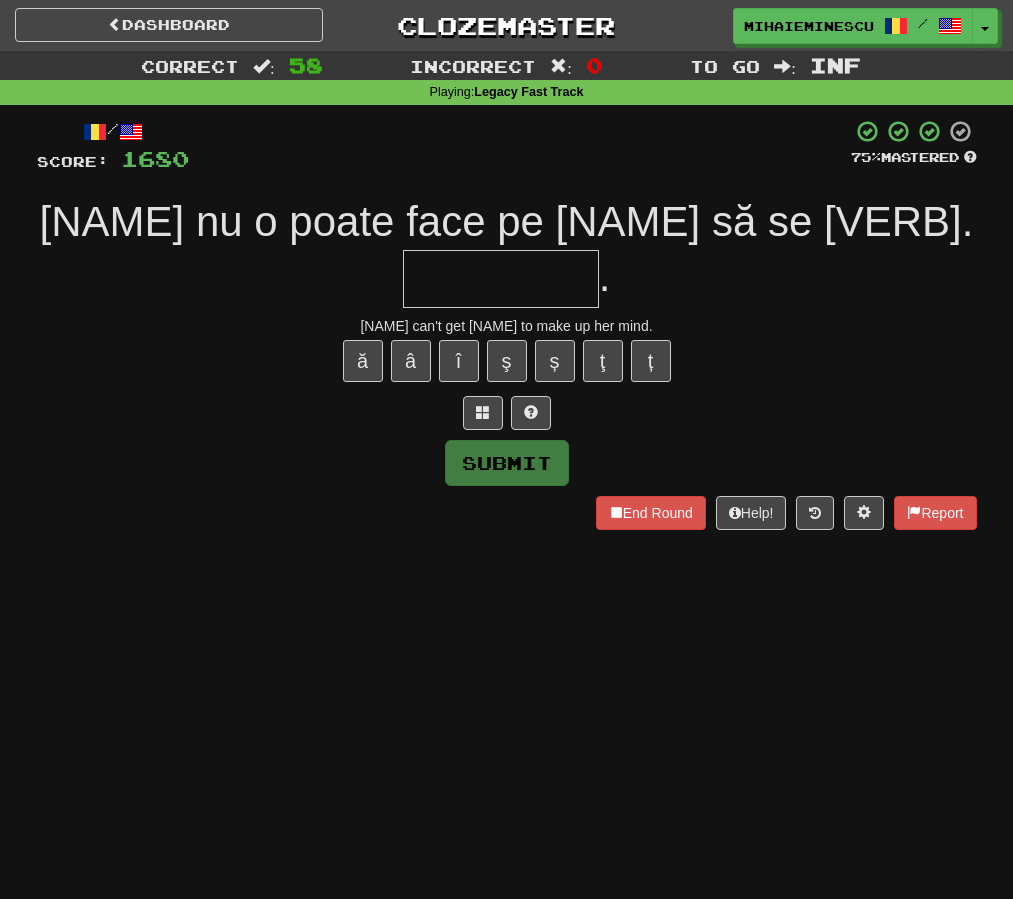 type on "*" 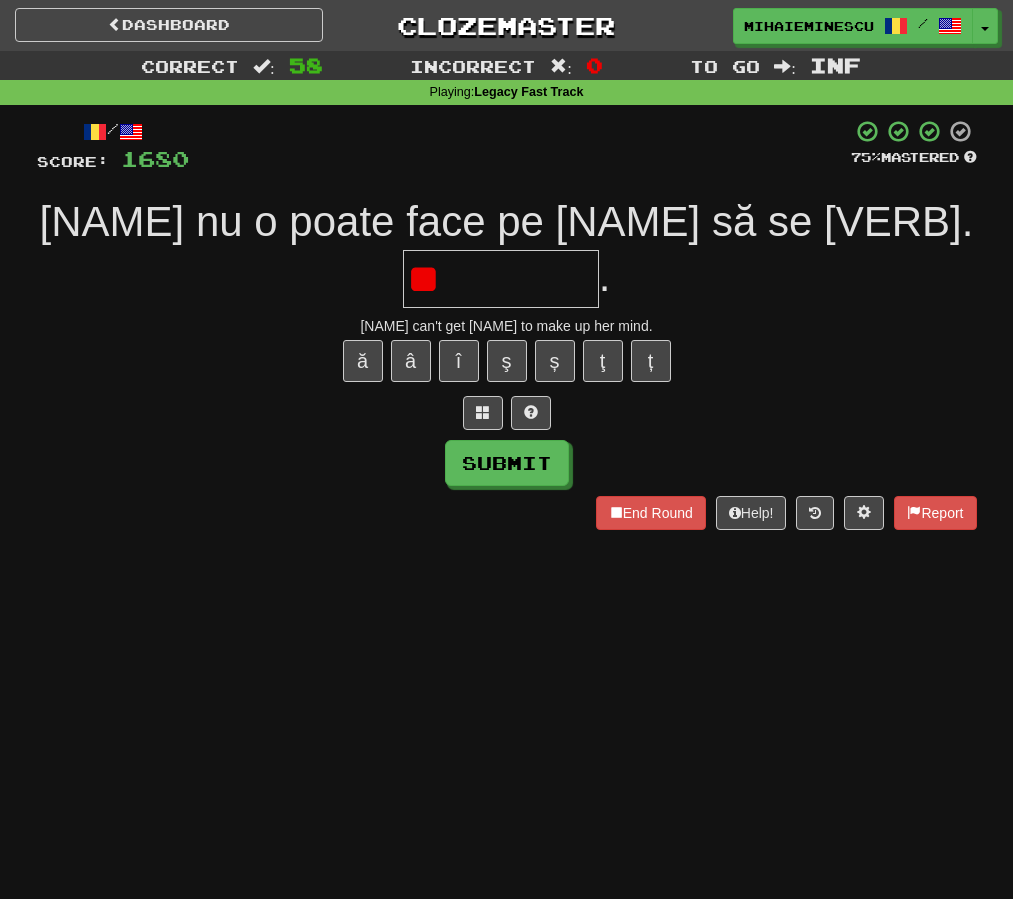 type on "*" 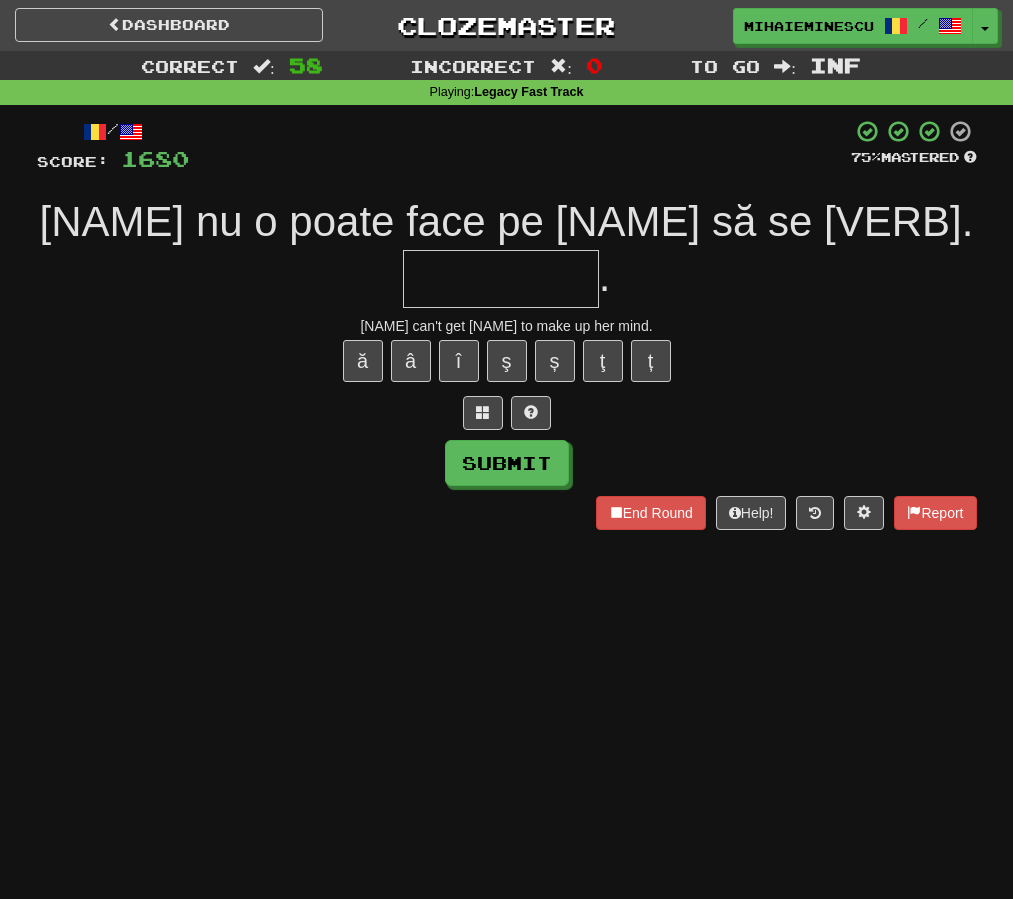 type on "*" 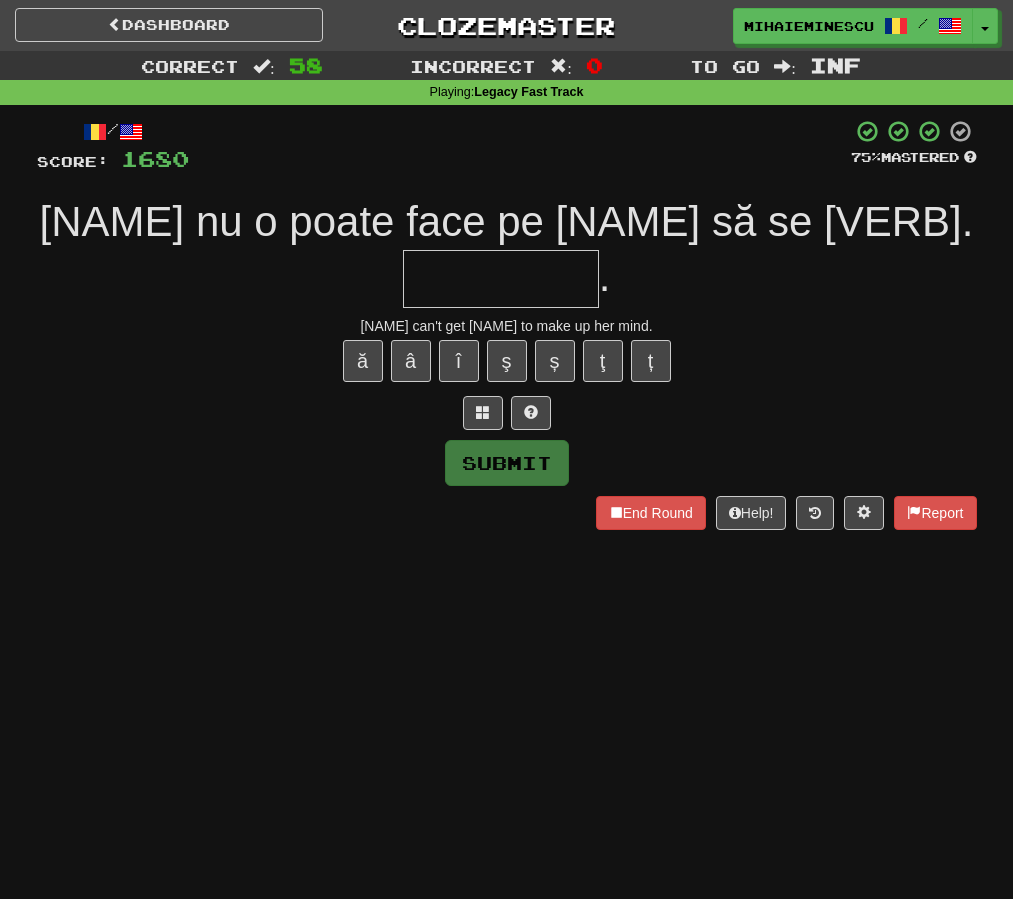 type on "*" 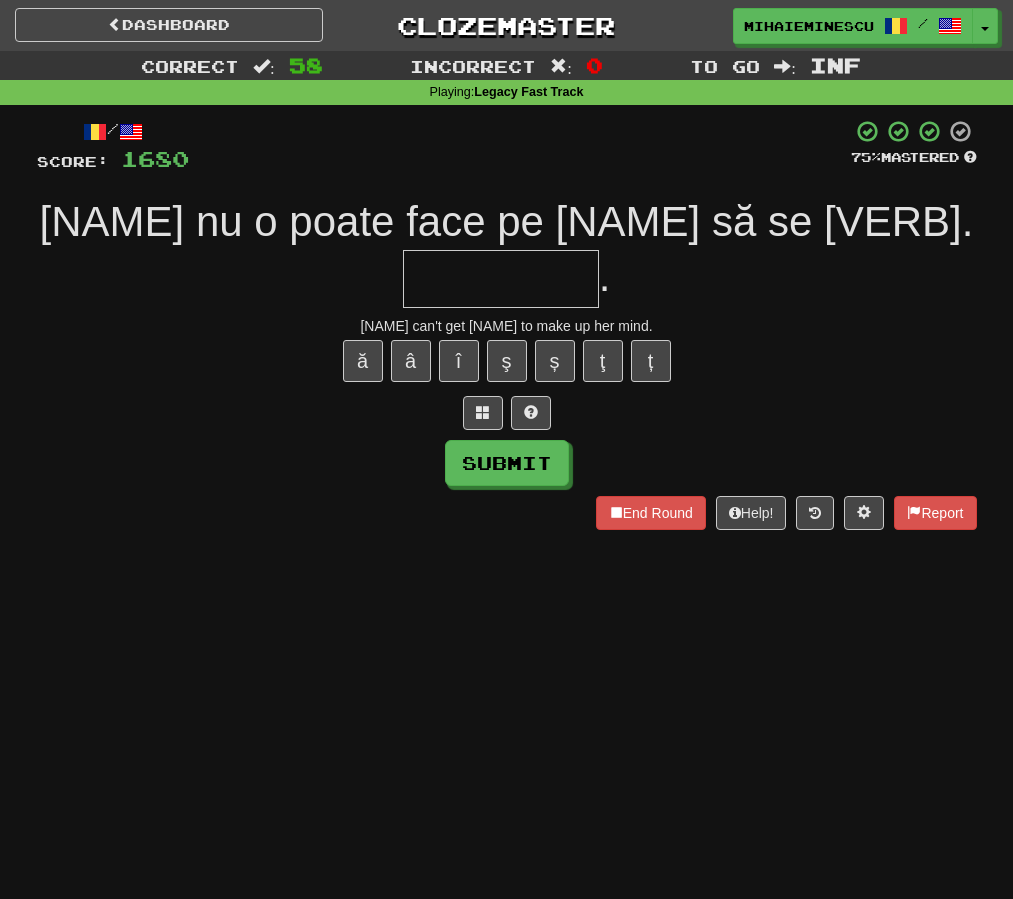 type on "*" 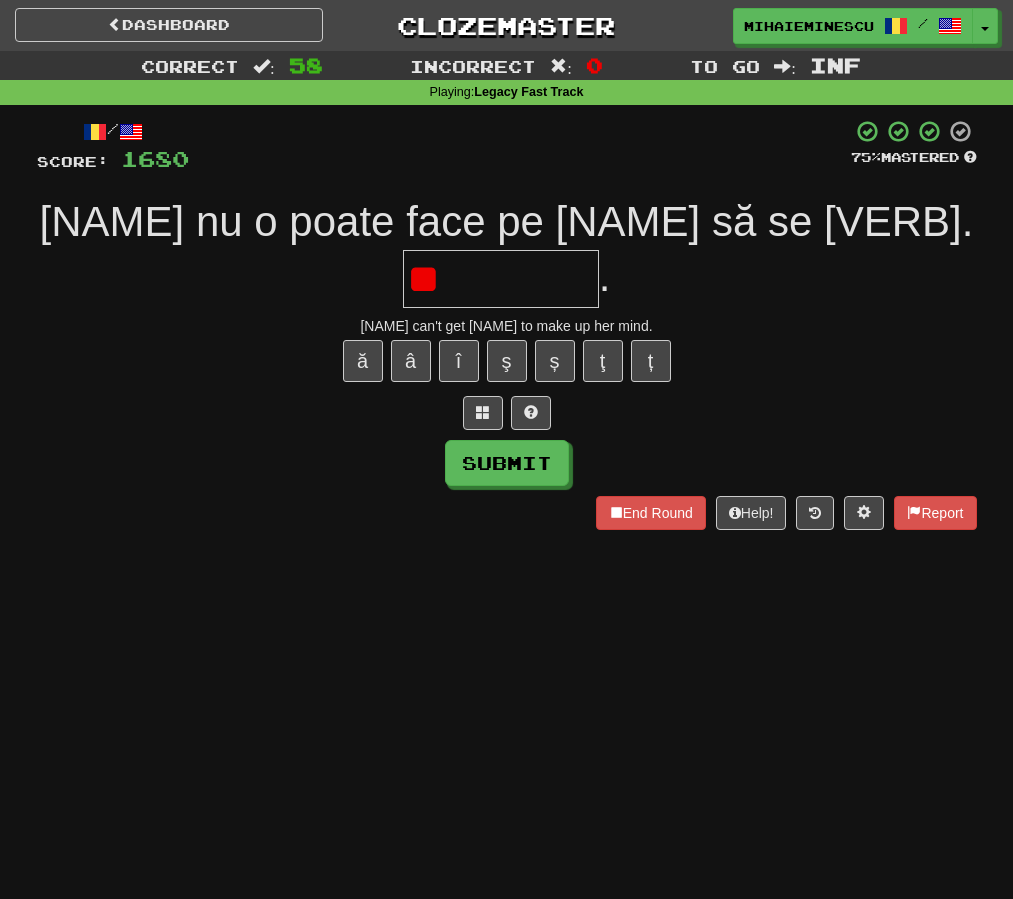 type on "*" 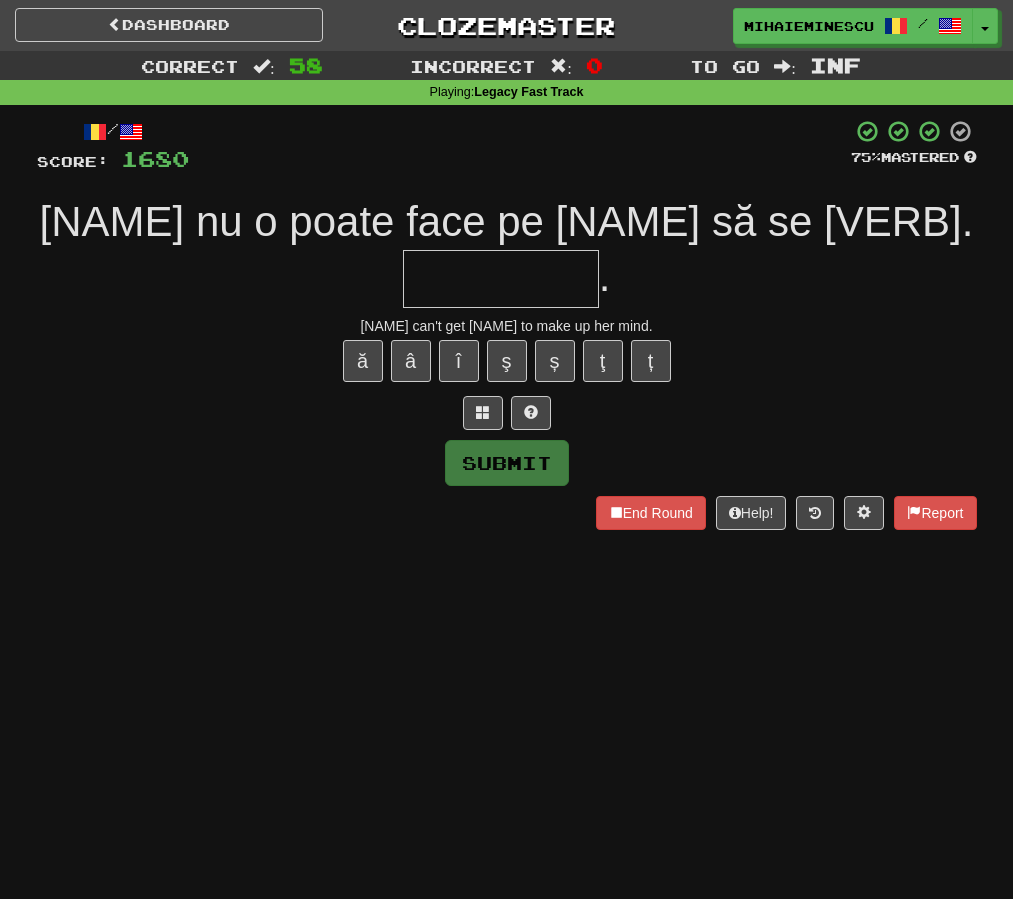 type on "*" 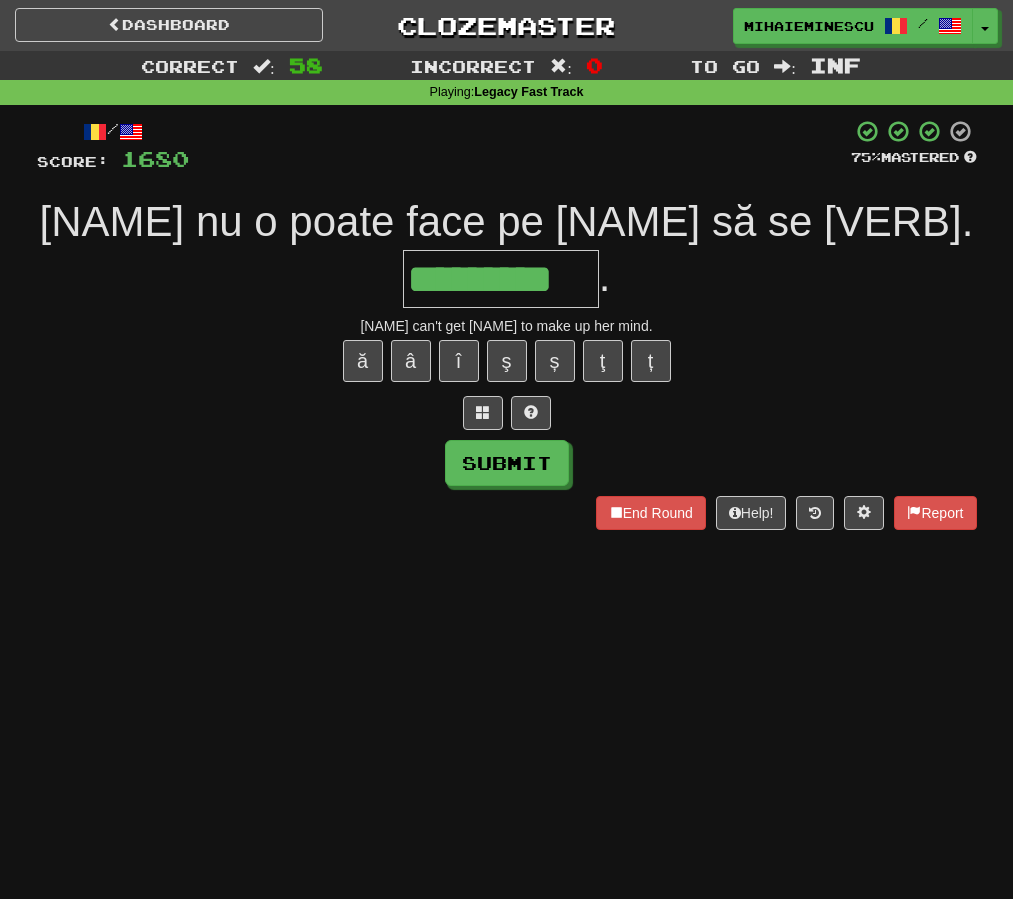 type on "*********" 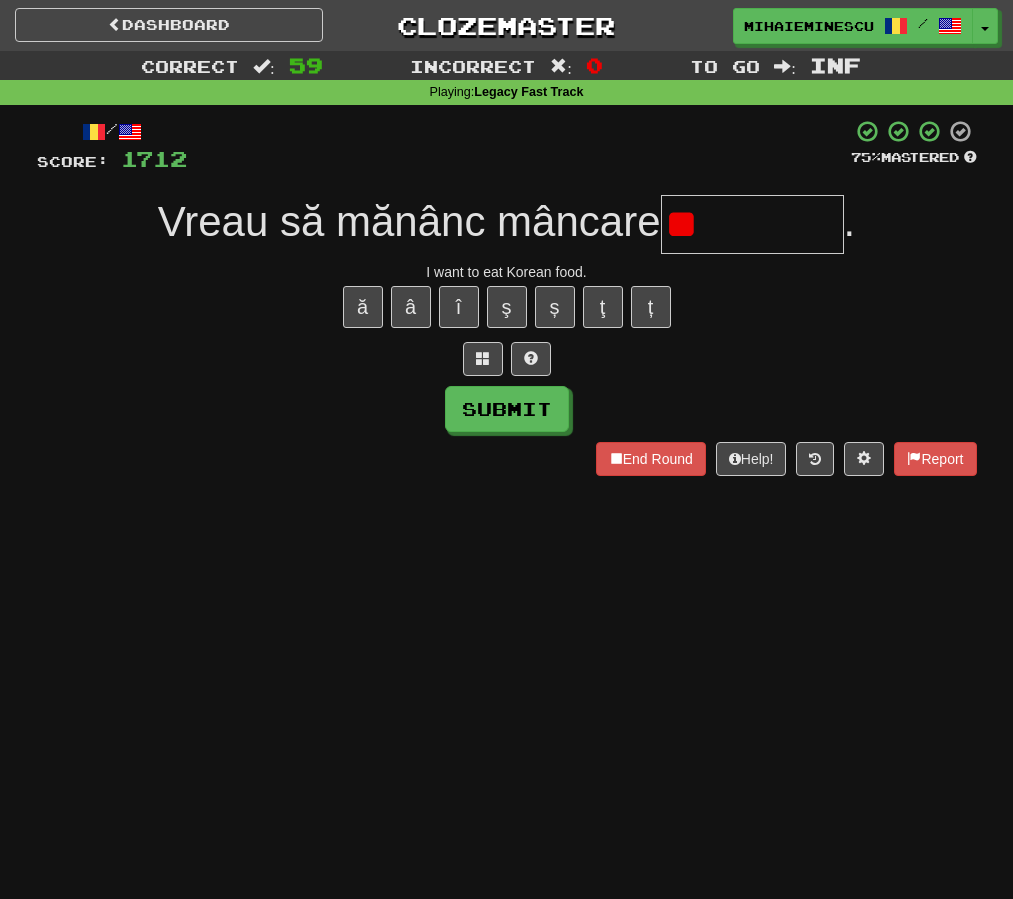 type on "*" 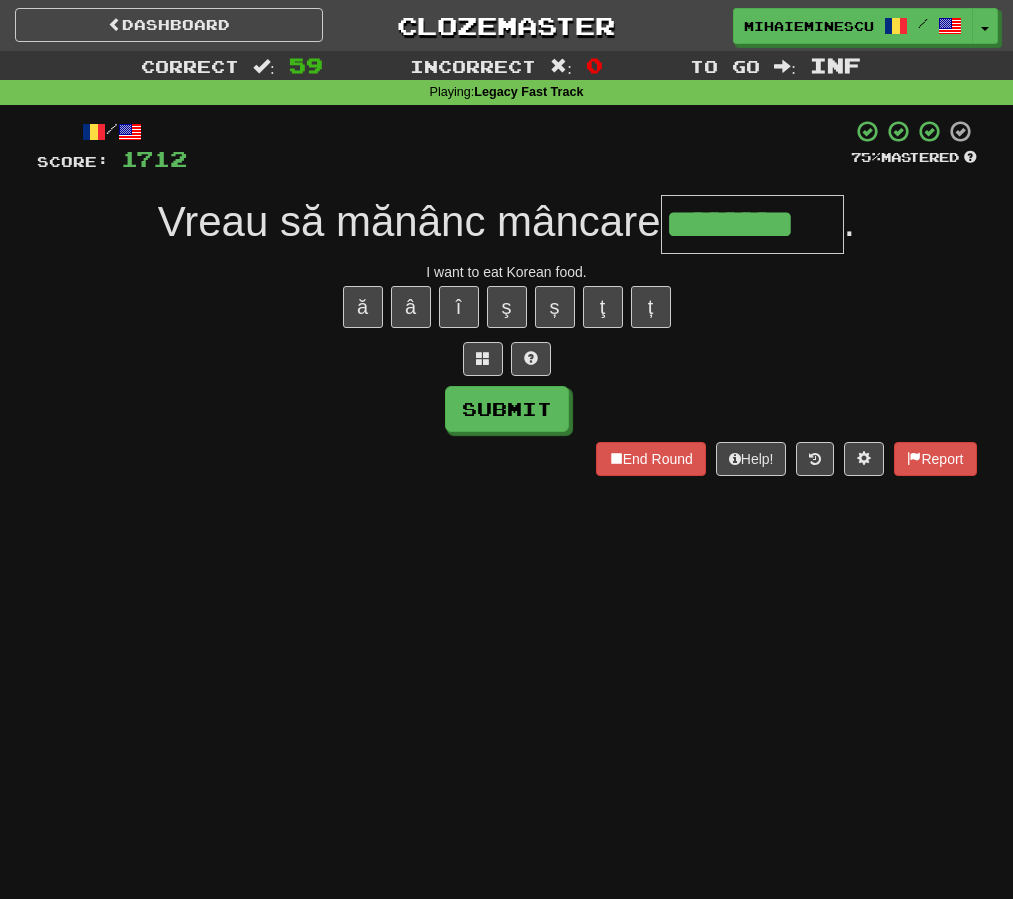 type on "********" 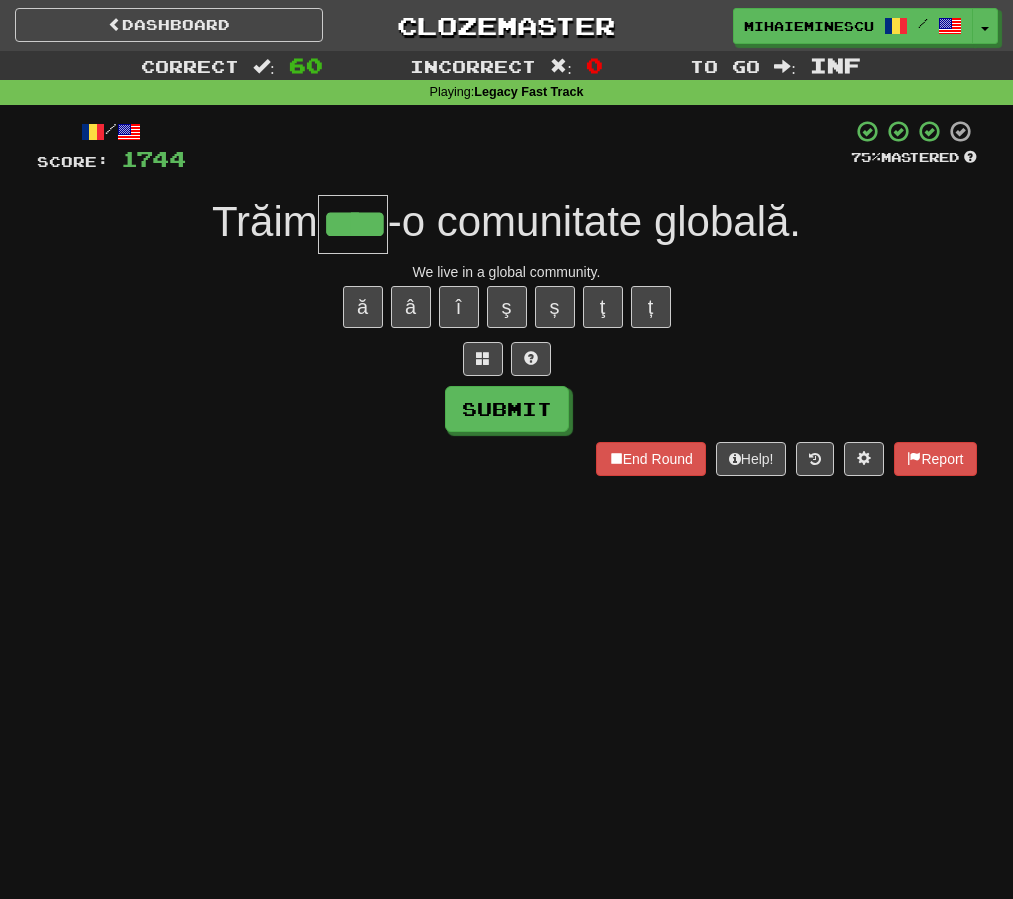 type on "****" 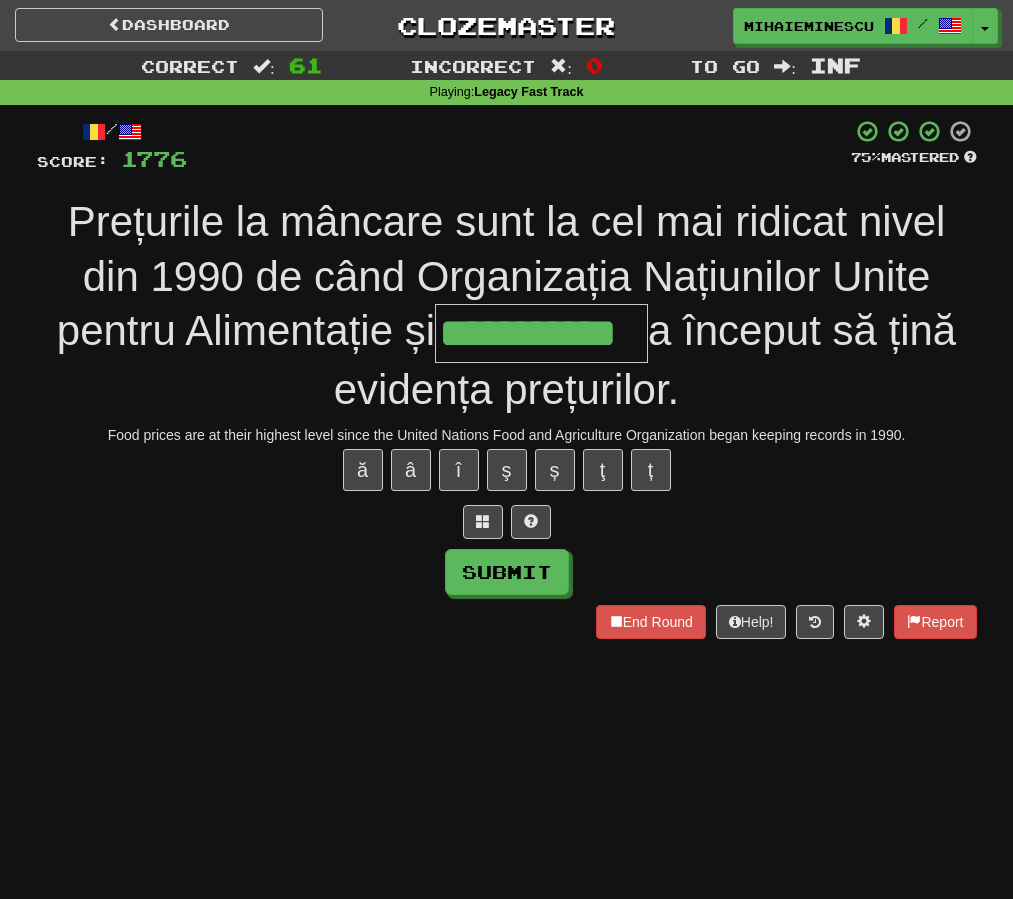 type on "**********" 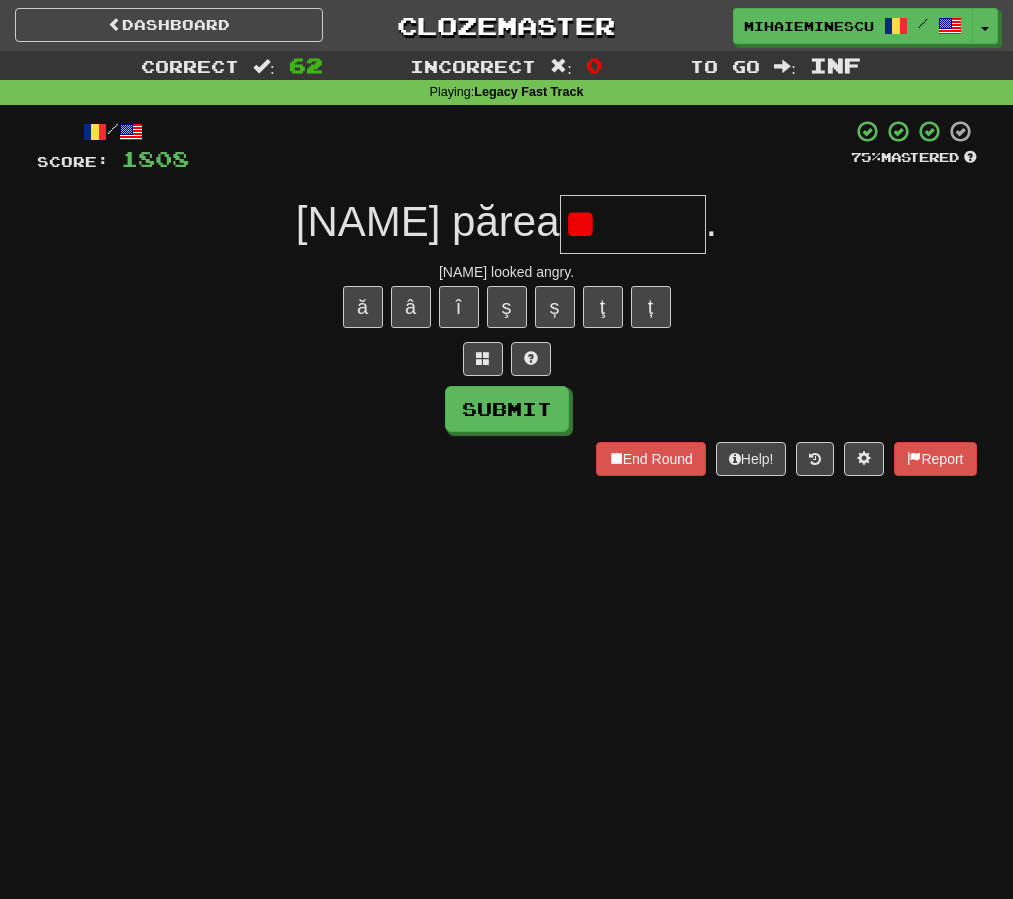 type on "*" 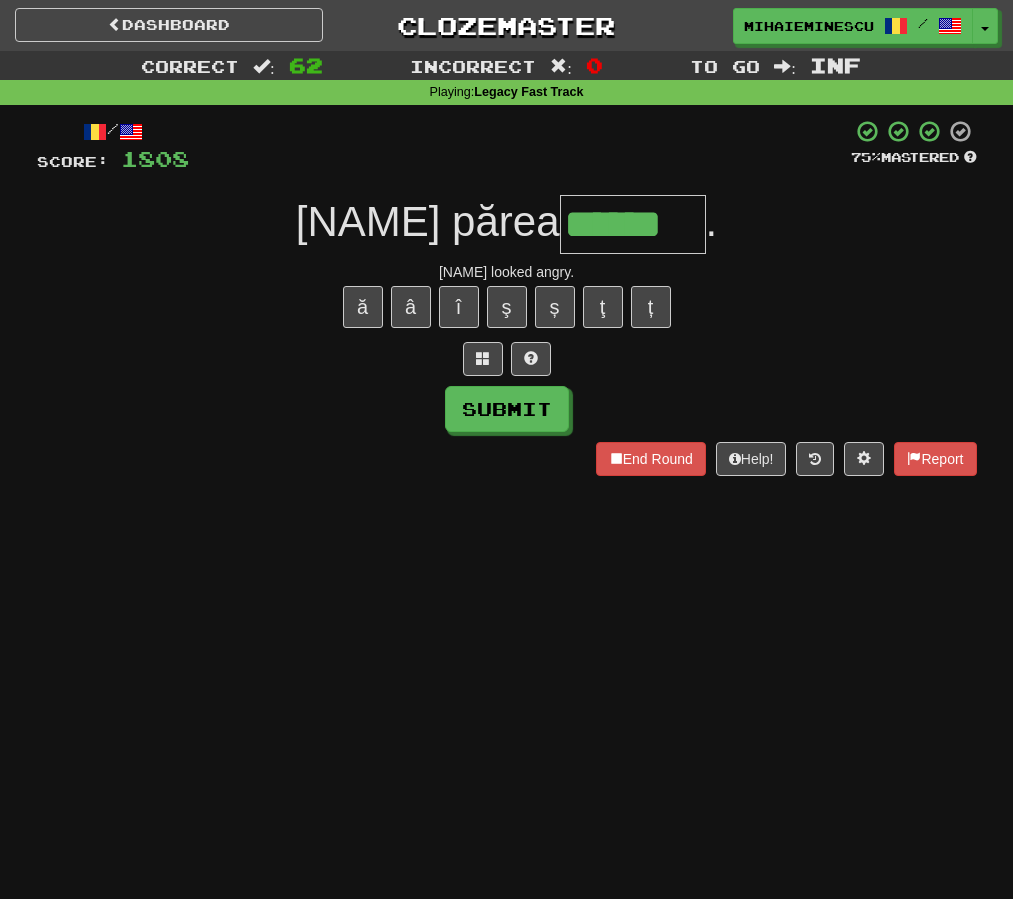 type on "******" 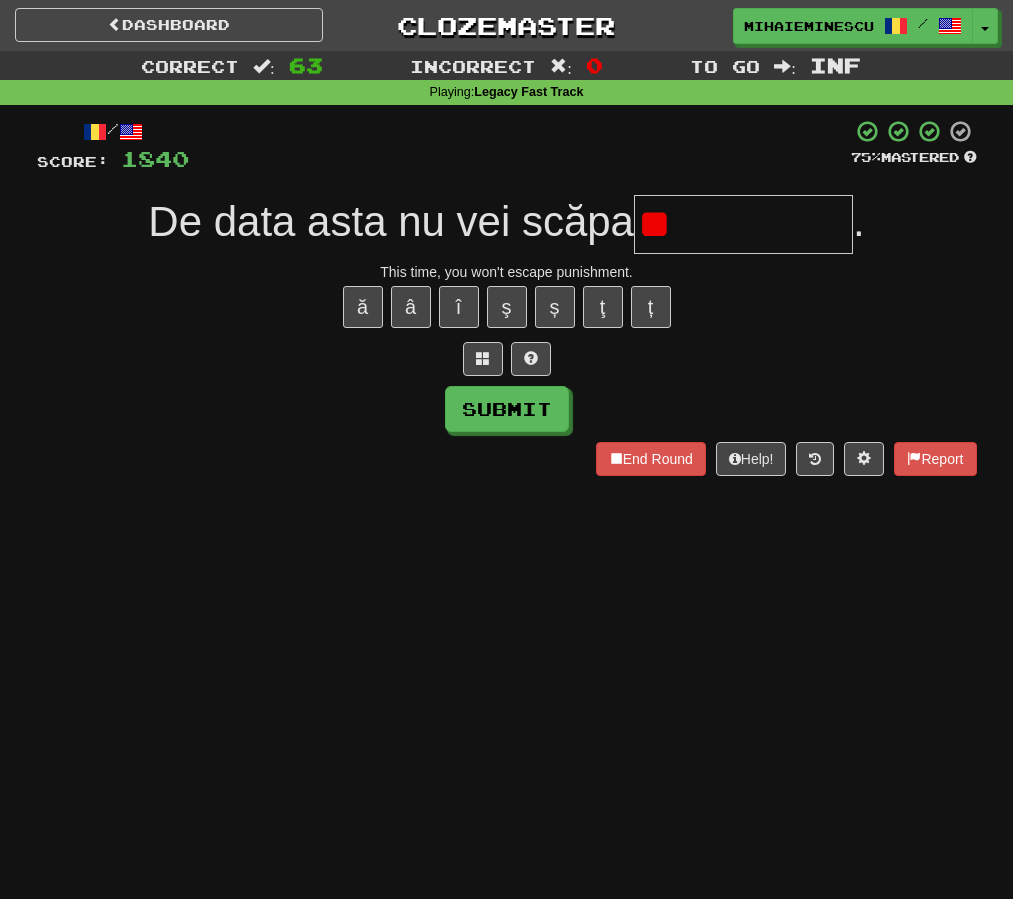 type on "*" 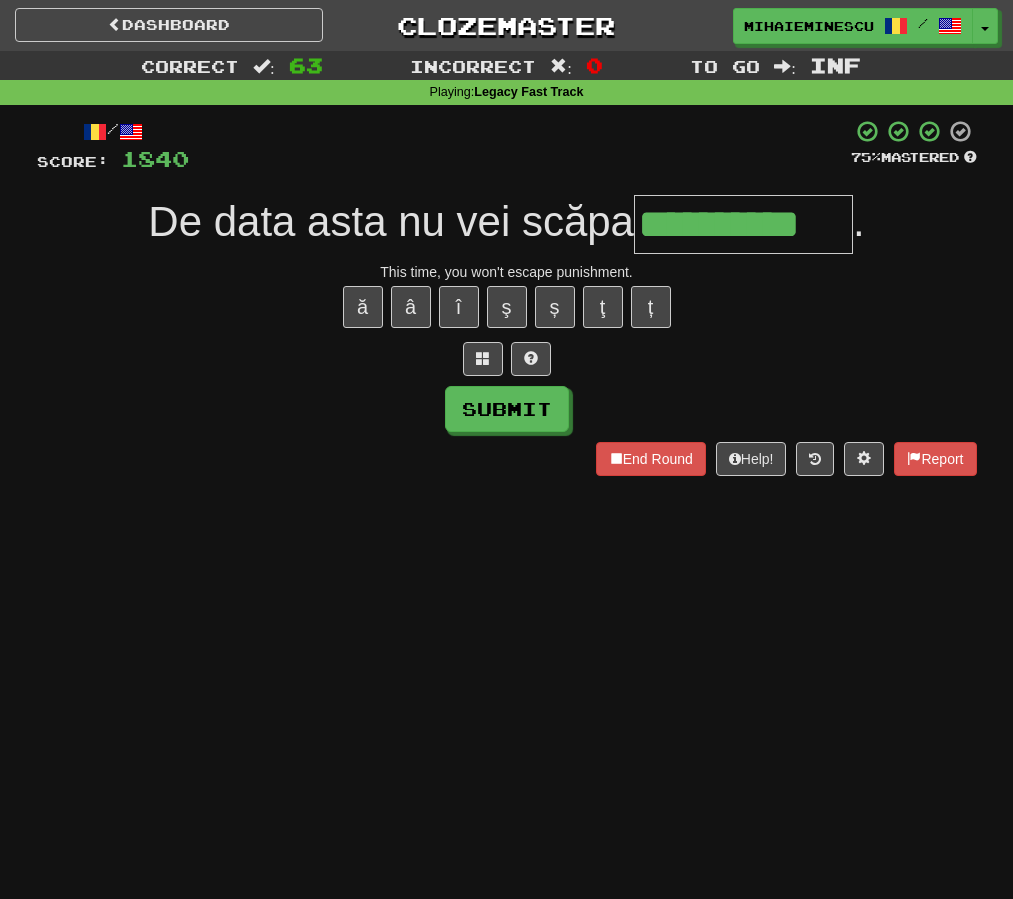 type on "**********" 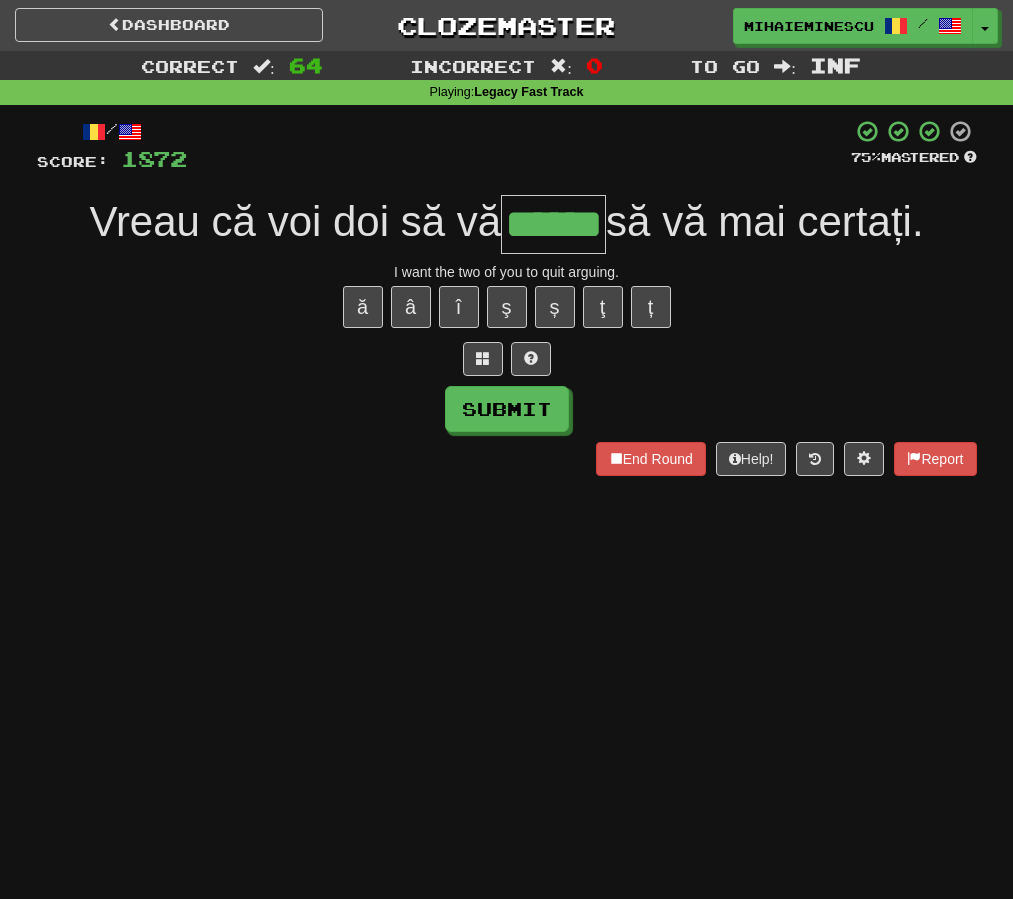 type on "******" 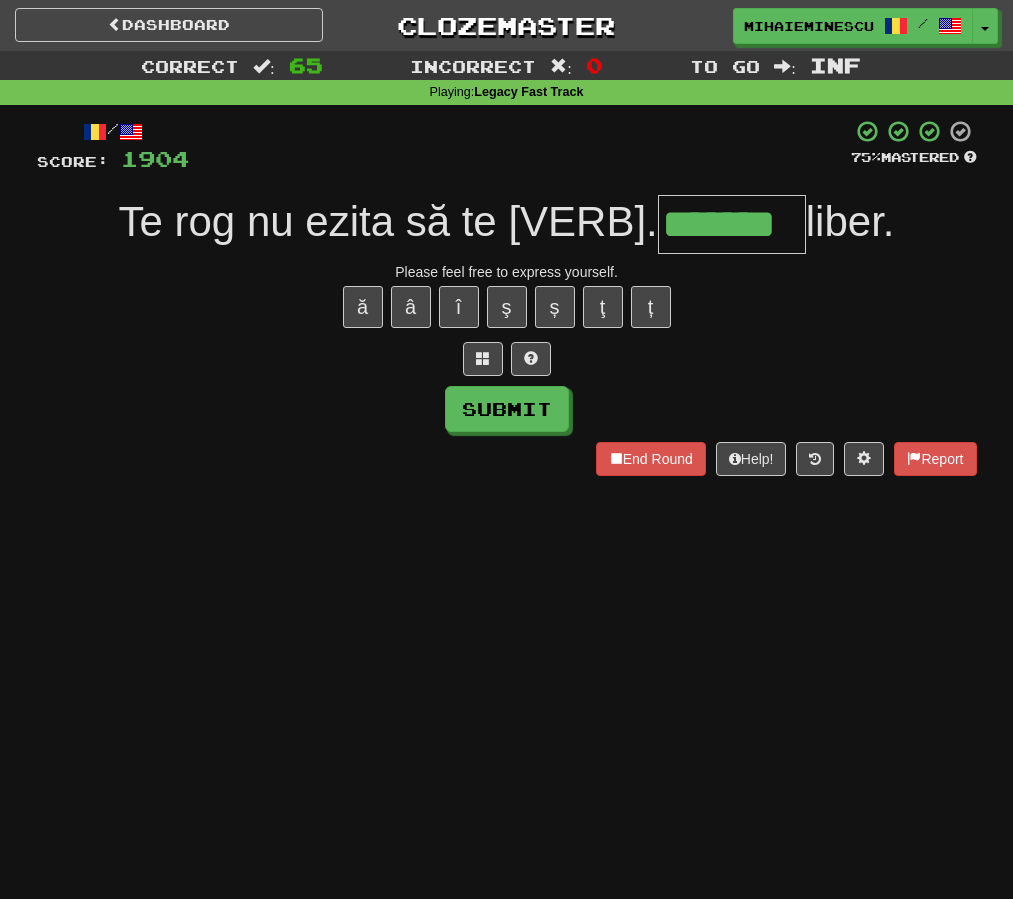 type on "*******" 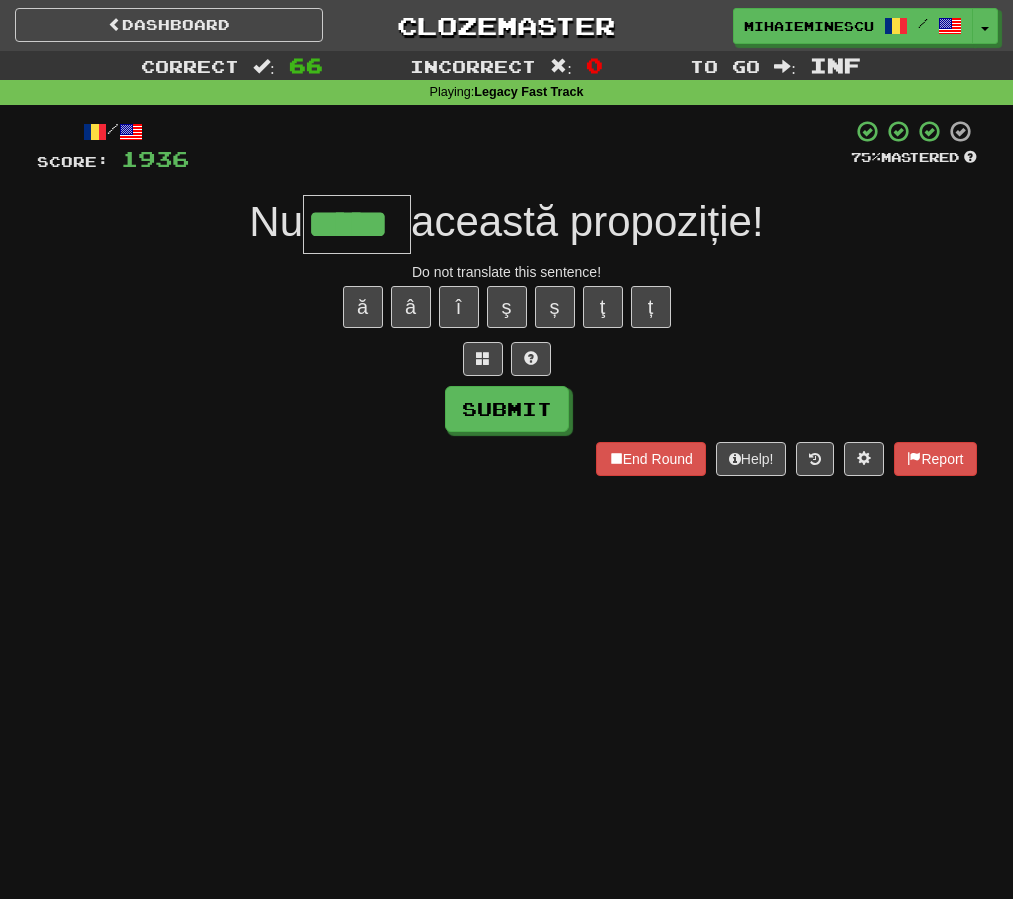 scroll, scrollTop: 0, scrollLeft: 0, axis: both 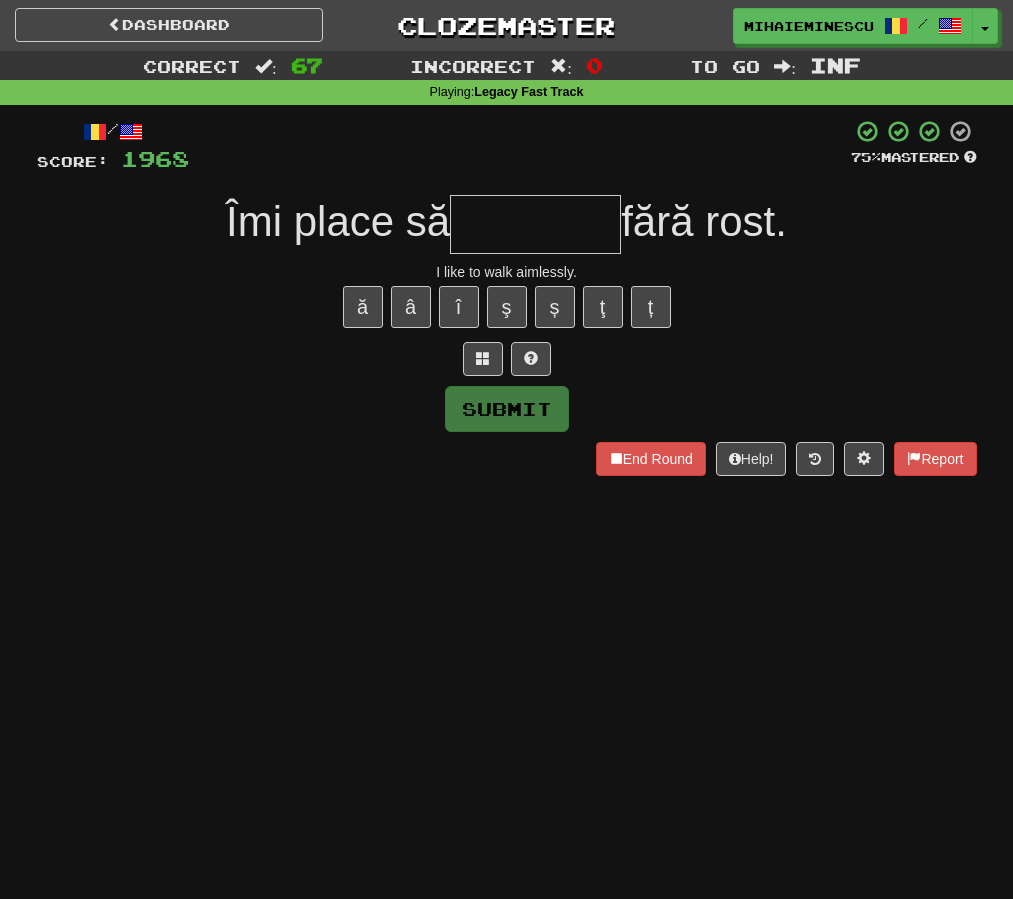 click at bounding box center (535, 224) 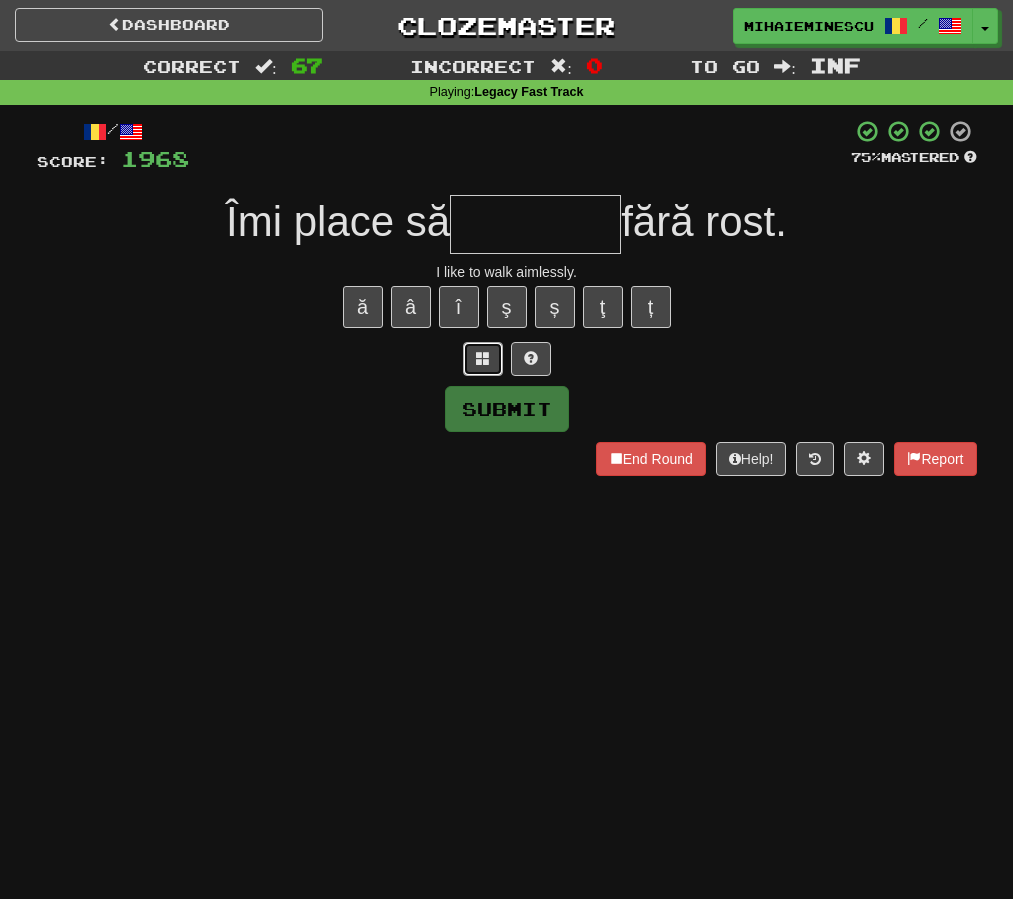 click at bounding box center (483, 358) 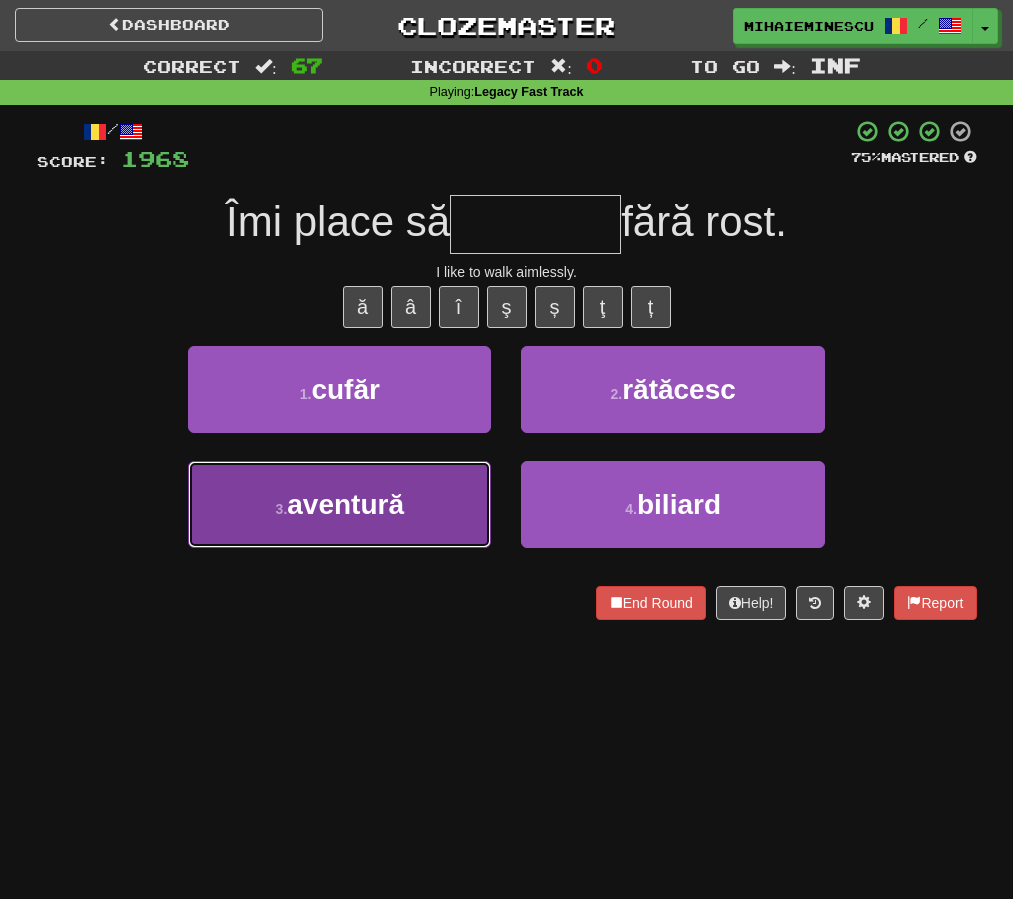 click on "3 .  aventură" at bounding box center [339, 504] 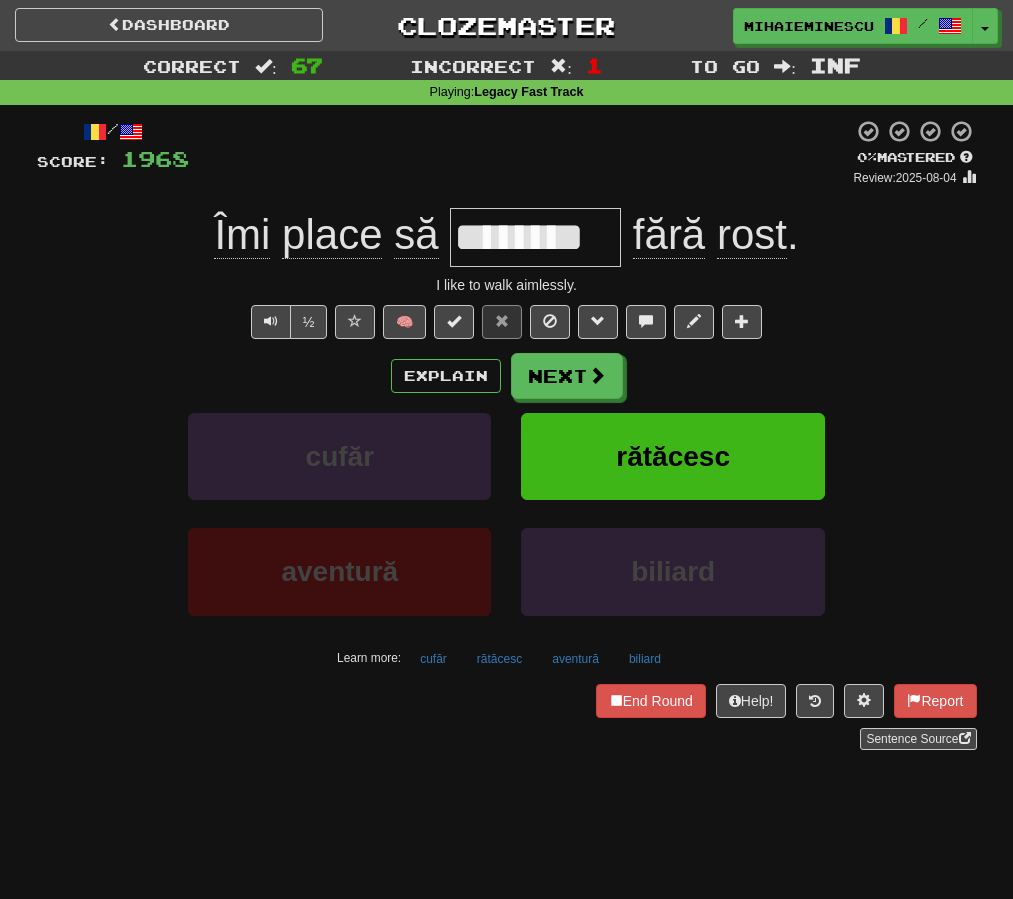 click at bounding box center (521, 153) 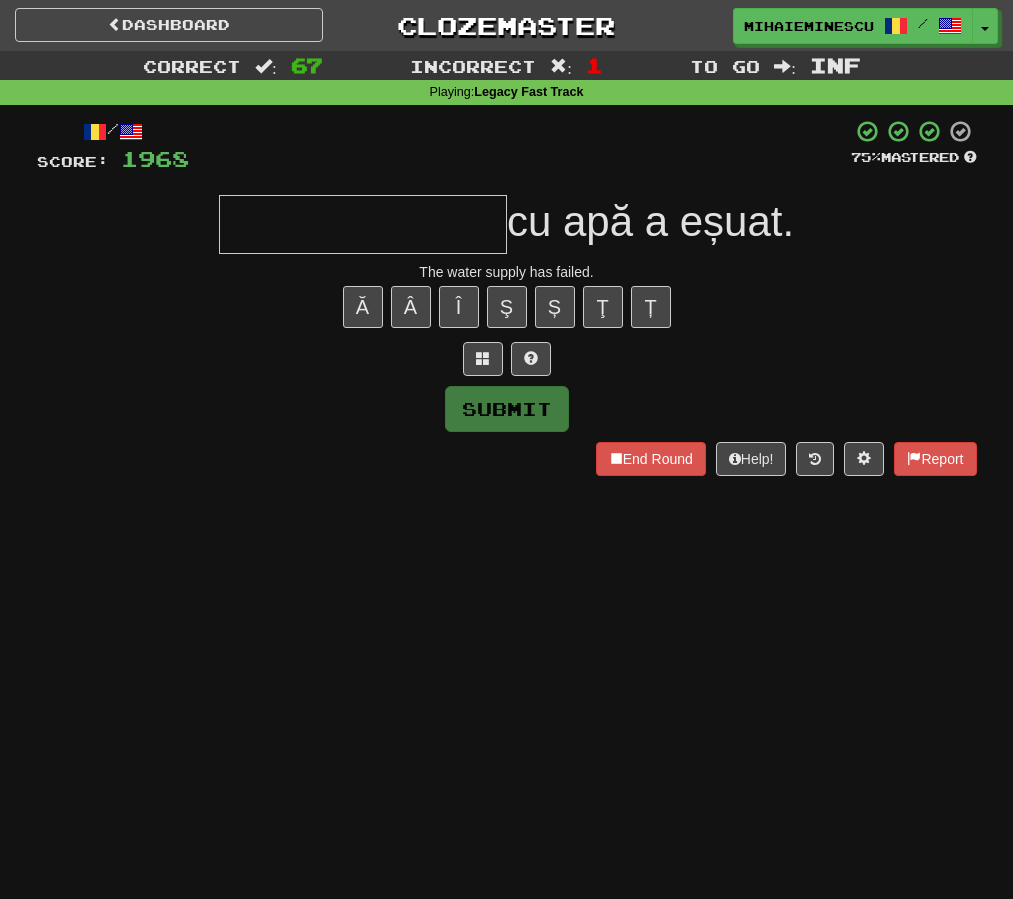 type on "*" 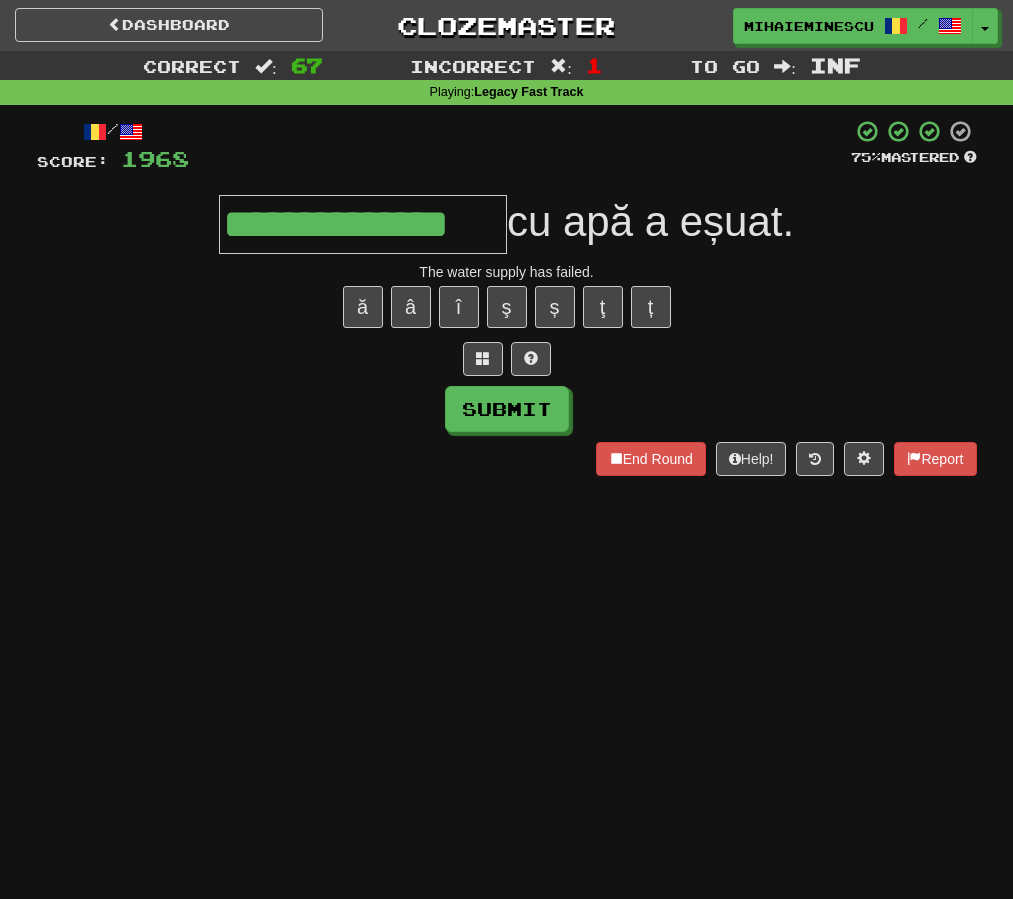 type on "**********" 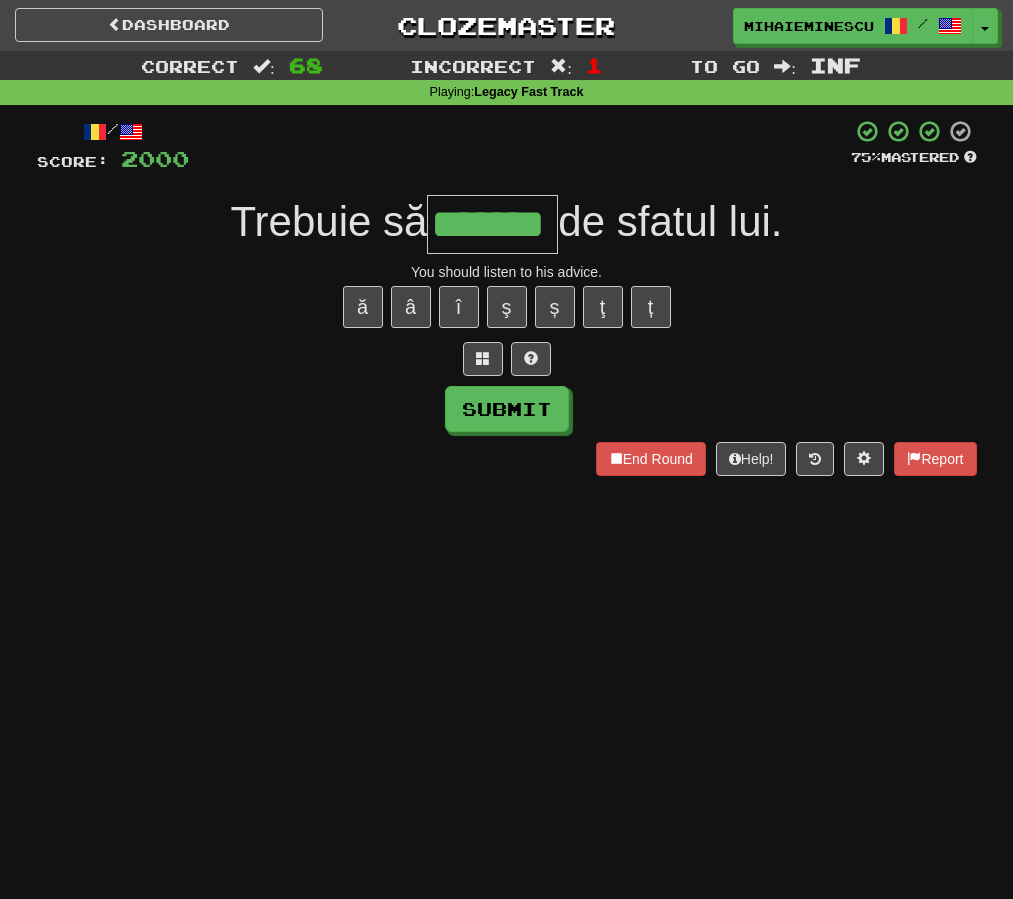 type on "*******" 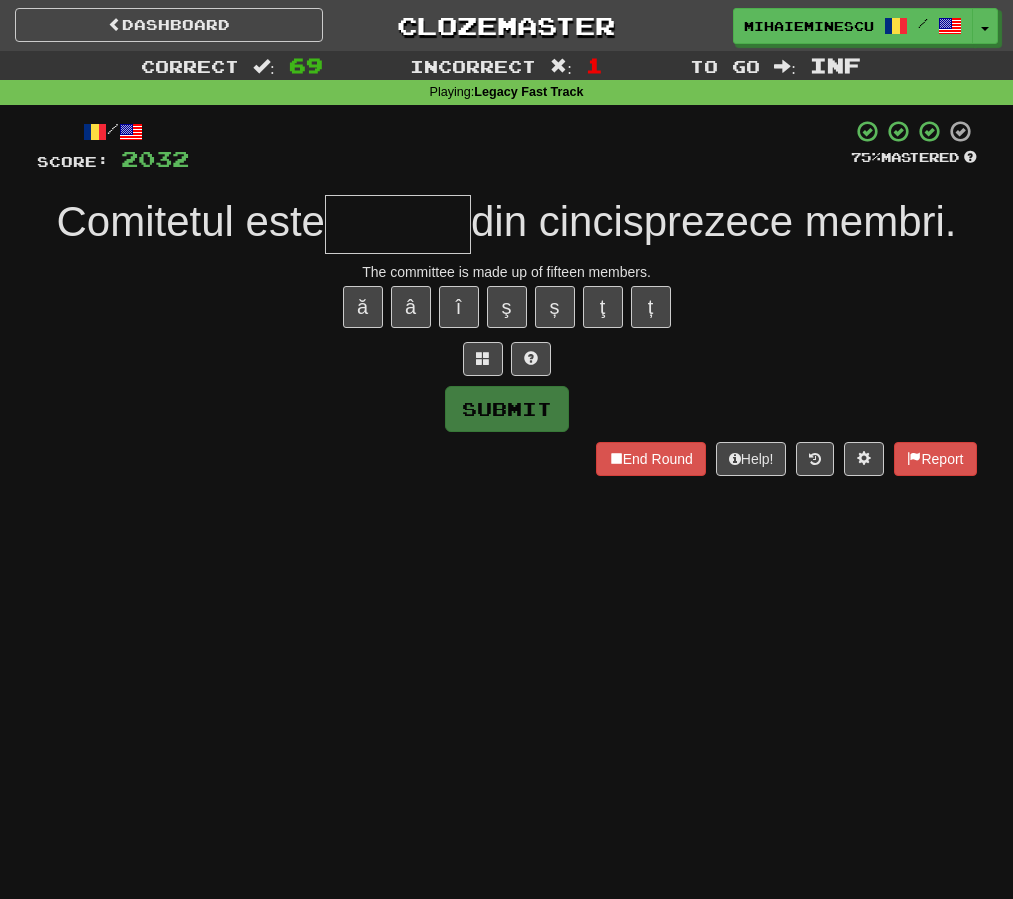 type on "*" 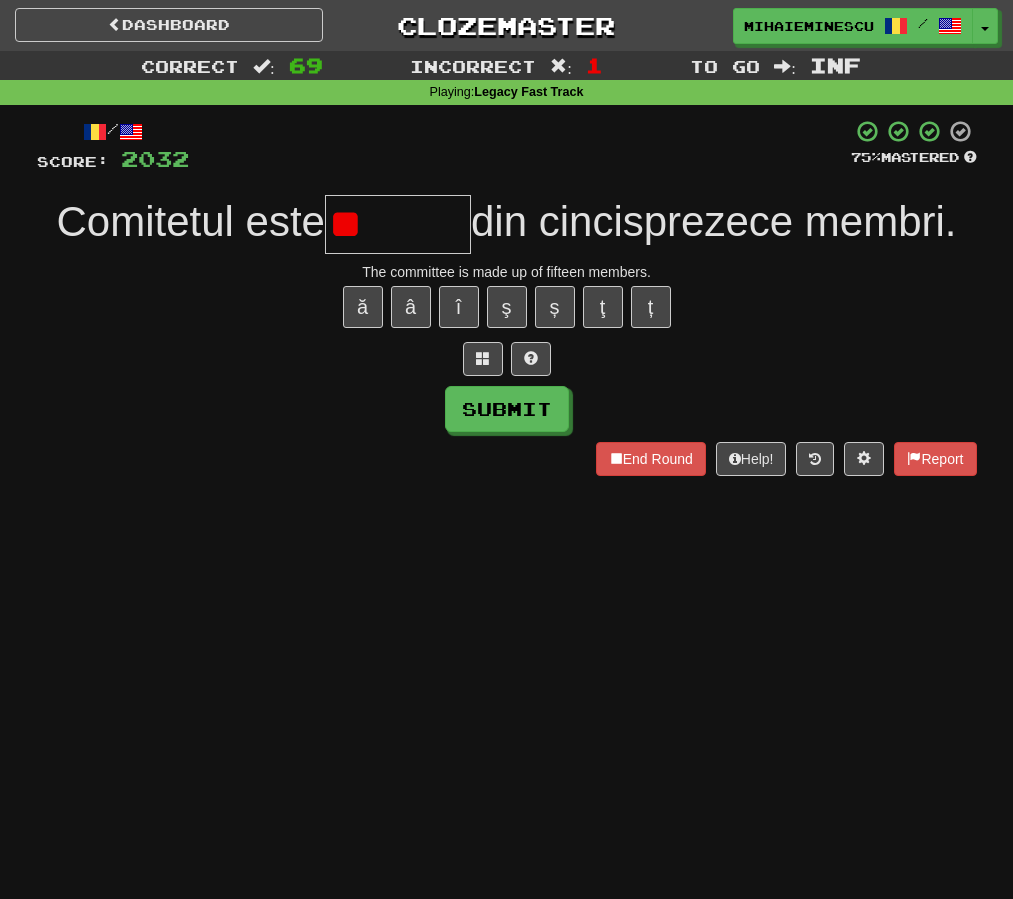 type on "*" 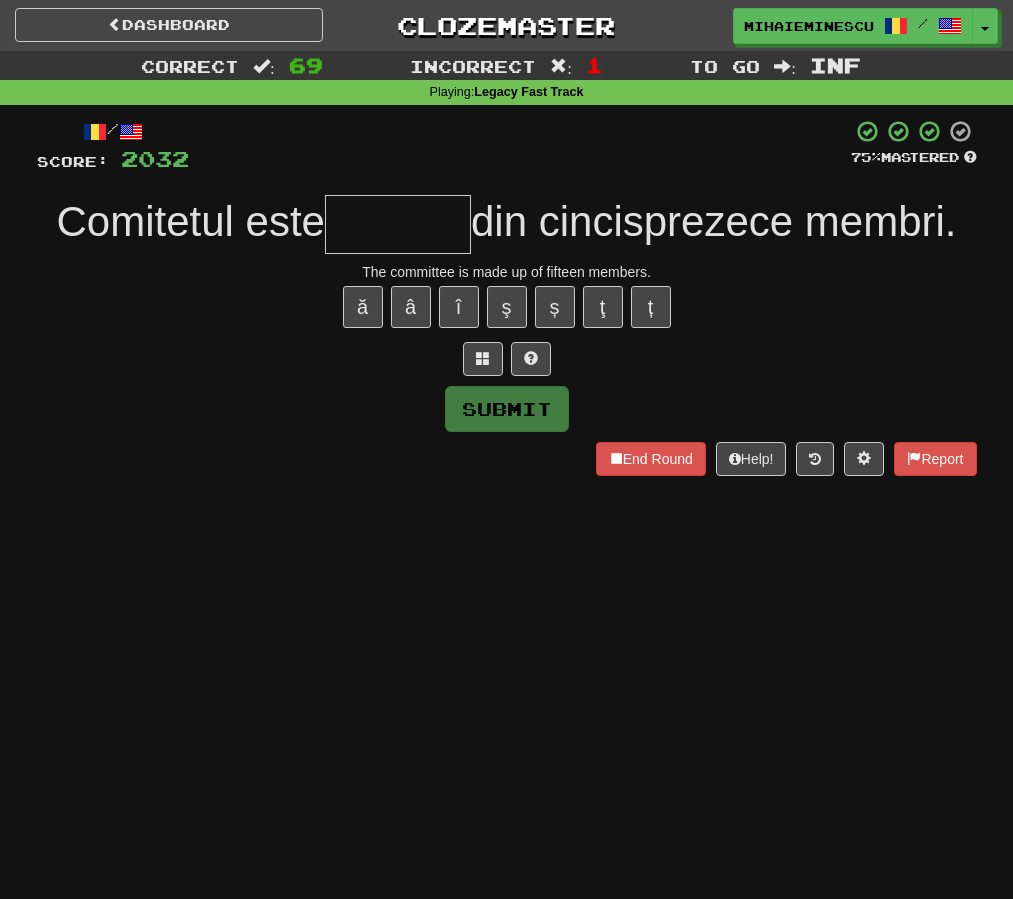 type on "*" 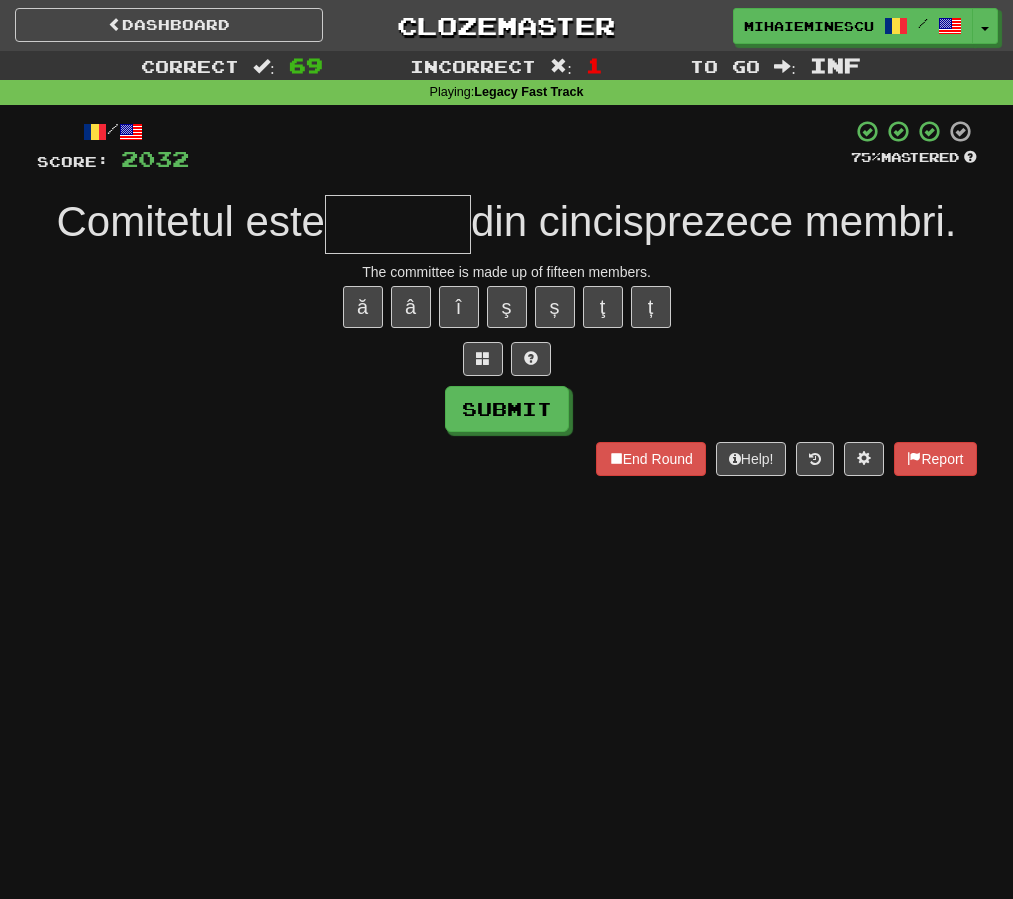 type on "*" 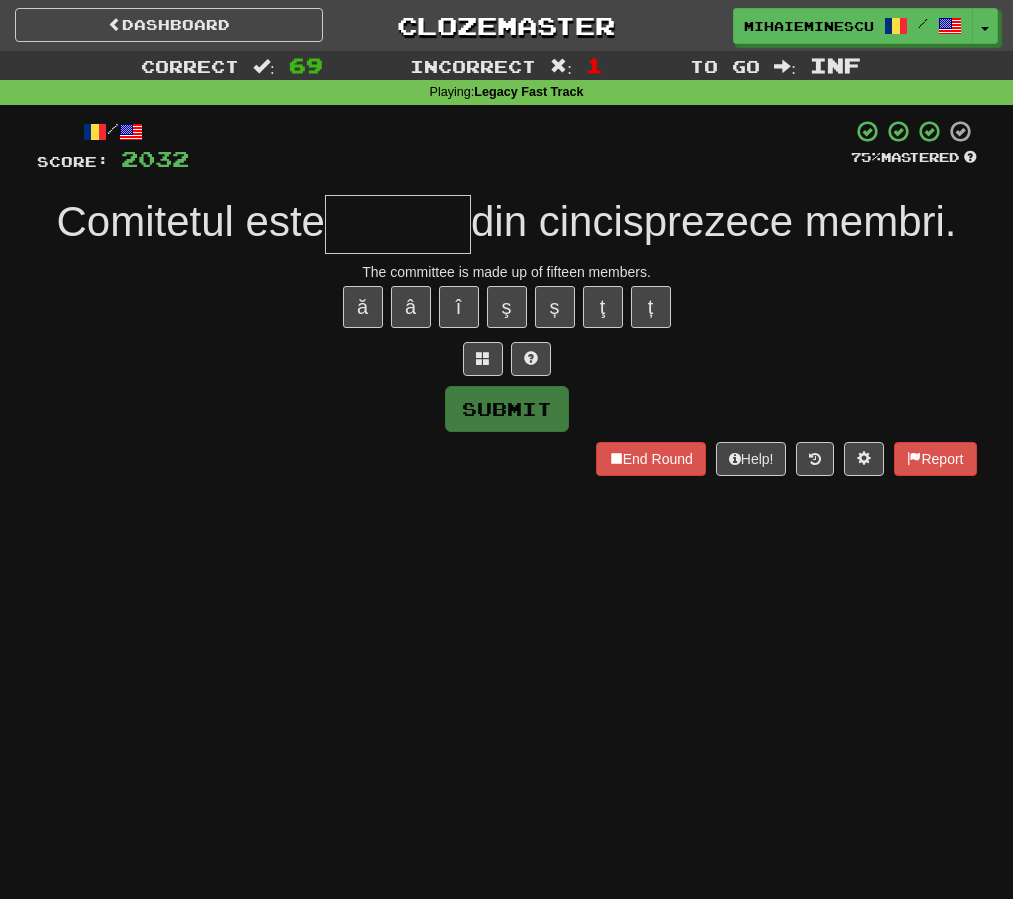 type on "*" 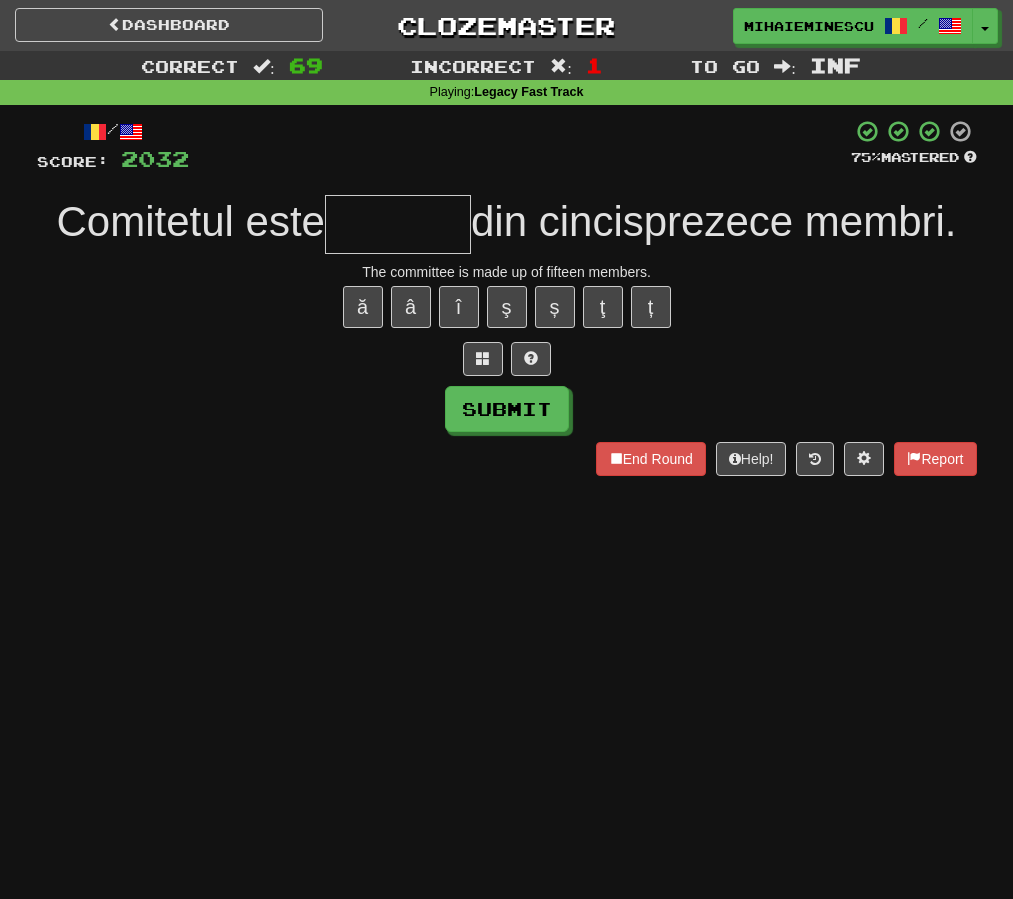 type on "*" 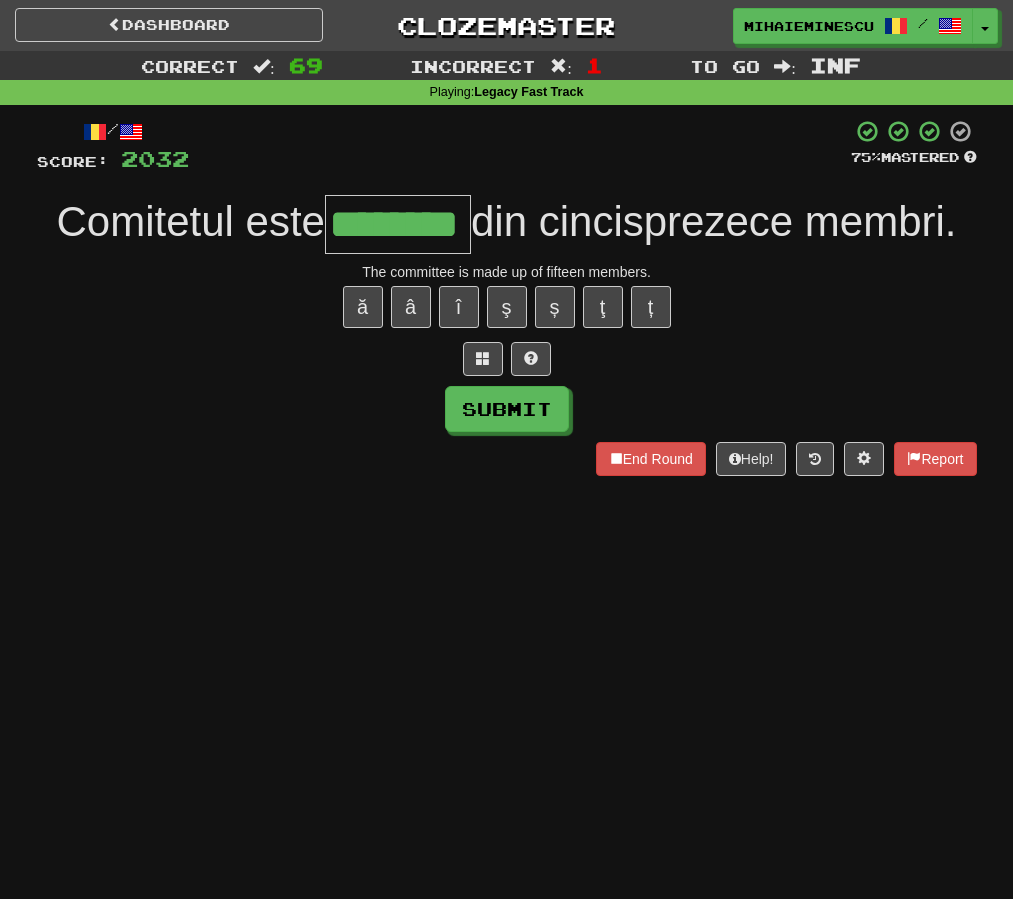 type on "********" 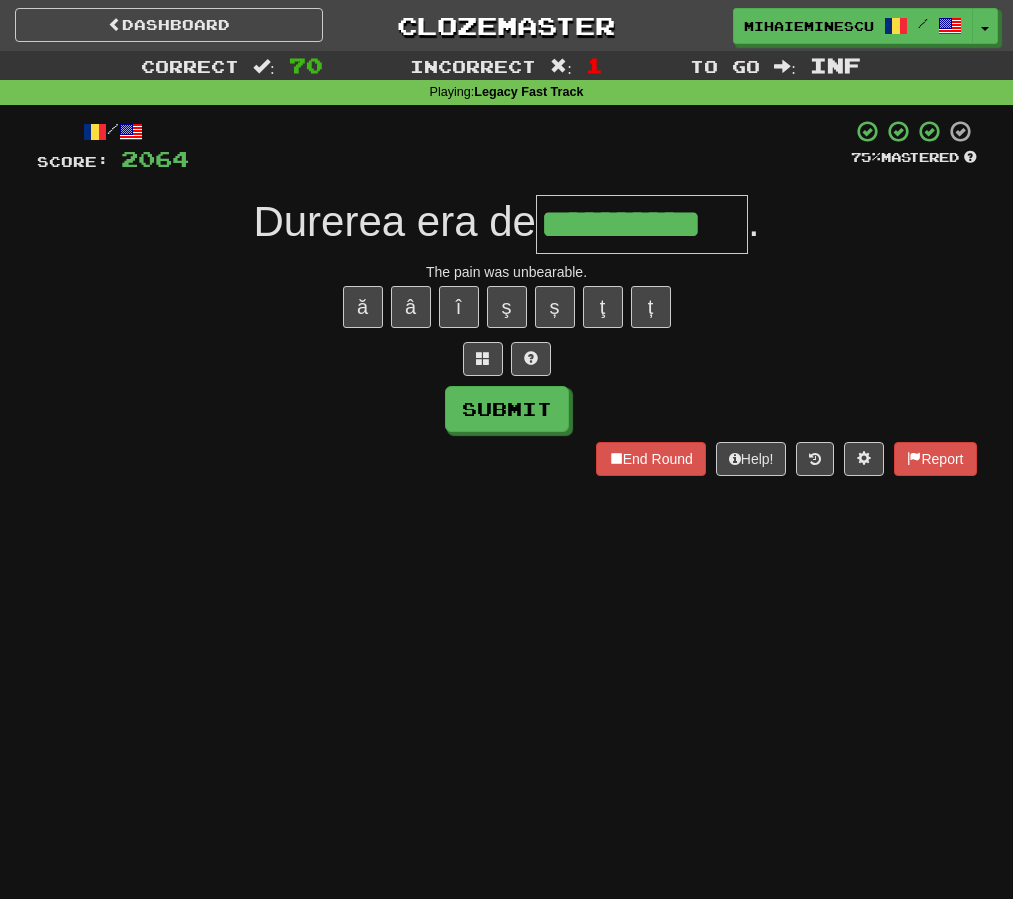 type on "**********" 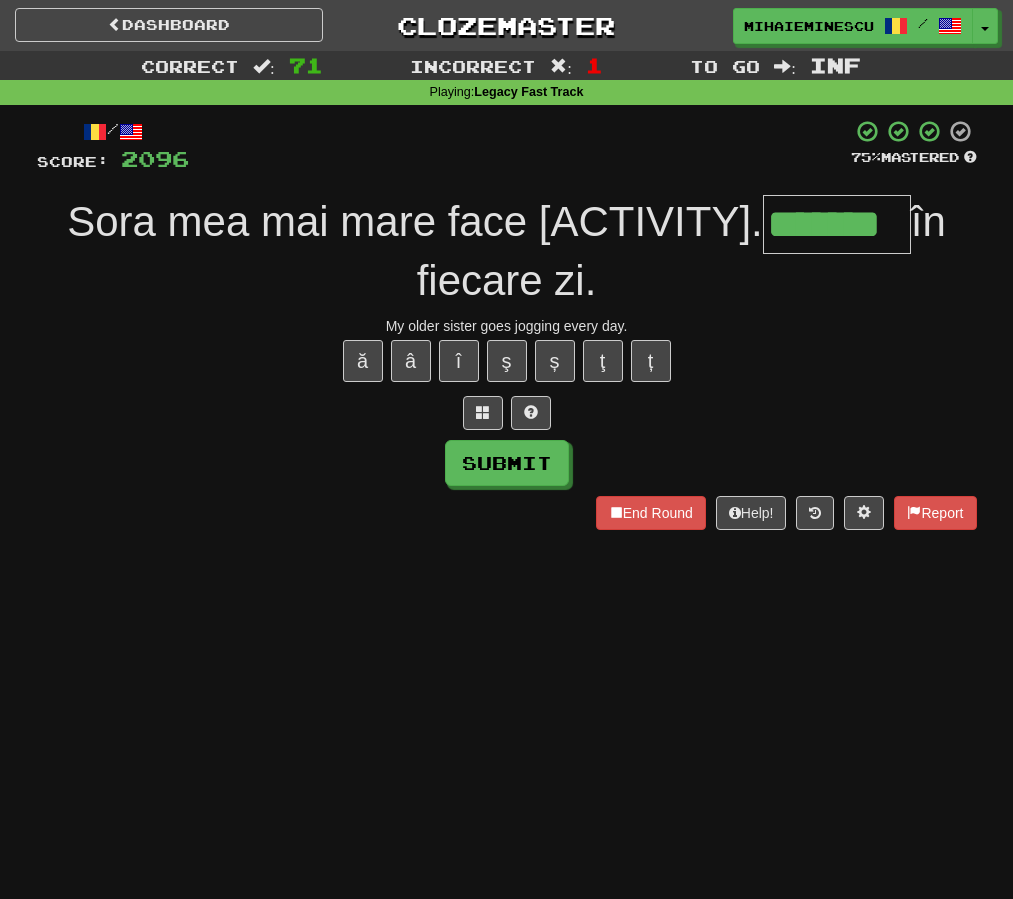 type on "*******" 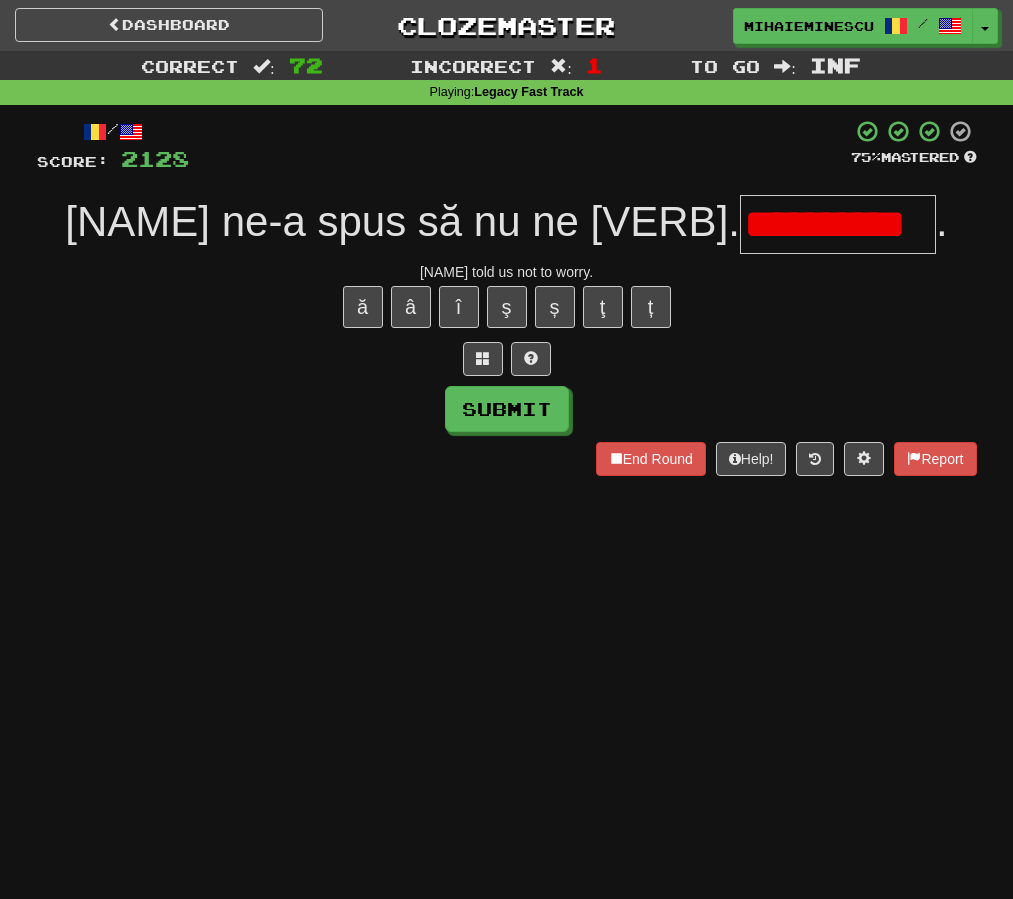 scroll, scrollTop: 0, scrollLeft: 0, axis: both 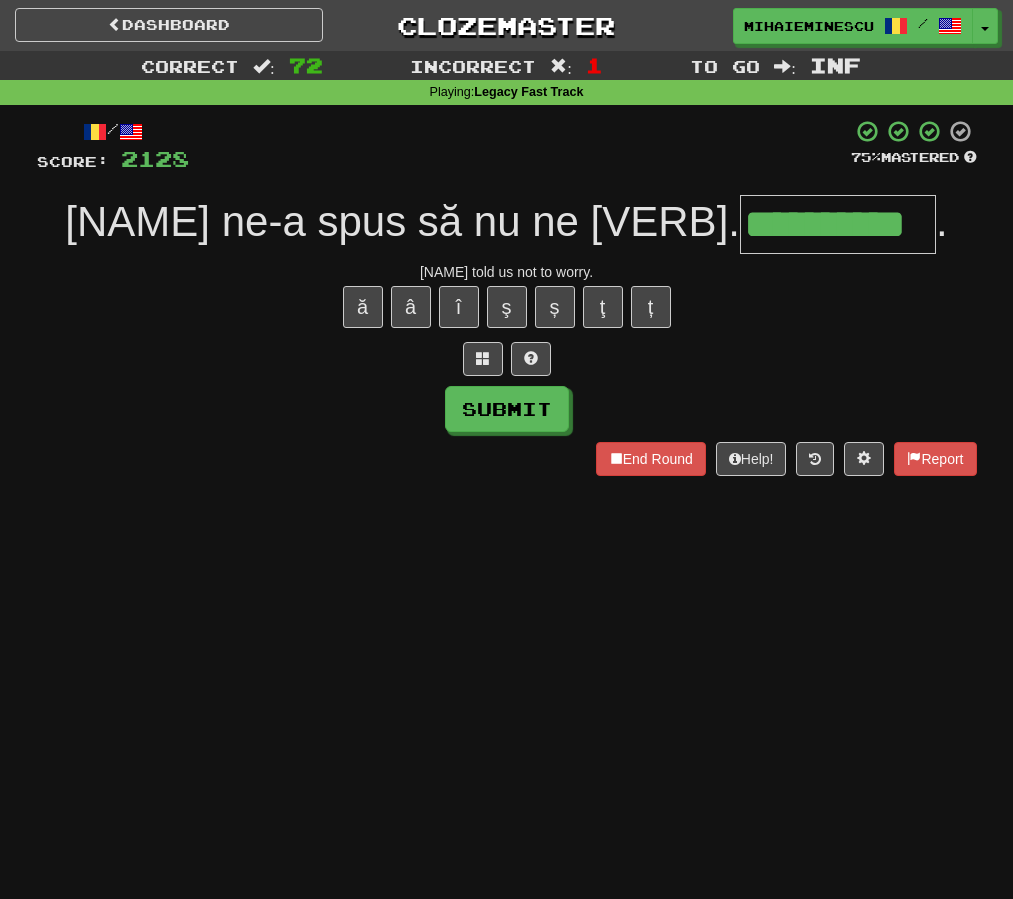 type on "**********" 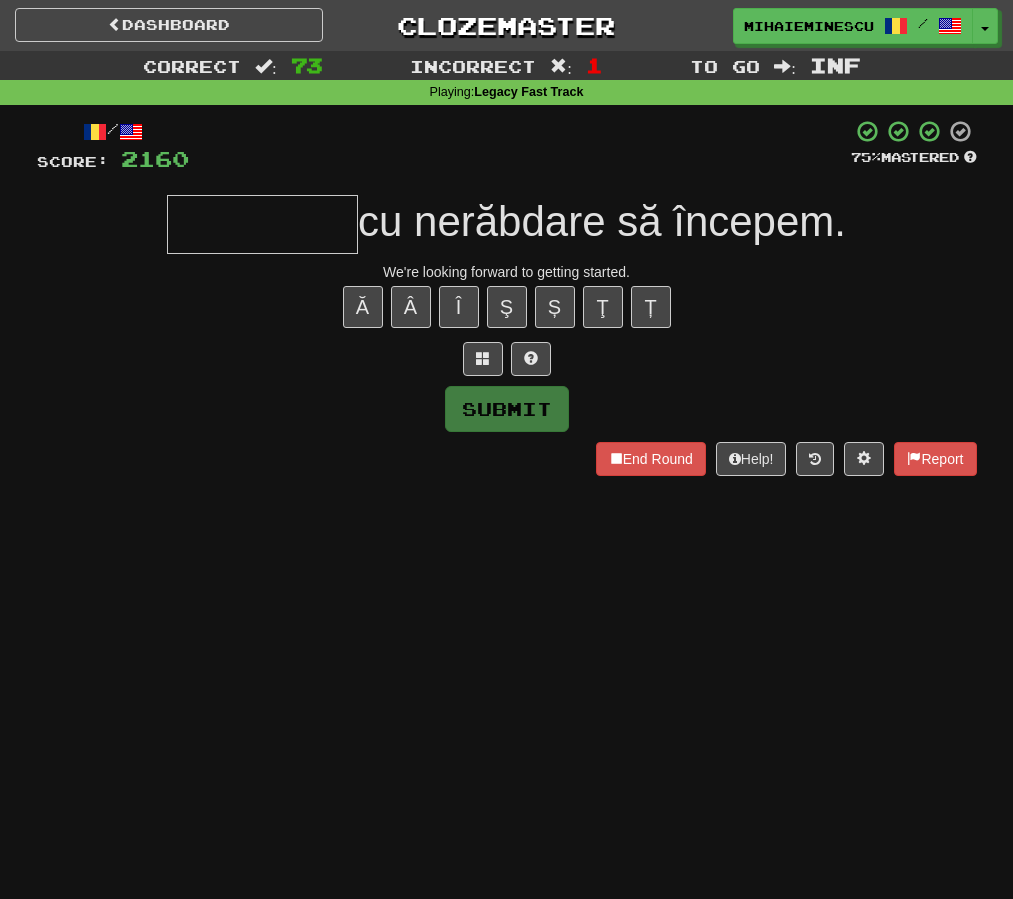 type on "*" 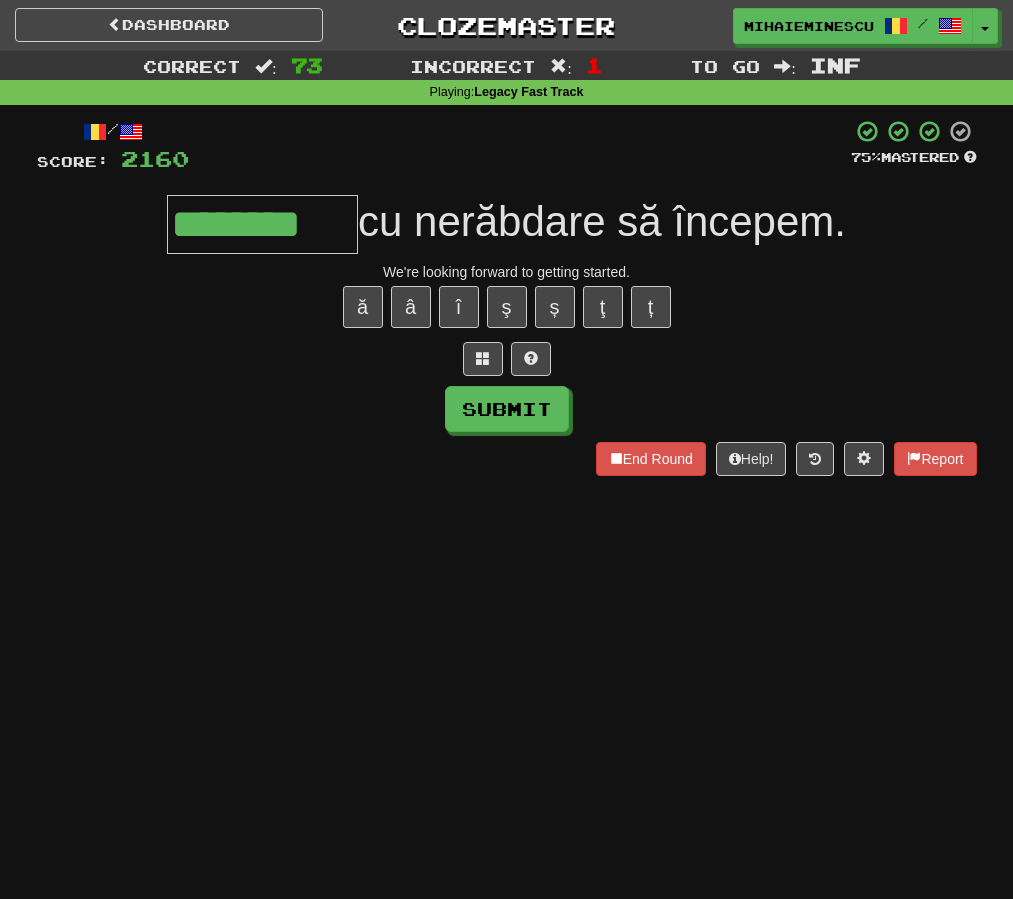 type on "********" 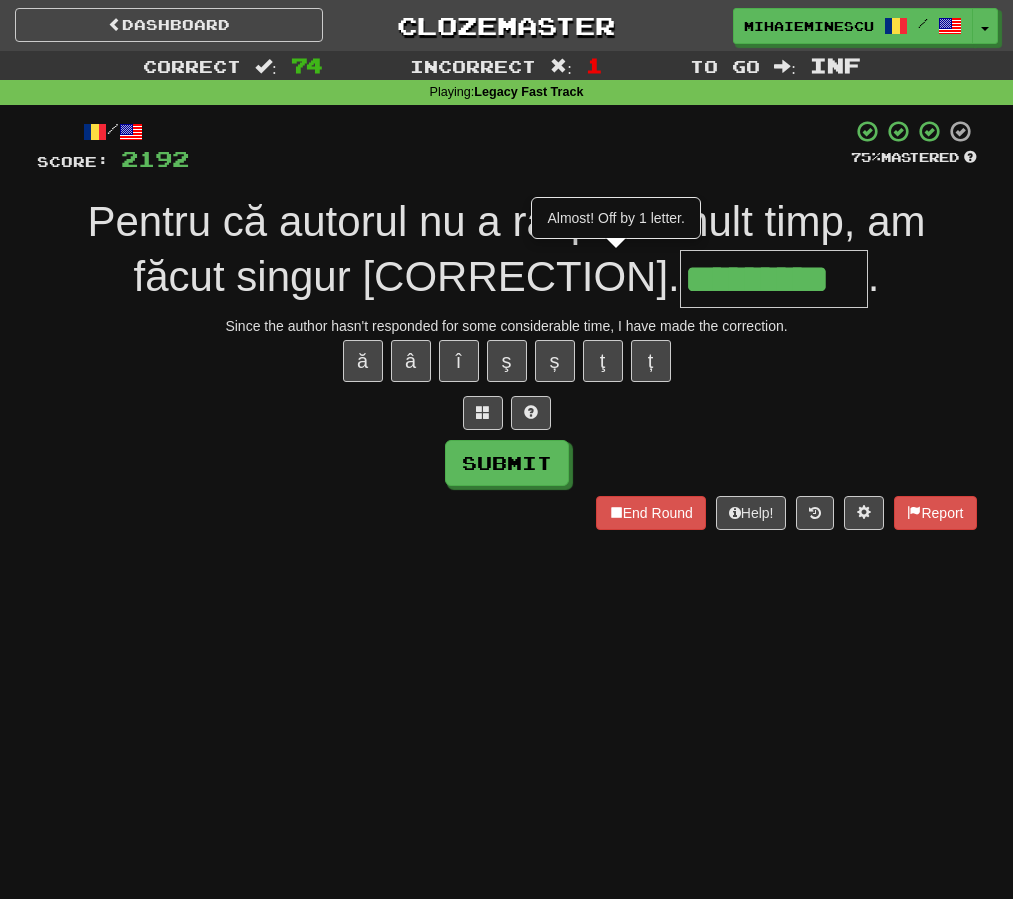 type on "*********" 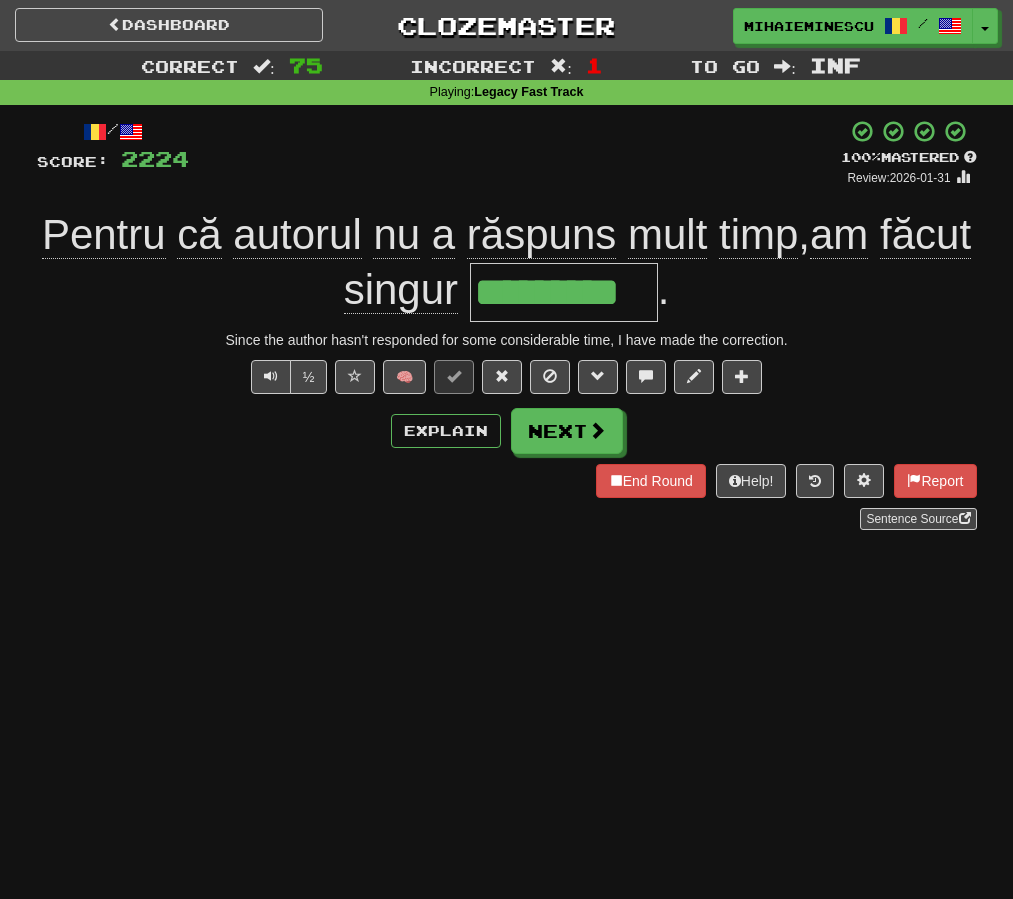 click on "Dashboard
Clozemaster
MIHAIEMINESCU
/
Toggle Dropdown
Dashboard
Leaderboard
Activity Feed
Notifications
Profile
Discussions
한국어
/
English
Streak:
0
Review:
18
Points Today: 0
Català
/
English
Streak:
0
Review:
1
Points Today: 0
Deutsch
/
English
Streak:
0
Review:
909
Daily Goal:  0 /2000
Deutsch
/
Español
Streak:
0
Review:
3,038
Daily Goal:  0 /2000
English
/
Español
Streak:
5
Review:
8,285
Daily Goal:  20 /1000
Español
/
English
Streak:
0
Review:
121
Points Today: 0
Euskara
/
Español
Streak:
0
Review:
2
Points Today: 0
Français" at bounding box center (506, 449) 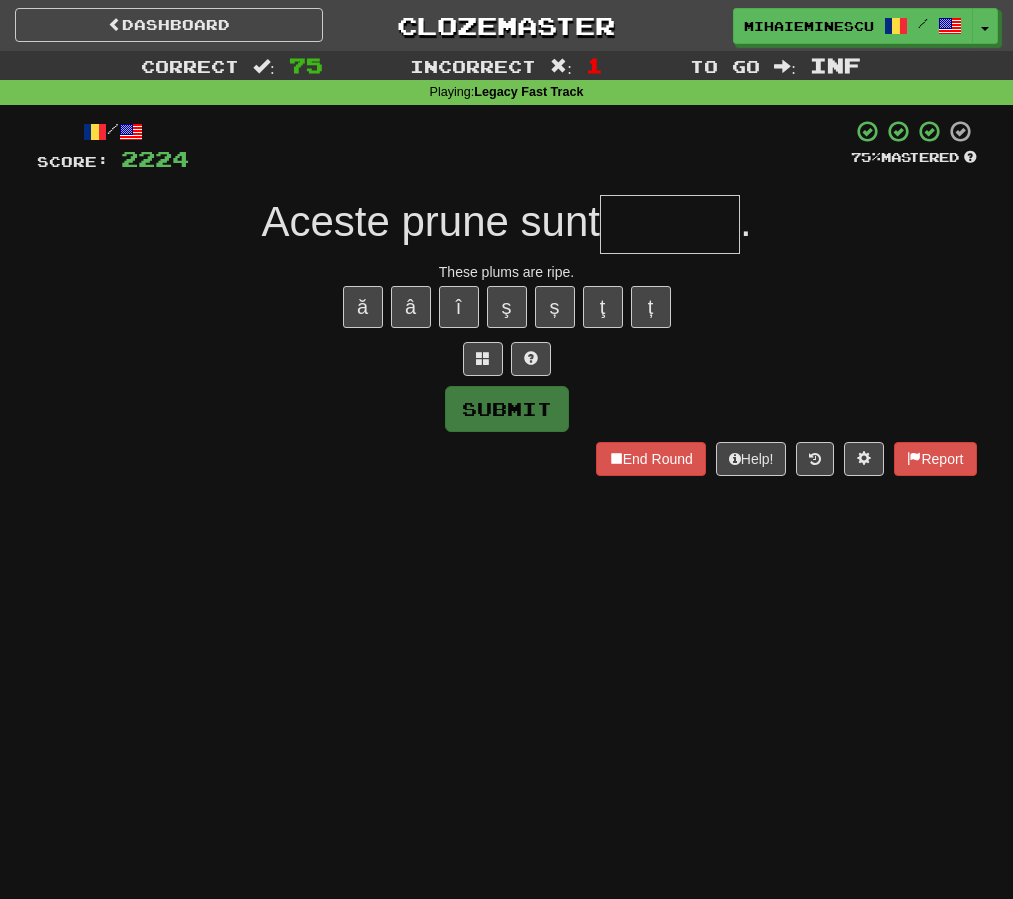 click at bounding box center [670, 224] 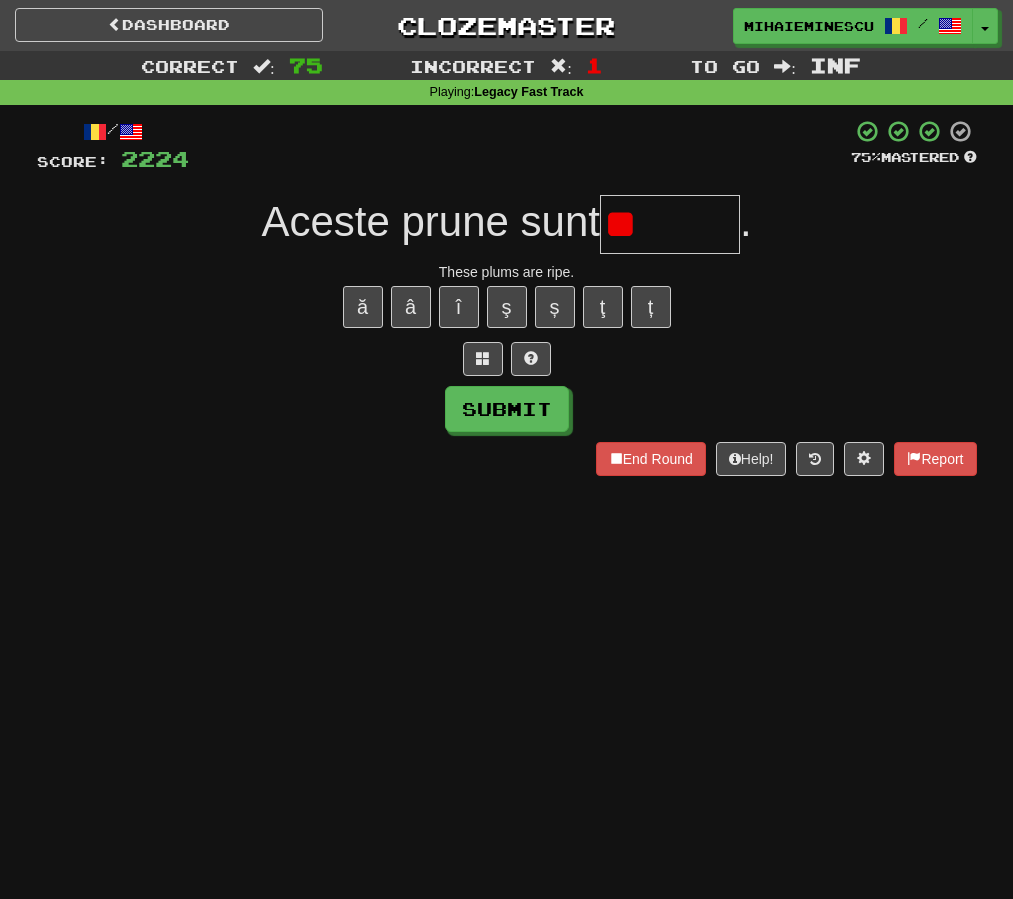type on "*" 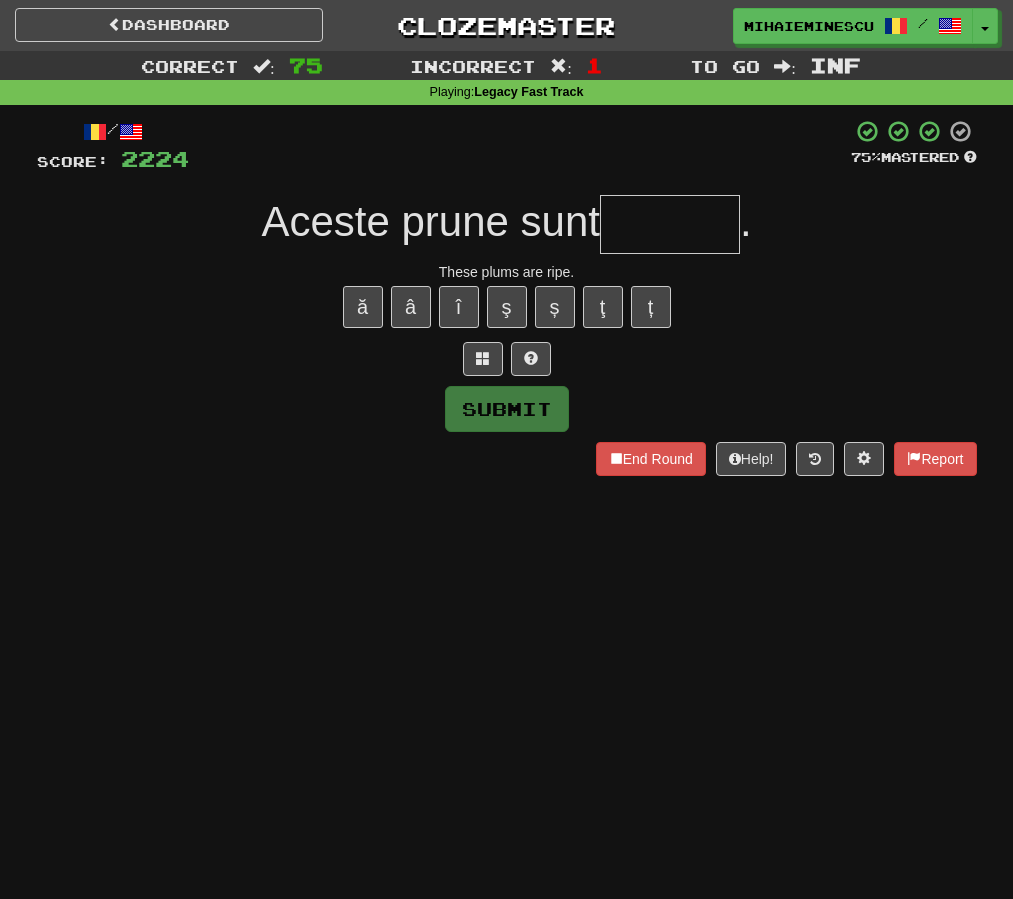 type on "*" 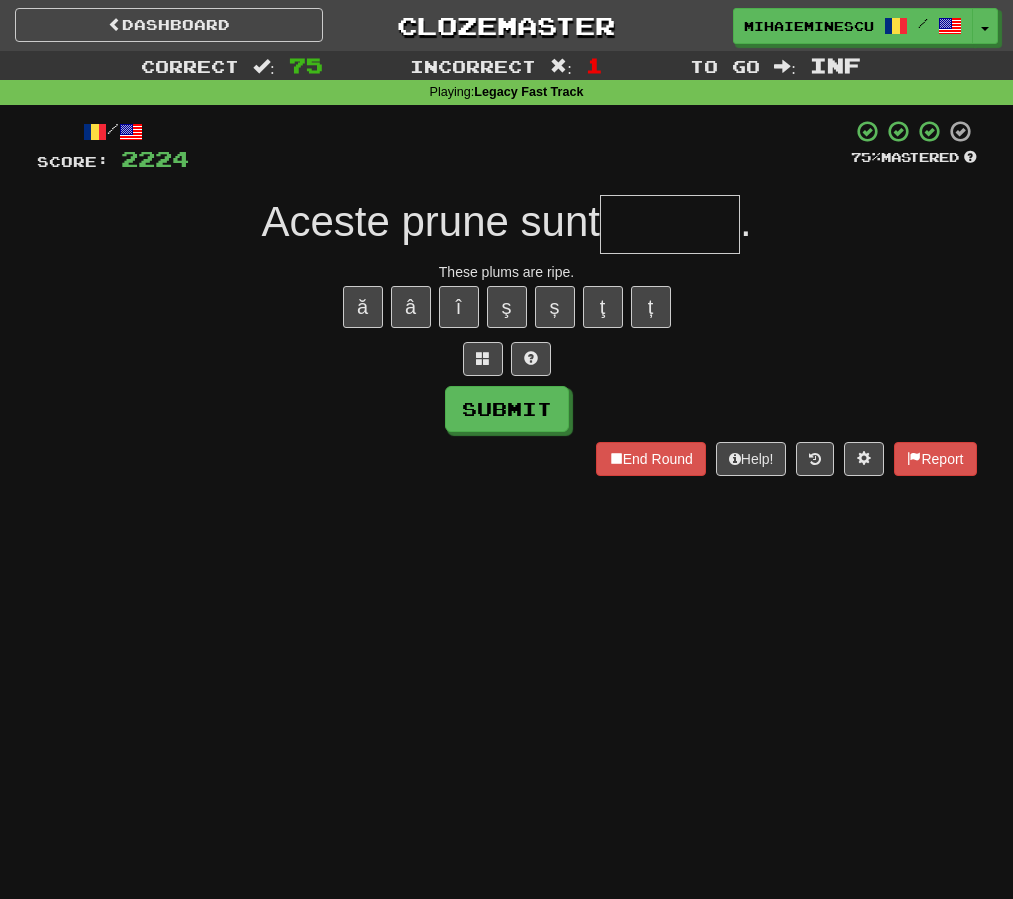 type on "*" 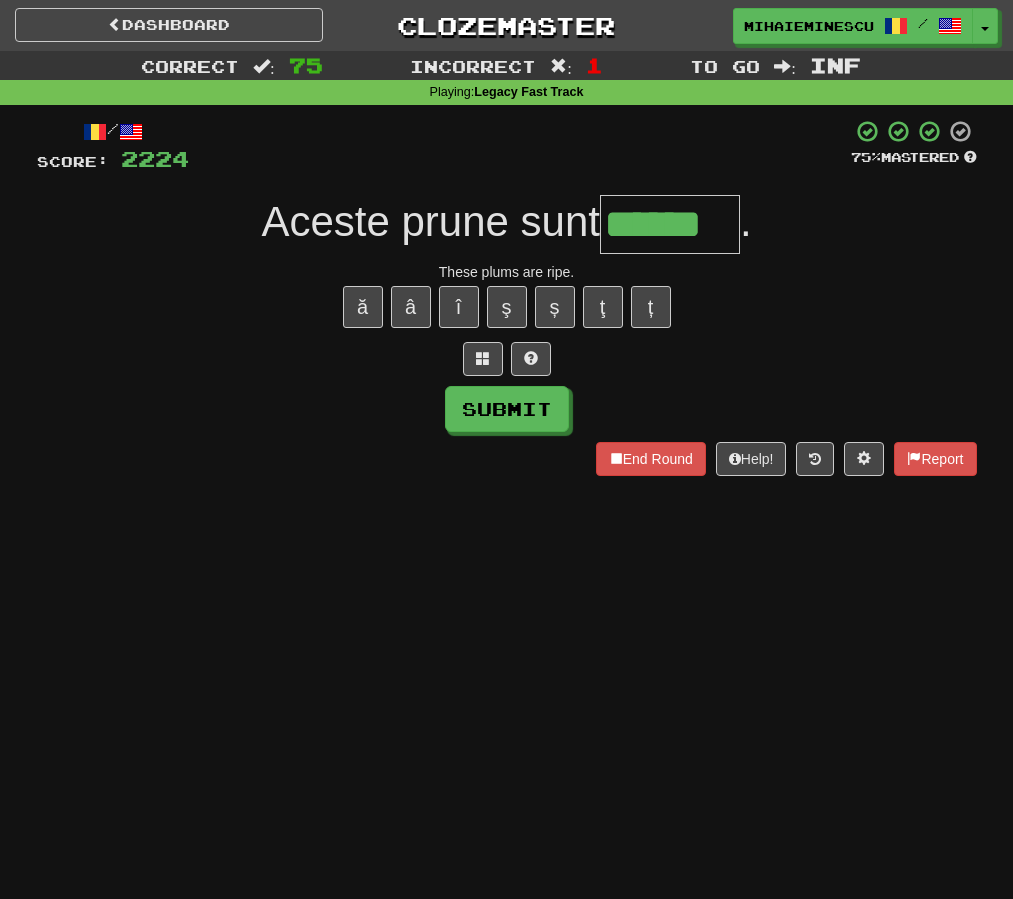 type 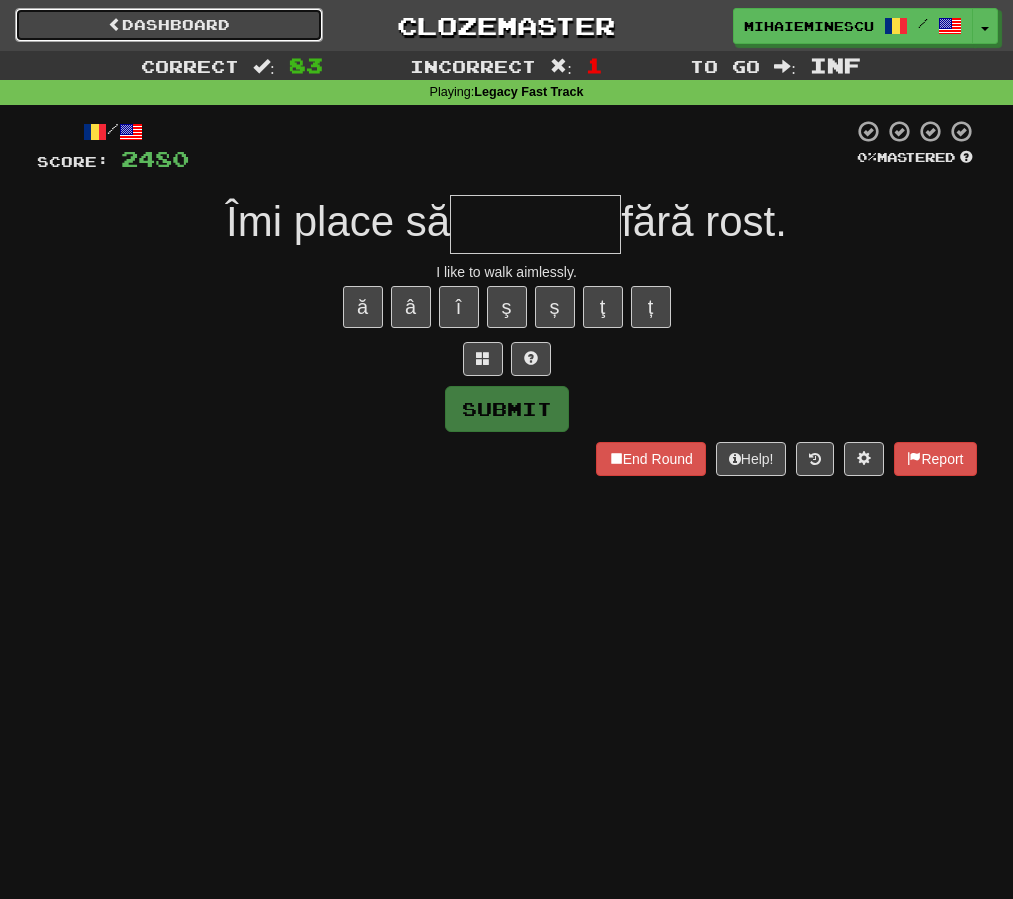 click on "Dashboard" at bounding box center [169, 25] 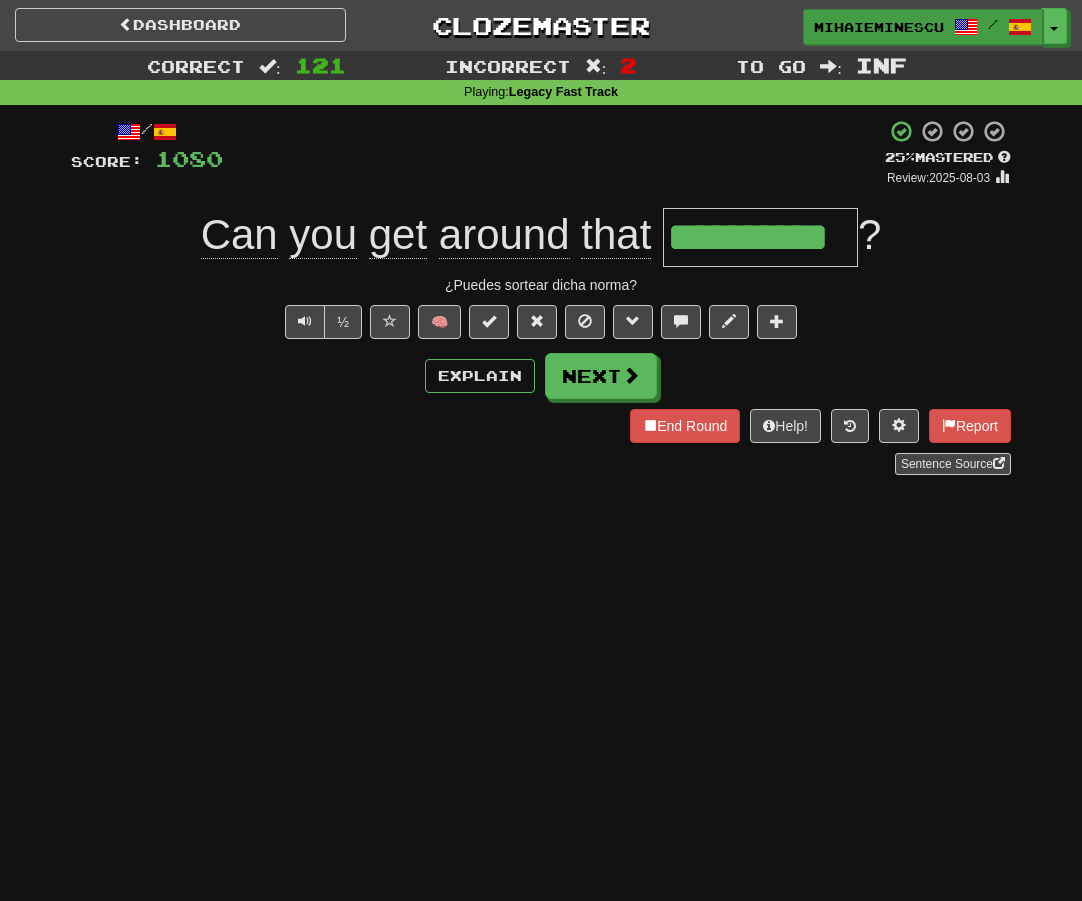 scroll, scrollTop: 0, scrollLeft: 0, axis: both 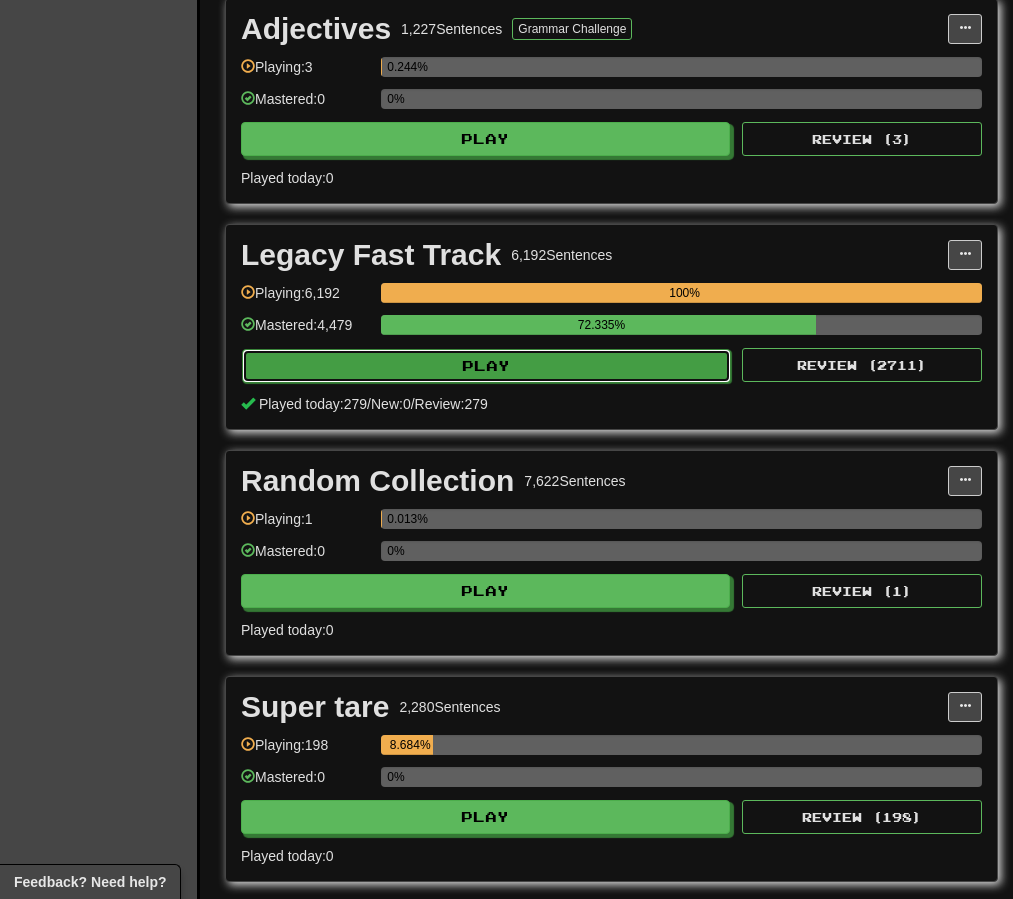 click on "Play" at bounding box center (486, 366) 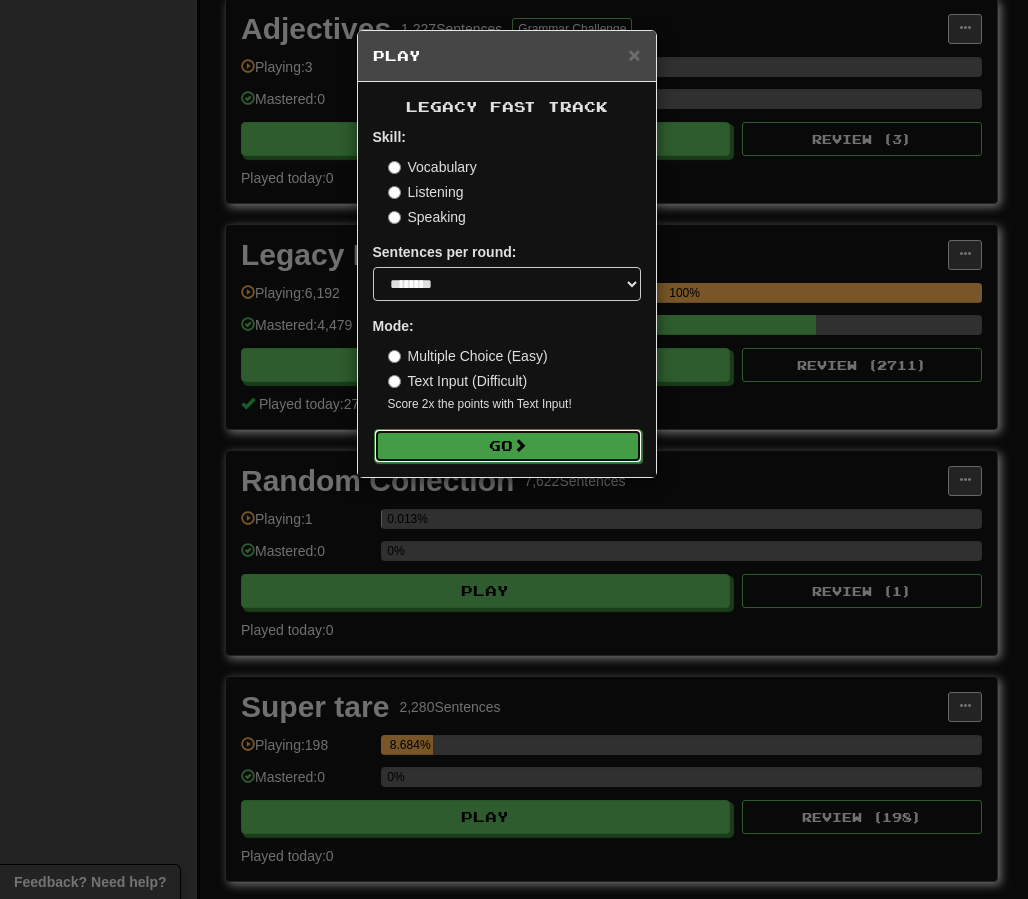 click on "Go" at bounding box center [508, 446] 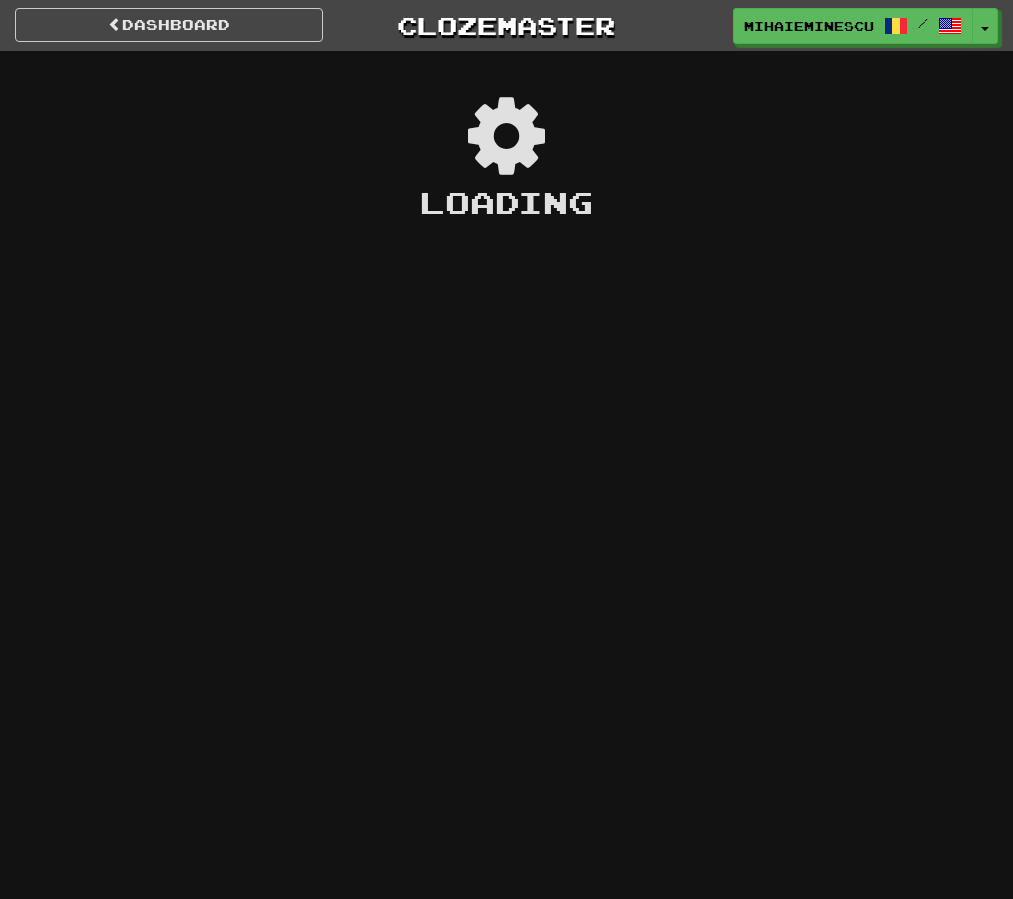 scroll, scrollTop: 0, scrollLeft: 0, axis: both 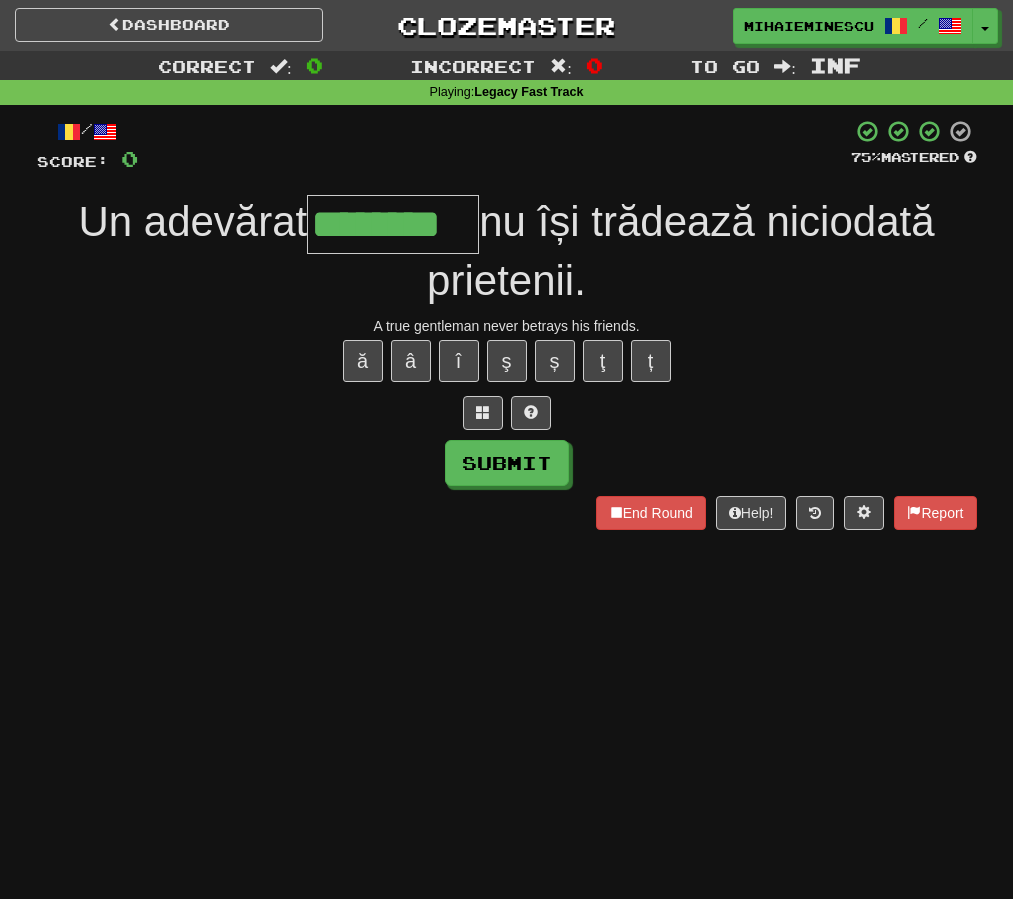 type on "********" 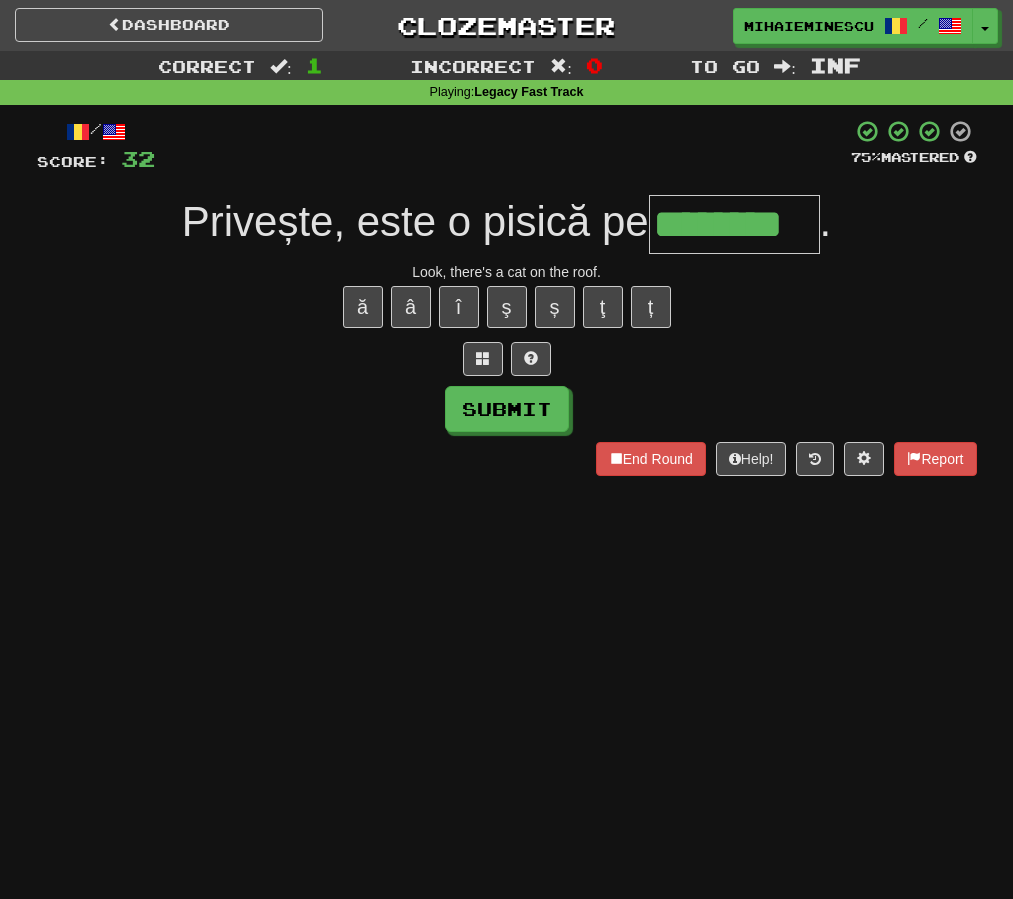 type on "********" 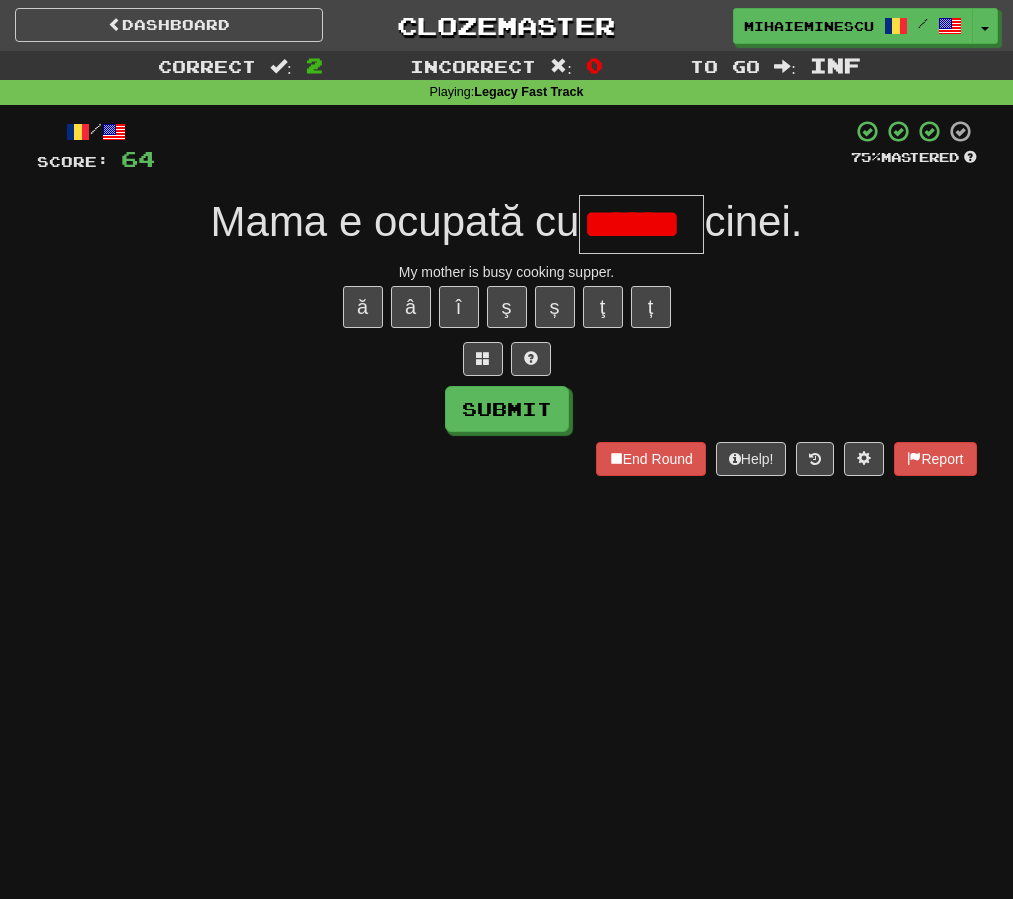 scroll, scrollTop: 0, scrollLeft: 0, axis: both 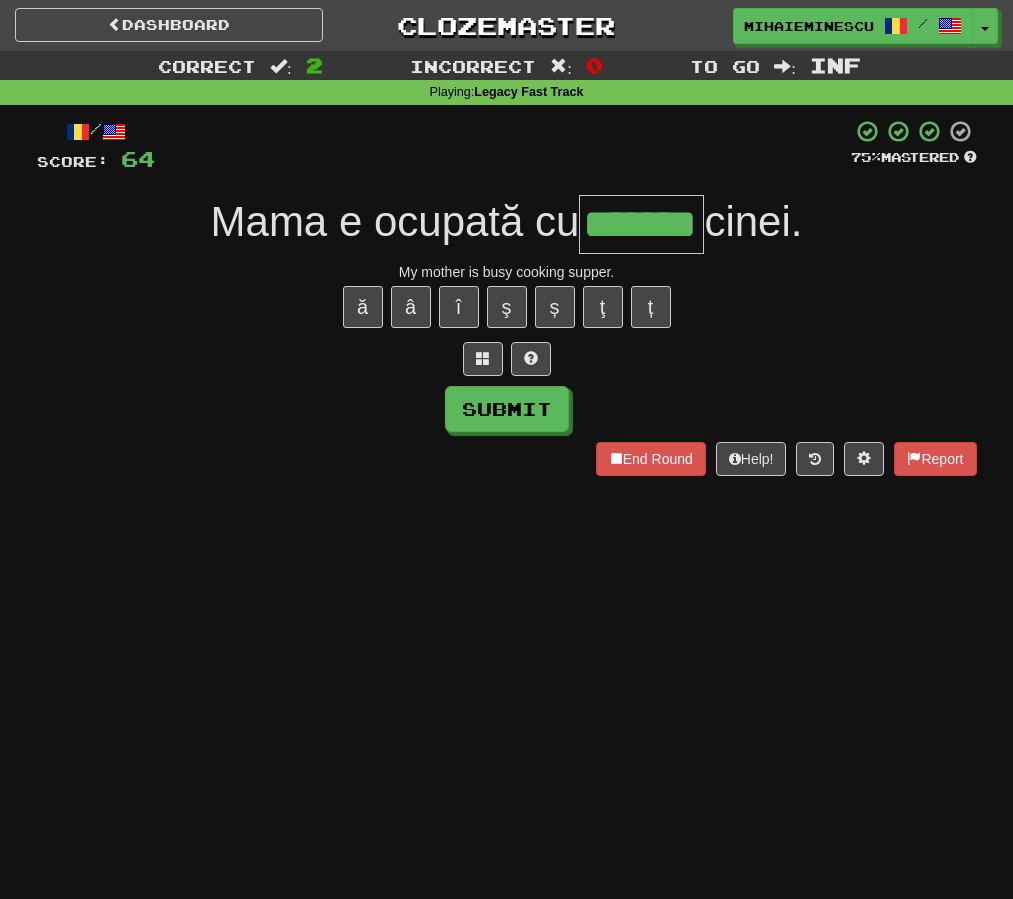 type on "*******" 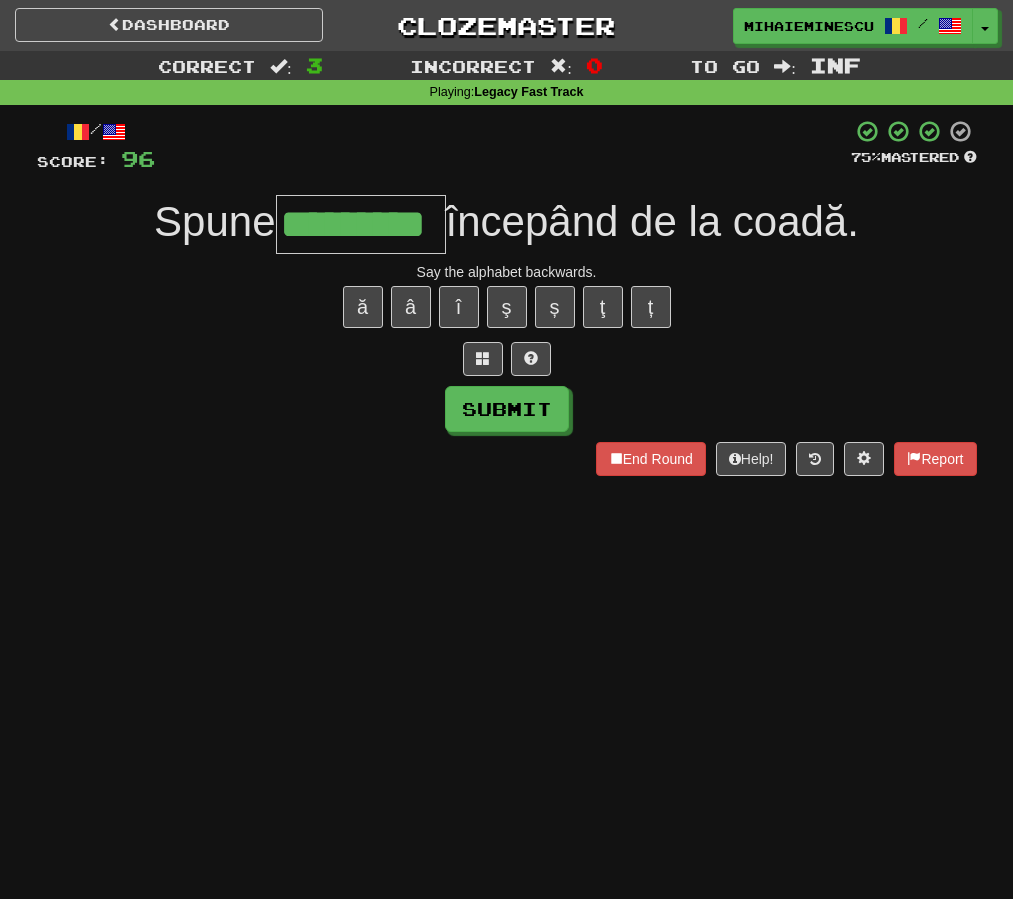 type on "*********" 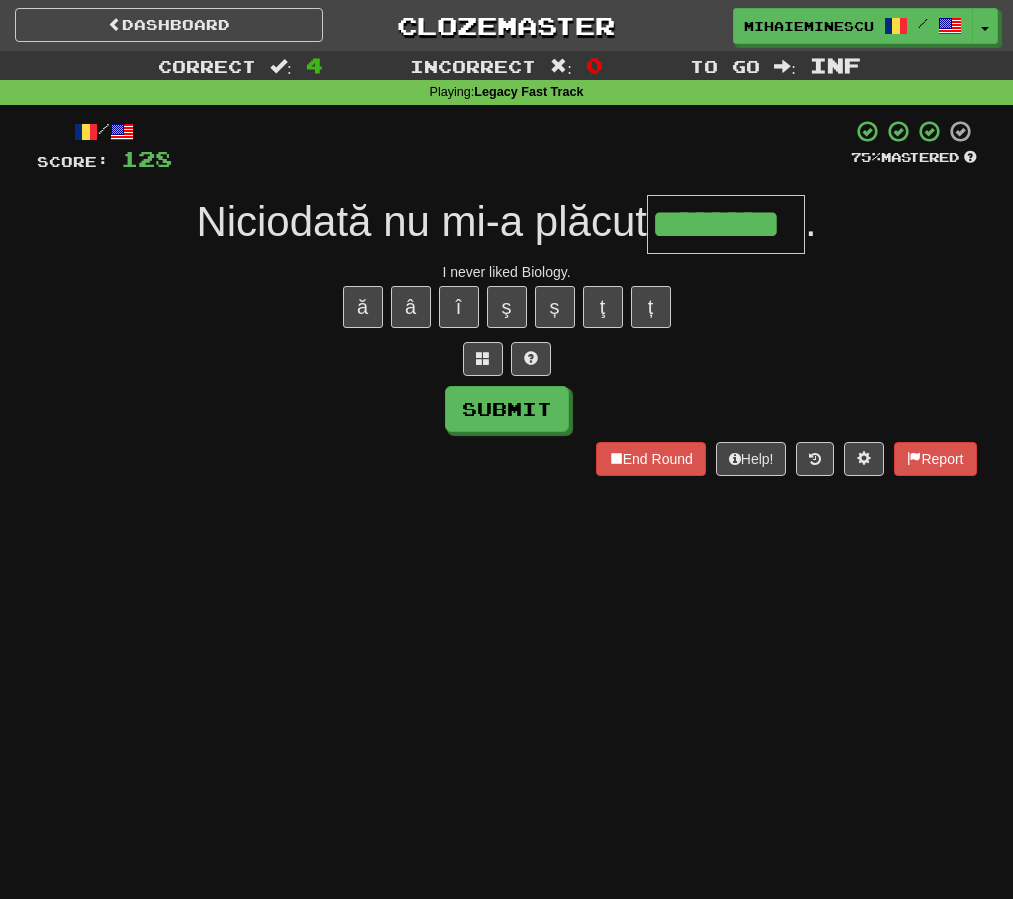 type on "********" 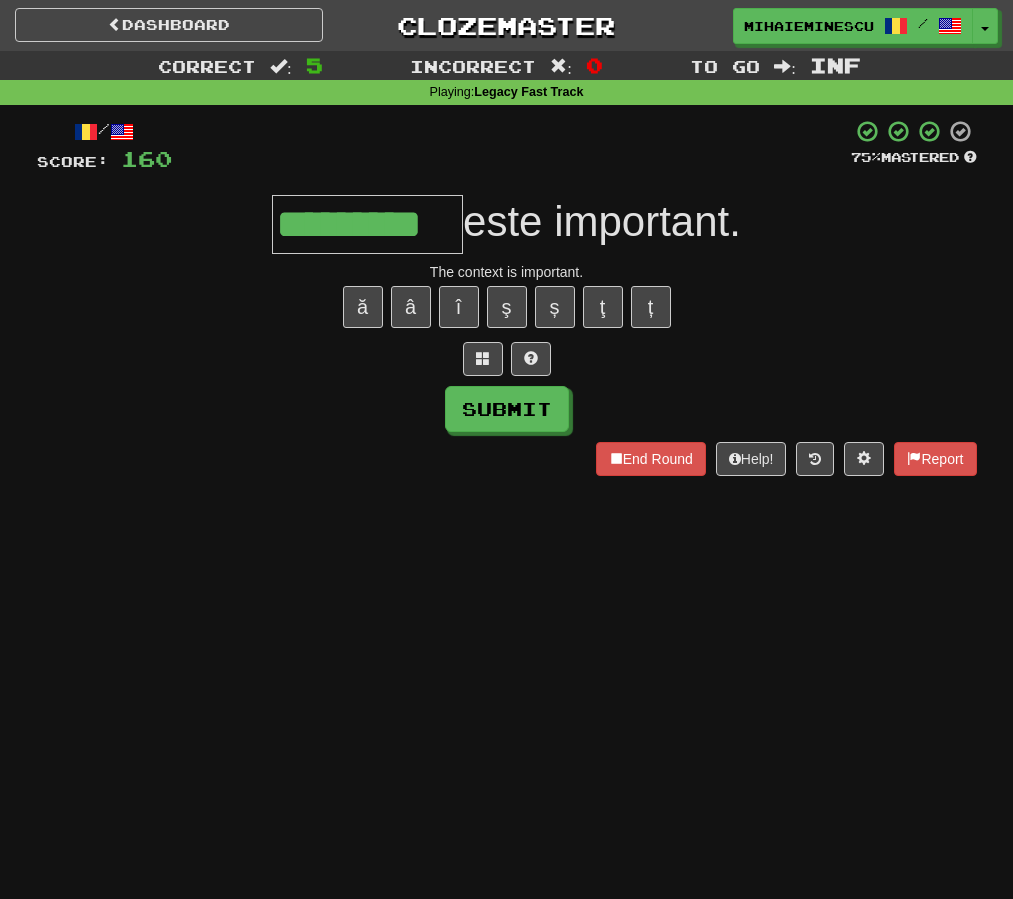 type on "*********" 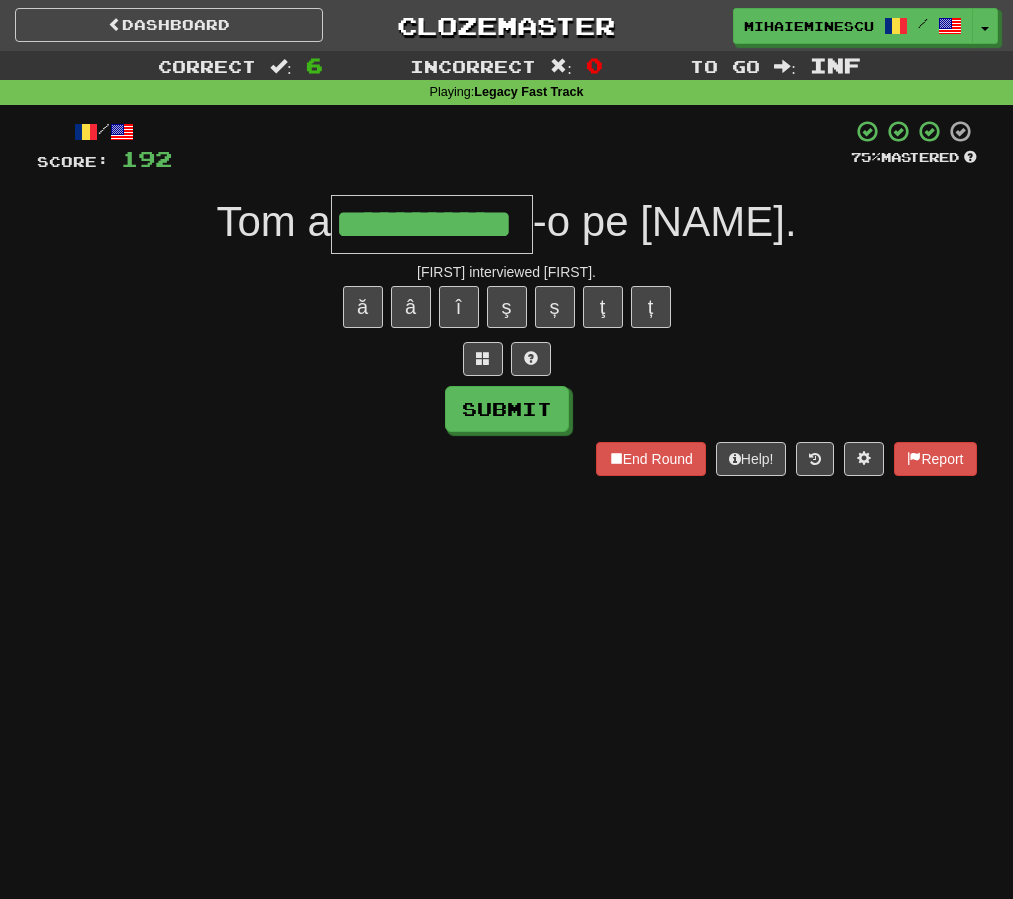 type on "**********" 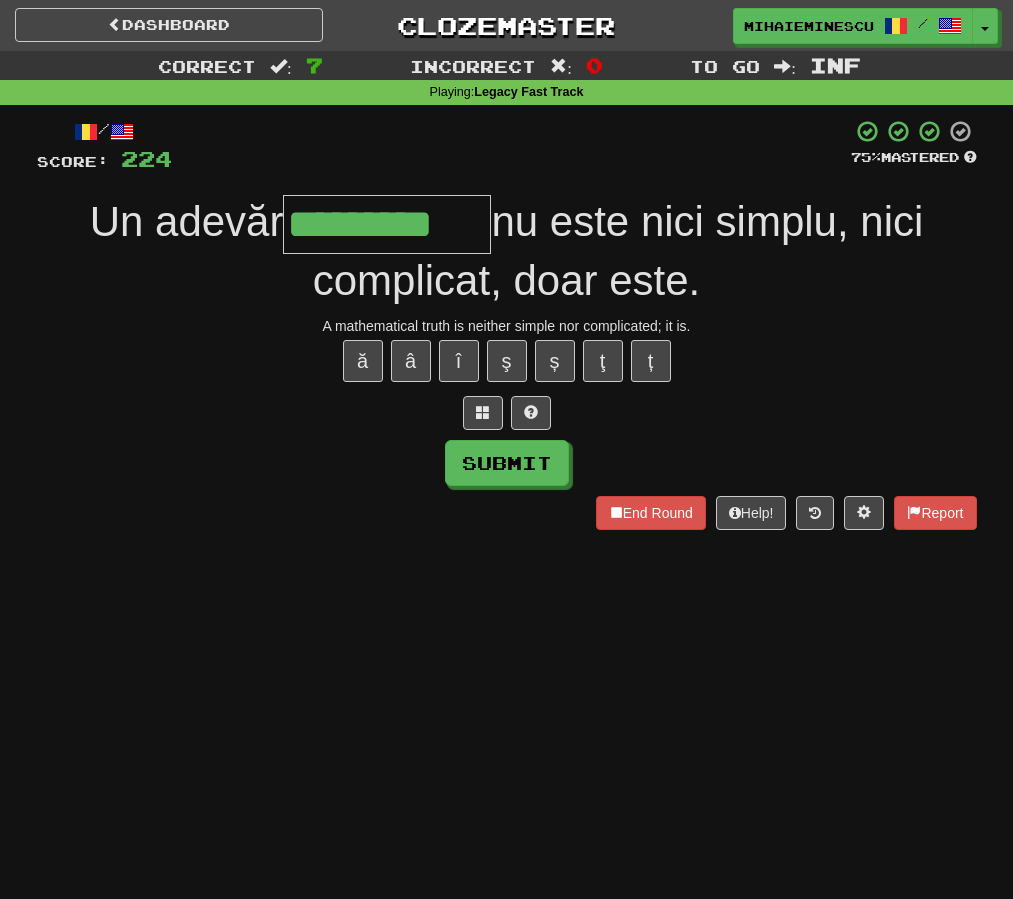 type on "*********" 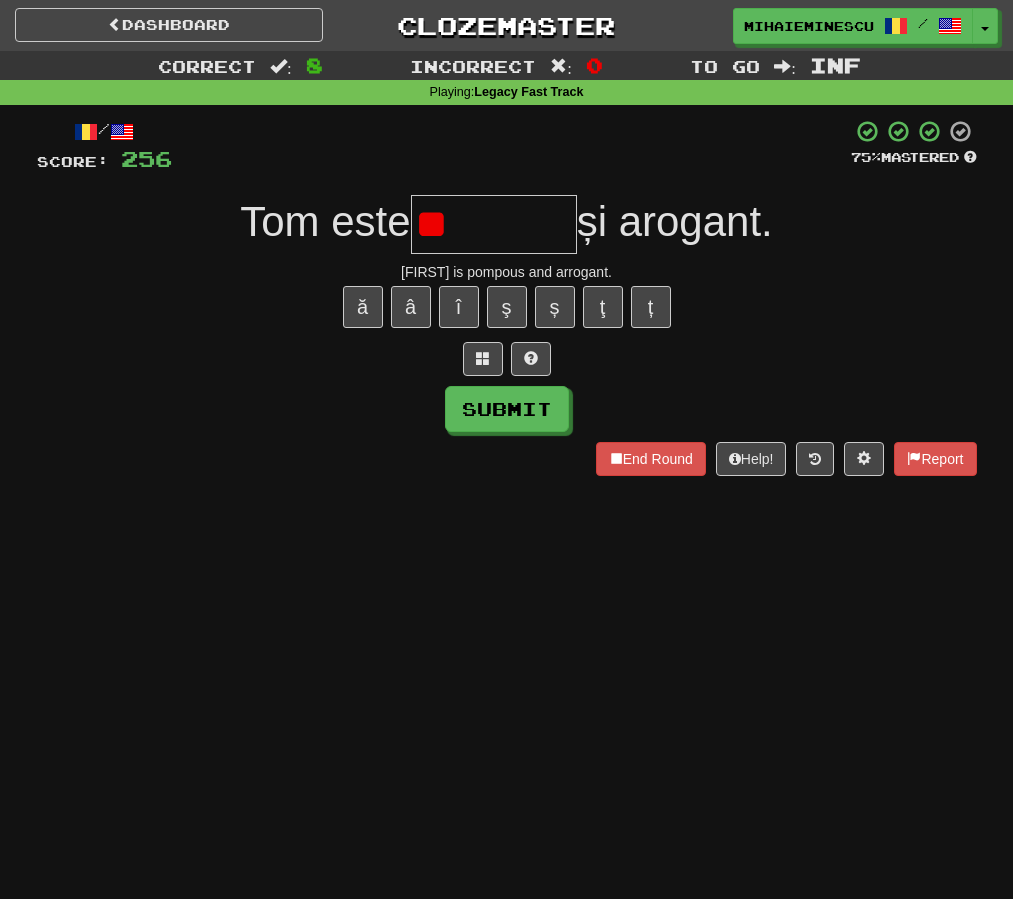 type on "*" 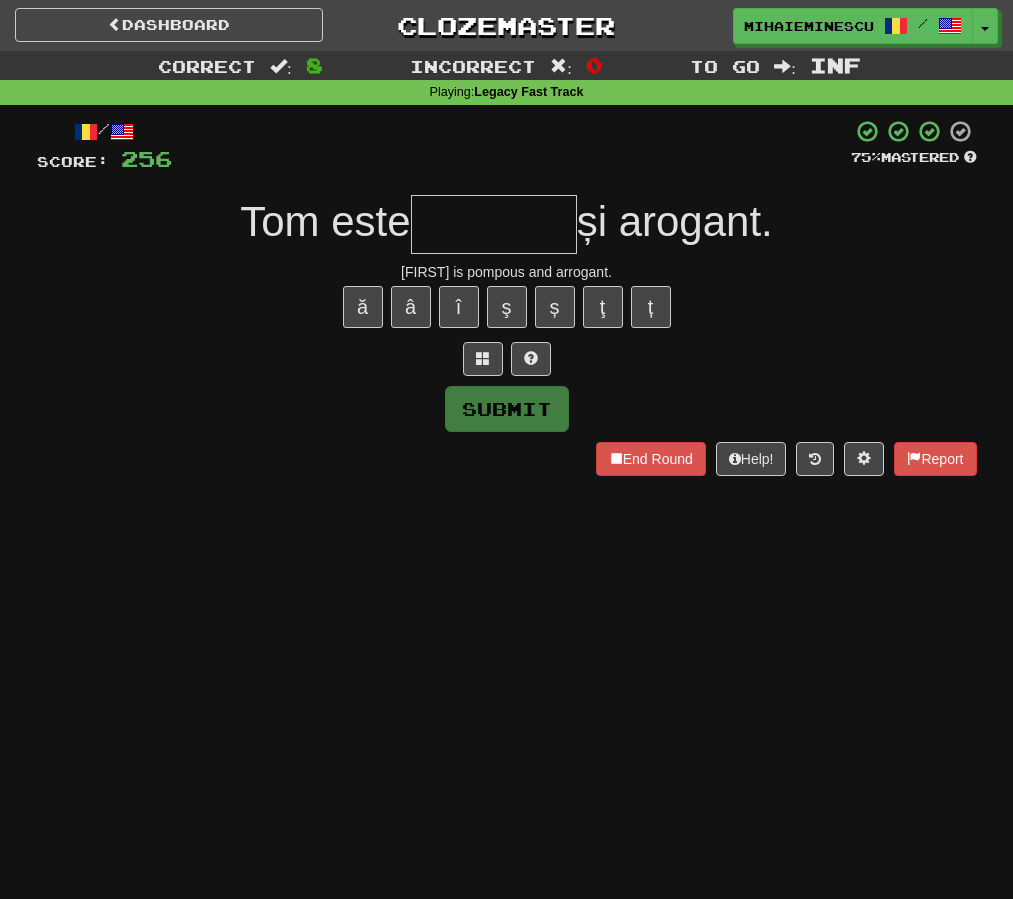 type on "*" 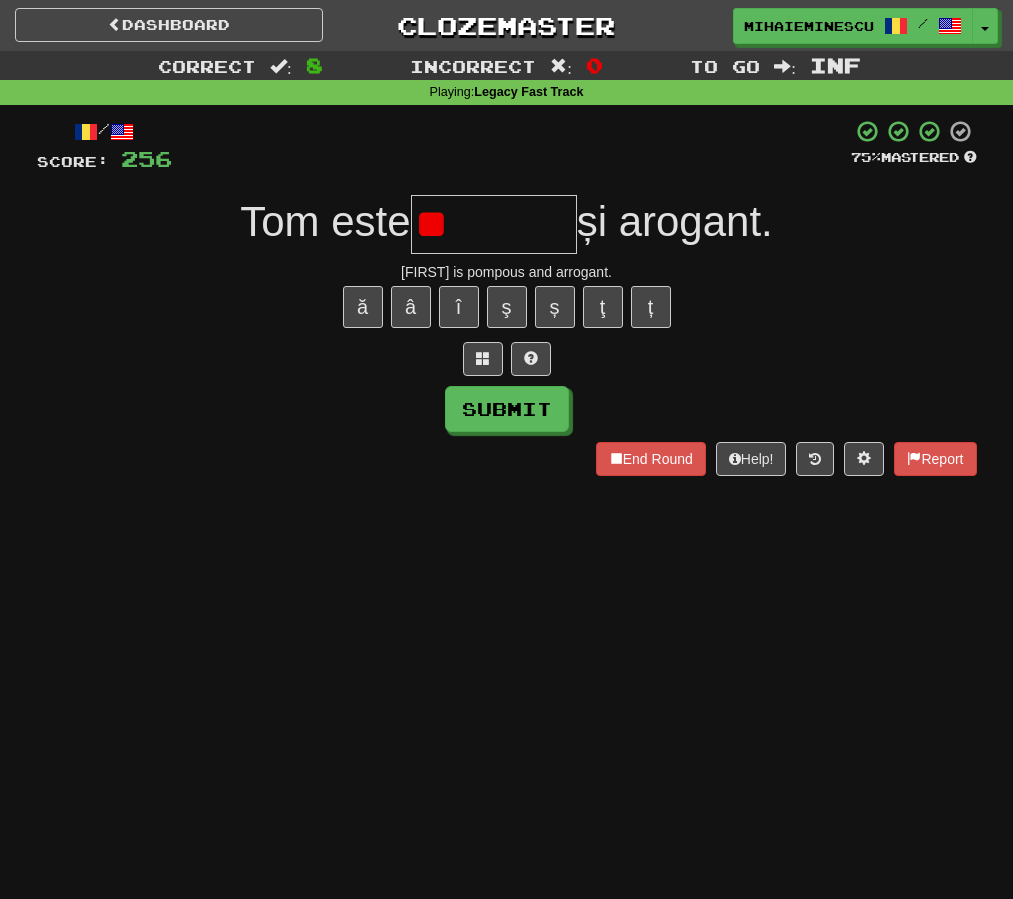 type on "*" 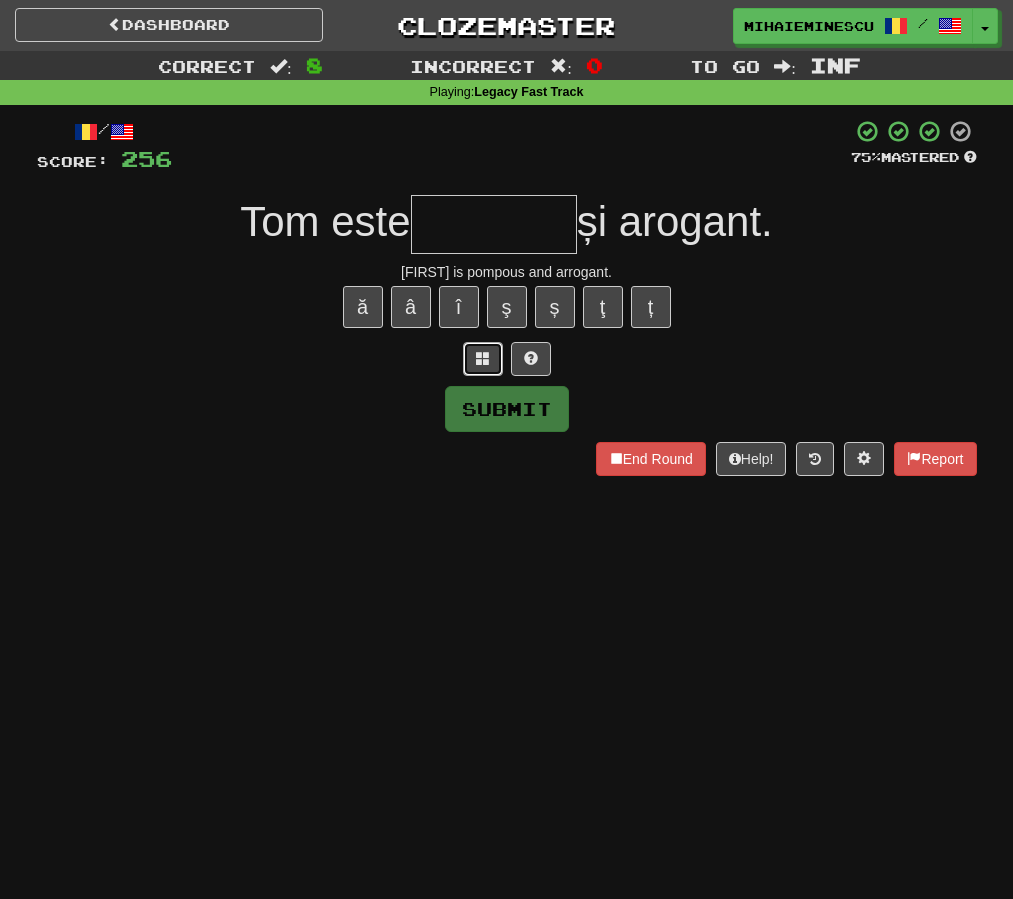 click at bounding box center [483, 358] 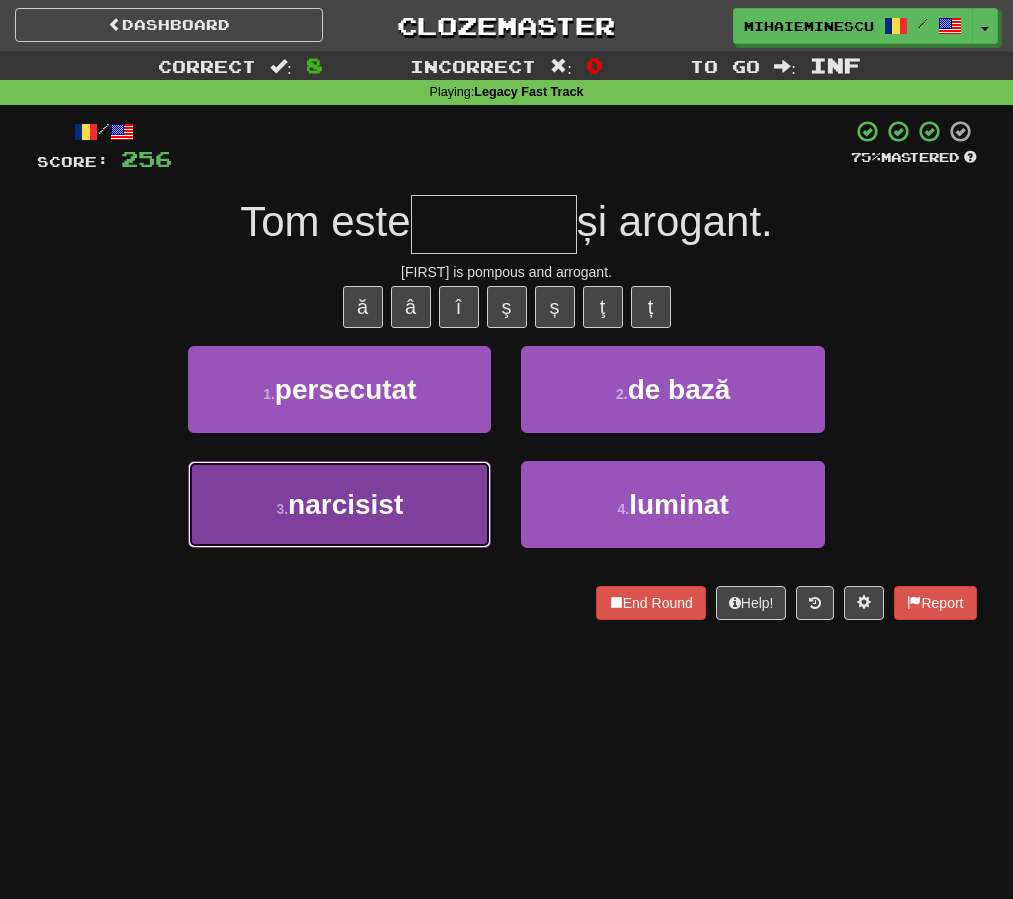 click on "3 .  narcisist" at bounding box center (339, 504) 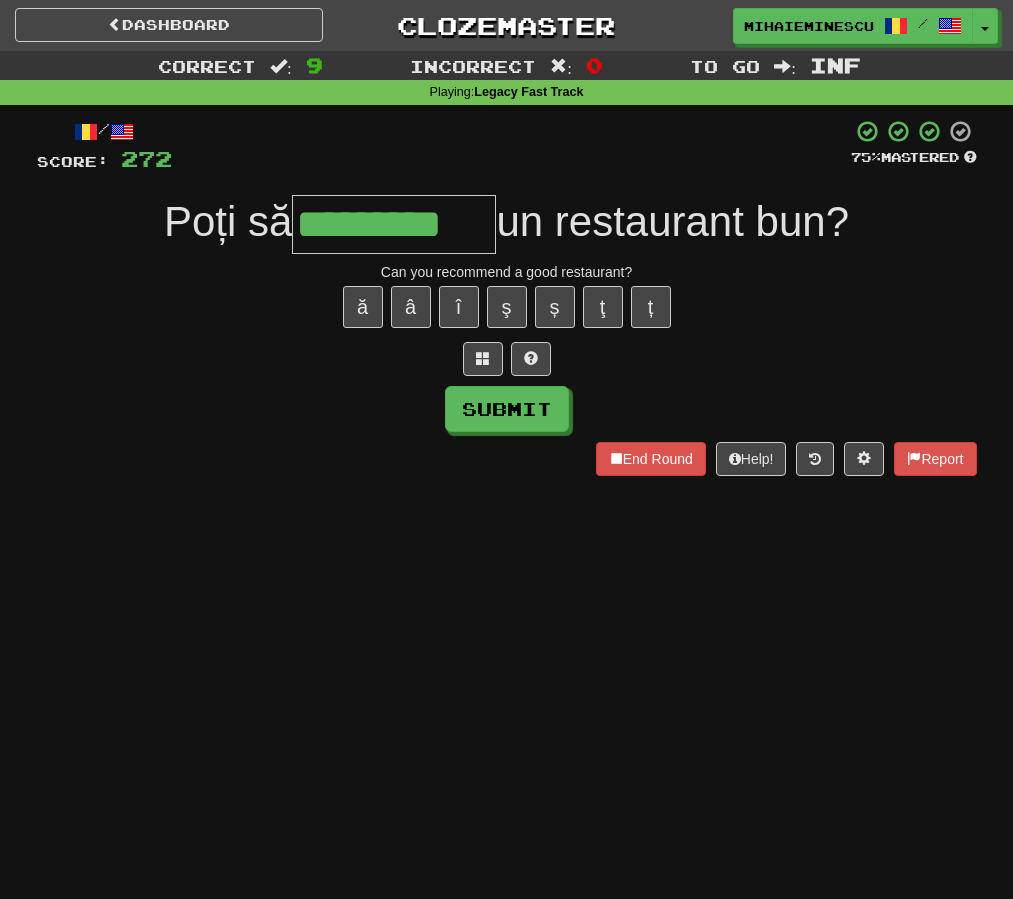 type on "*********" 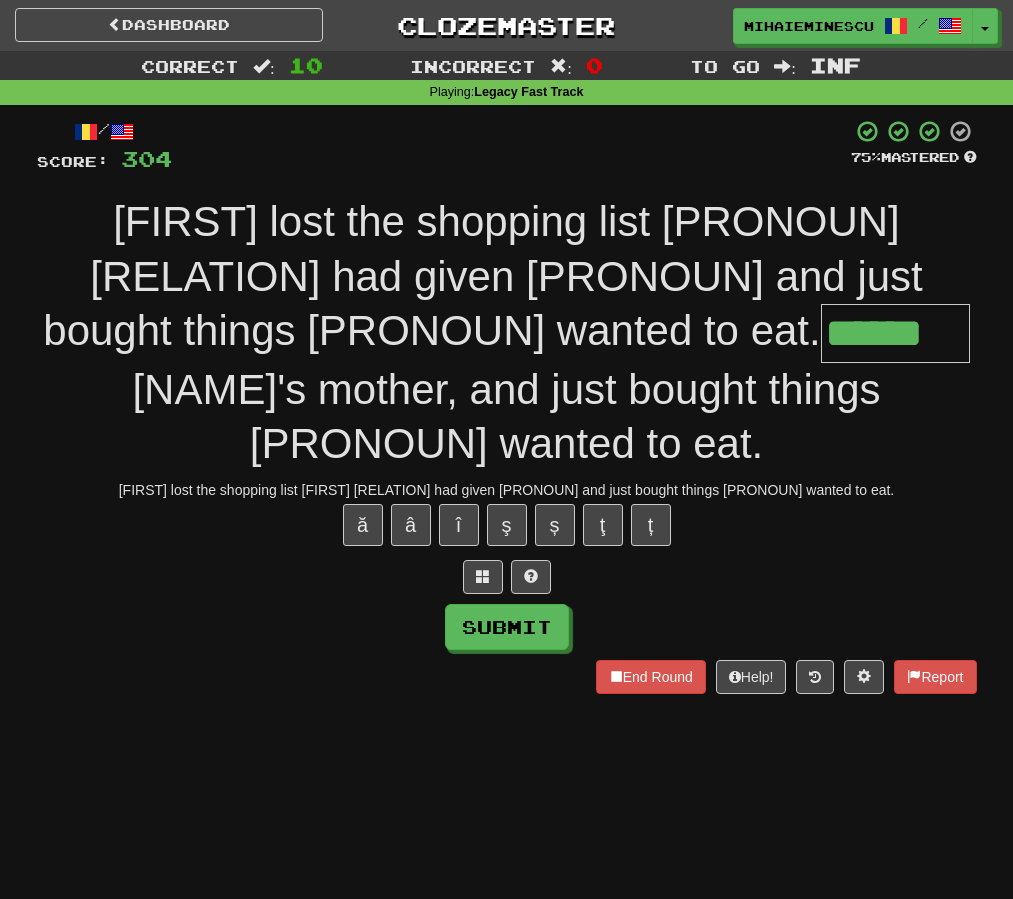 type on "******" 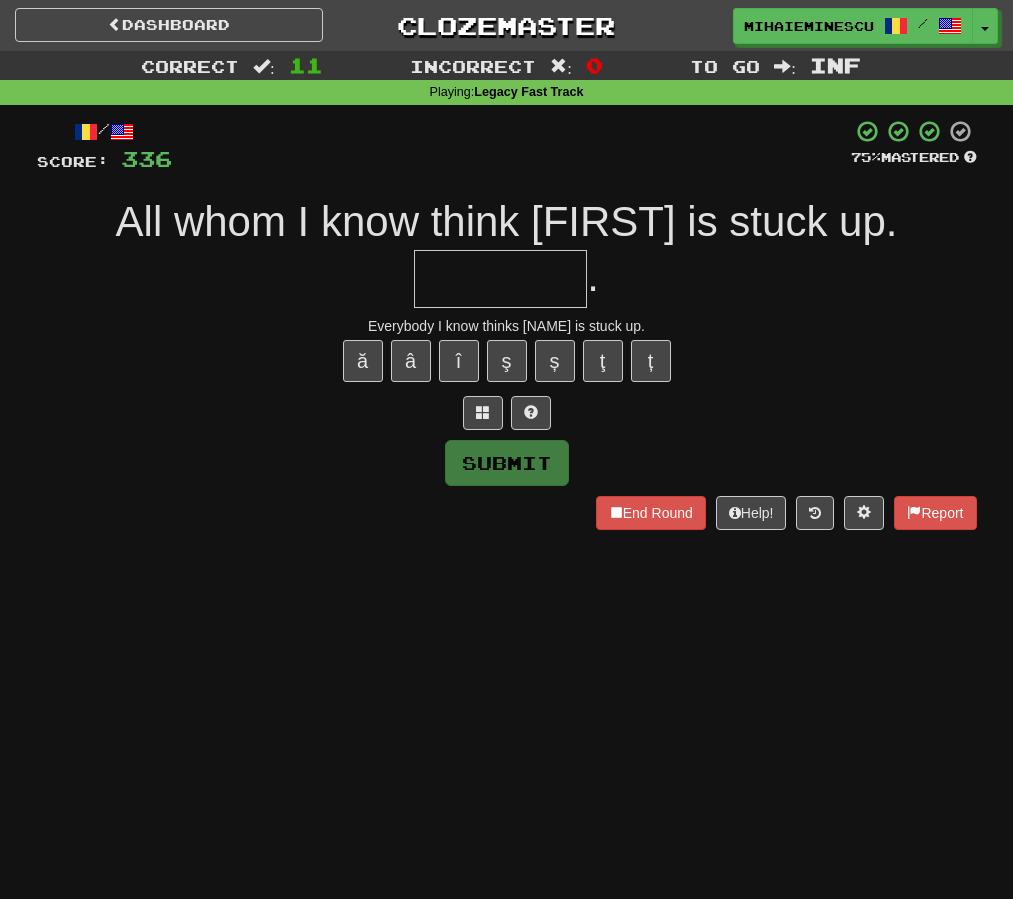 type on "*" 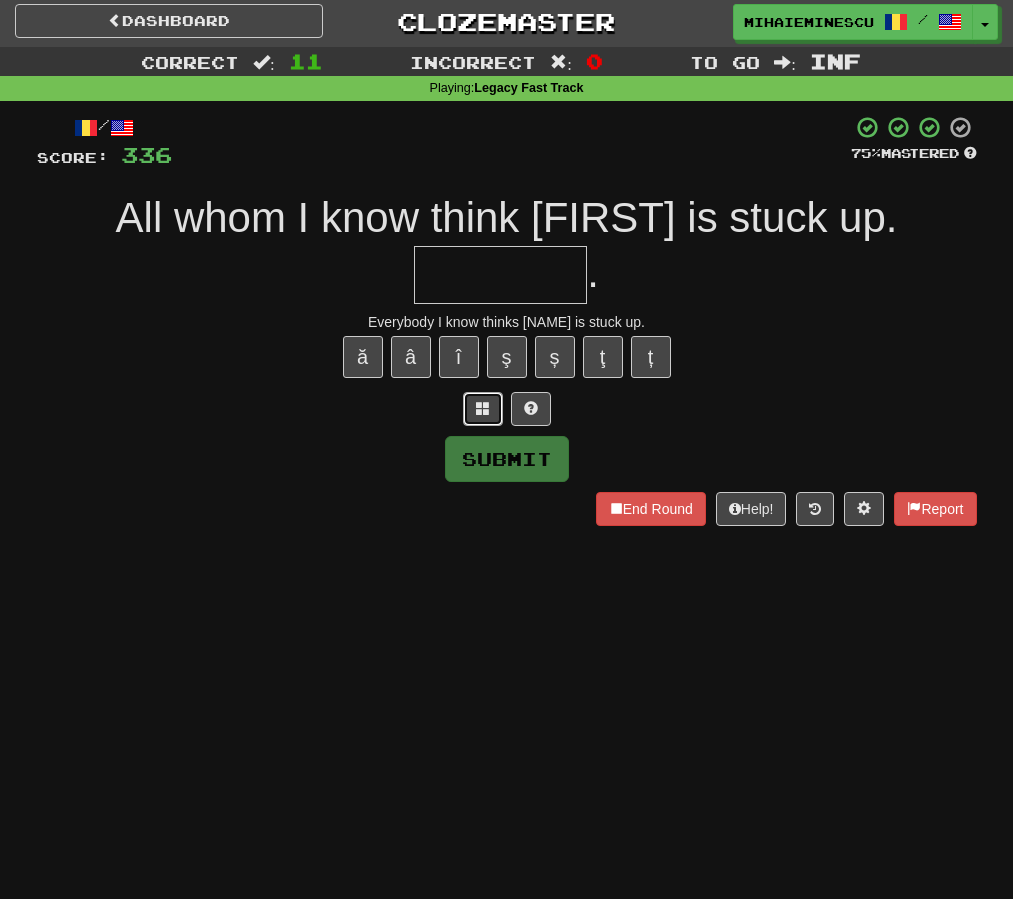click at bounding box center [483, 409] 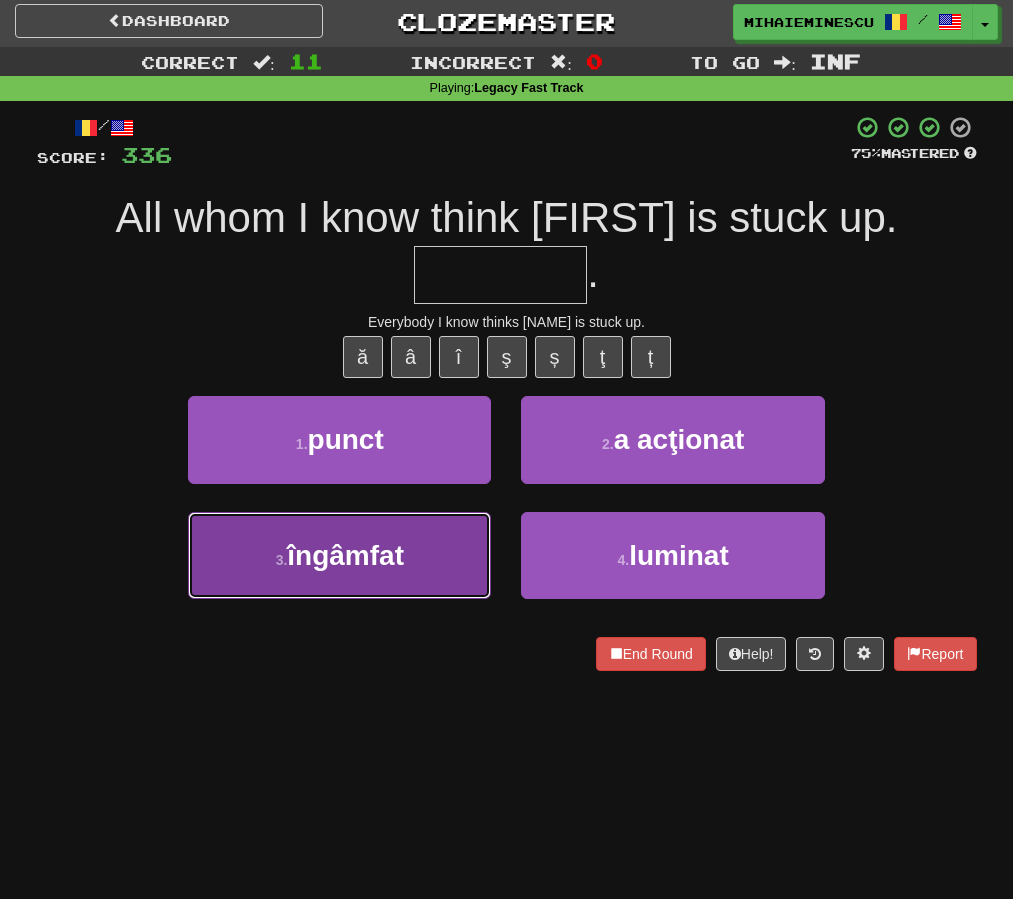 click on "îngâmfat" at bounding box center (345, 555) 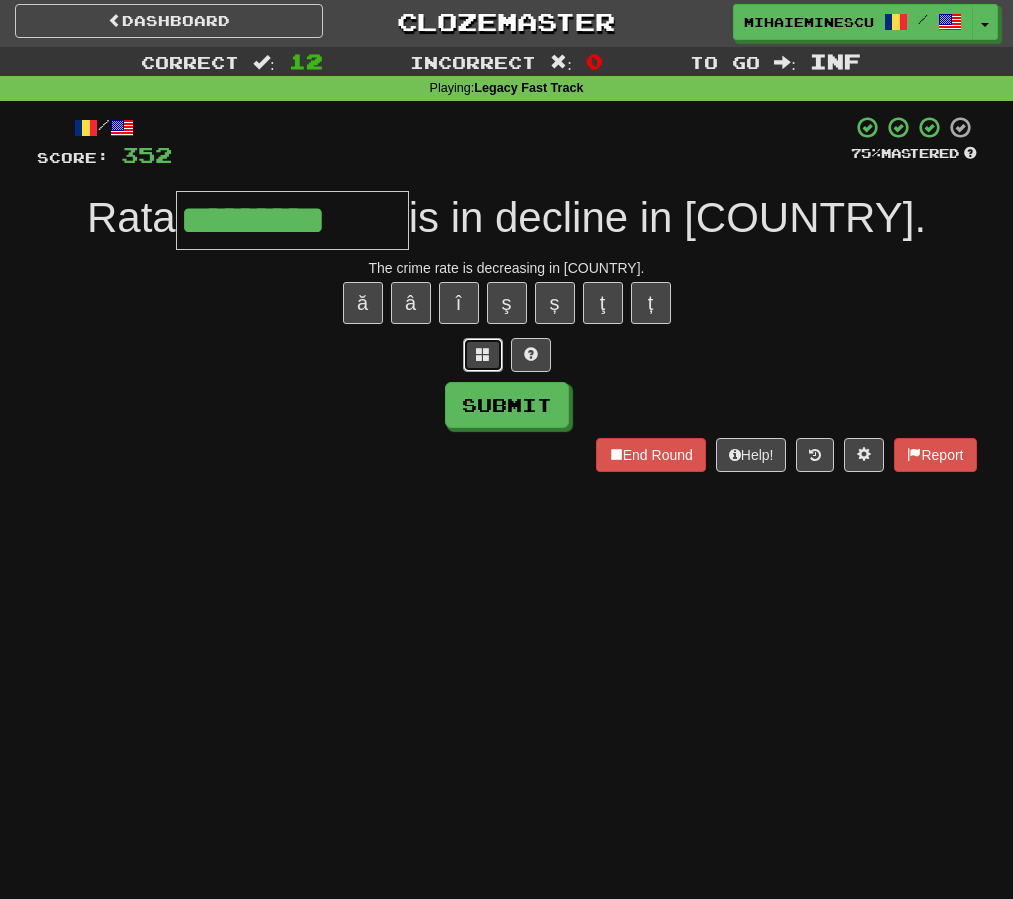 click at bounding box center (483, 354) 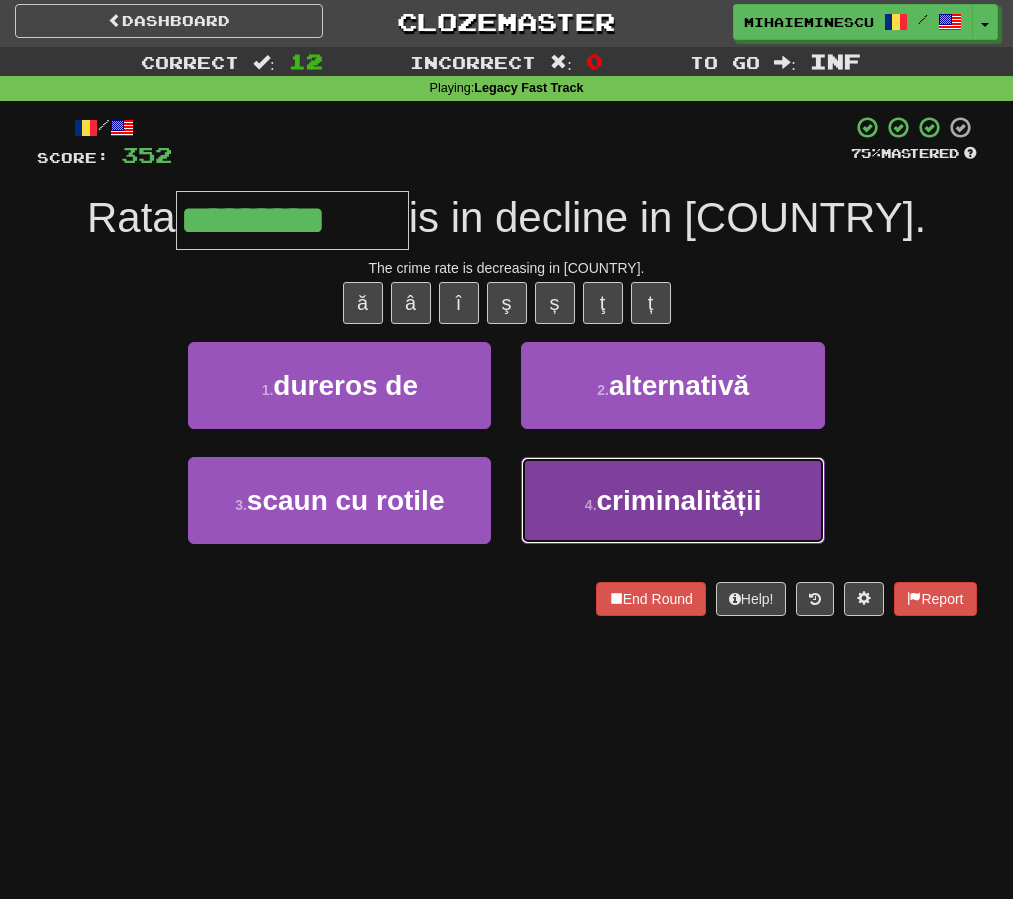click on "4 .  criminalității" at bounding box center [672, 500] 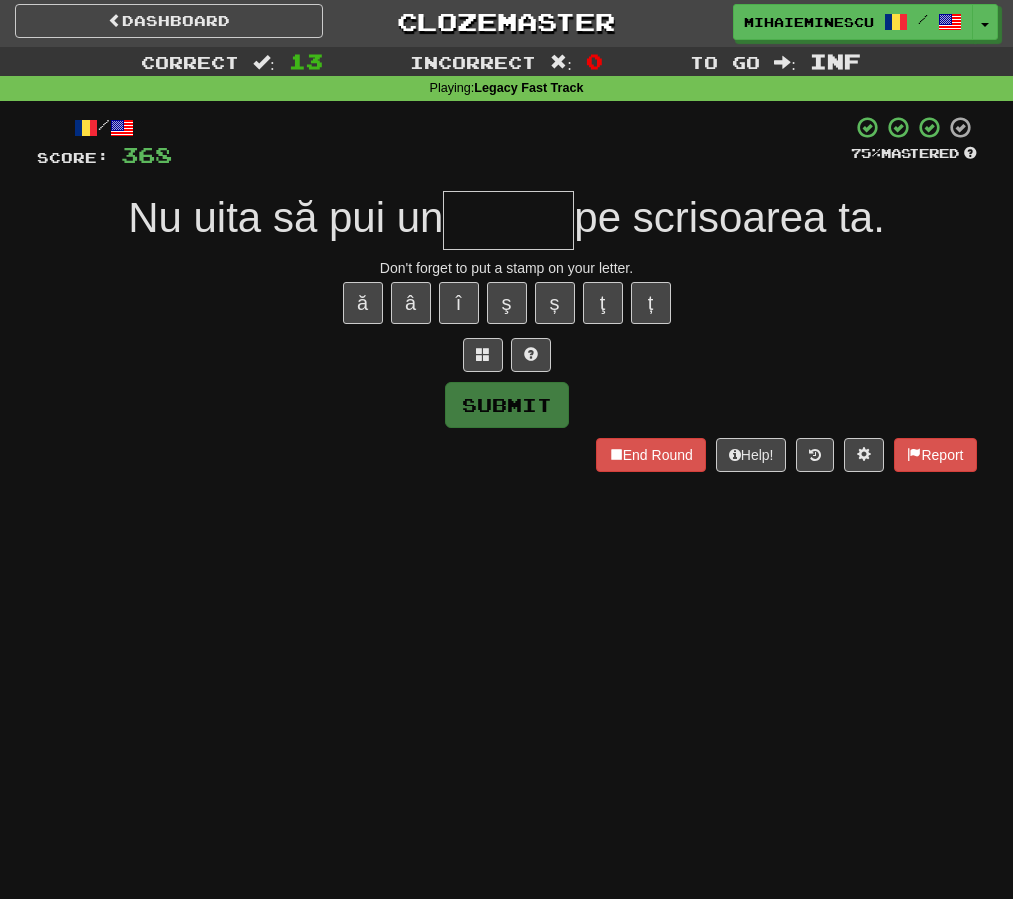 type on "*" 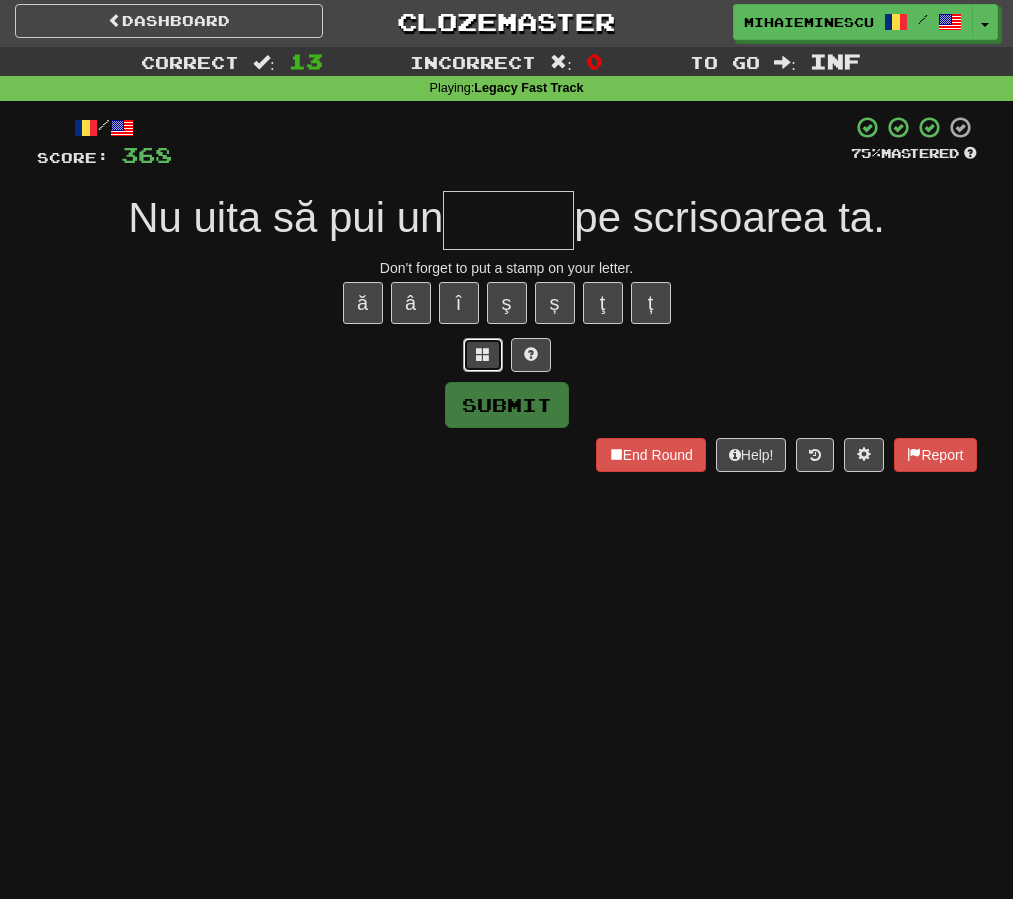 click at bounding box center [483, 354] 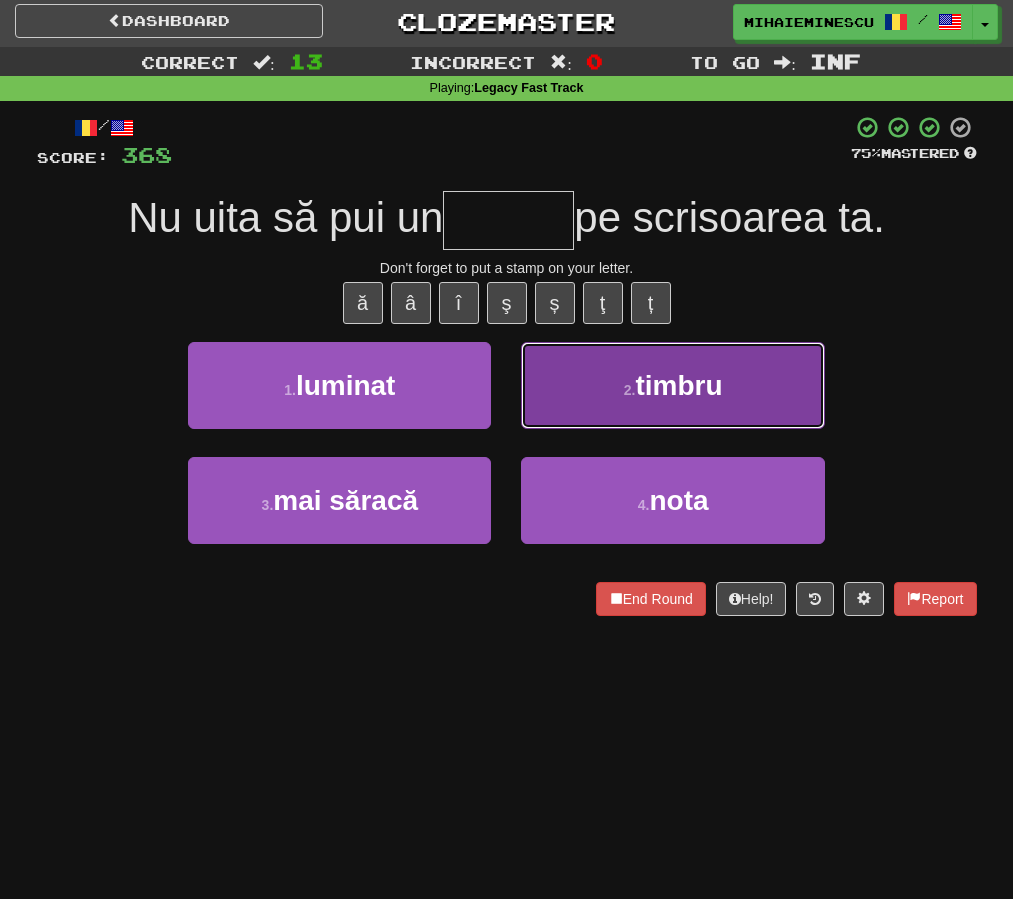 click on "2 .  timbru" at bounding box center (672, 385) 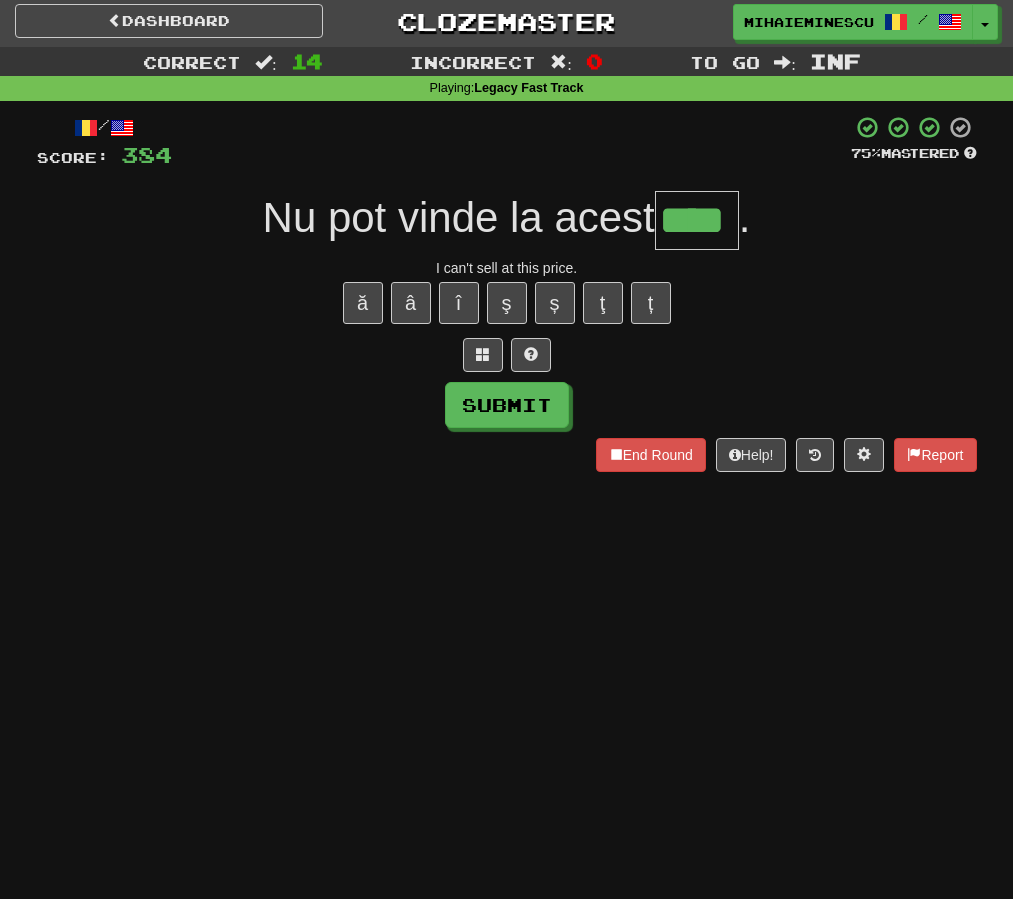 type on "****" 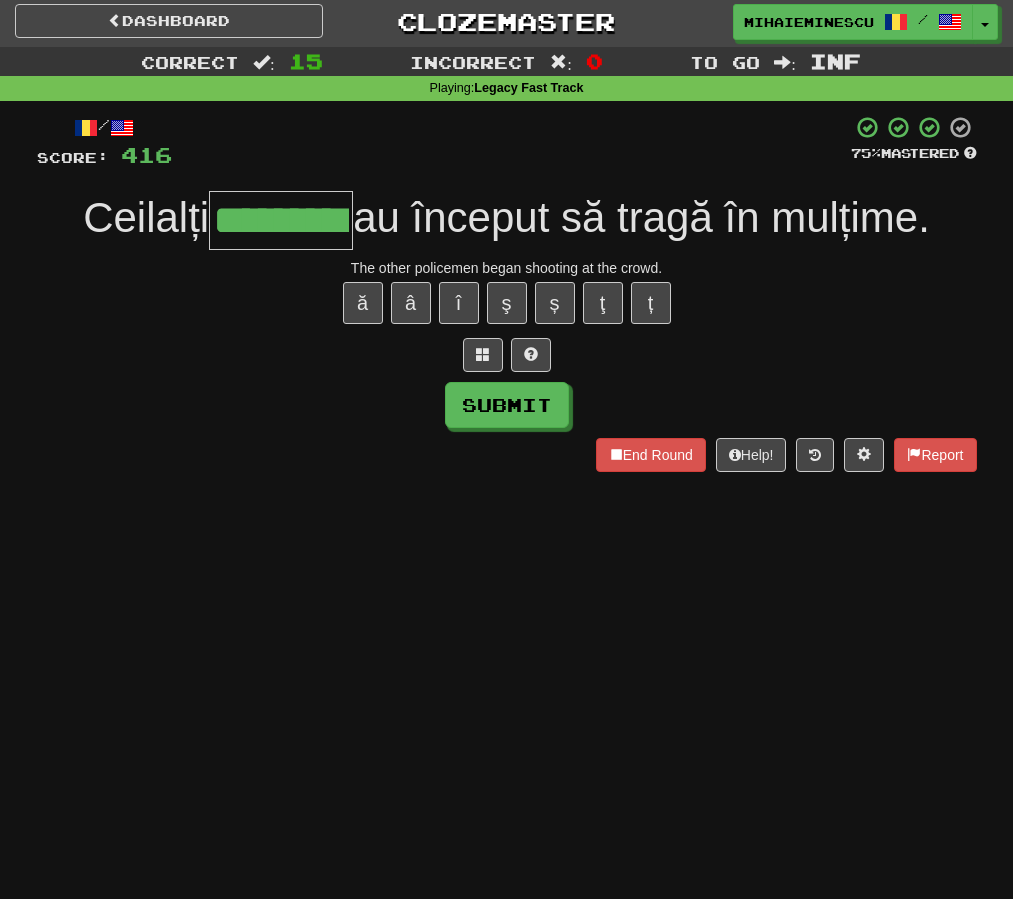 type on "*********" 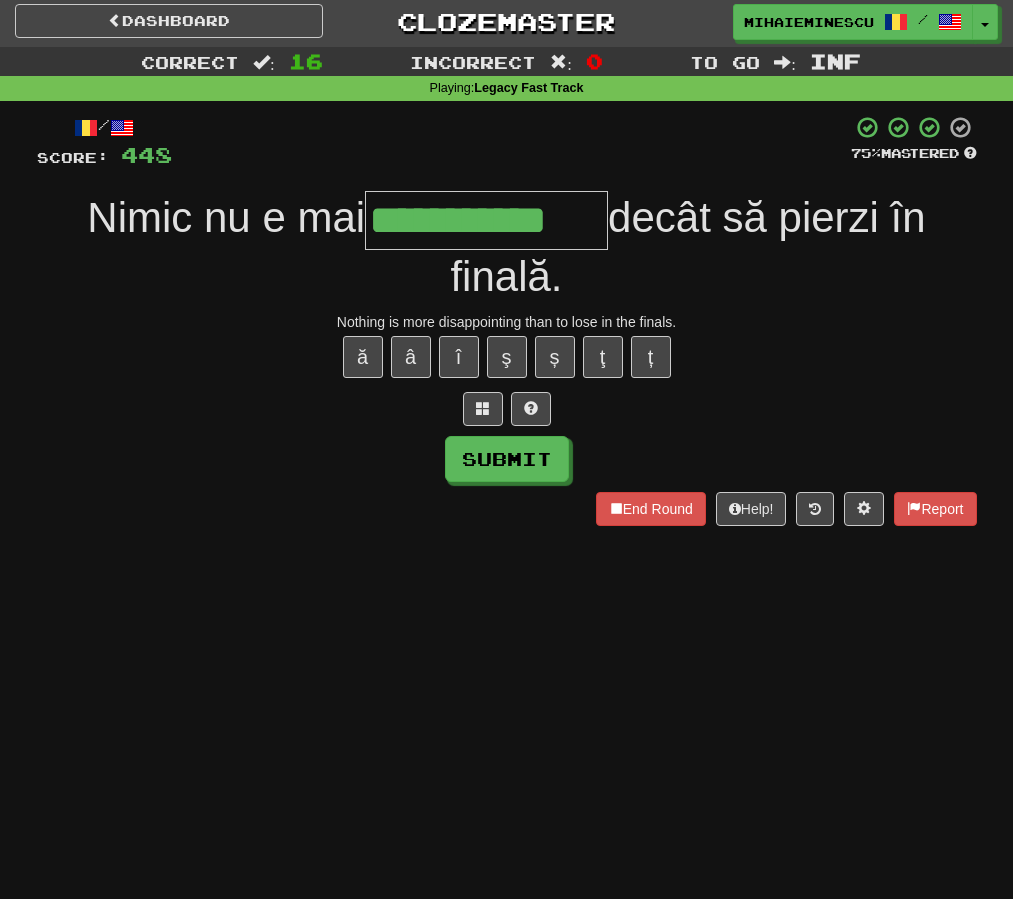 type on "**********" 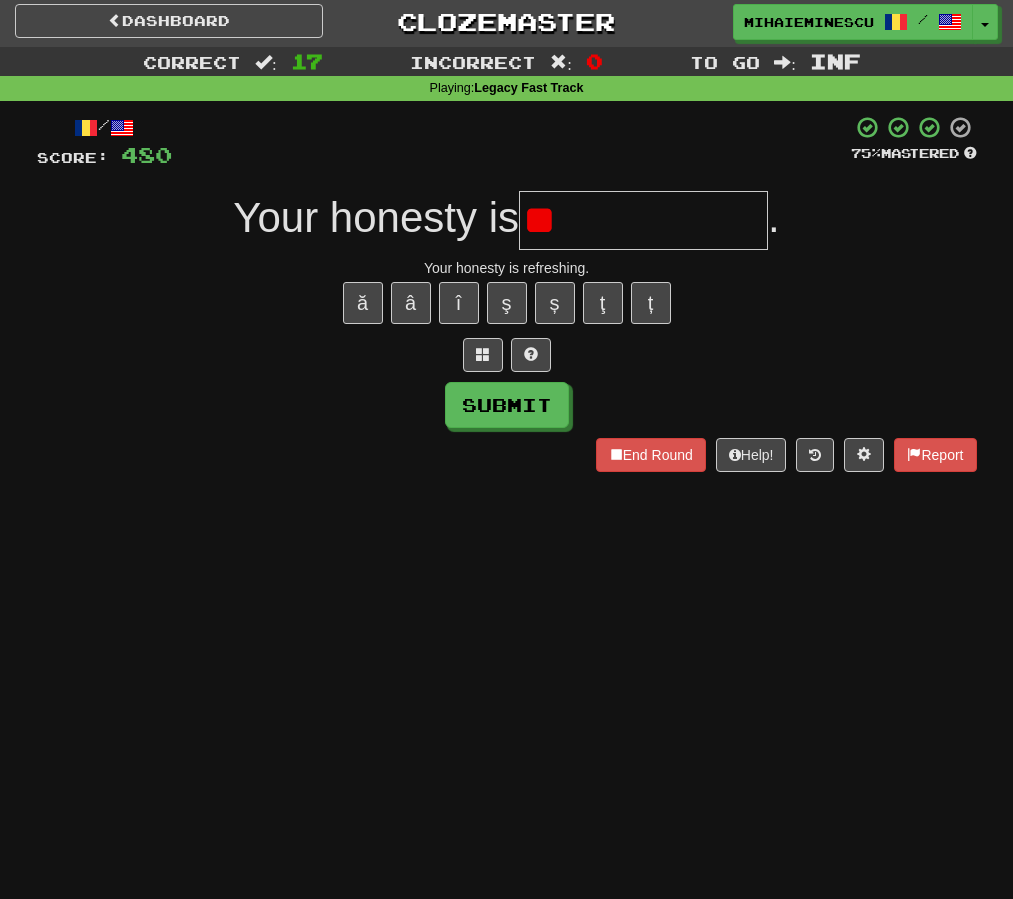 type on "*" 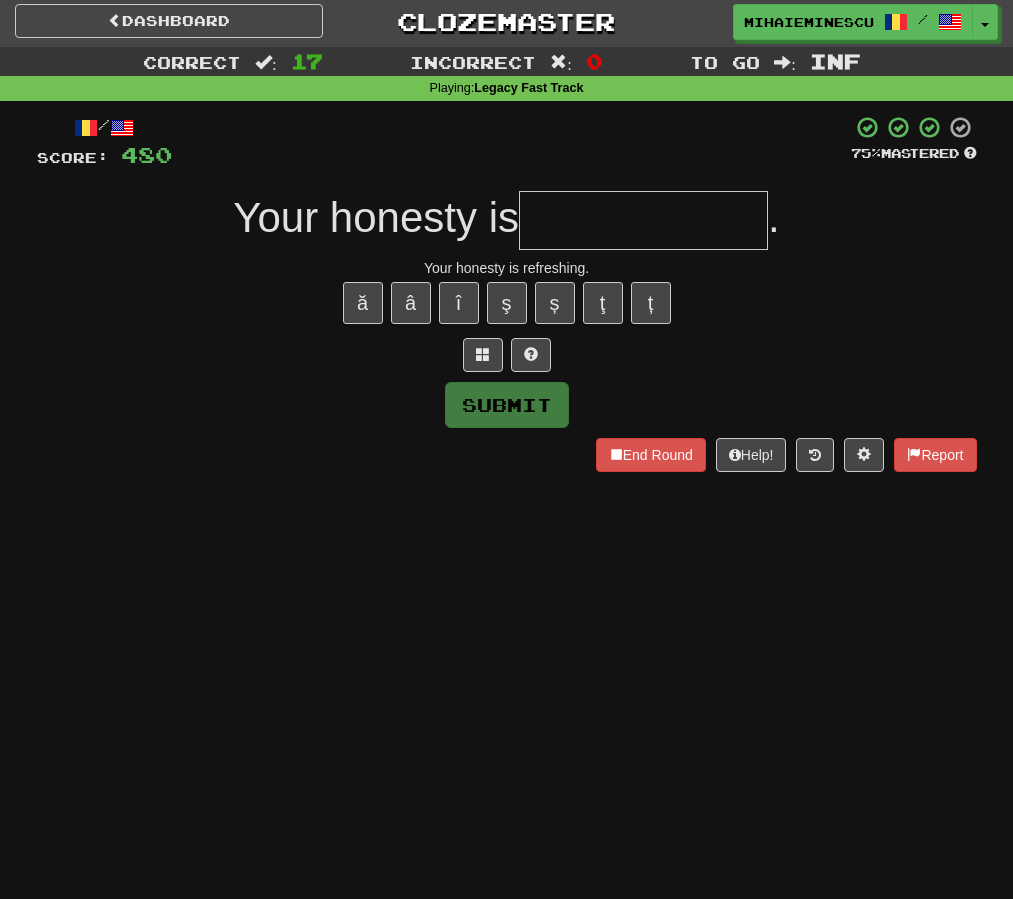 type on "*" 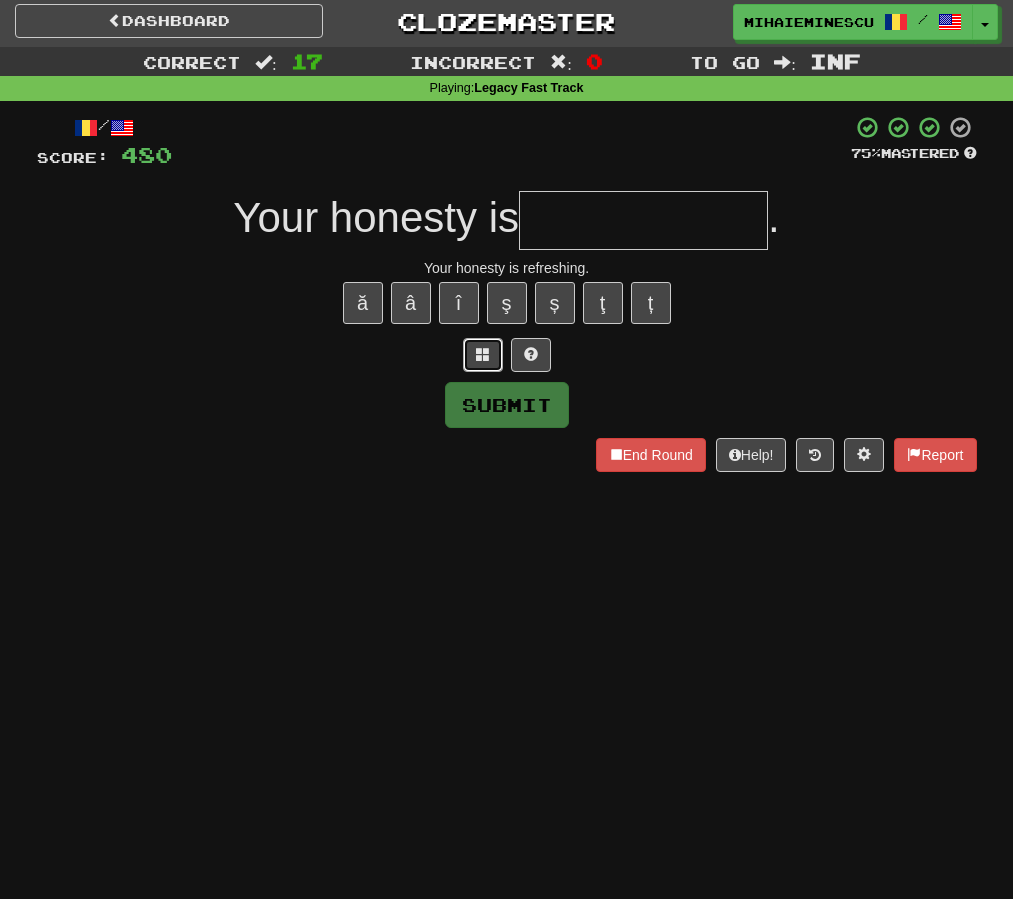 click at bounding box center (483, 354) 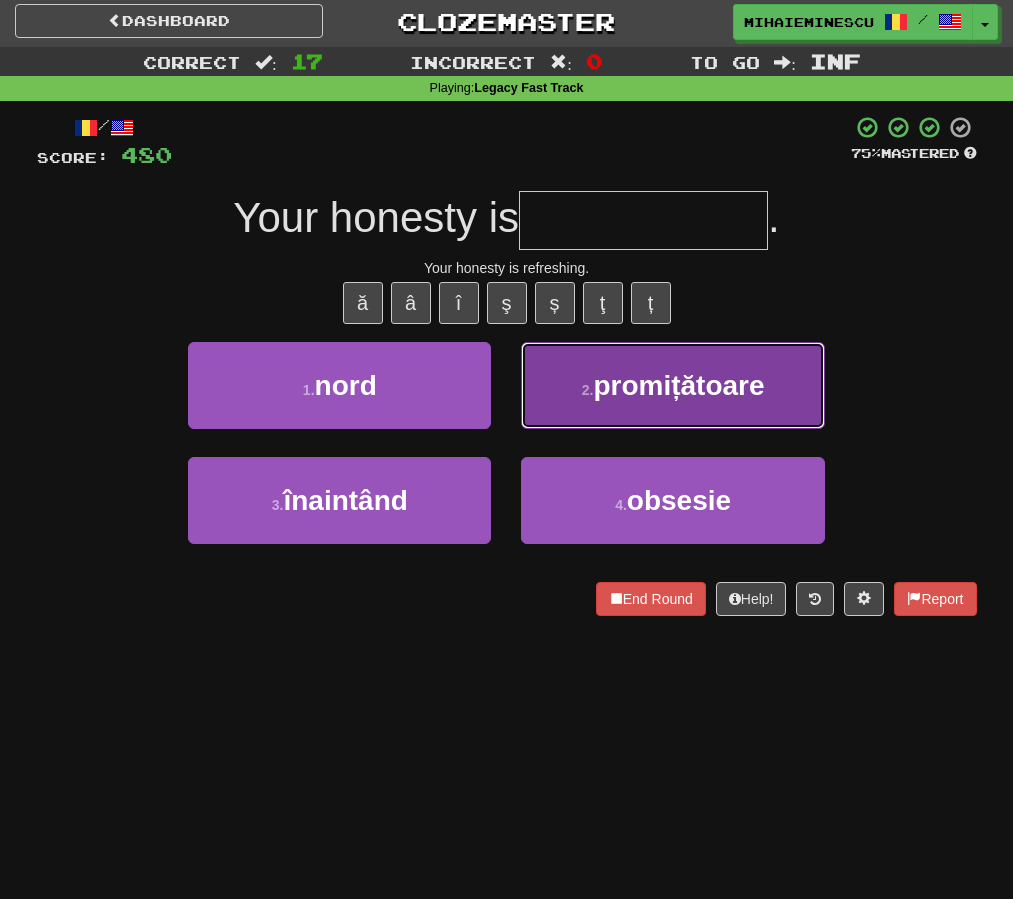 click on "2 .  promițătoare" at bounding box center (672, 385) 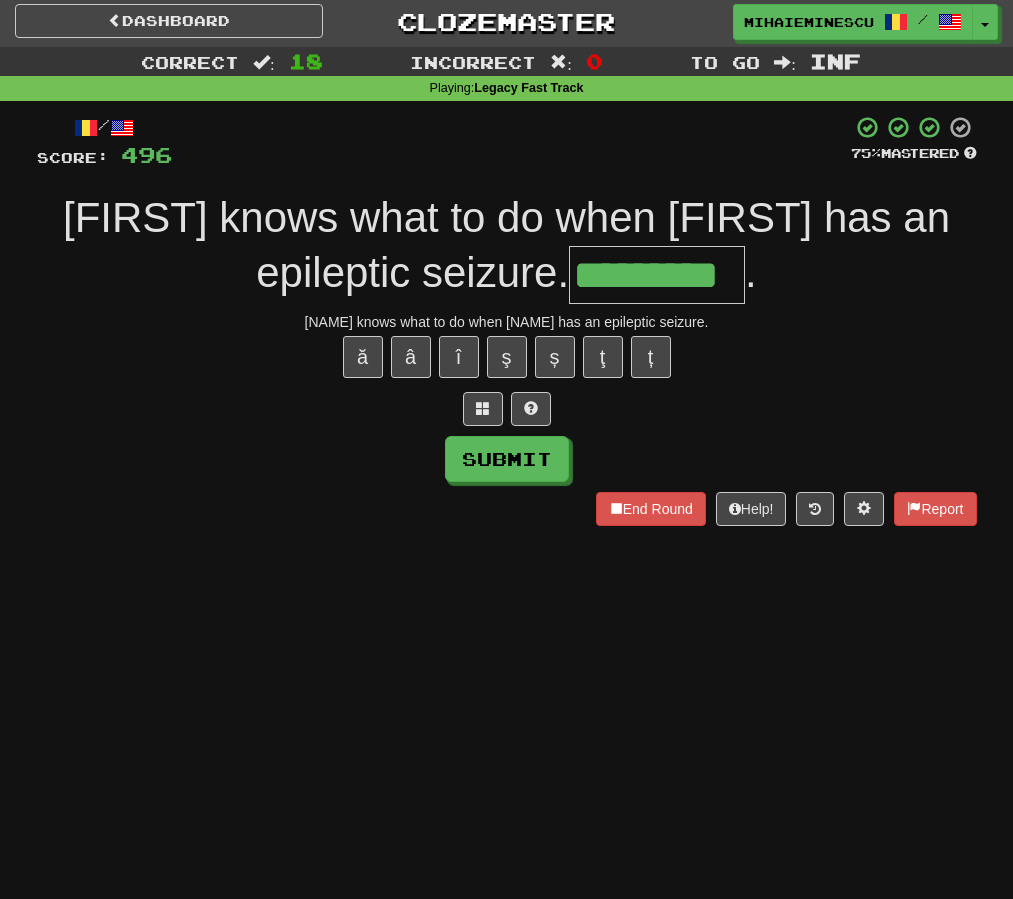 type on "*********" 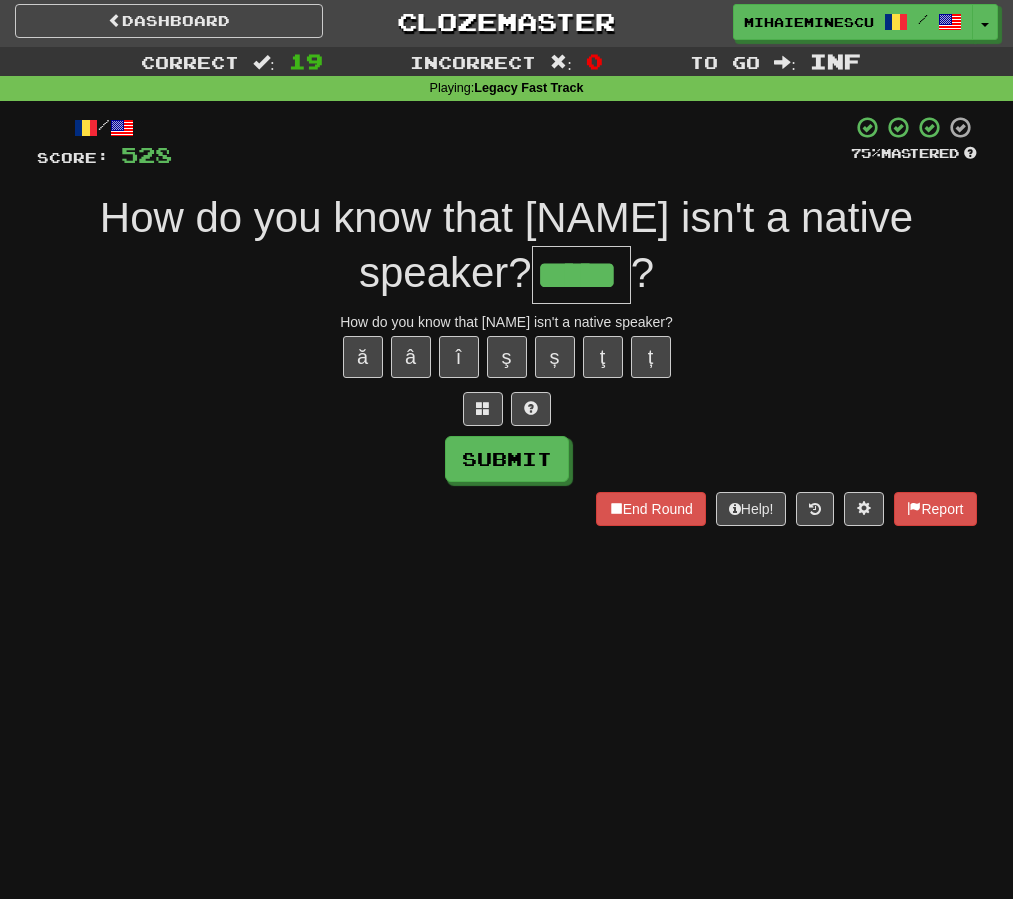 type on "*****" 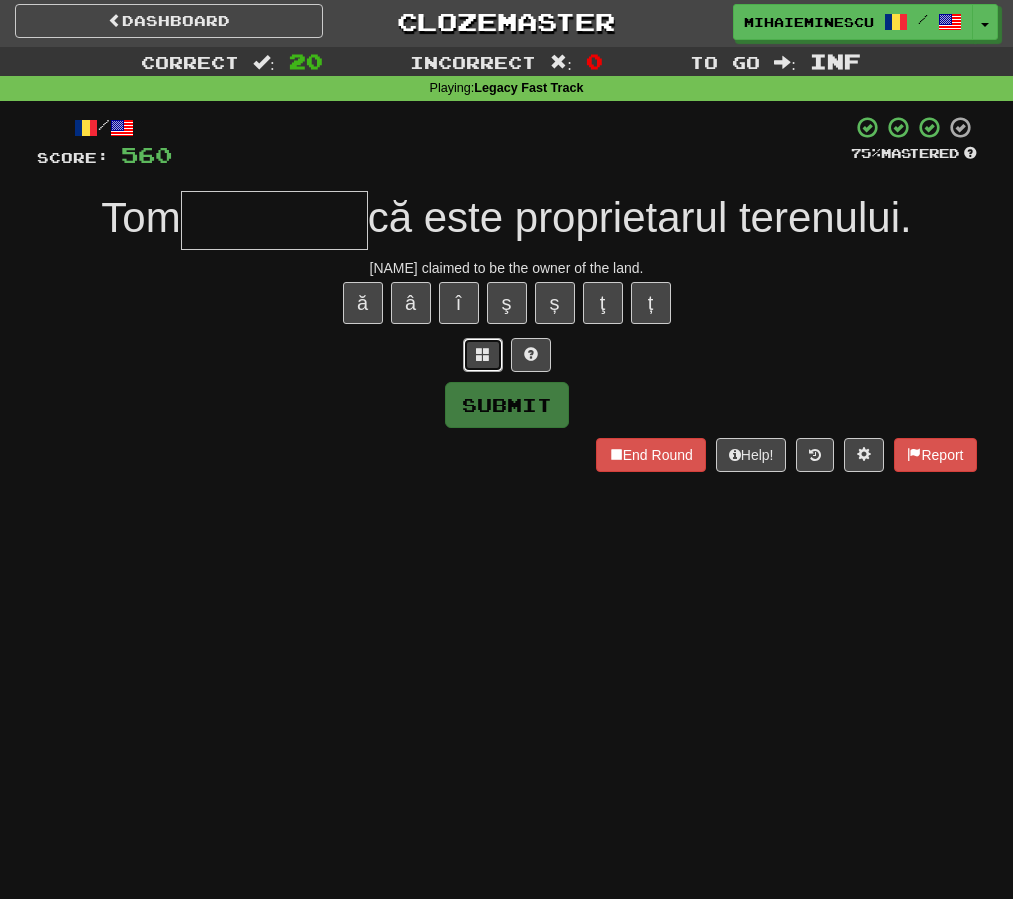 click at bounding box center (483, 354) 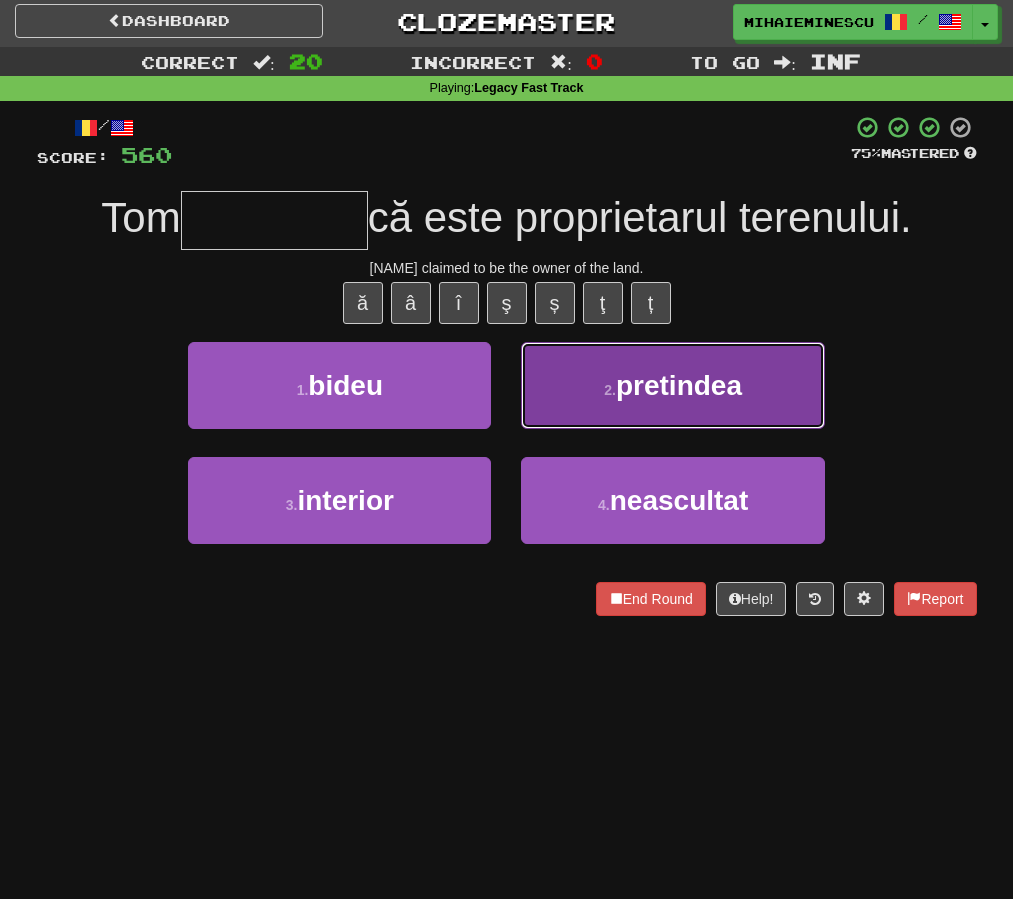click on "2 .  pretindea" at bounding box center [672, 385] 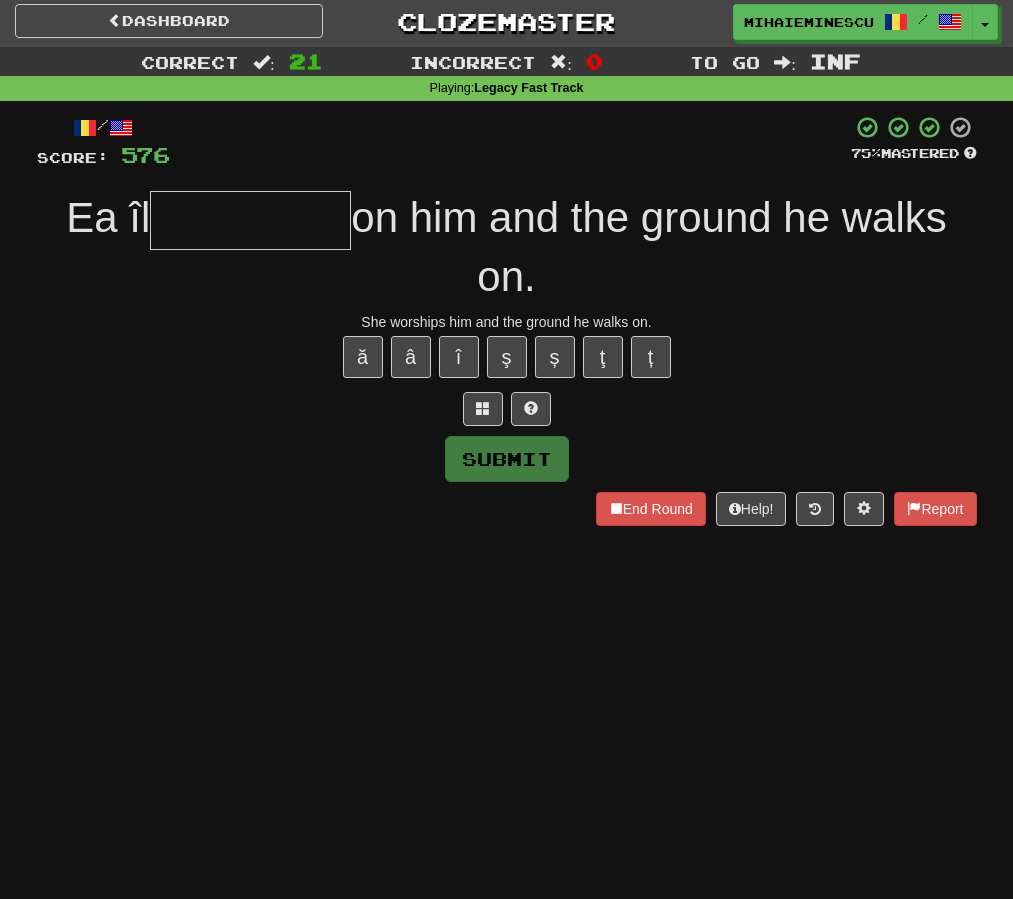 type on "*" 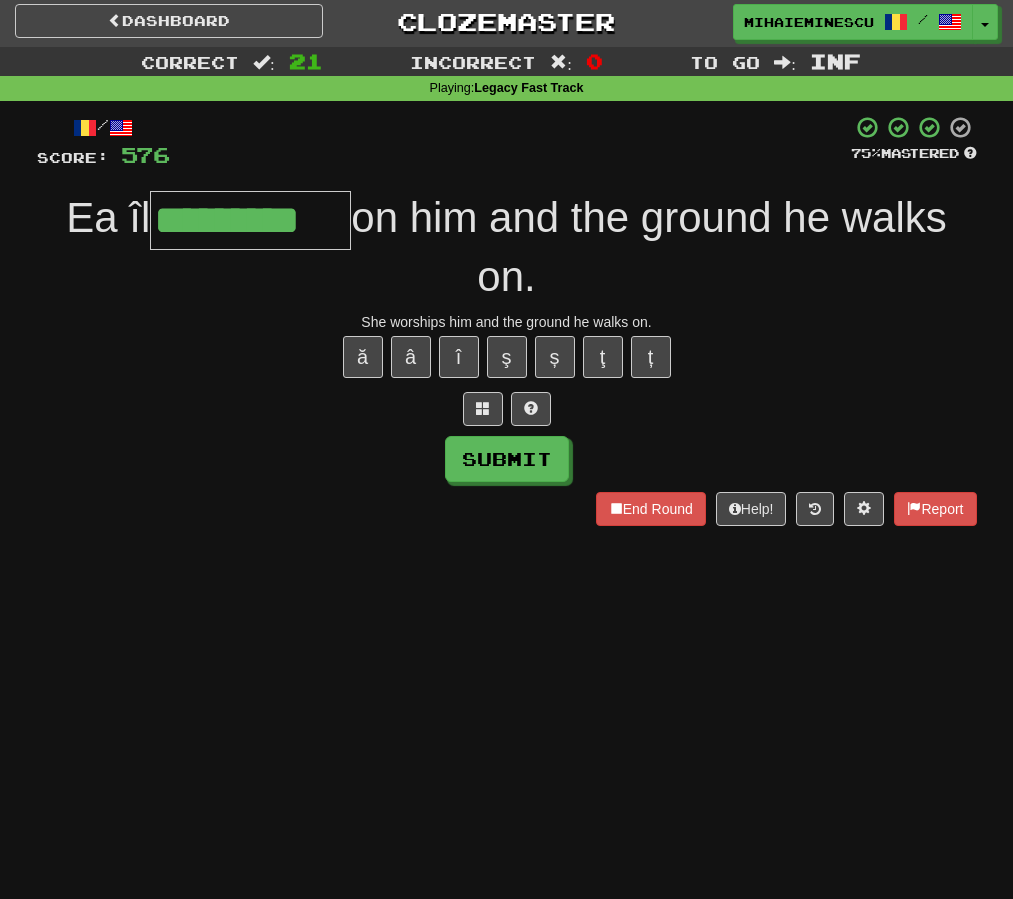 type on "*********" 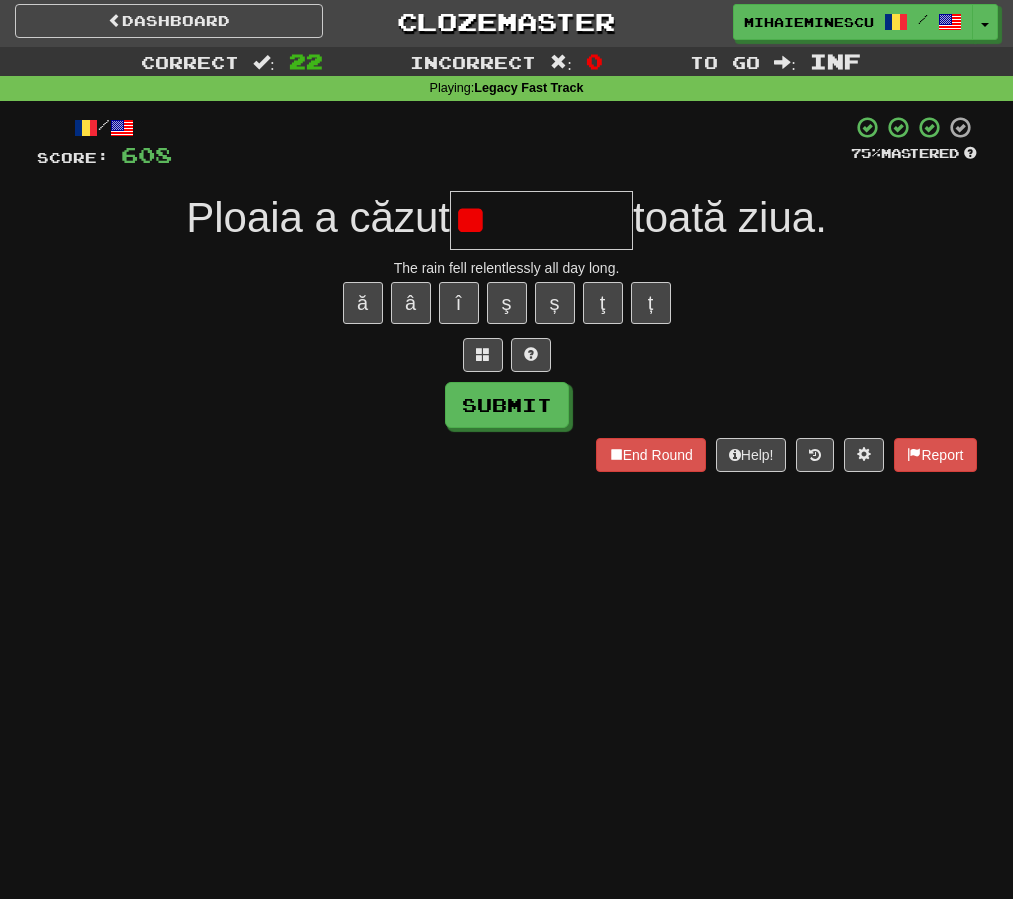 type on "*" 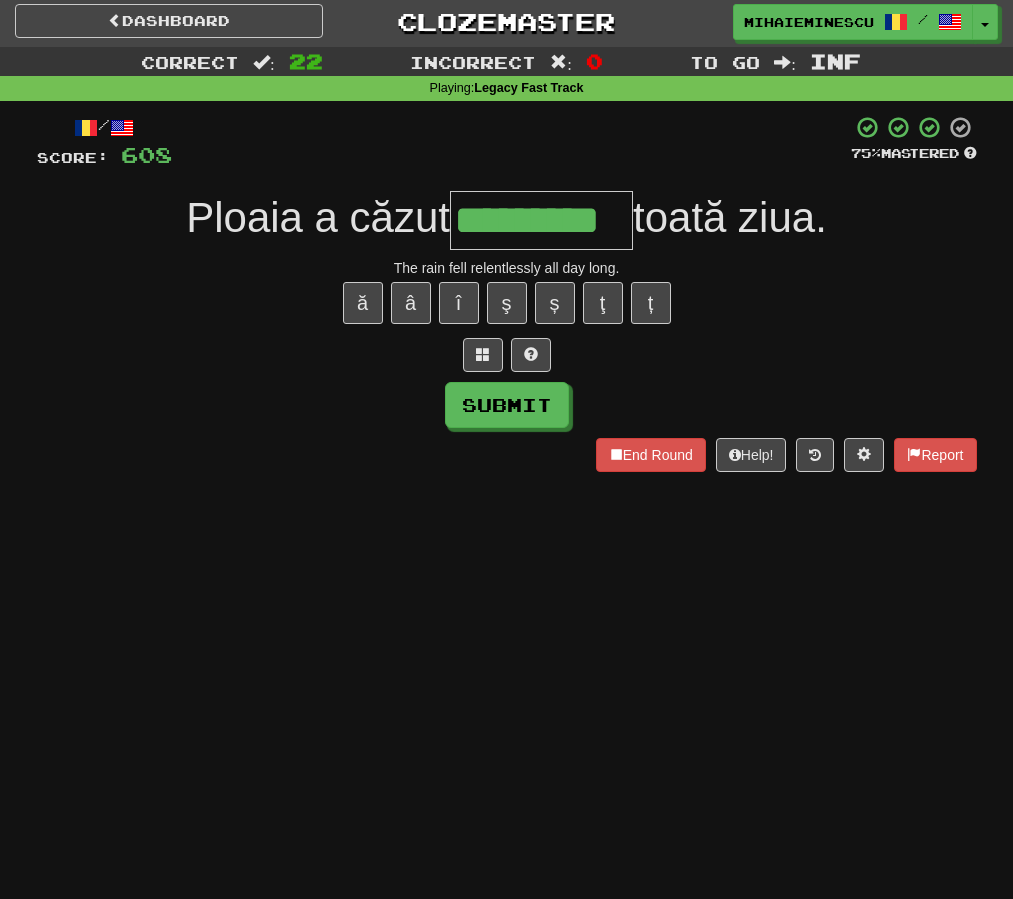 type on "*********" 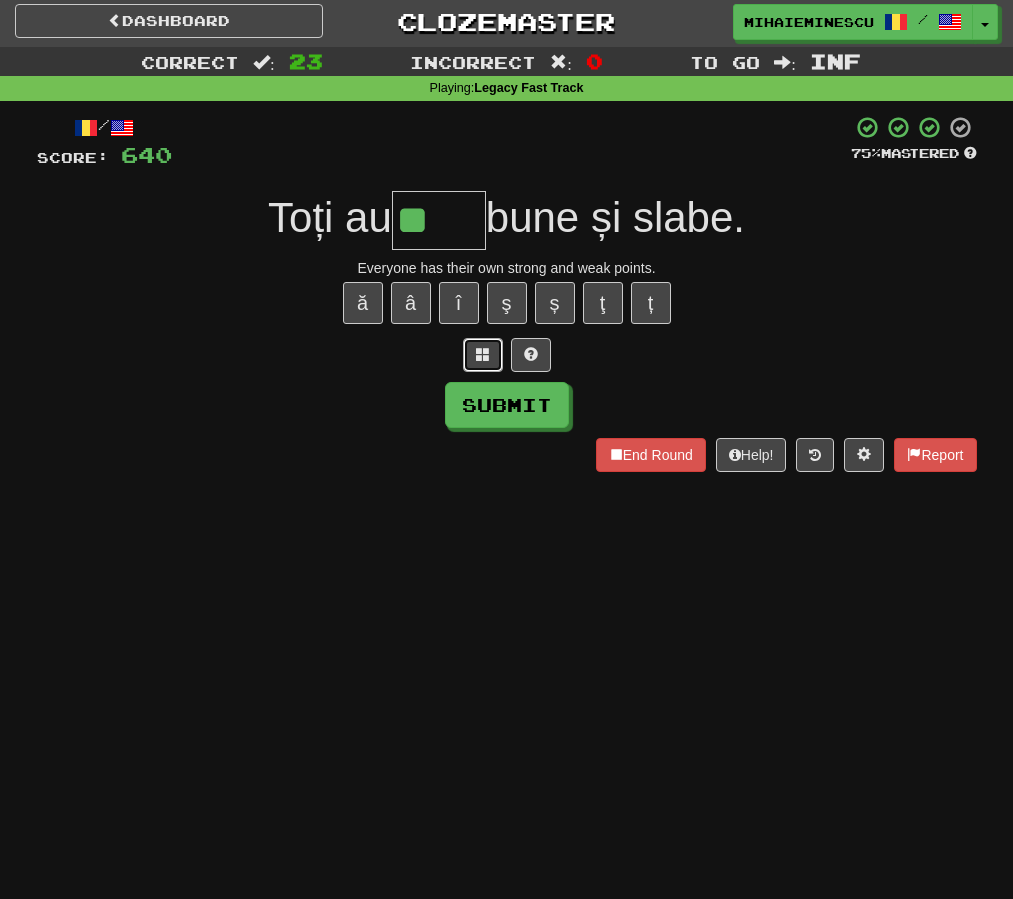 click at bounding box center (483, 354) 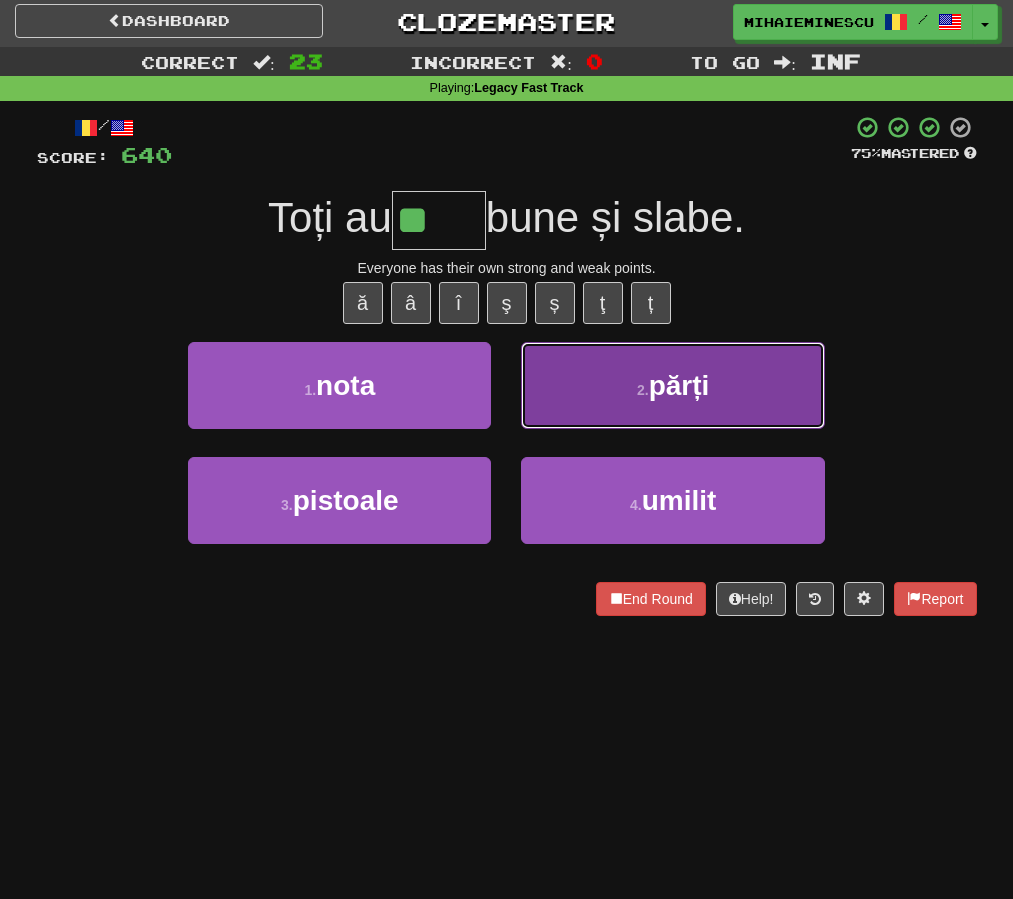 click on "2 .  părți" at bounding box center [672, 385] 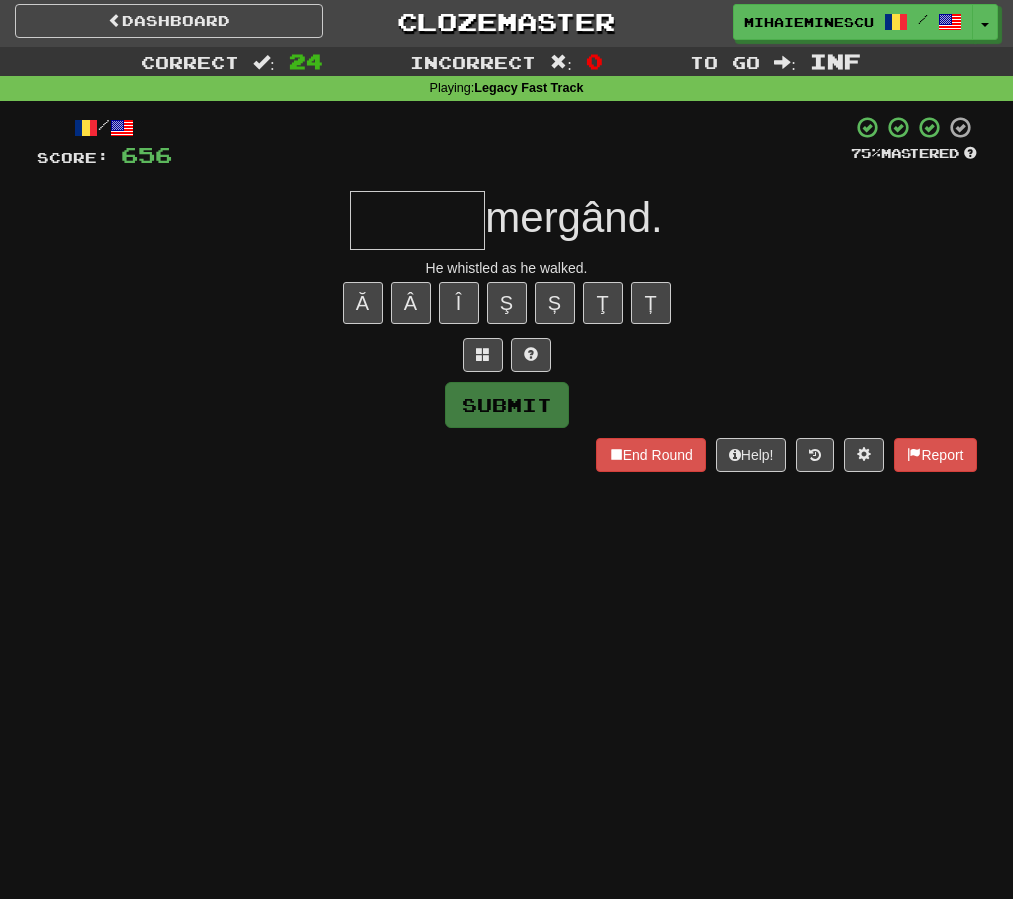 type on "*" 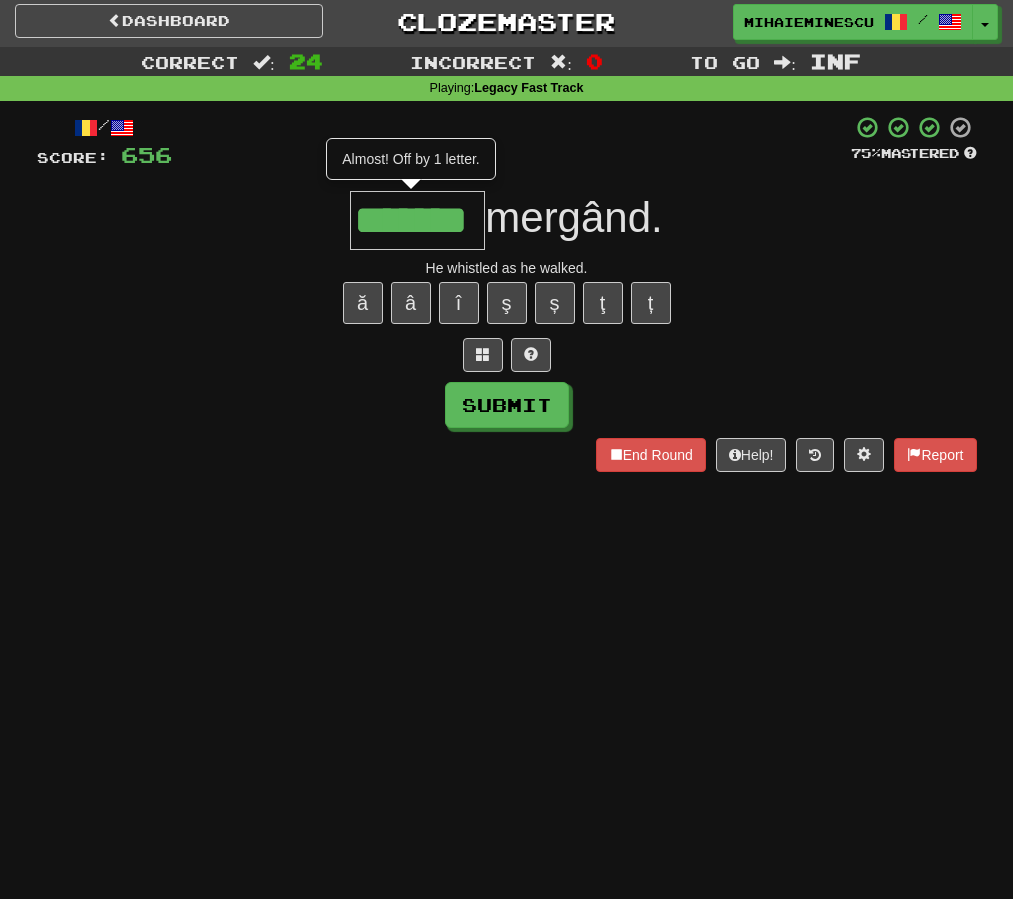 type on "*******" 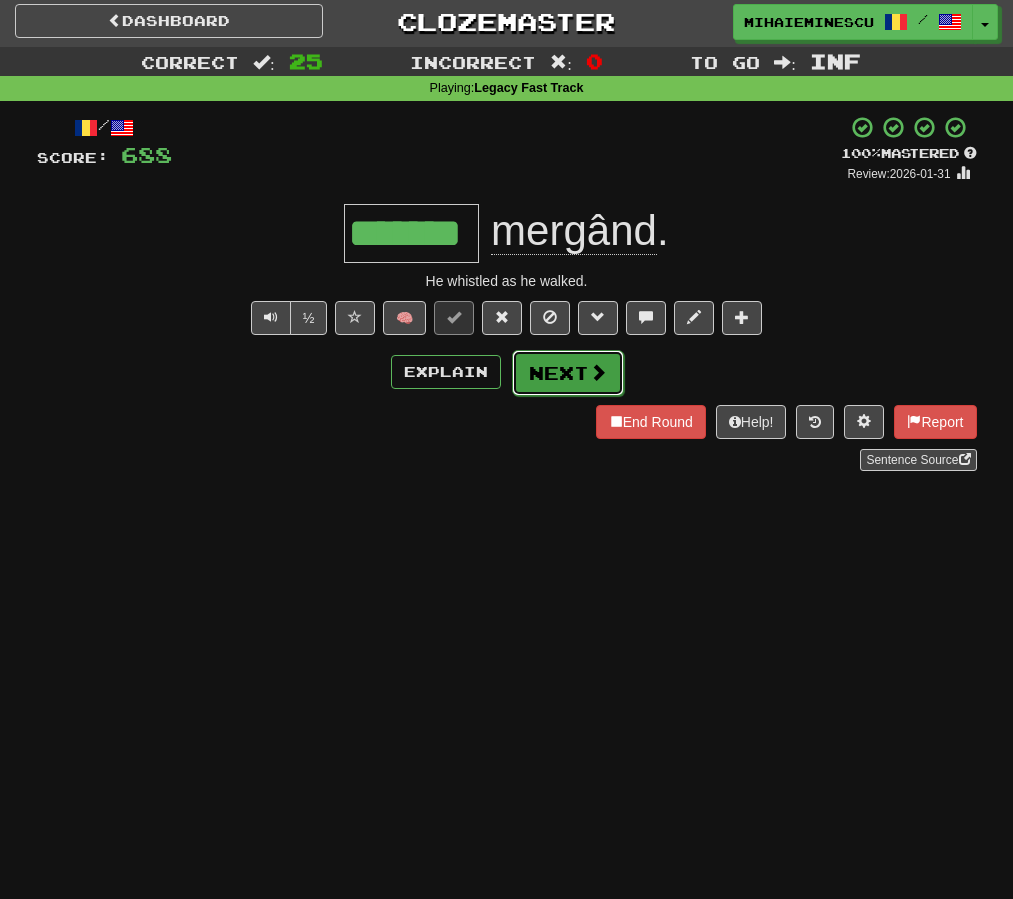 click on "Next" at bounding box center [568, 373] 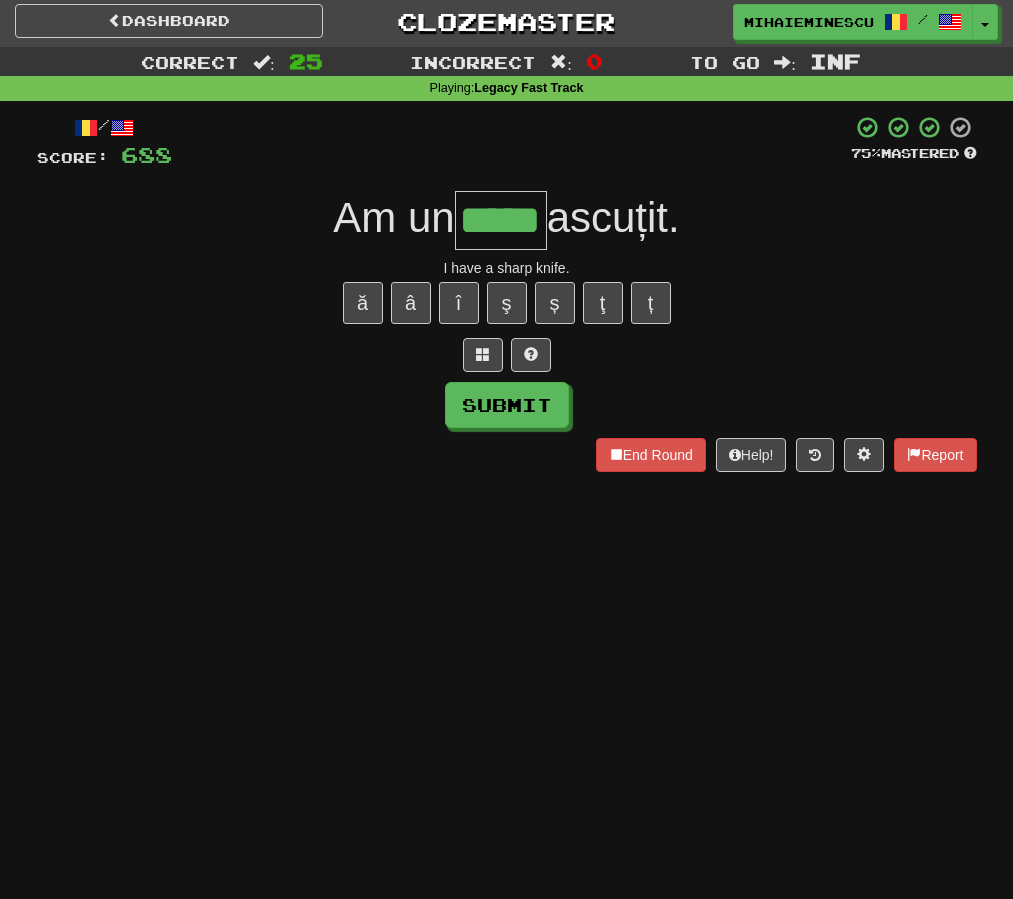 type on "*****" 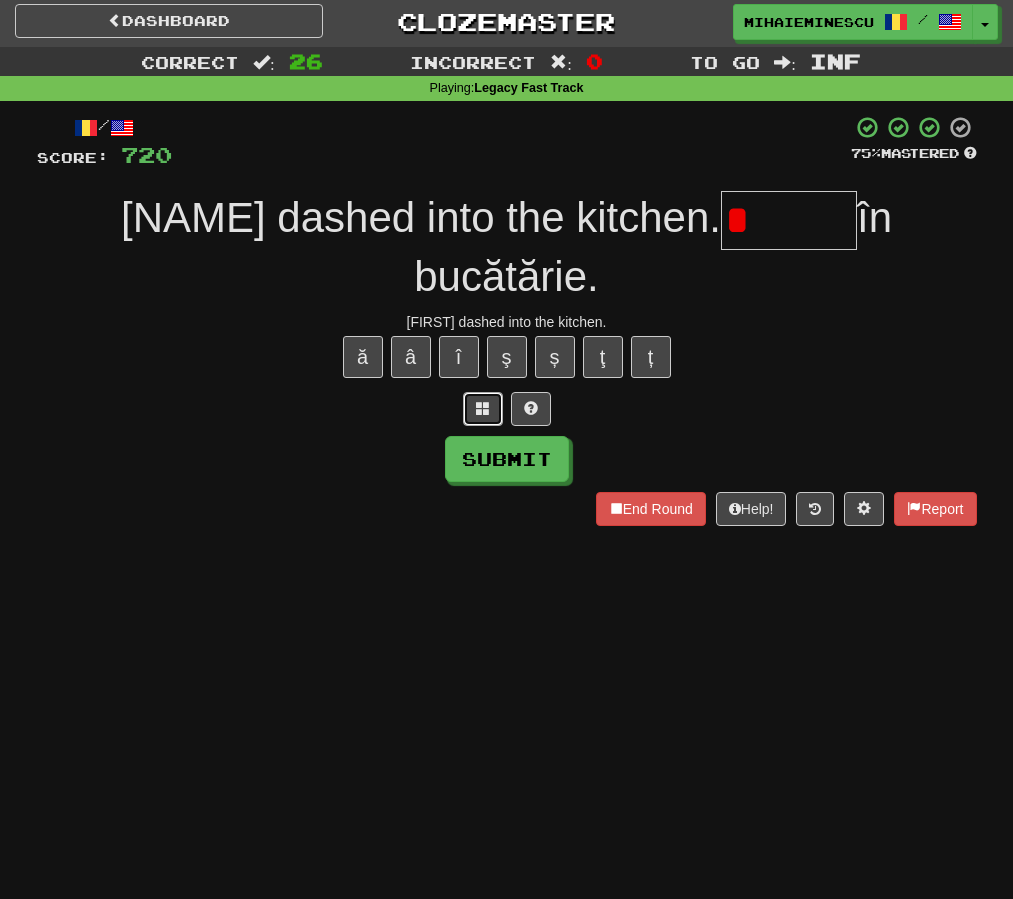 click at bounding box center (483, 408) 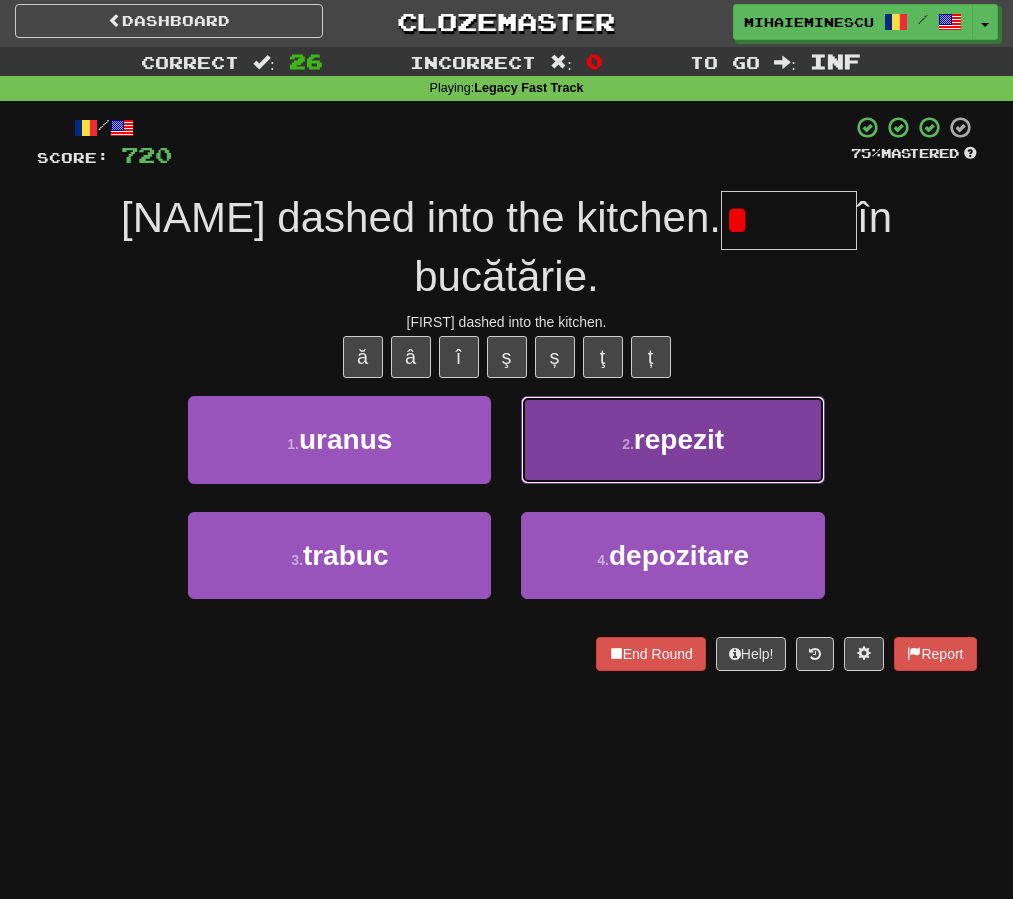 click on "2 .  repezit" at bounding box center (672, 439) 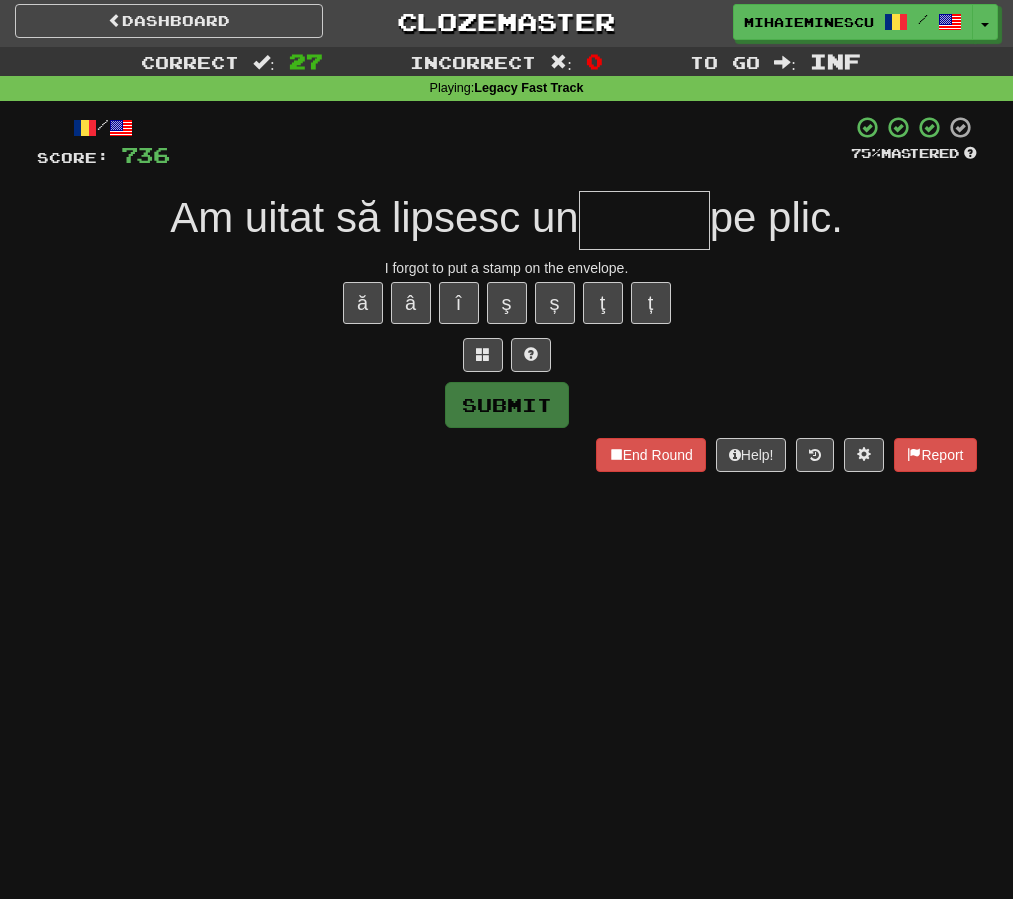click on "Dashboard
Clozemaster
MIHAIEMINESCU
/
Toggle Dropdown
Dashboard
Leaderboard
Activity Feed
Notifications
Profile
Discussions
한국어
/
English
Streak:
0
Review:
18
Points Today: 0
Català
/
English
Streak:
0
Review:
1
Points Today: 0
Deutsch
/
English
Streak:
0
Review:
909
Daily Goal:  0 /2000
Deutsch
/
Español
Streak:
0
Review:
3,038
Daily Goal:  0 /2000
English
/
Español
Streak:
5
Review:
8,285
Daily Goal:  20 /1000
Español
/
English
Streak:
0
Review:
121
Points Today: 0
Euskara
/
Español
Streak:
0
Review:
2
Points Today: 0
Français" at bounding box center (506, 445) 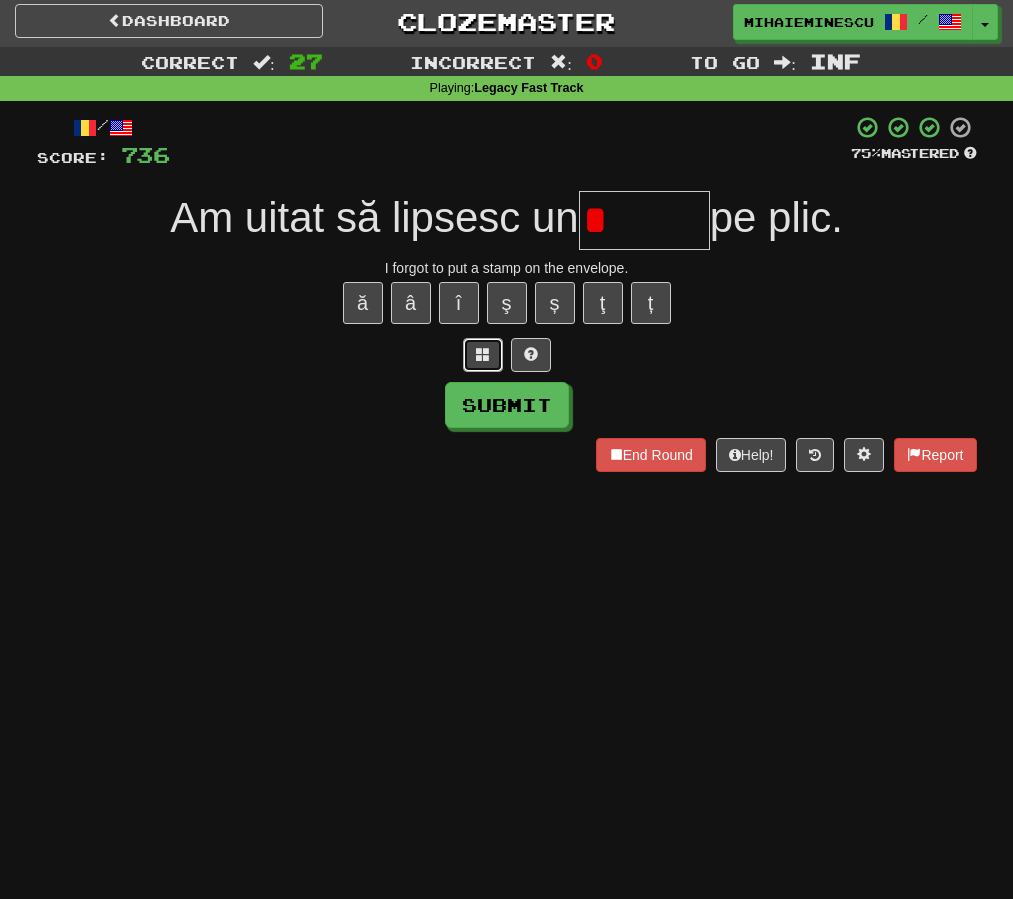 click at bounding box center (483, 354) 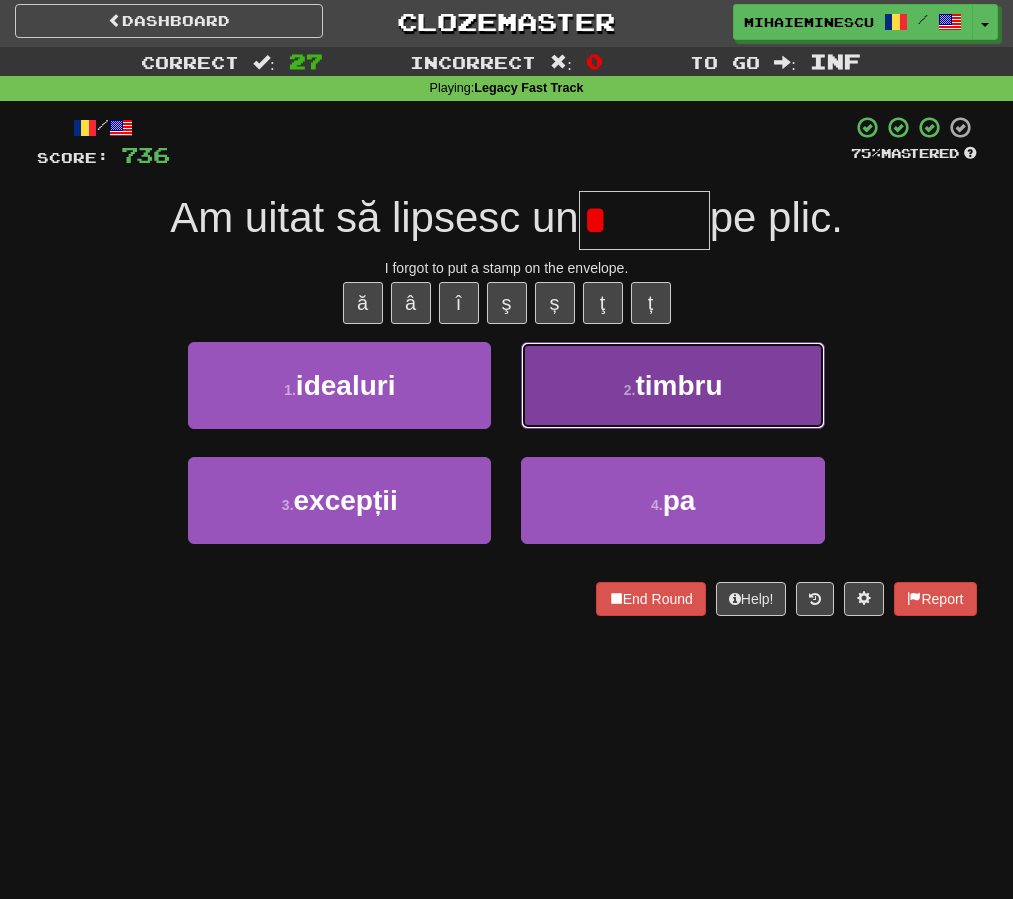 click on "timbru" at bounding box center (678, 385) 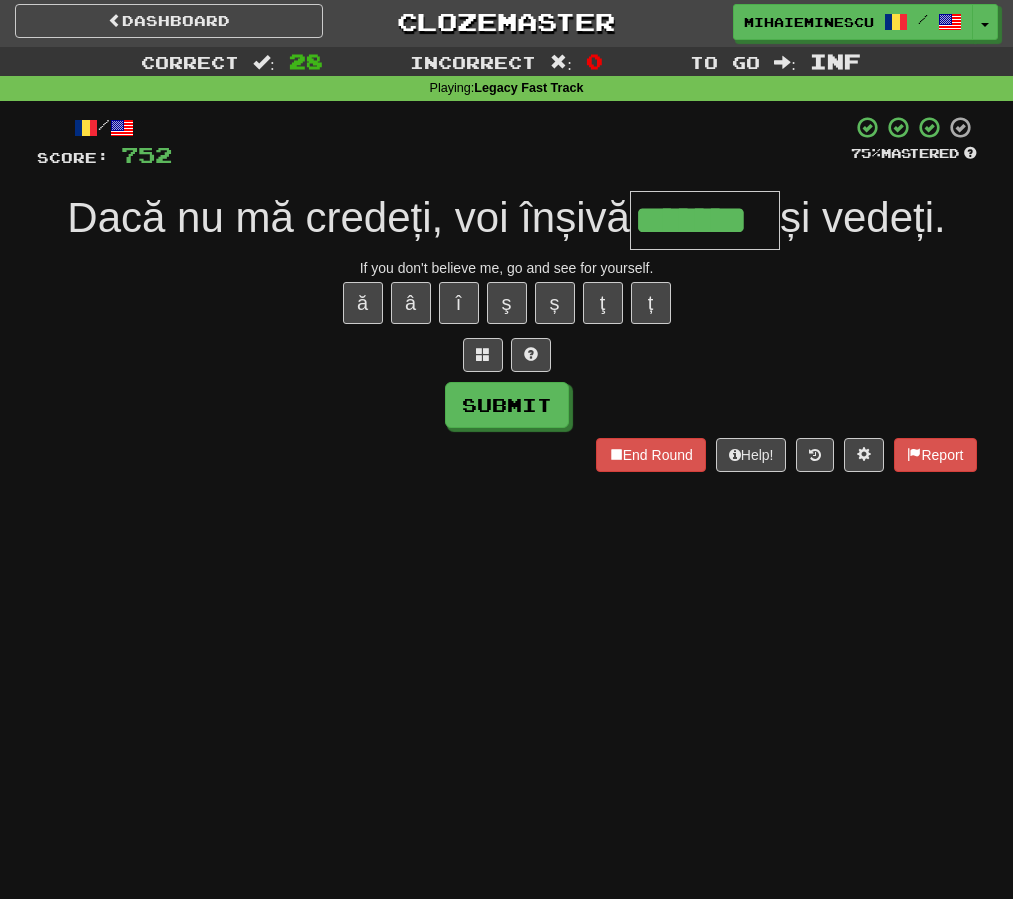 type on "*******" 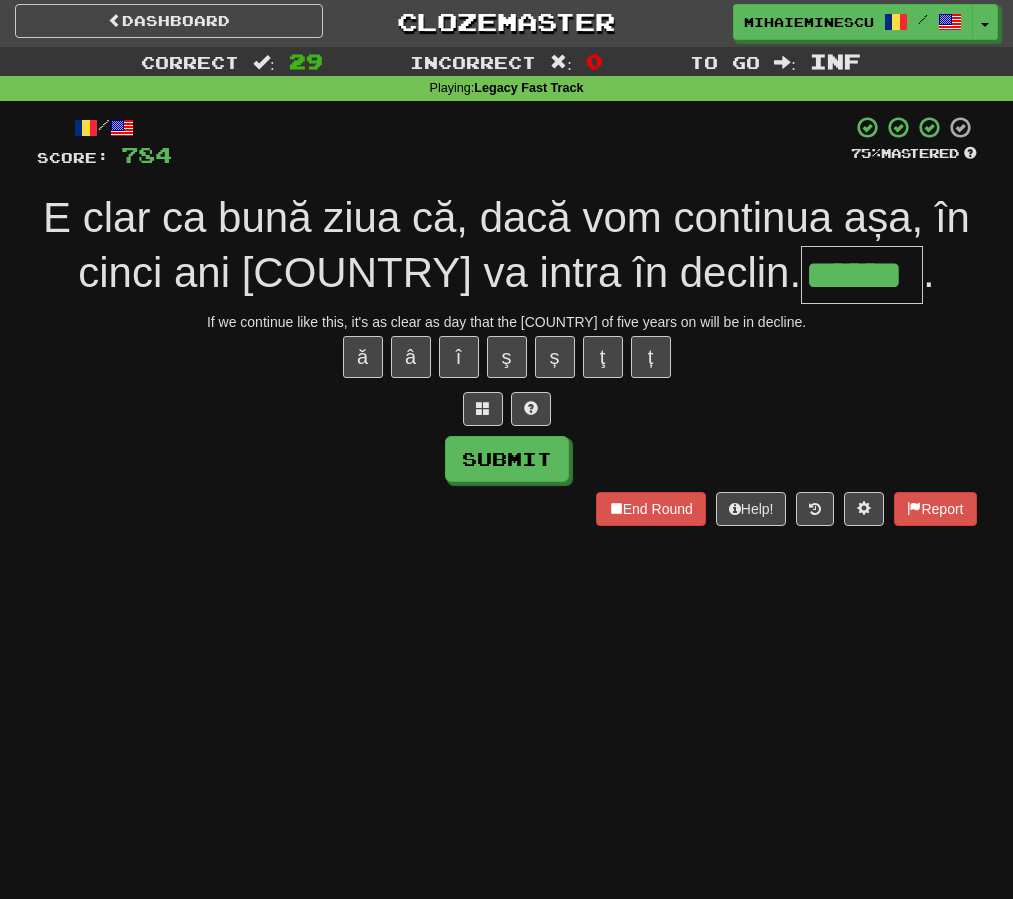 type on "******" 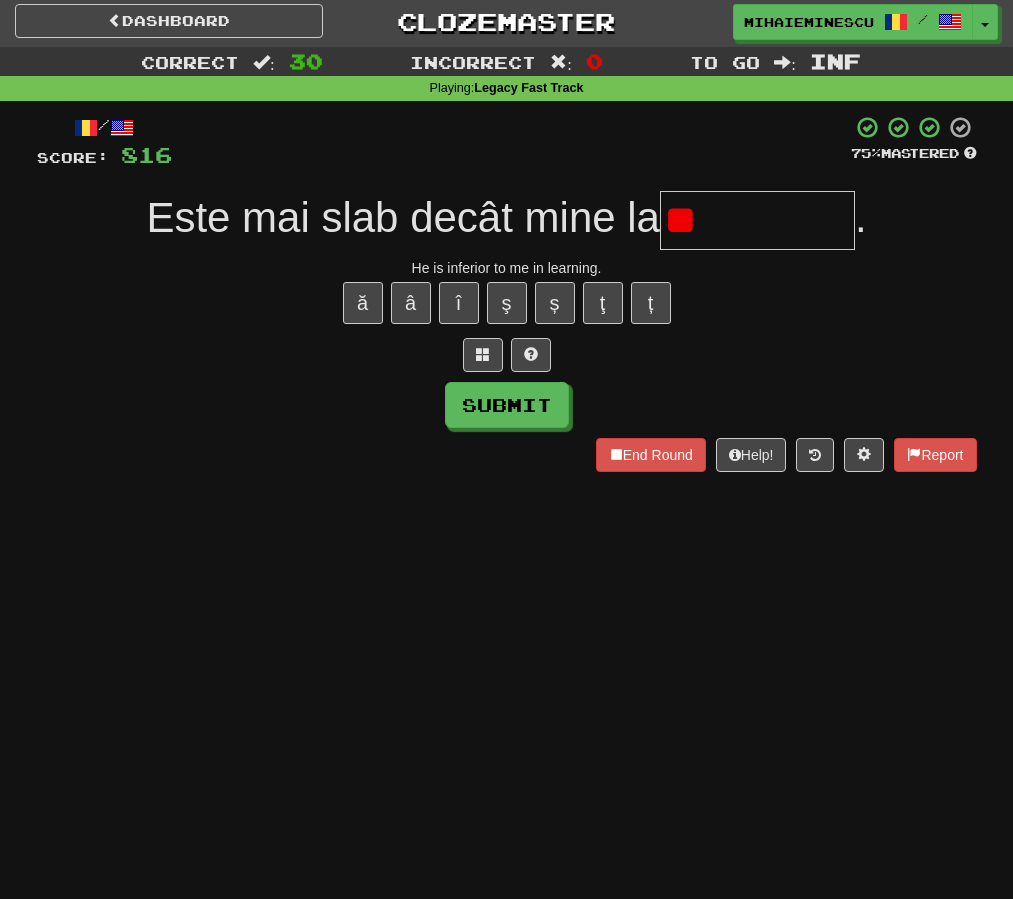 type on "*" 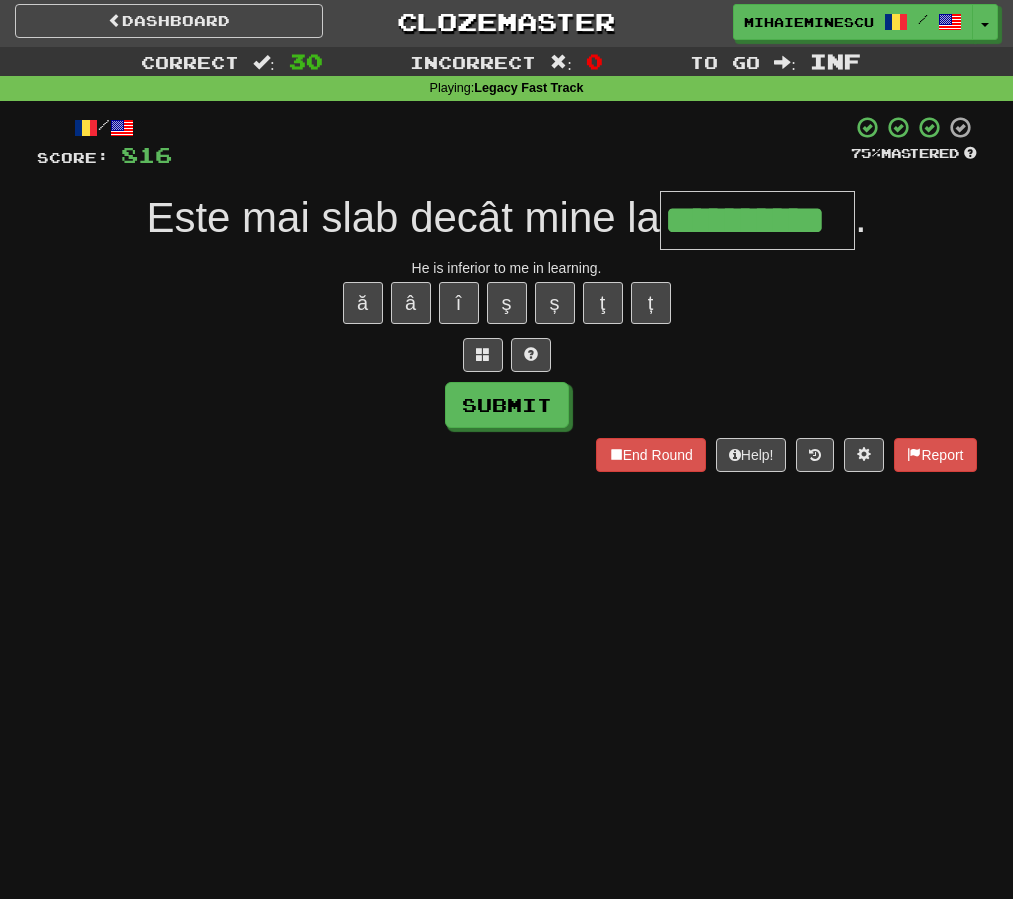 type on "**********" 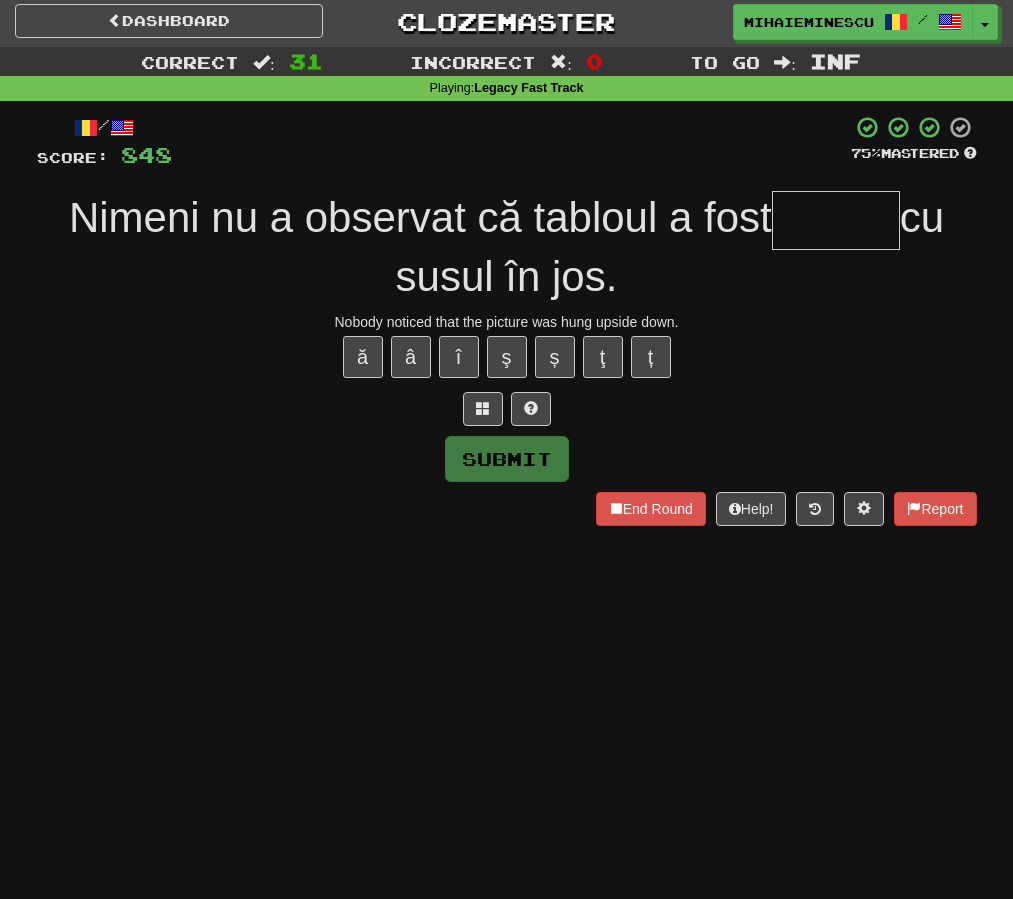 type on "*" 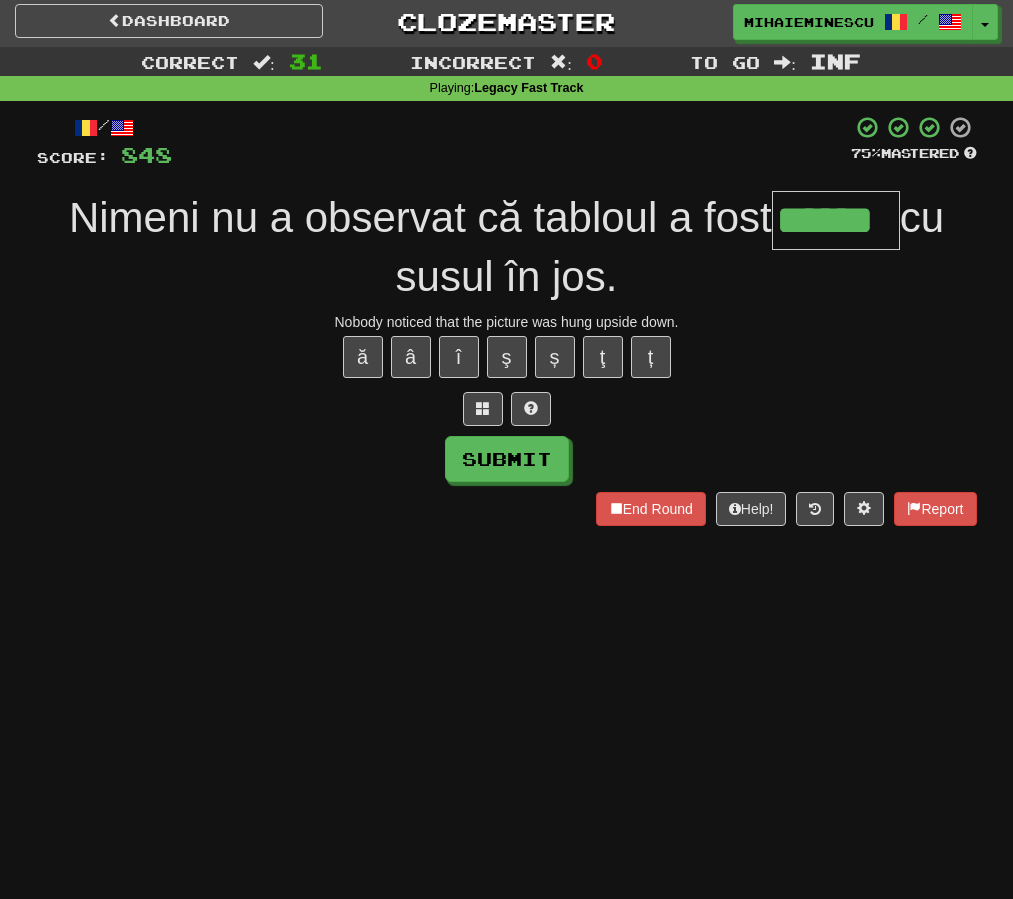 type on "******" 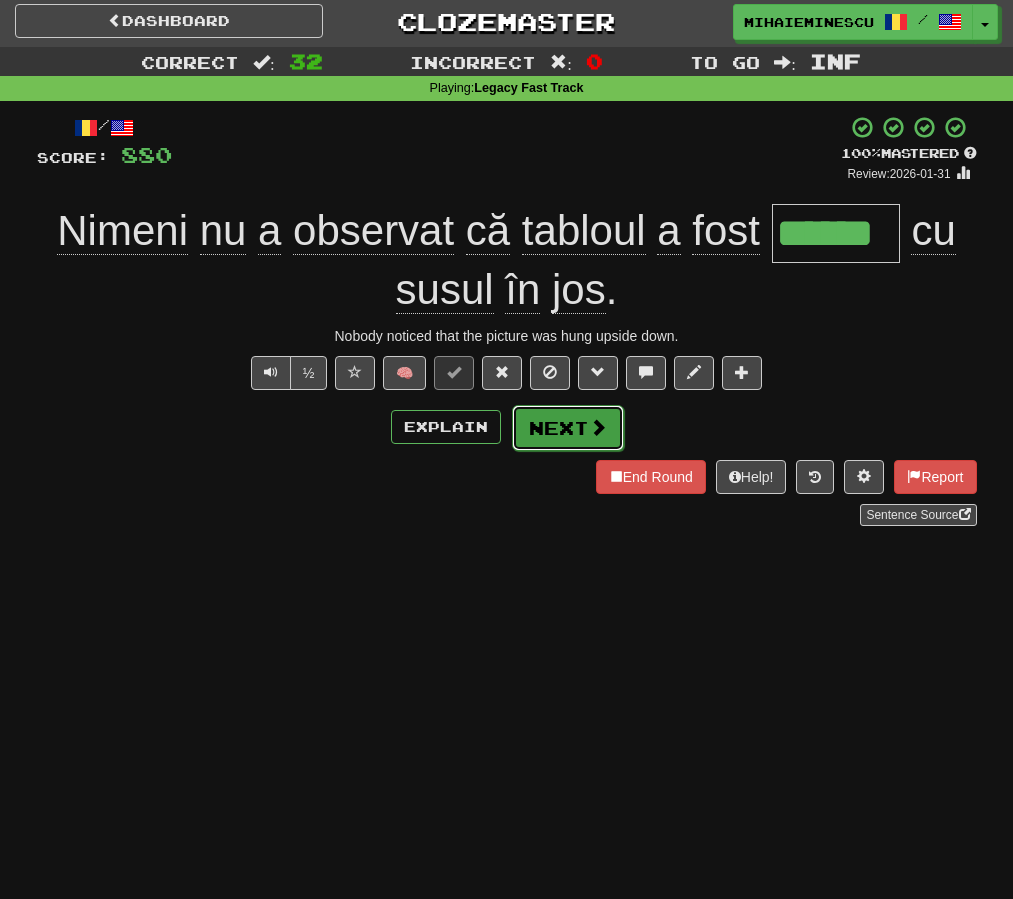 click on "Next" at bounding box center (568, 428) 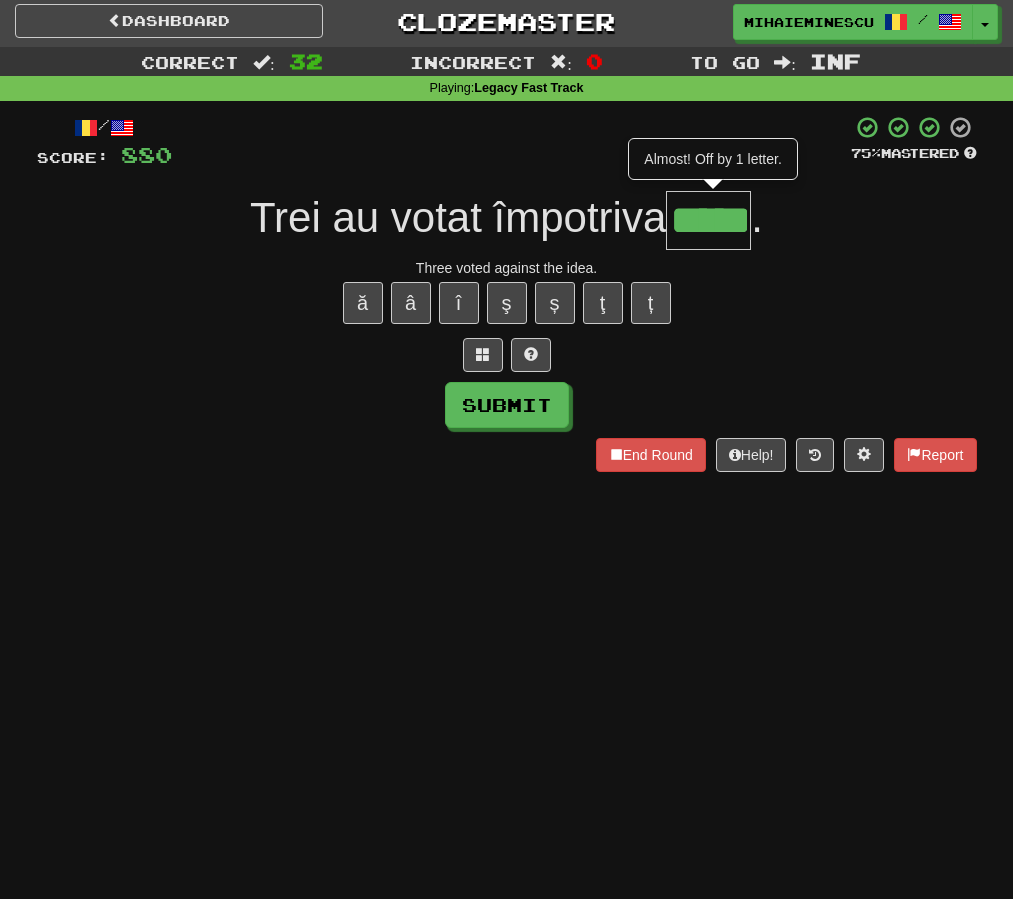 type on "*****" 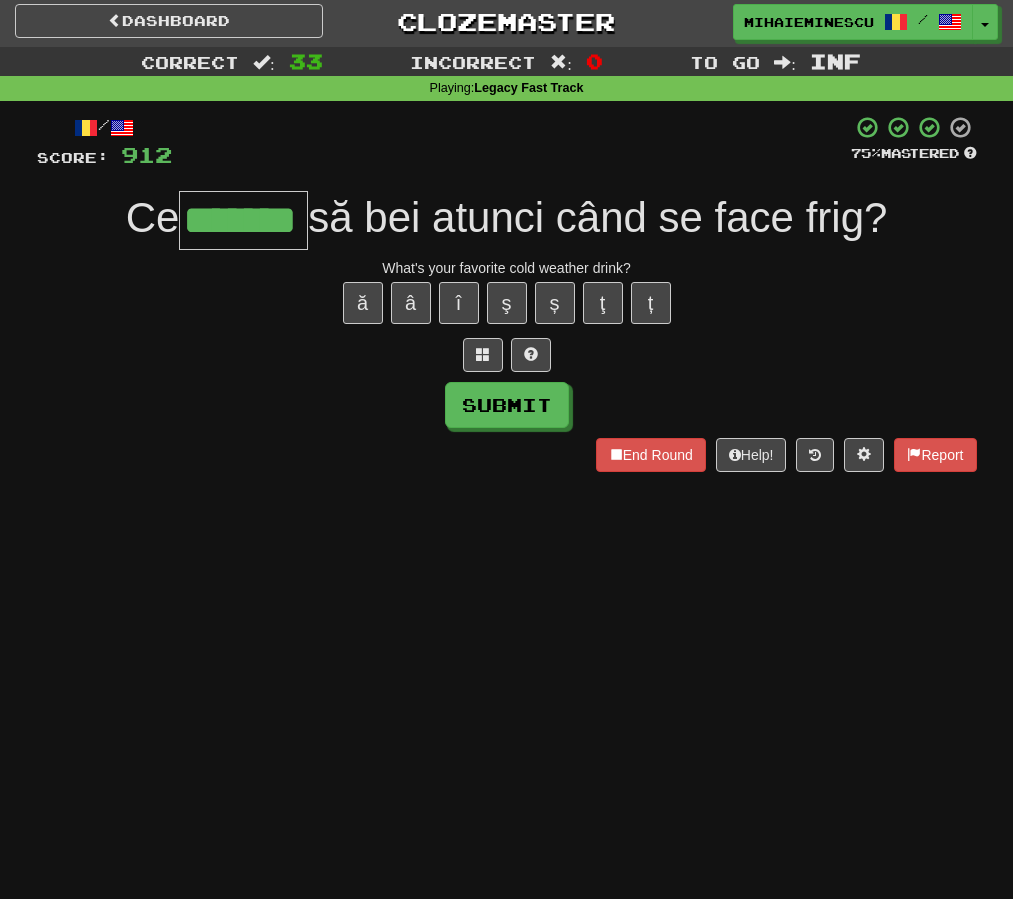 type on "*******" 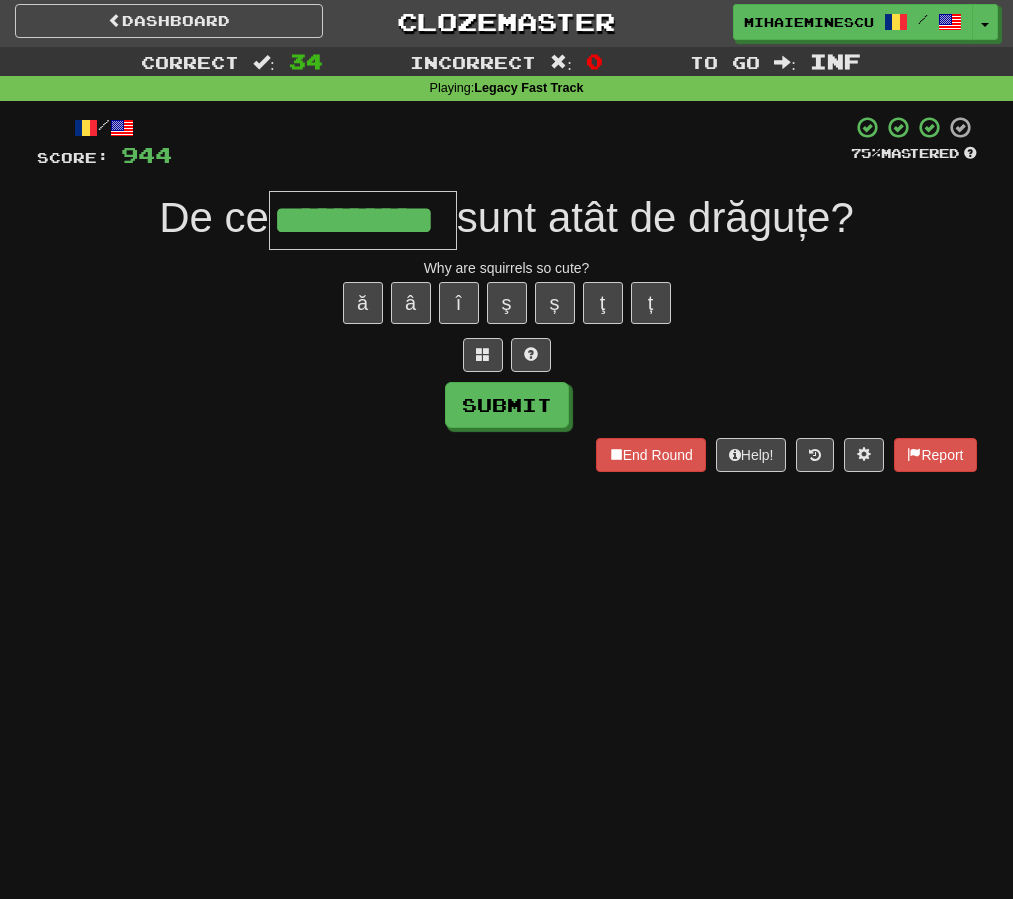 type on "**********" 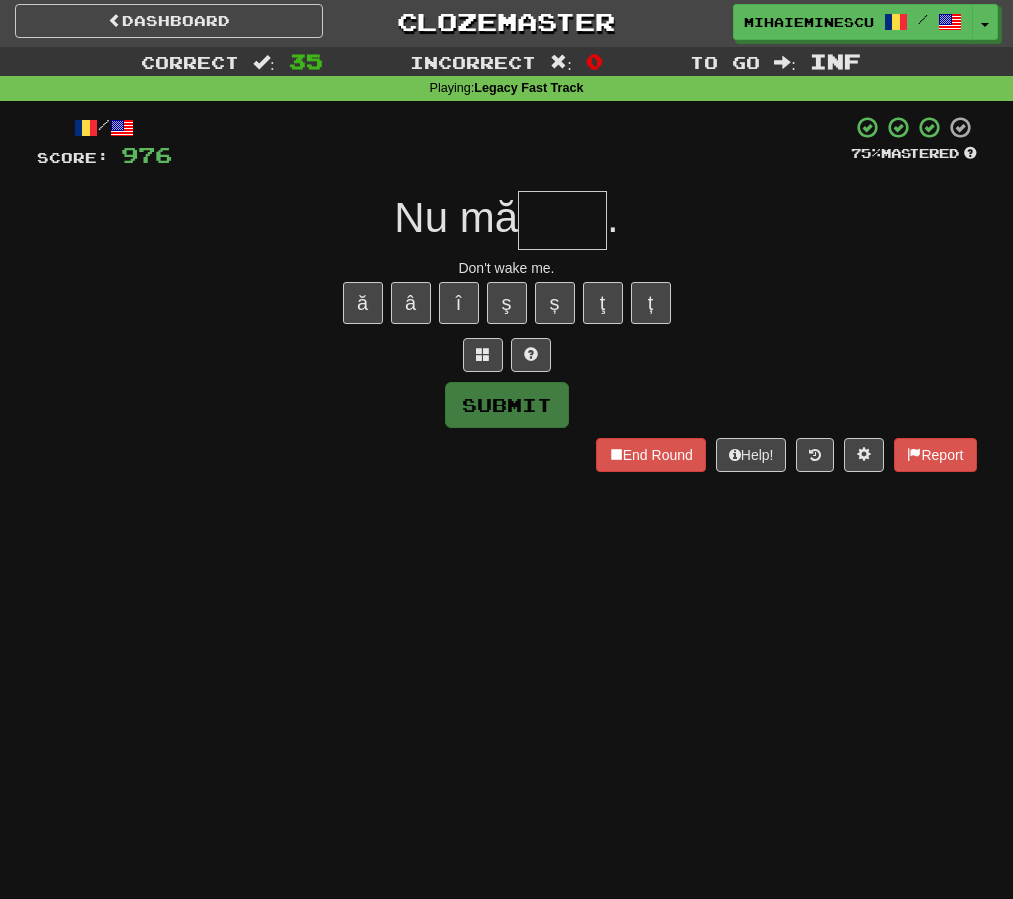 type on "*" 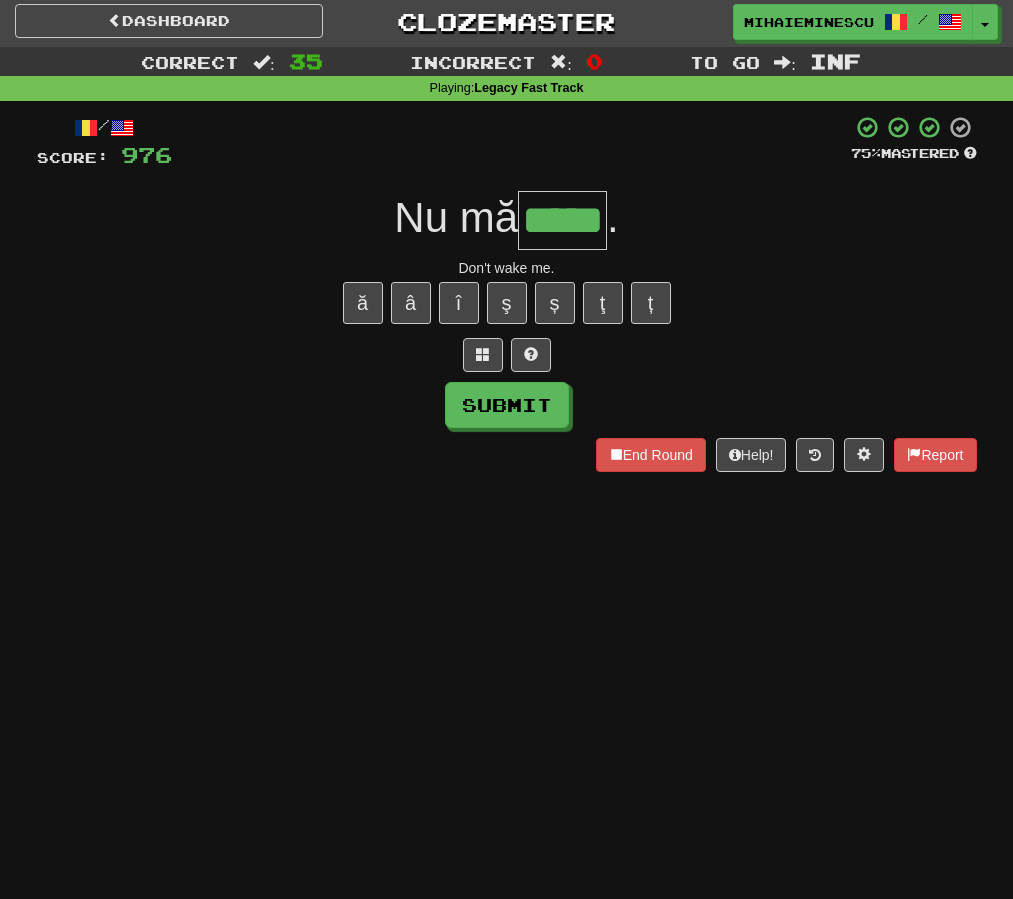 type on "*****" 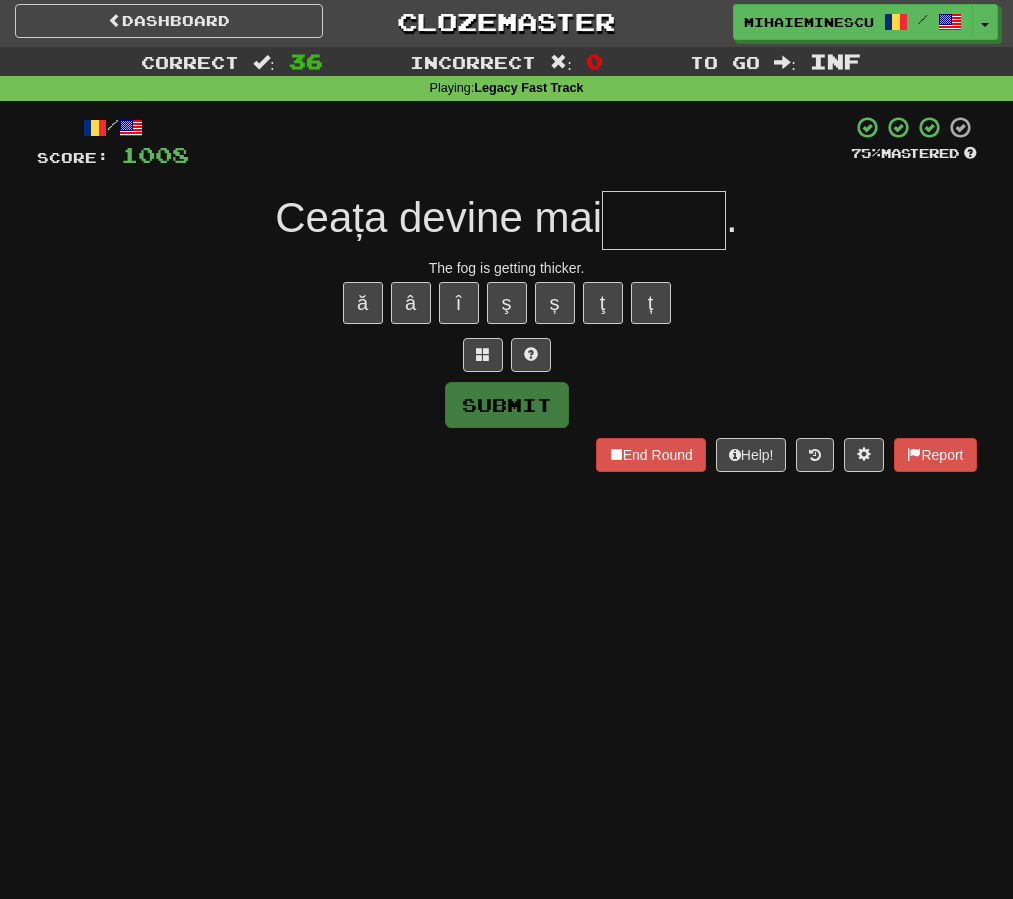 type on "*" 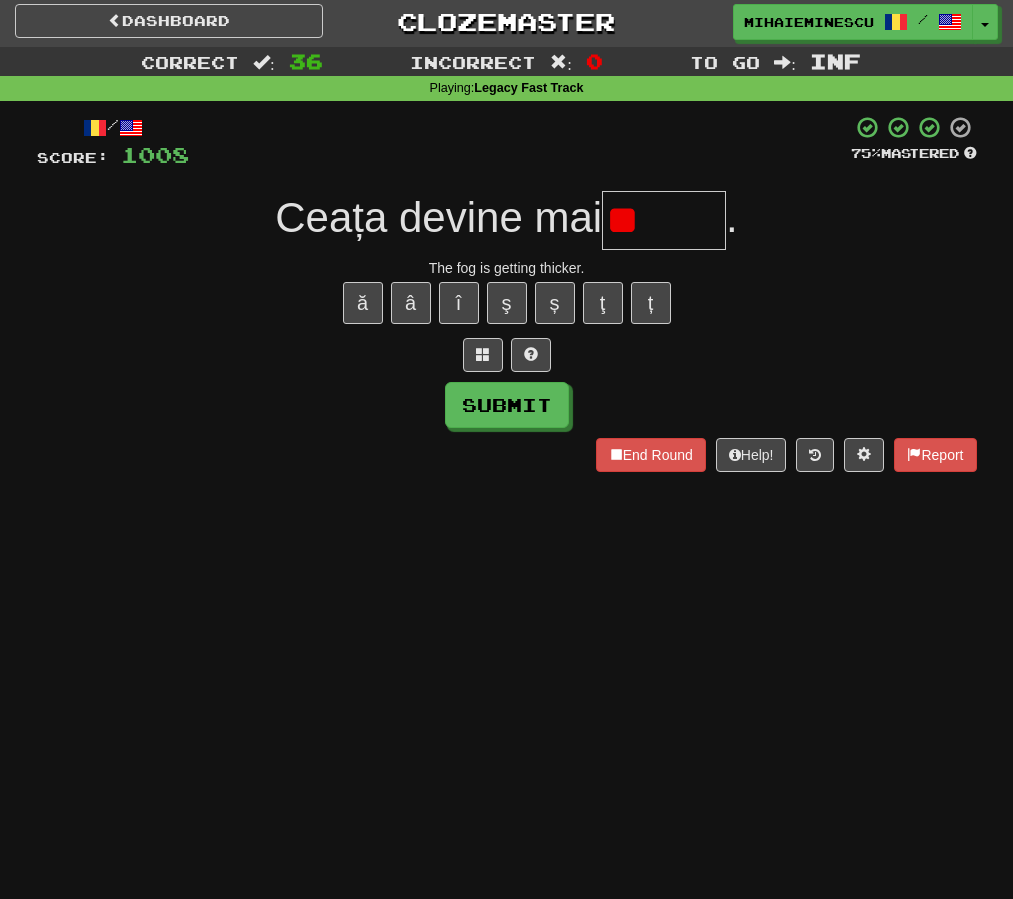 type on "*" 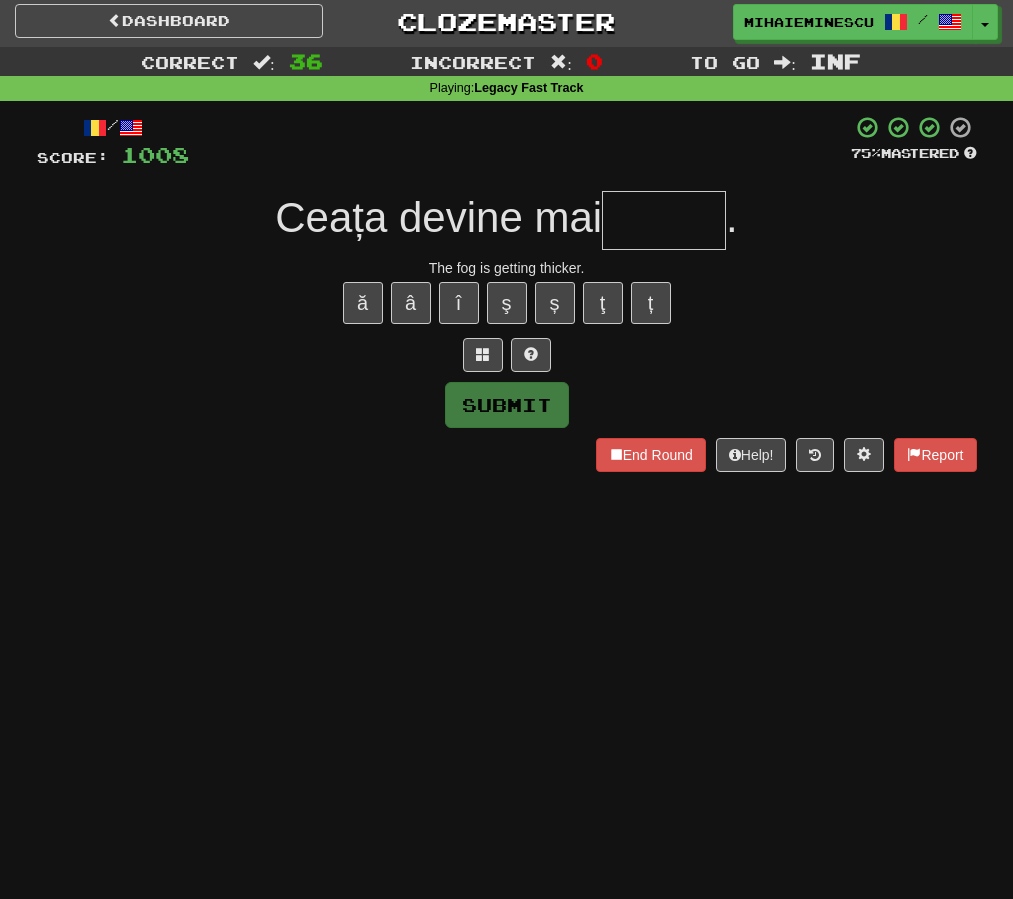 type on "*" 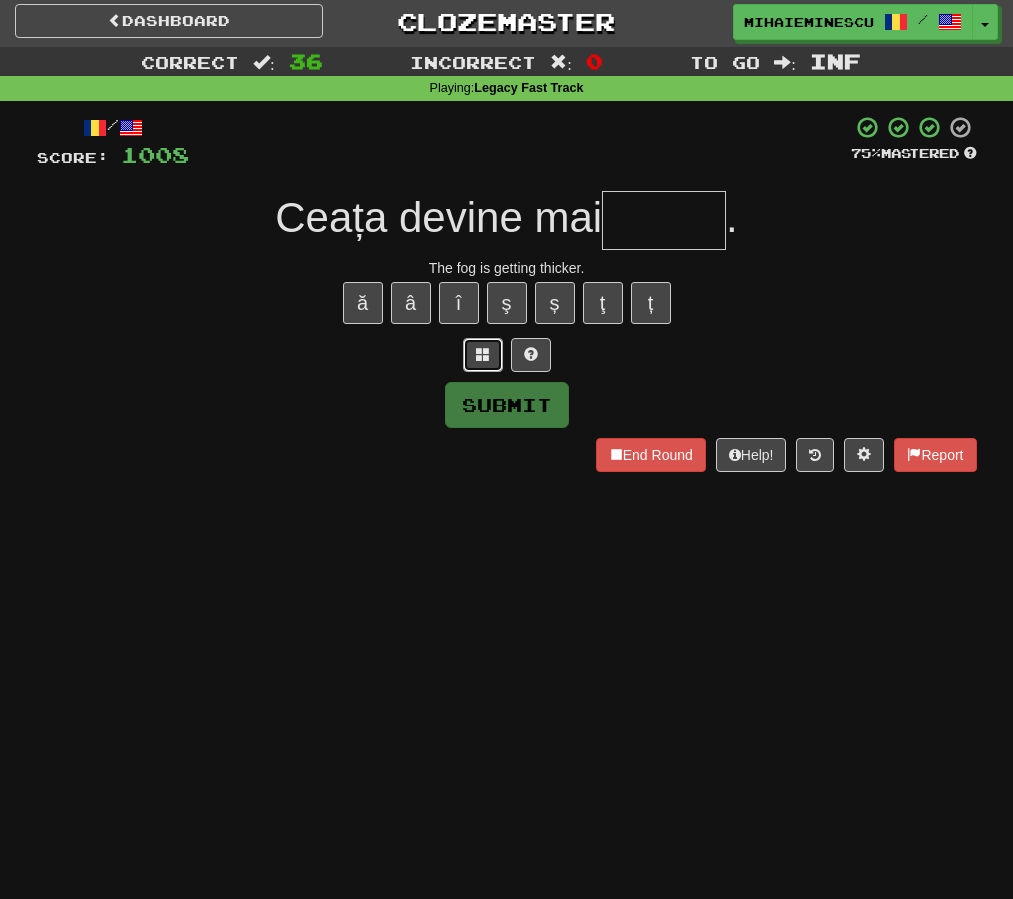 click at bounding box center (483, 354) 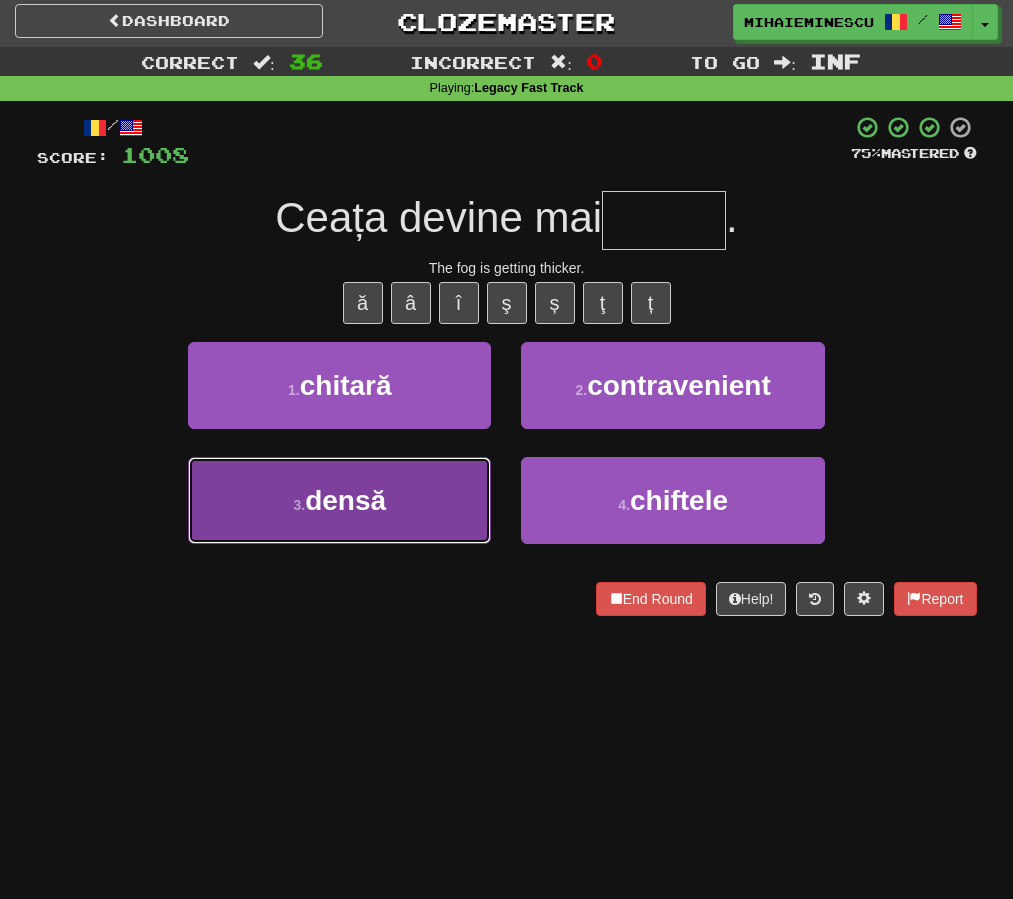 click on "3 .  densă" at bounding box center [339, 500] 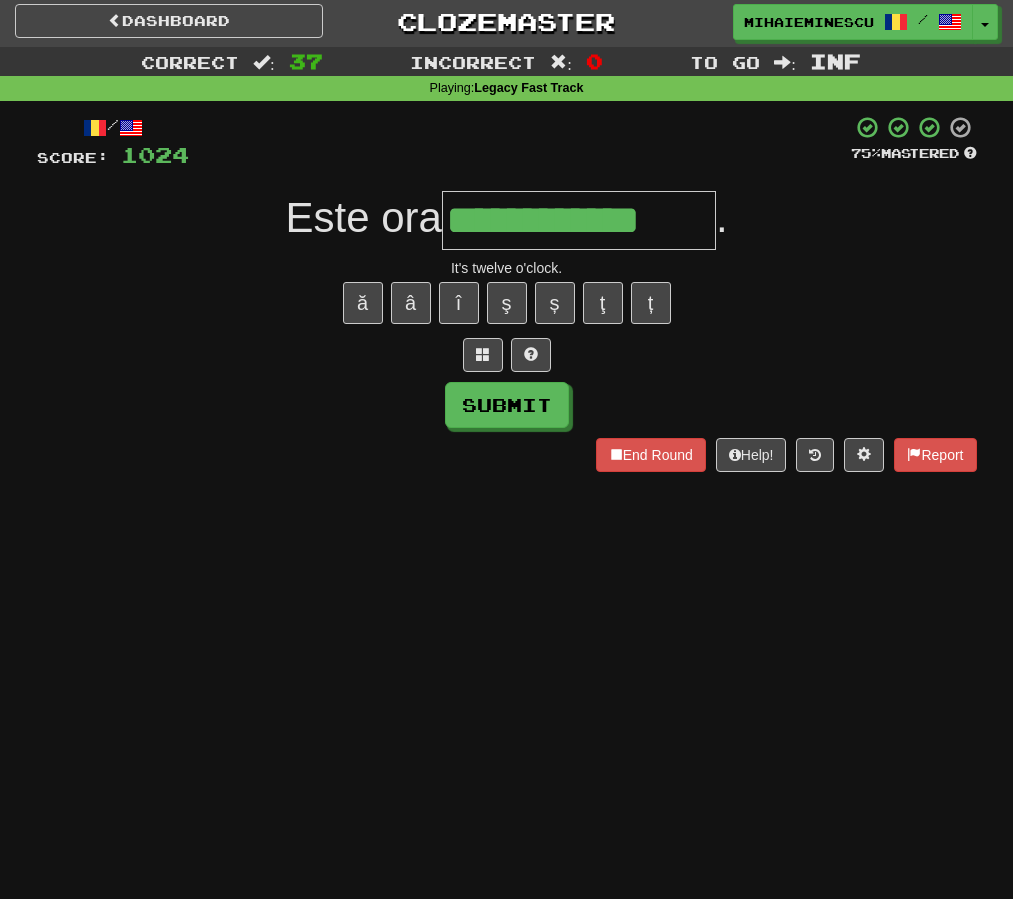 type on "**********" 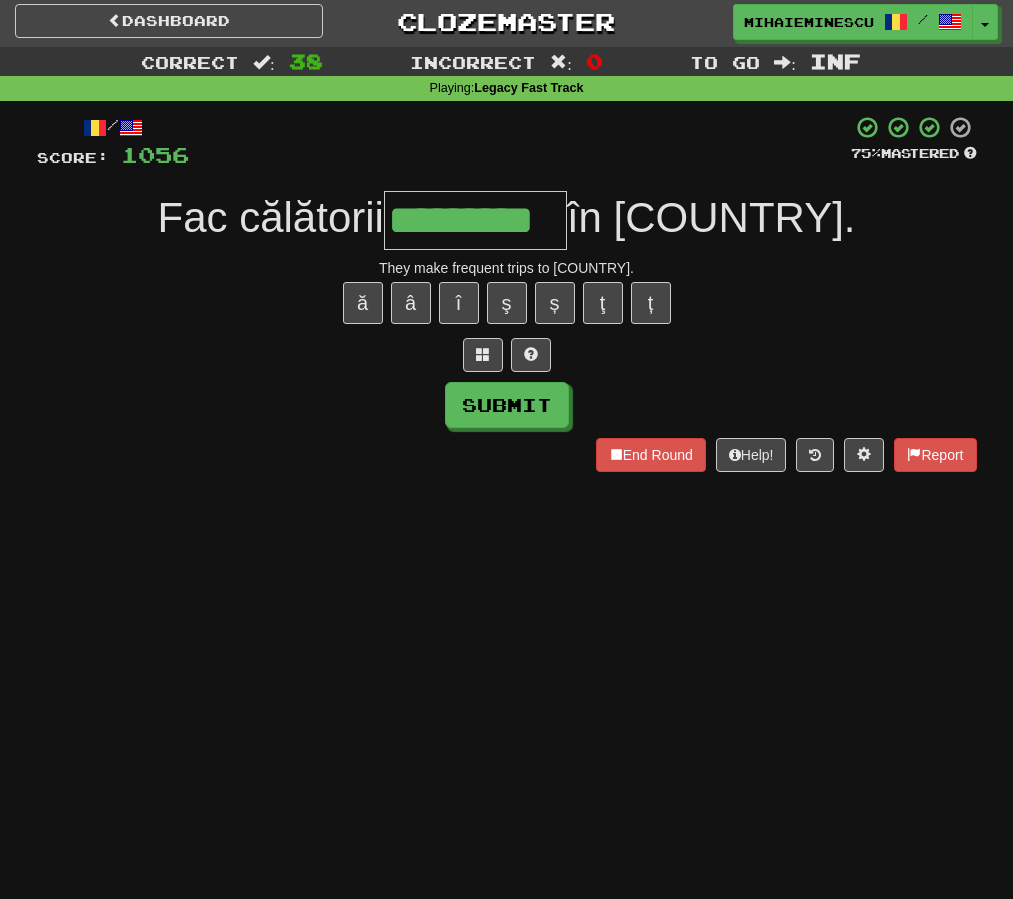 type on "*********" 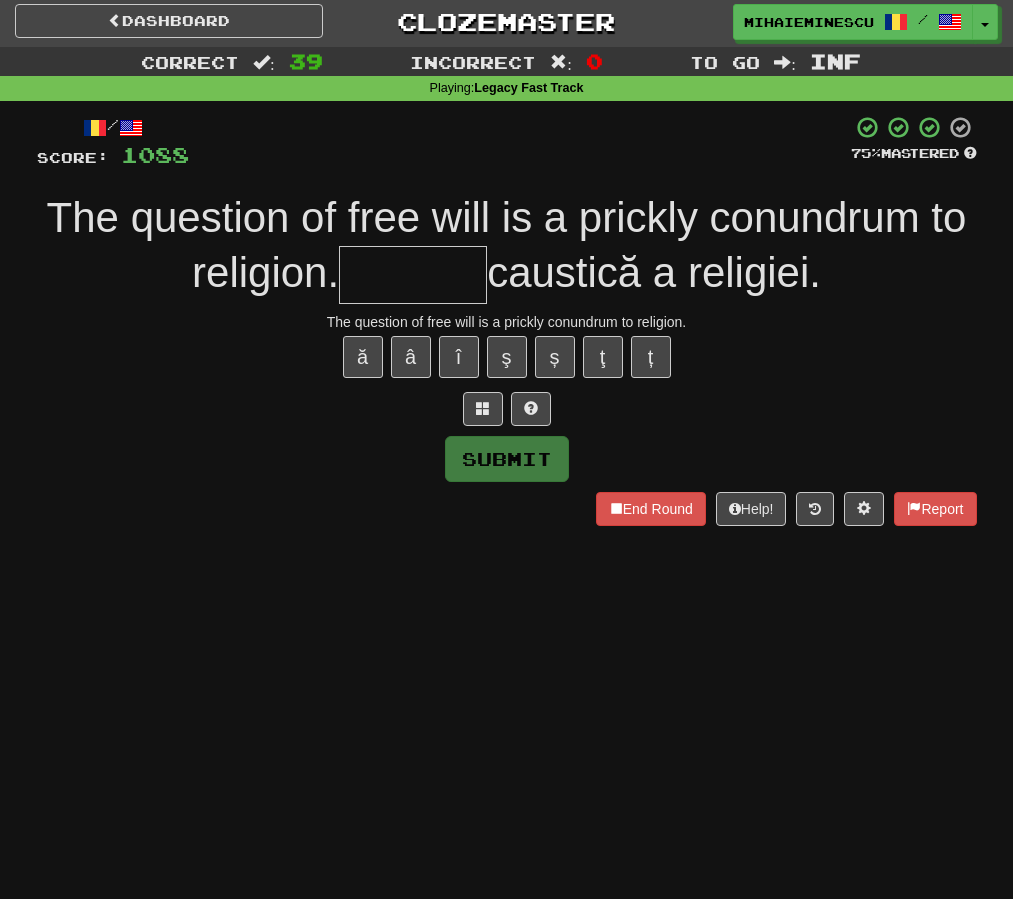 type on "*" 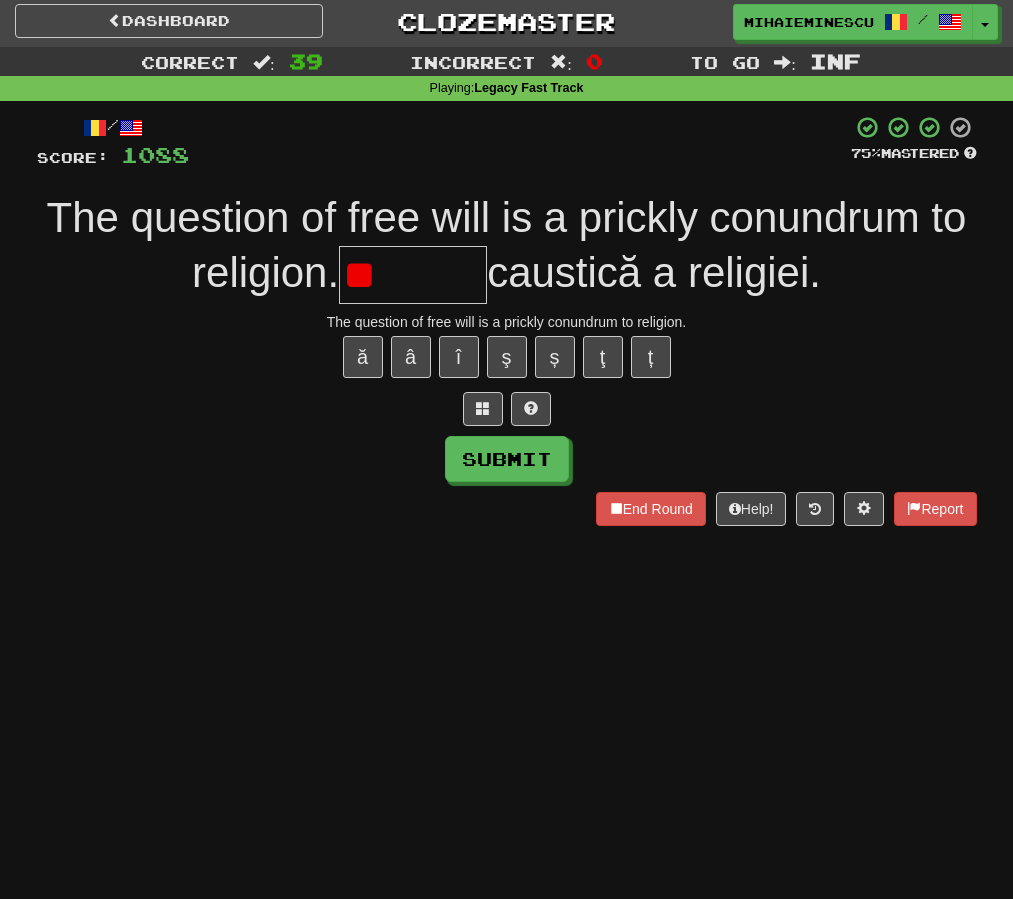 type on "*" 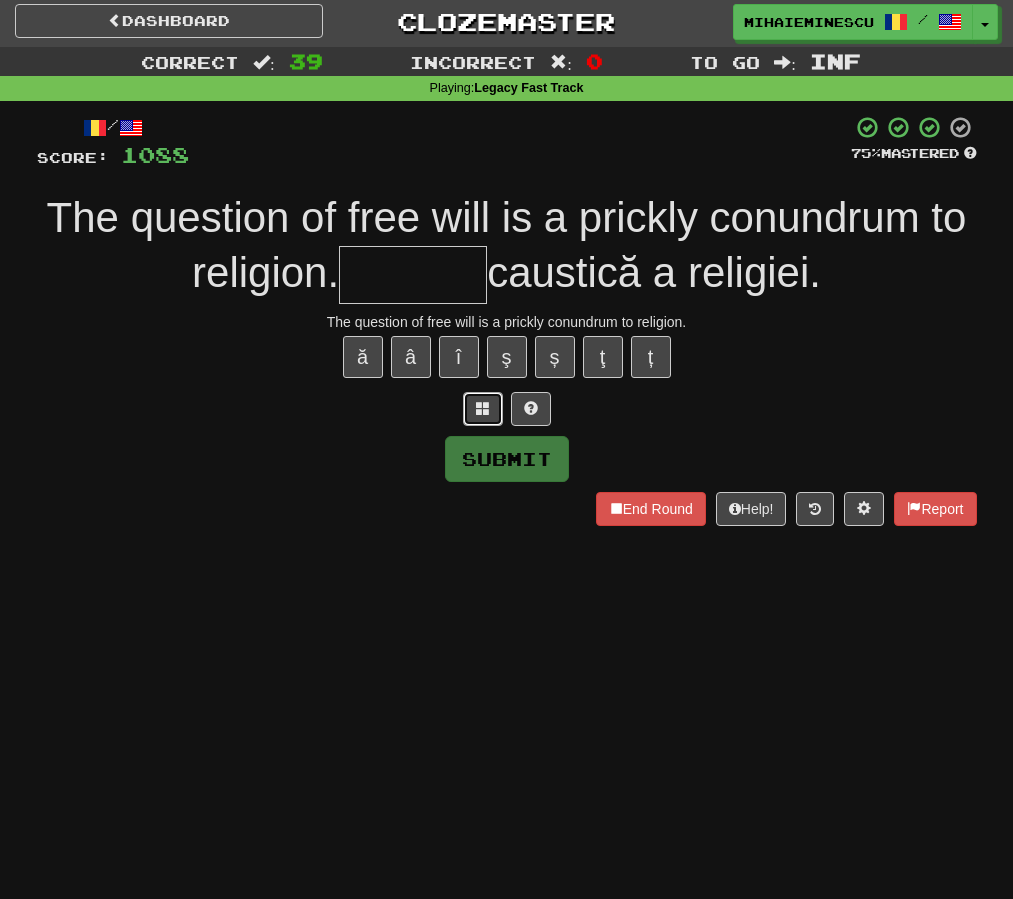 click at bounding box center [483, 408] 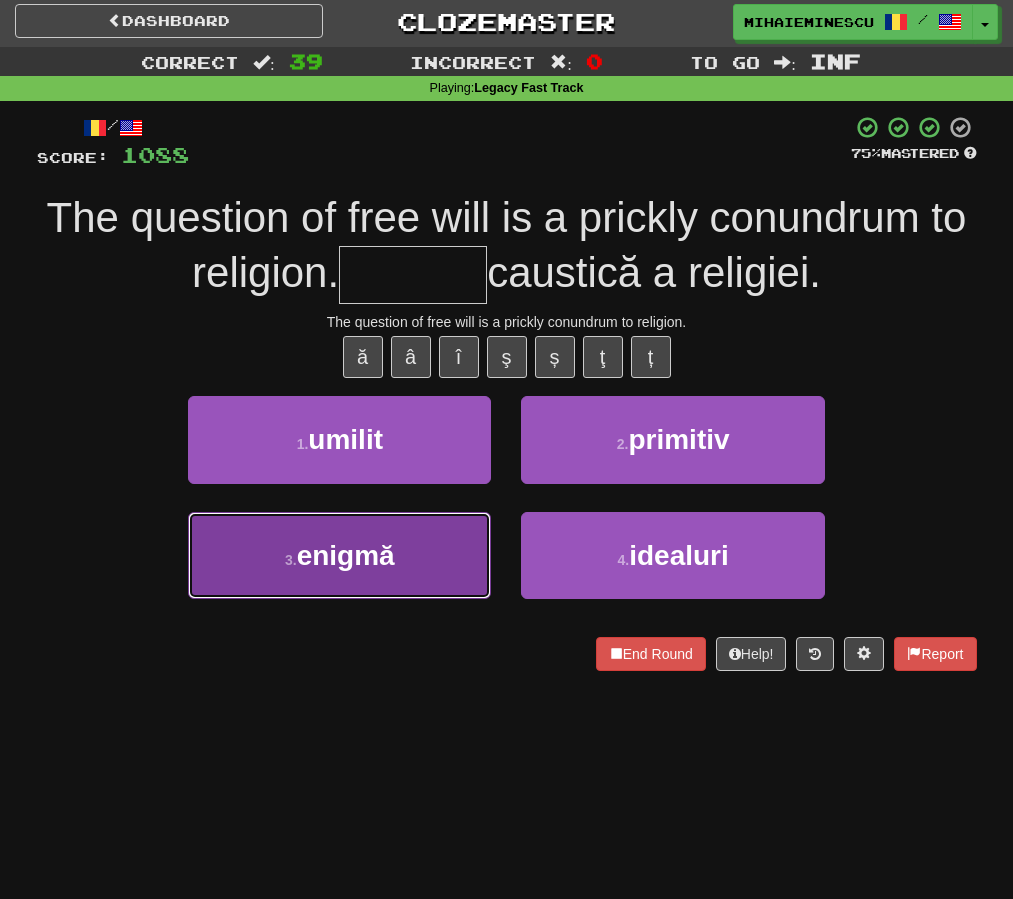 click on "3 .  enigmă" at bounding box center [339, 555] 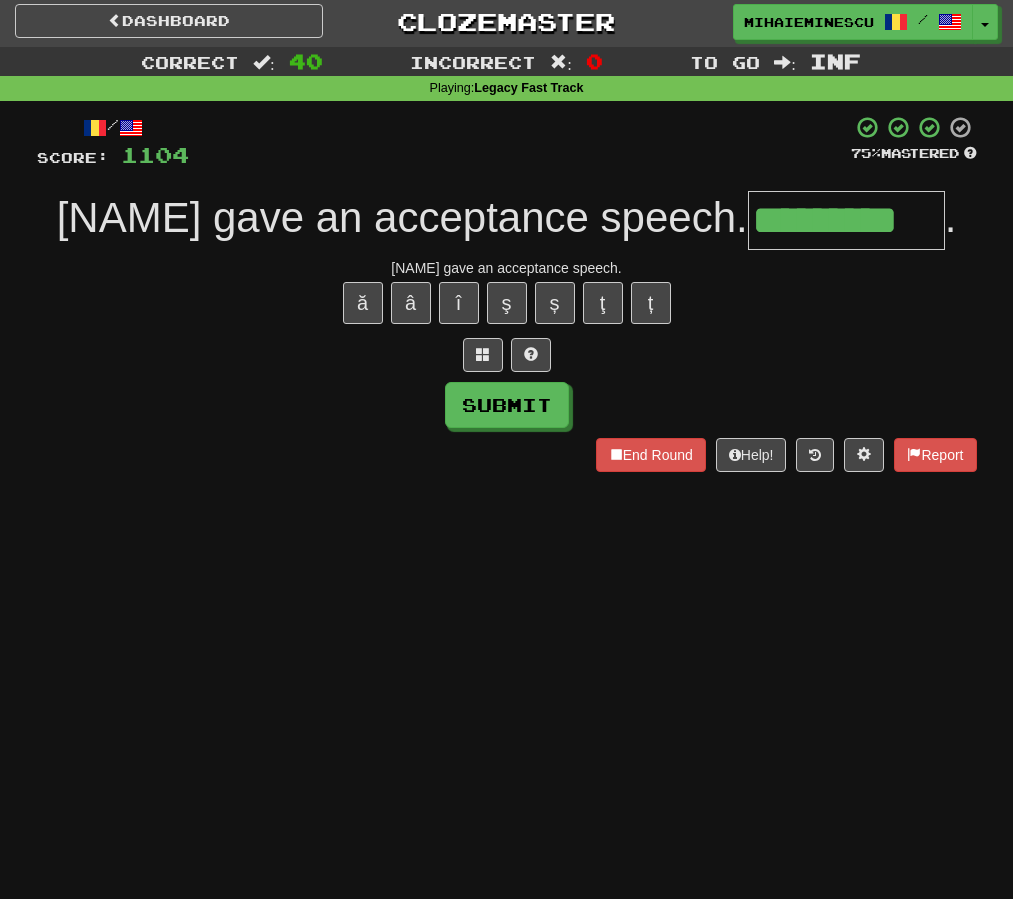 type on "*********" 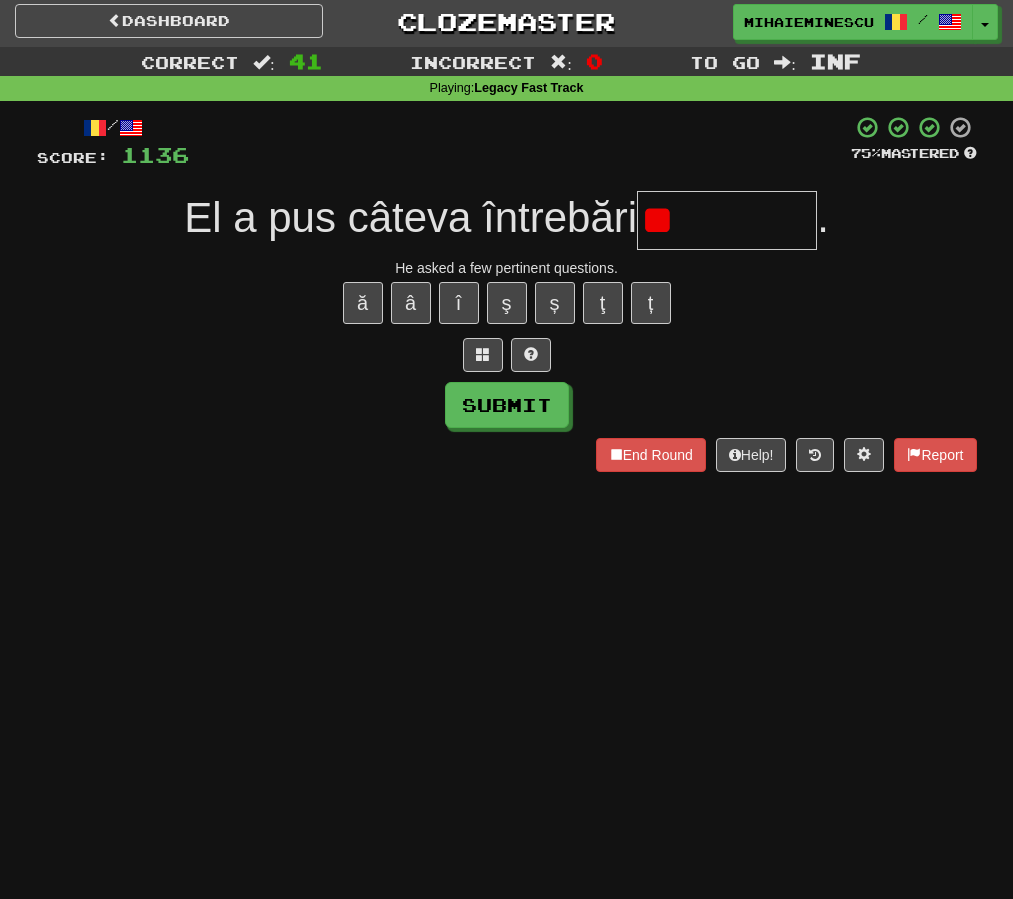 type on "*" 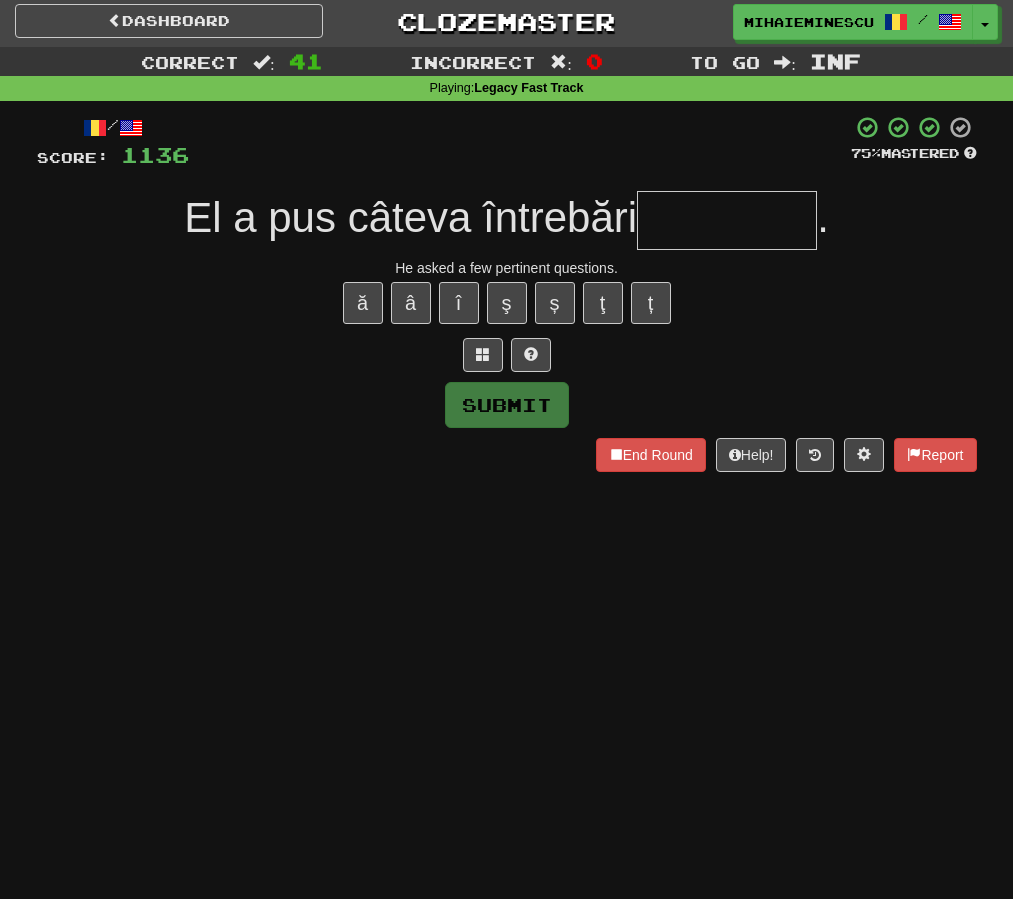 type on "*" 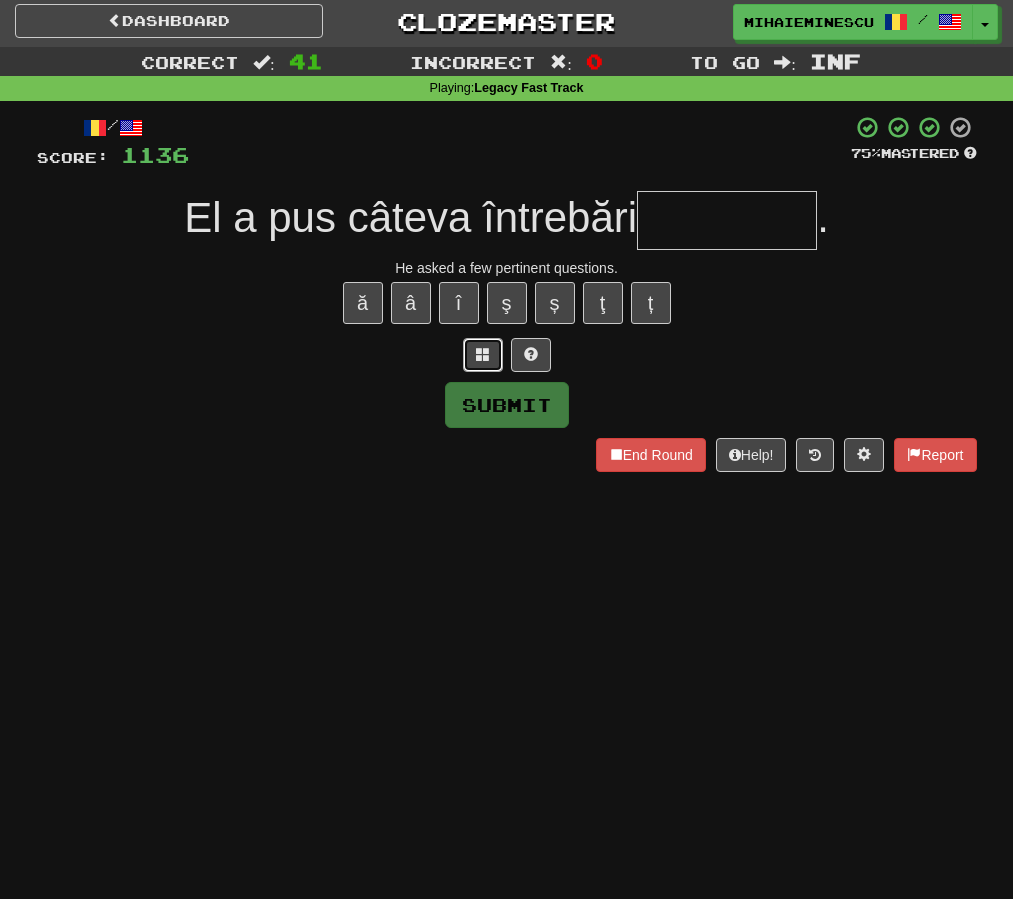 click at bounding box center [483, 354] 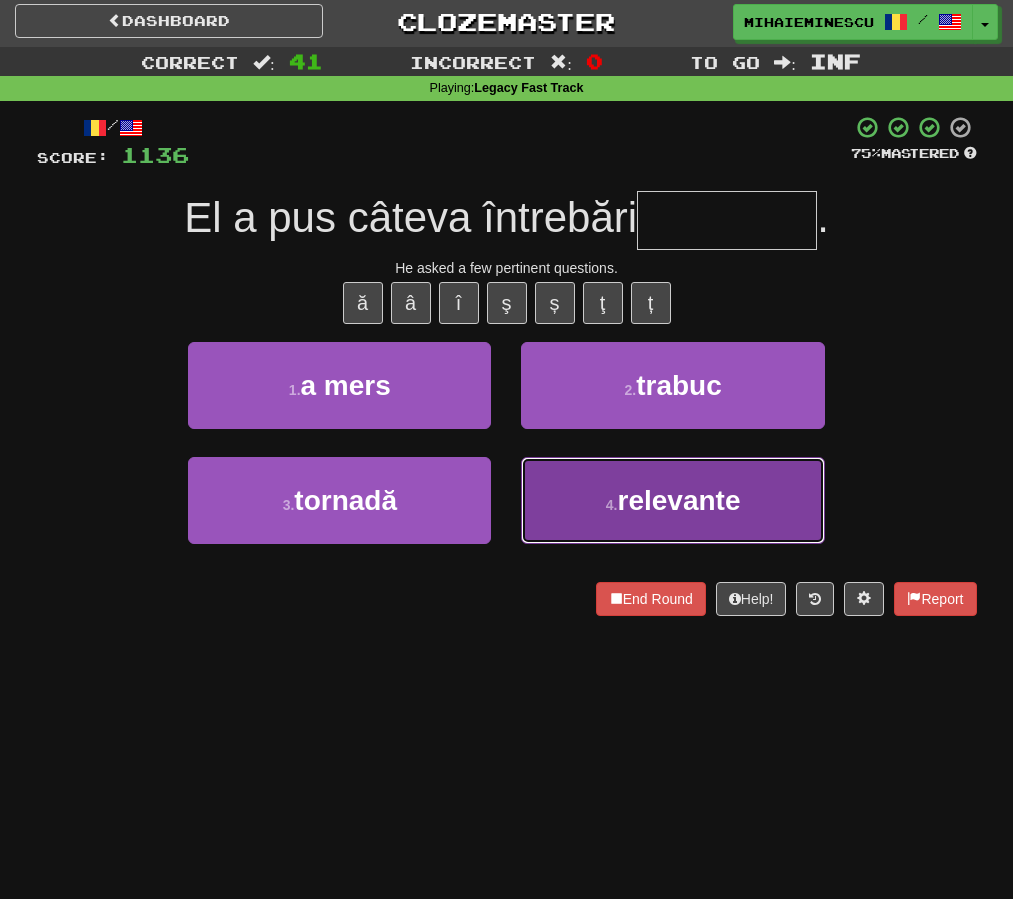 click on "4 .  relevante" at bounding box center [672, 500] 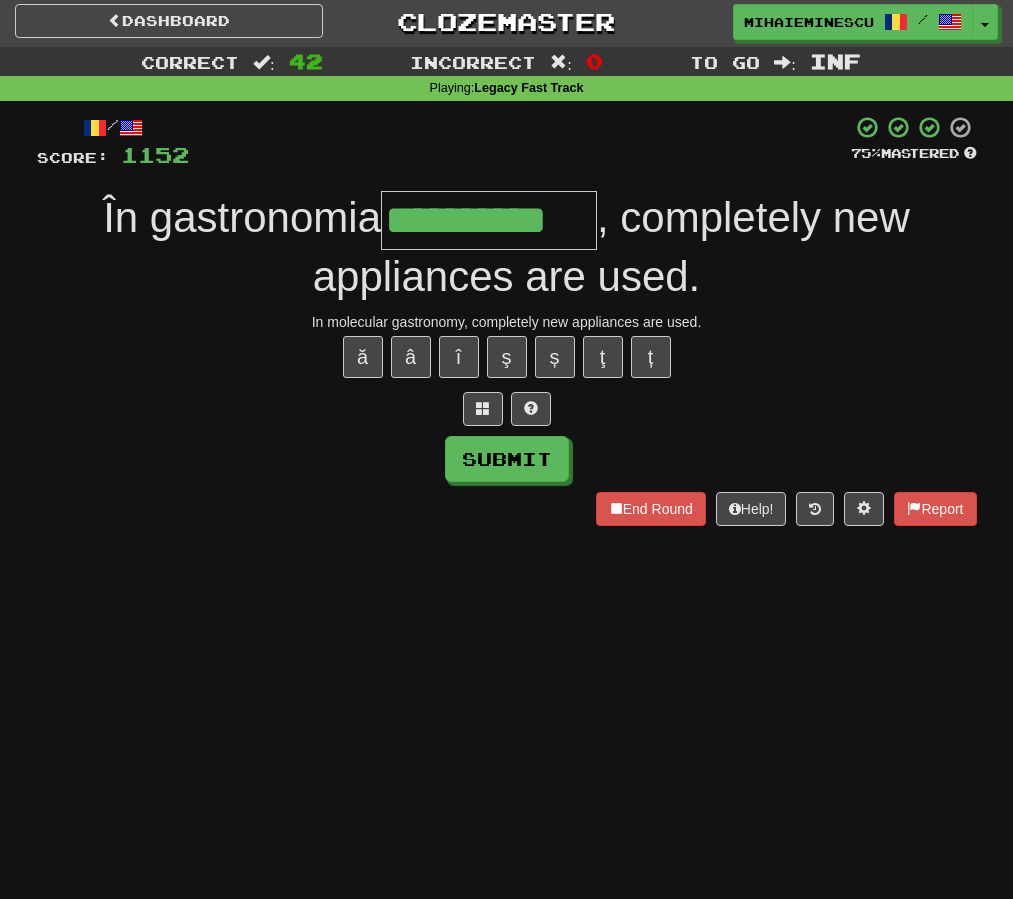 type on "**********" 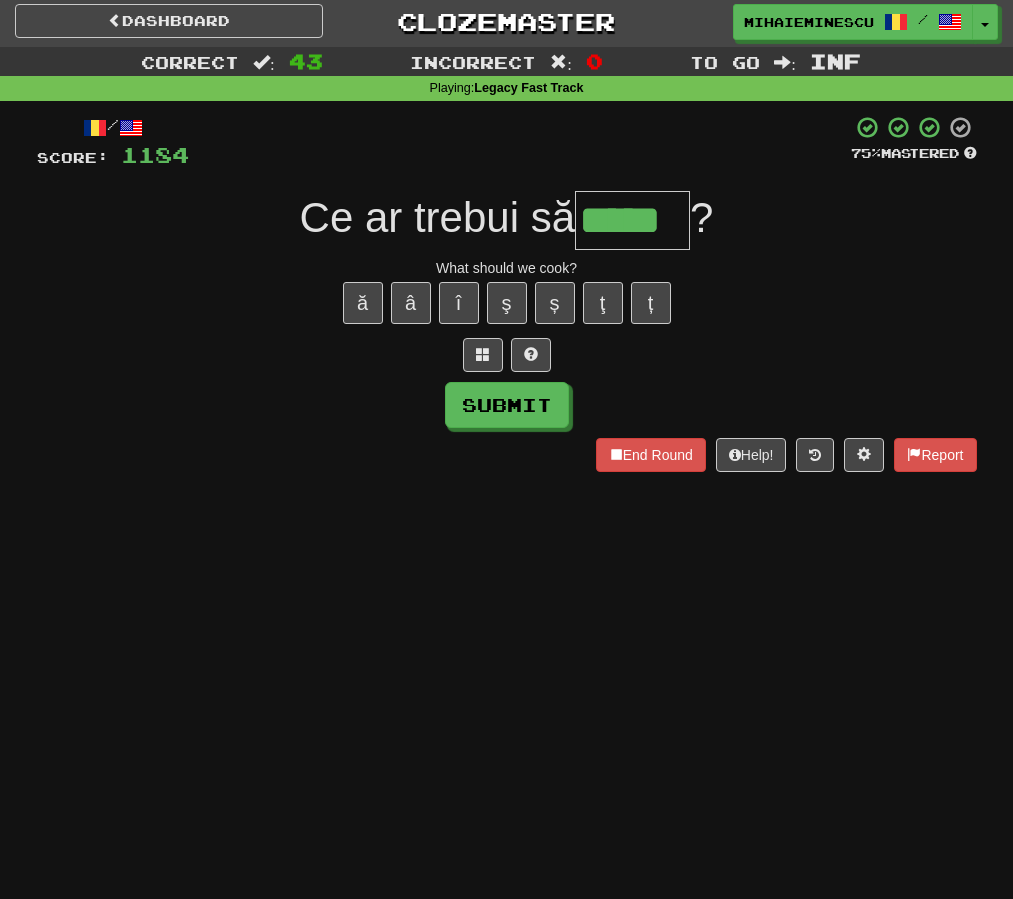 type on "*****" 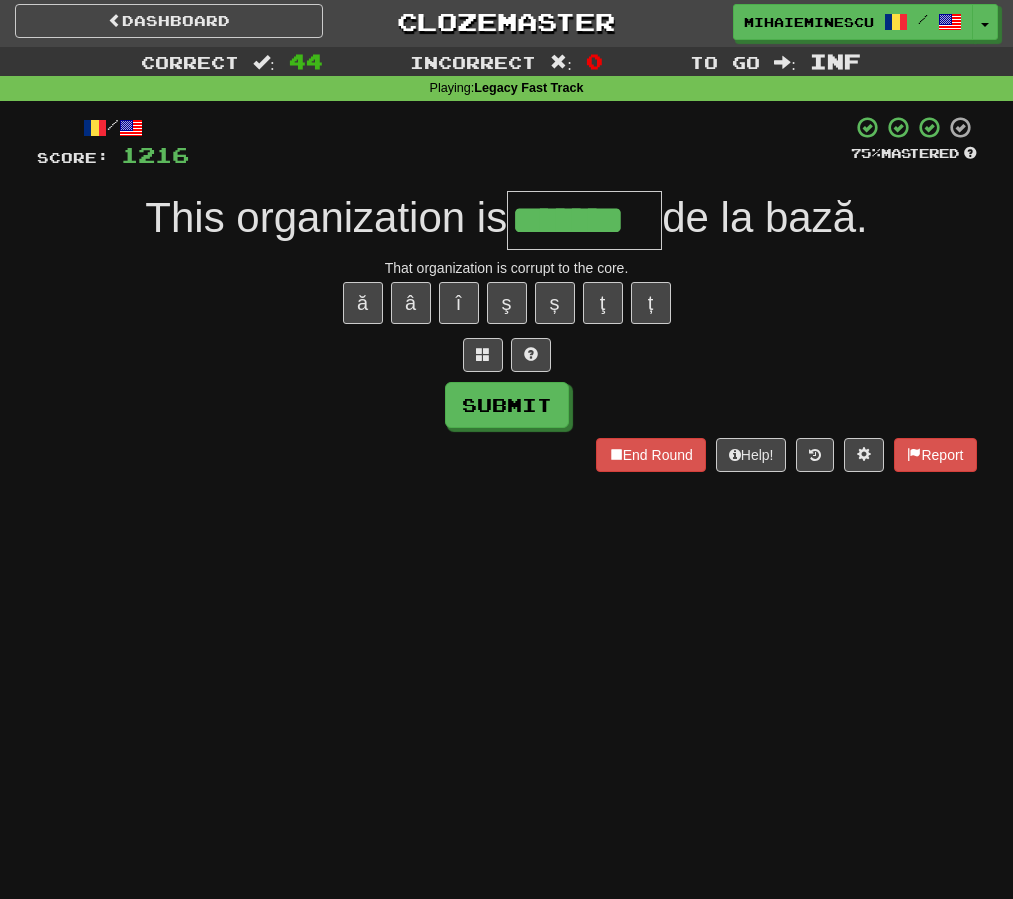 type on "*******" 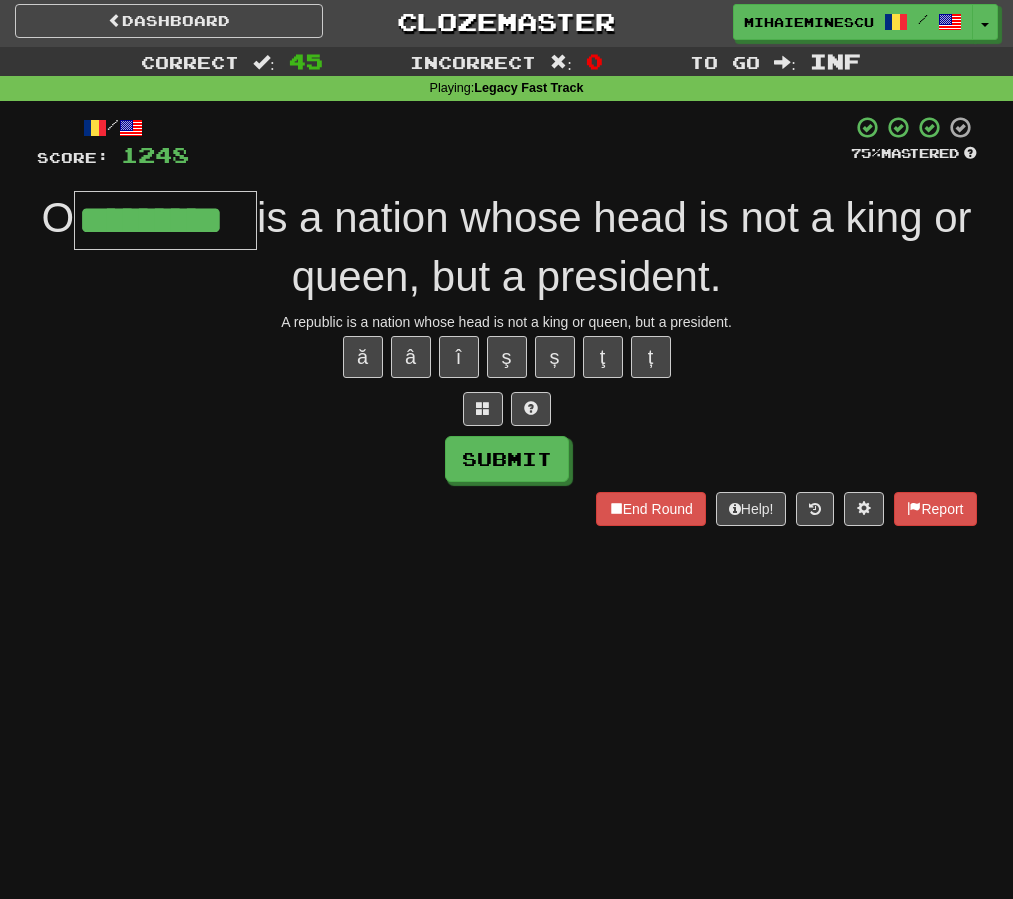 type on "*********" 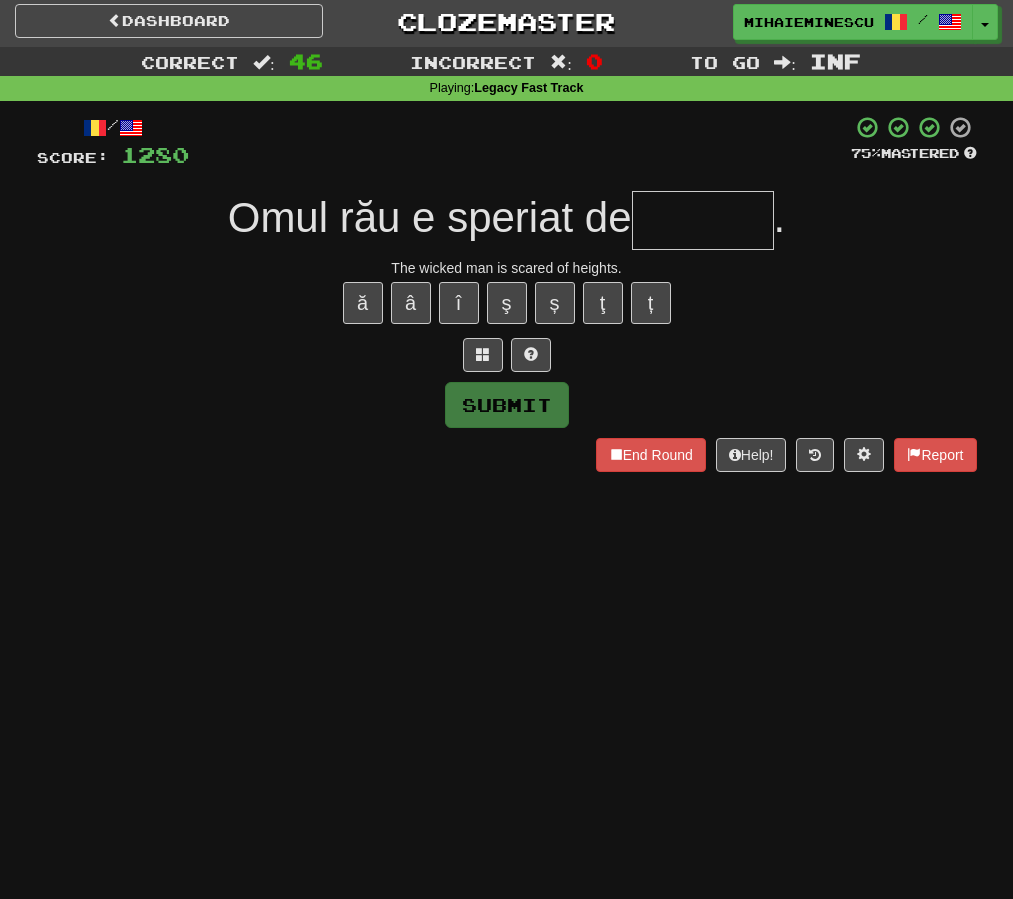 type on "*" 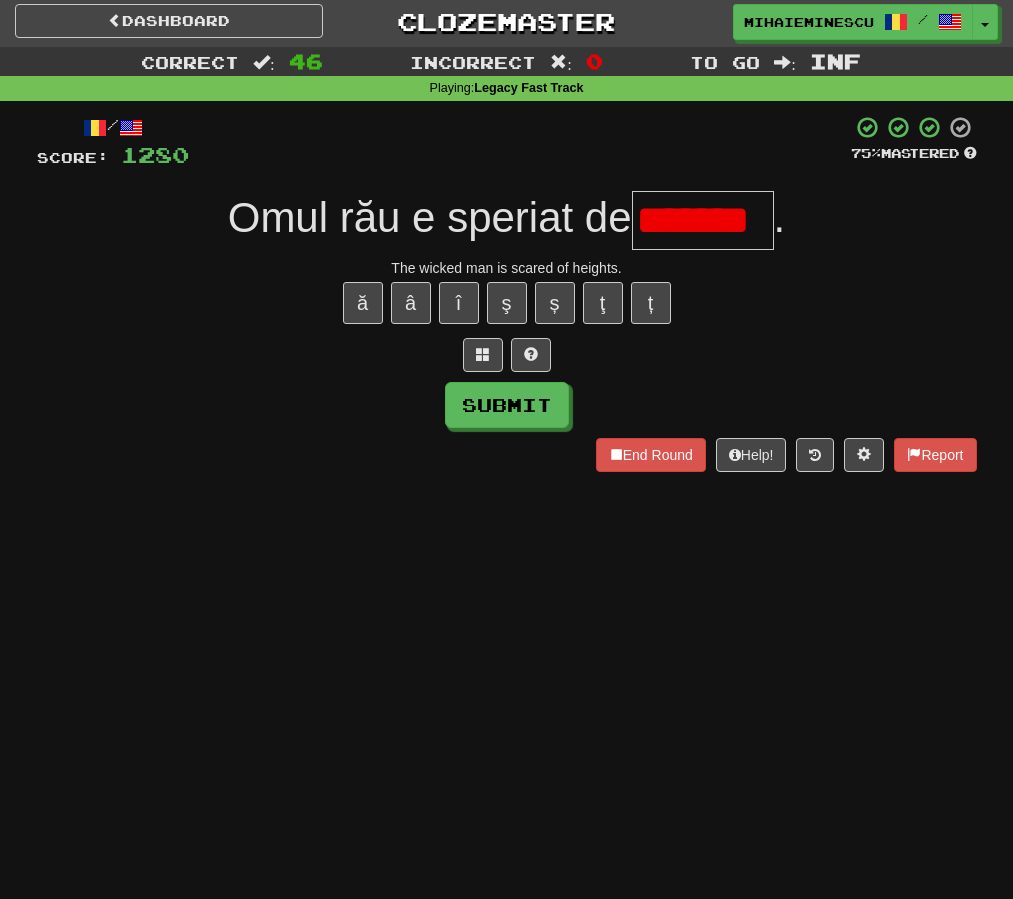 scroll, scrollTop: 0, scrollLeft: 0, axis: both 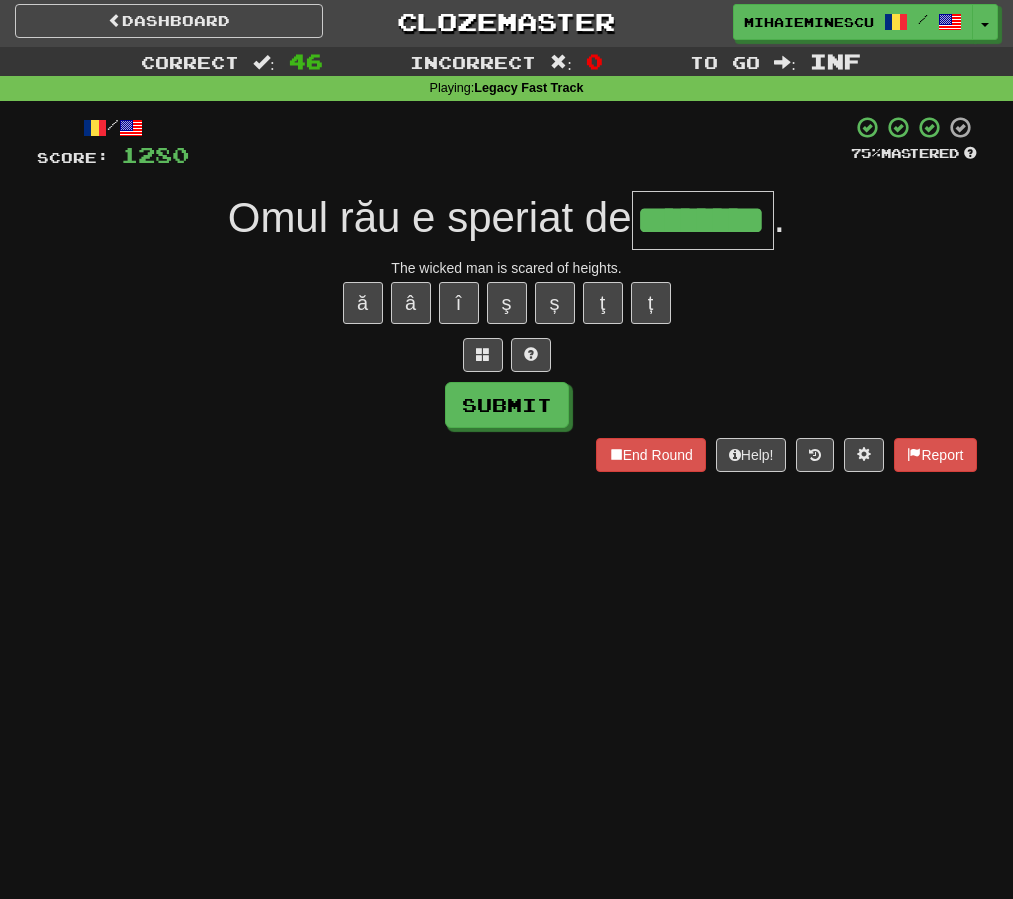 type on "********" 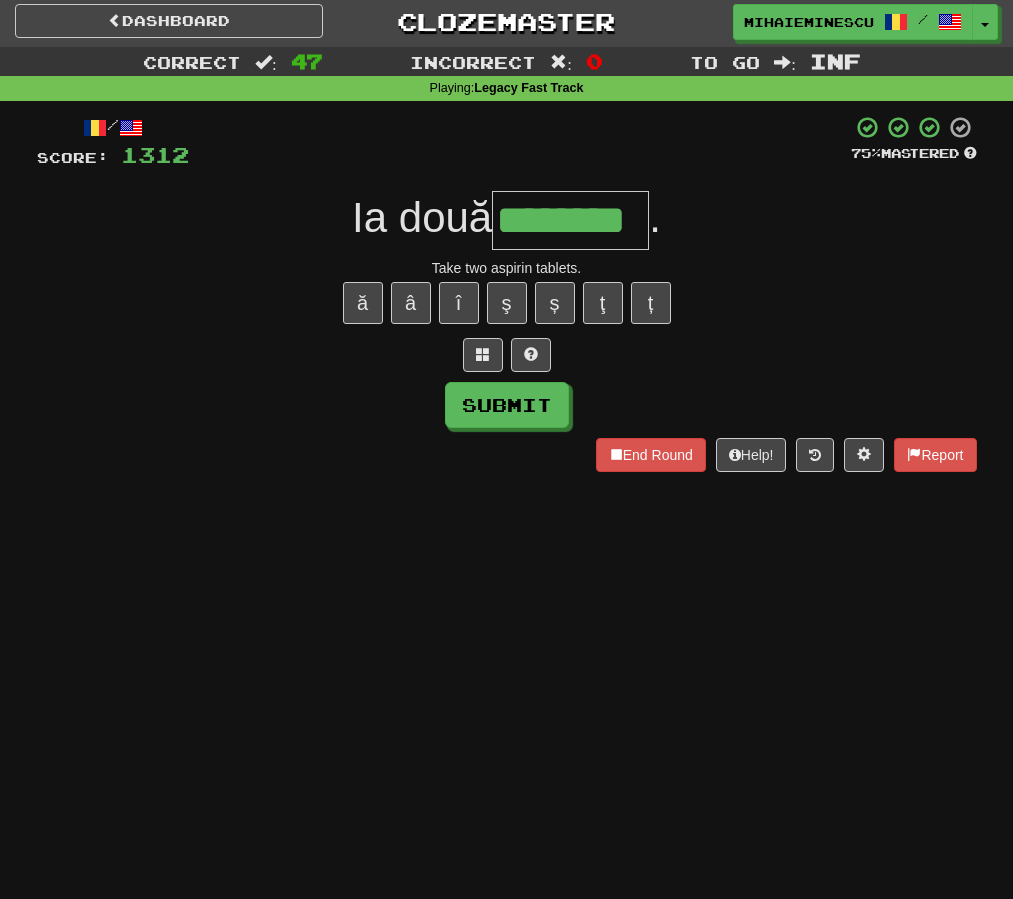 type on "********" 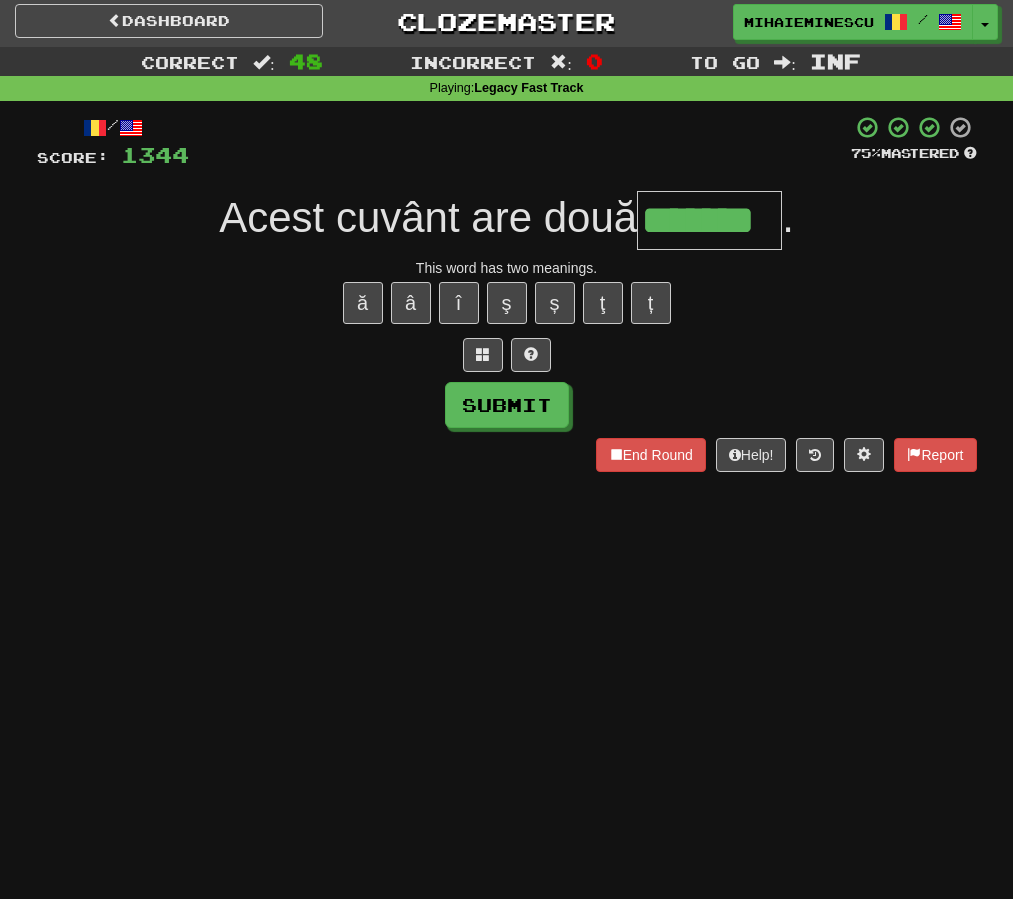 type on "*******" 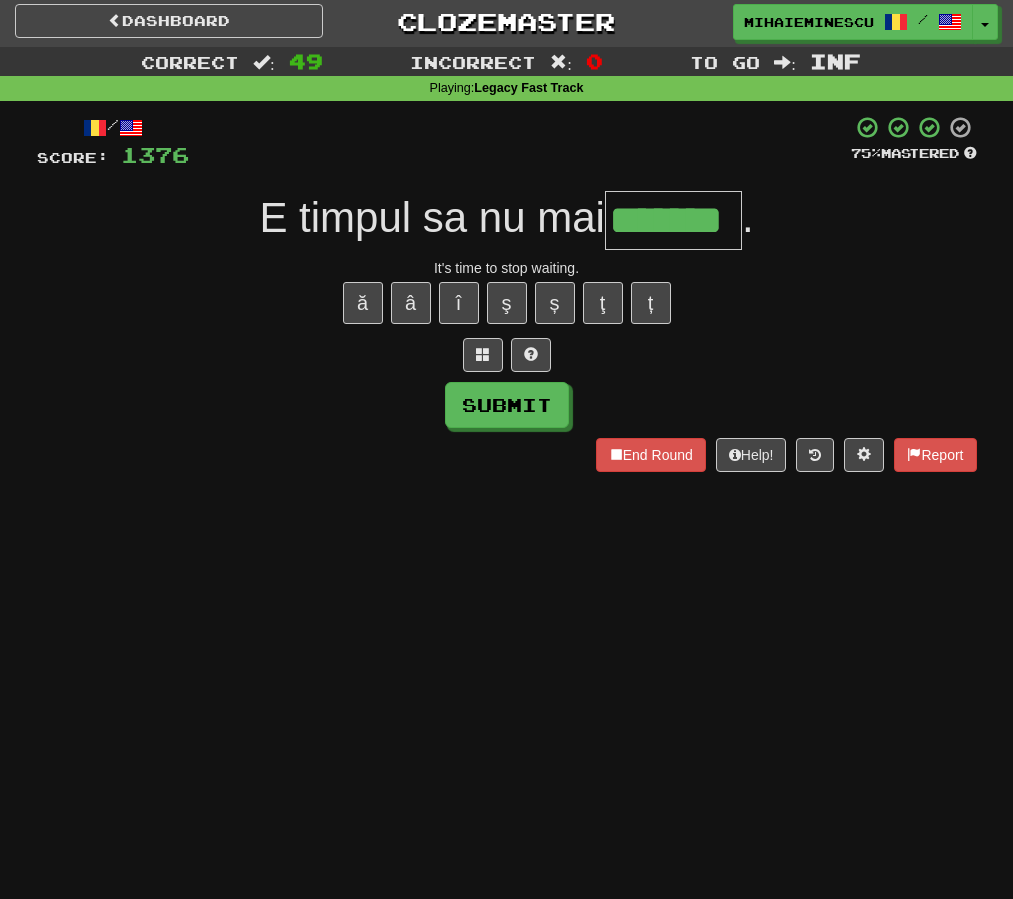 type on "*******" 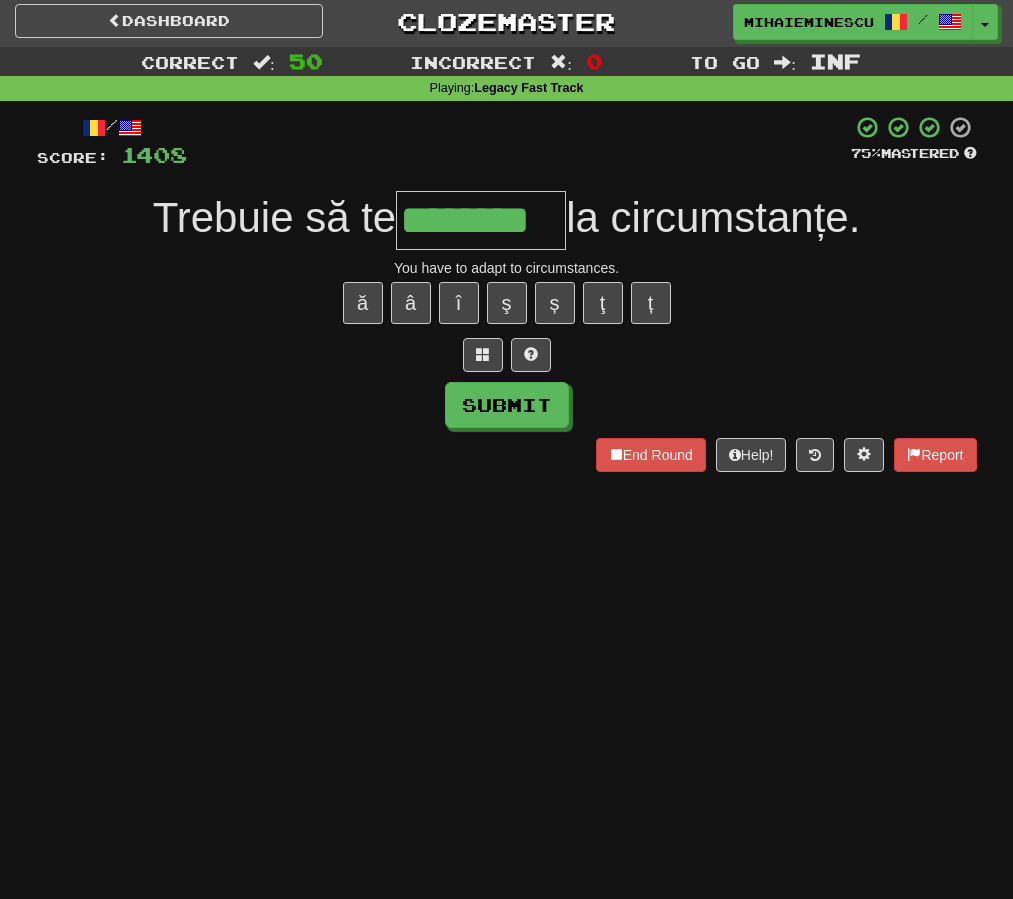 type on "********" 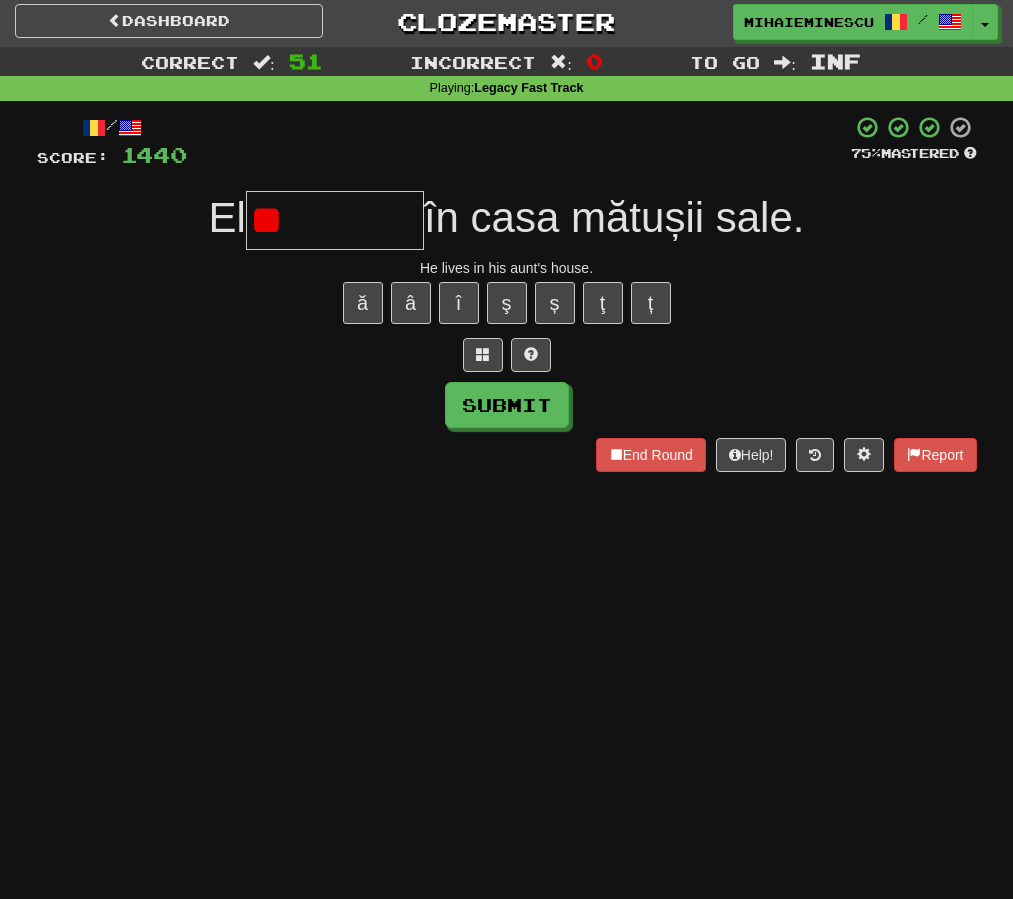 type on "*" 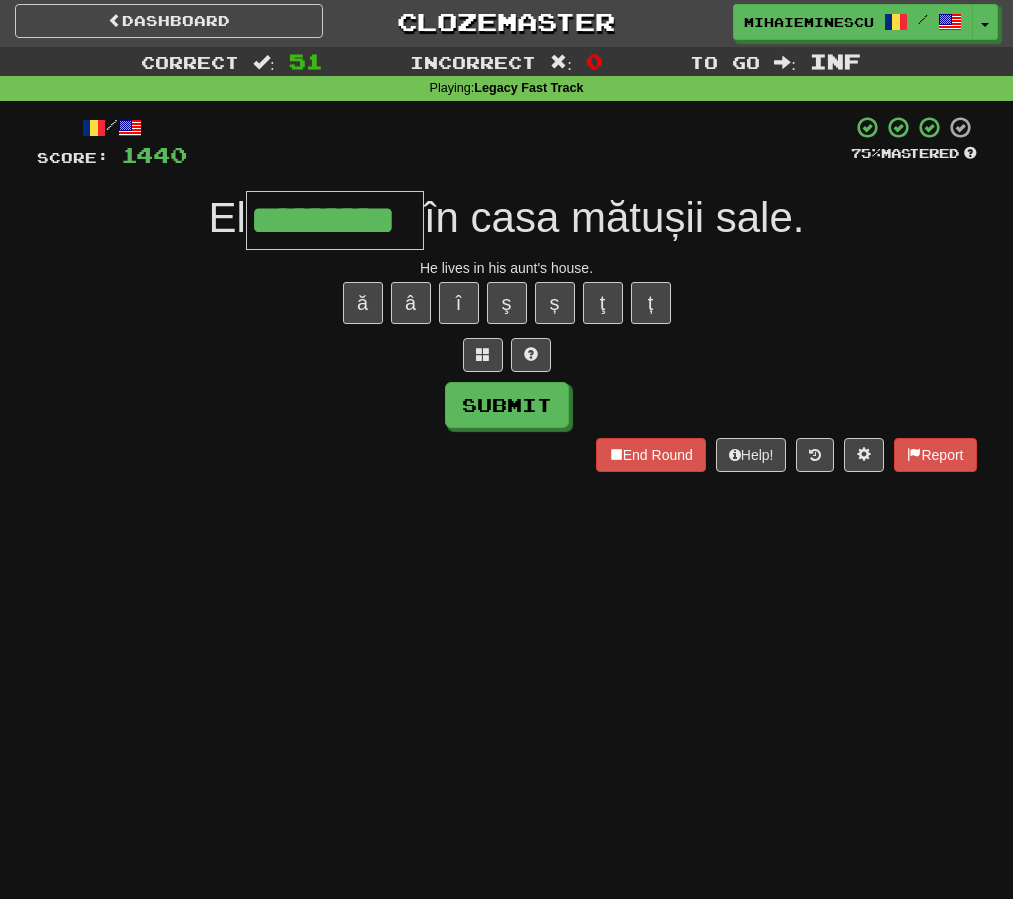 type on "*********" 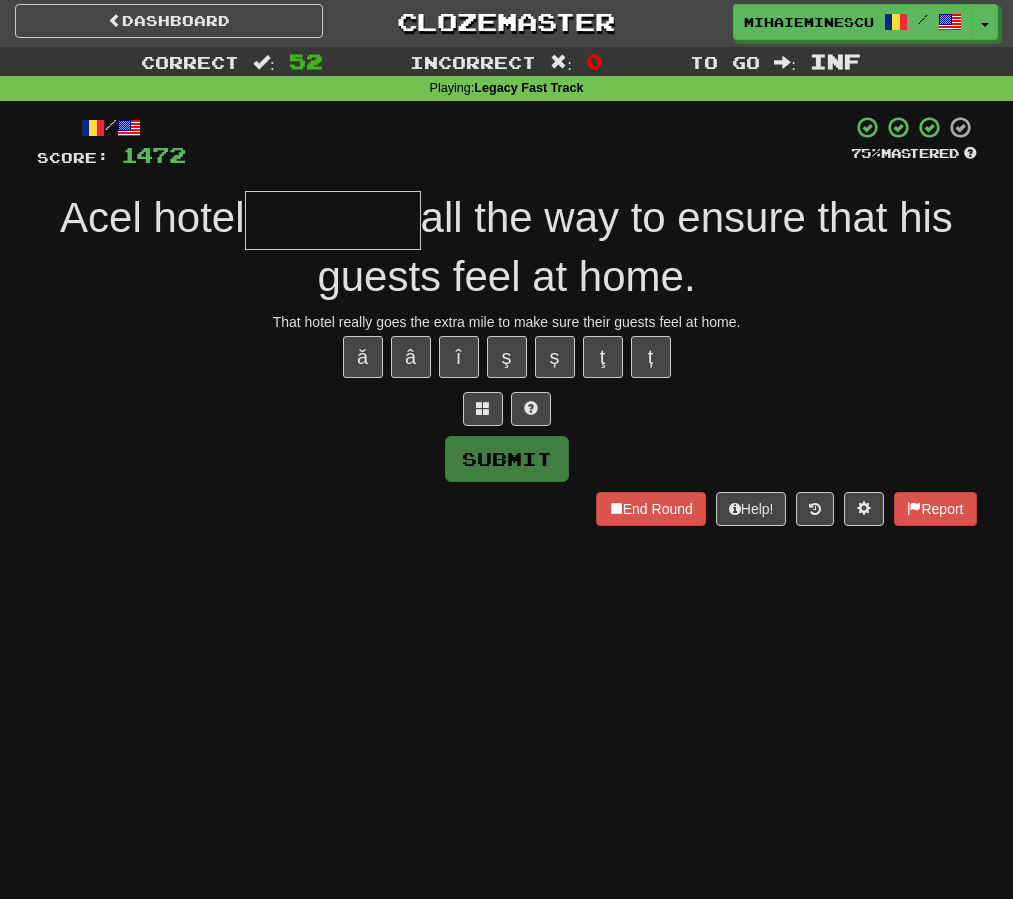 type on "*" 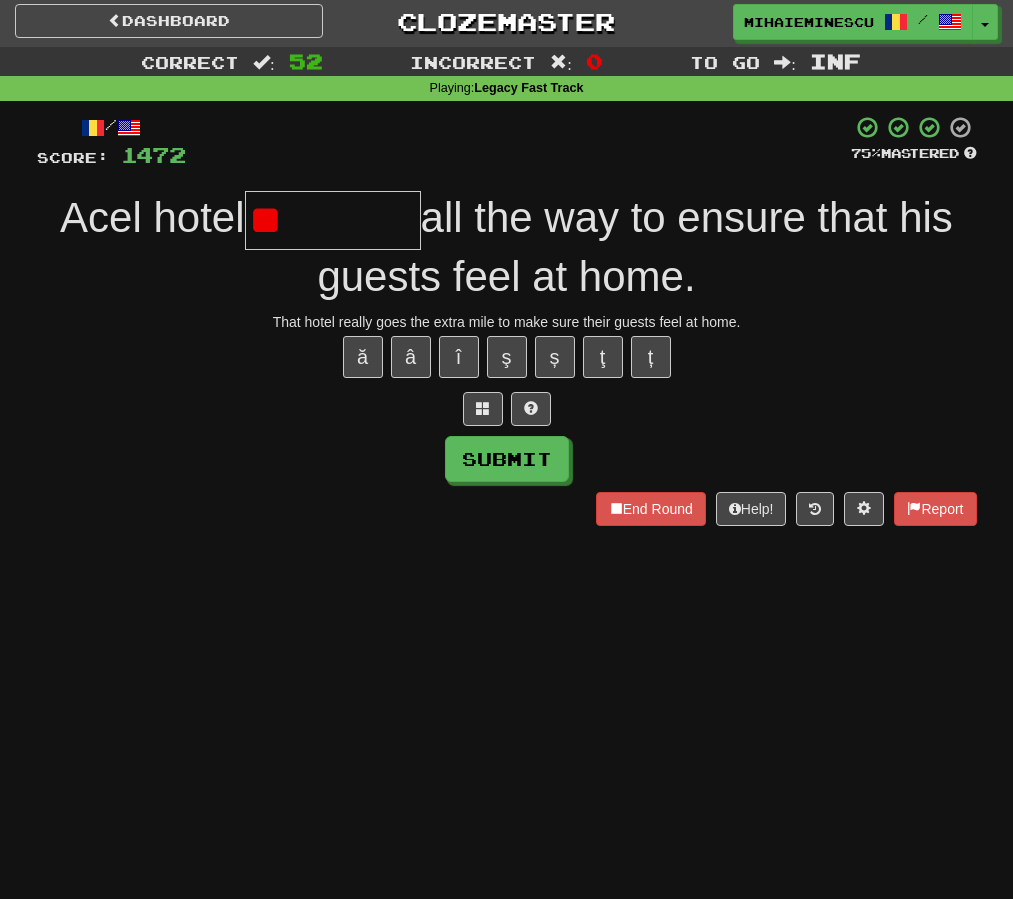 type on "*" 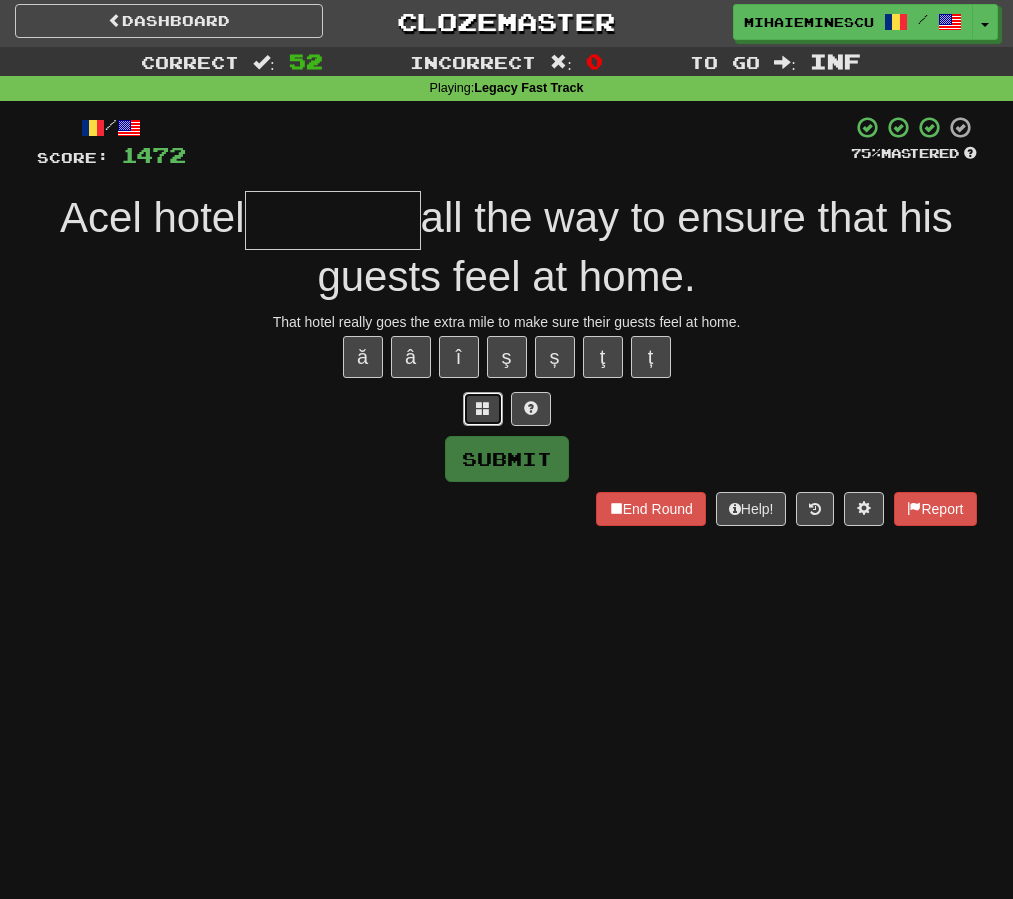 click at bounding box center (483, 409) 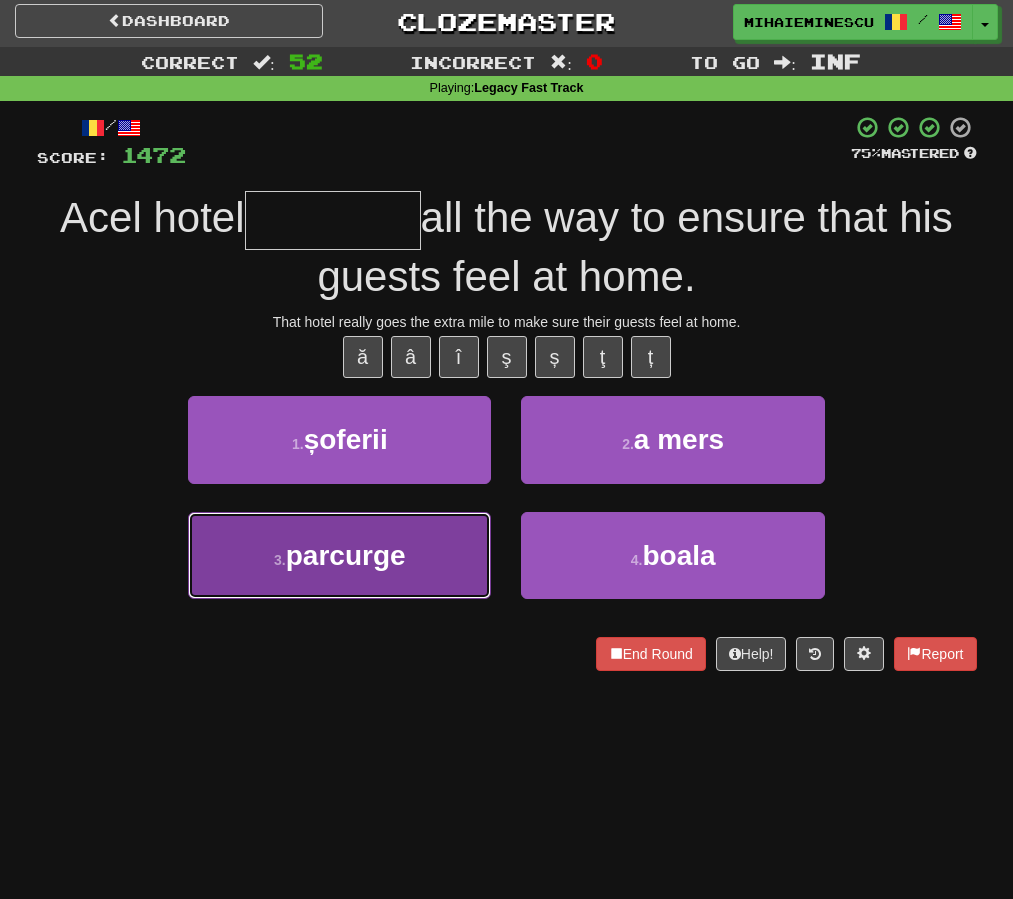 click on "3 .  parcurge" at bounding box center [339, 555] 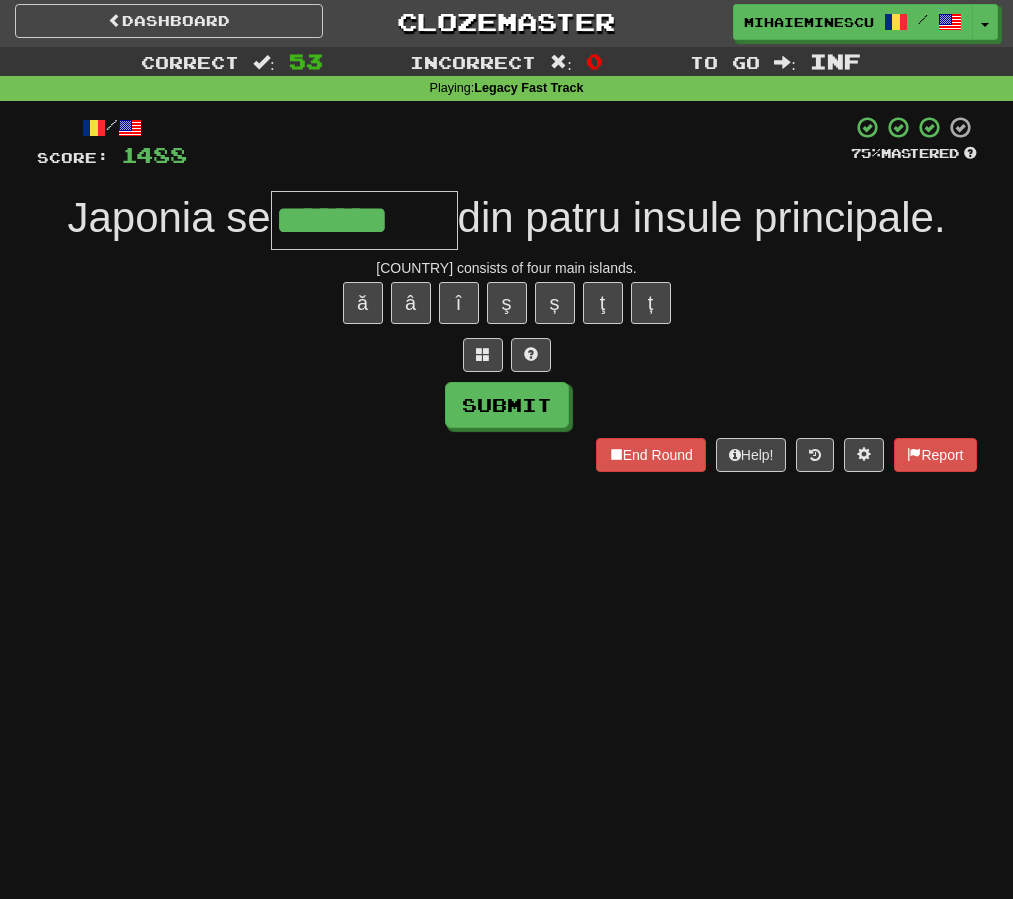 type on "*******" 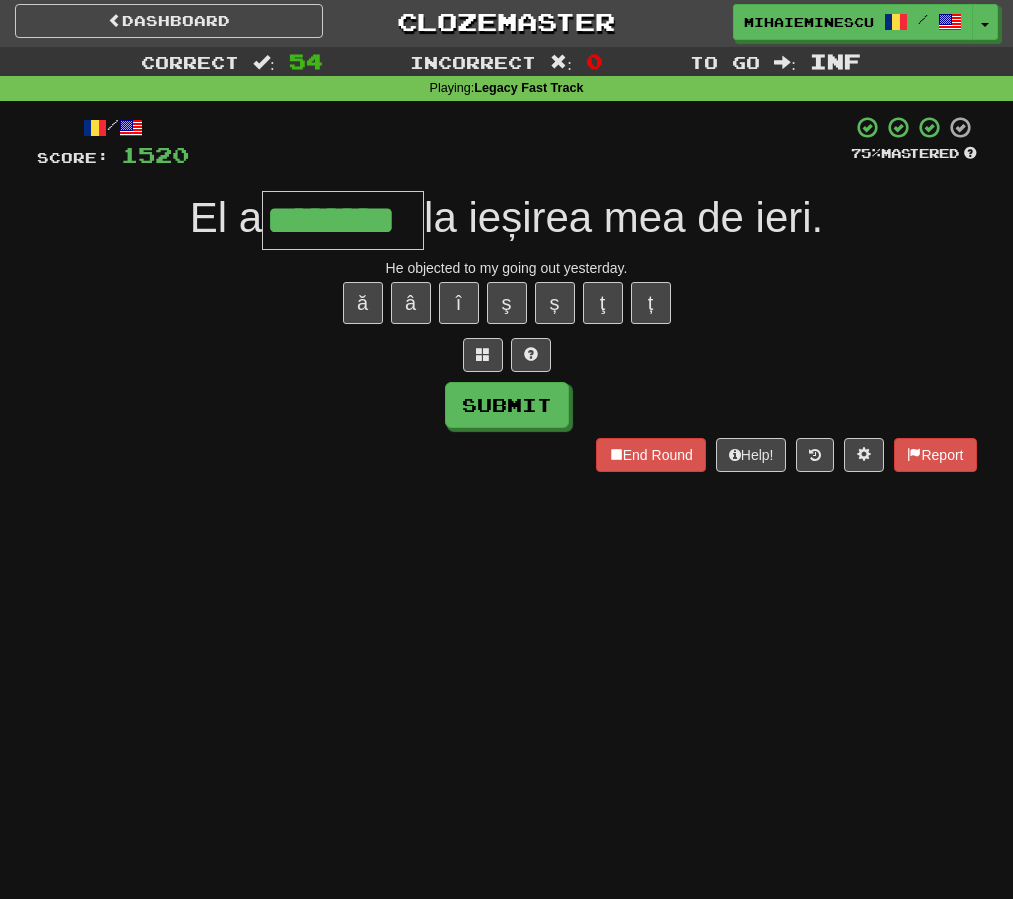 type on "********" 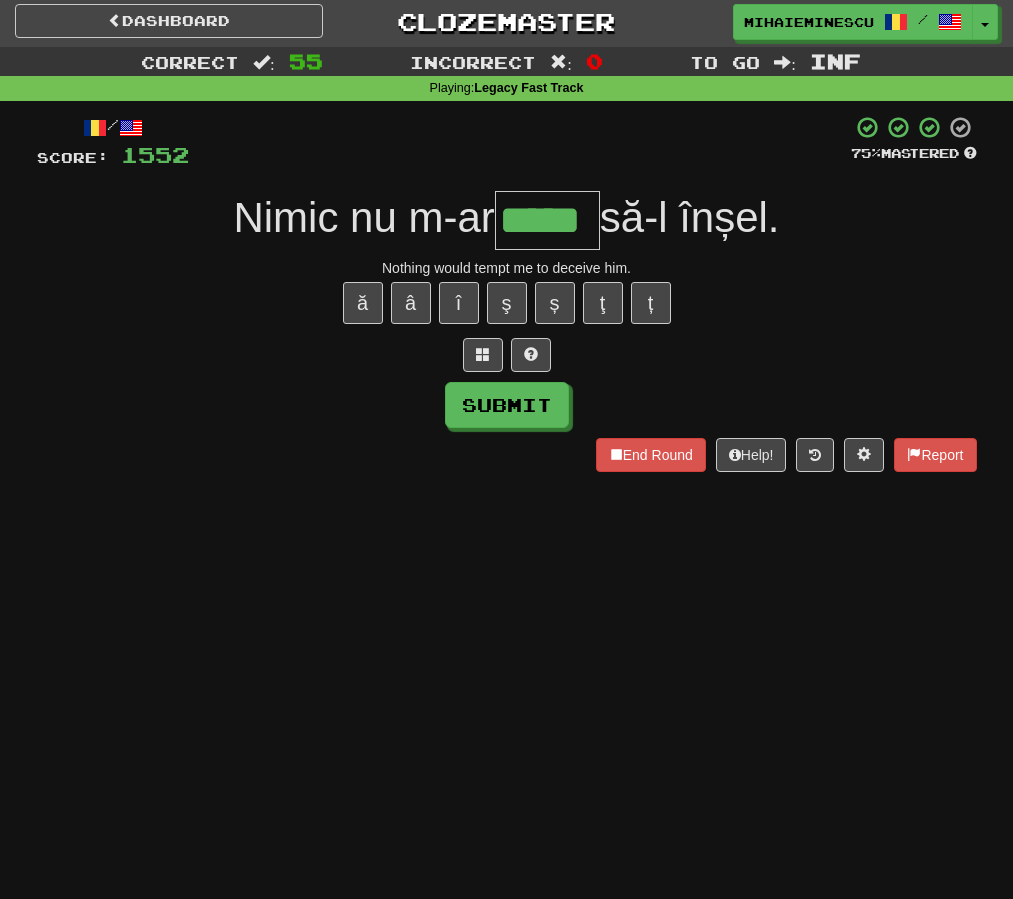 type on "*****" 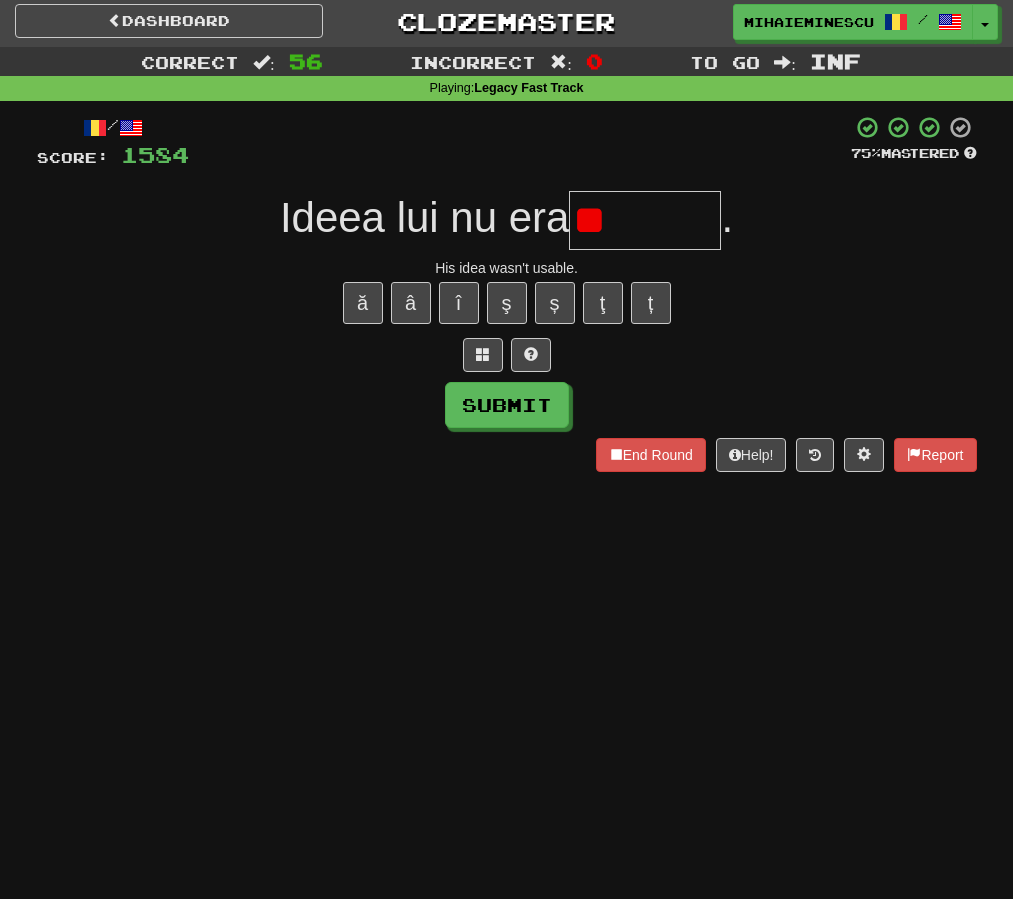 type on "*" 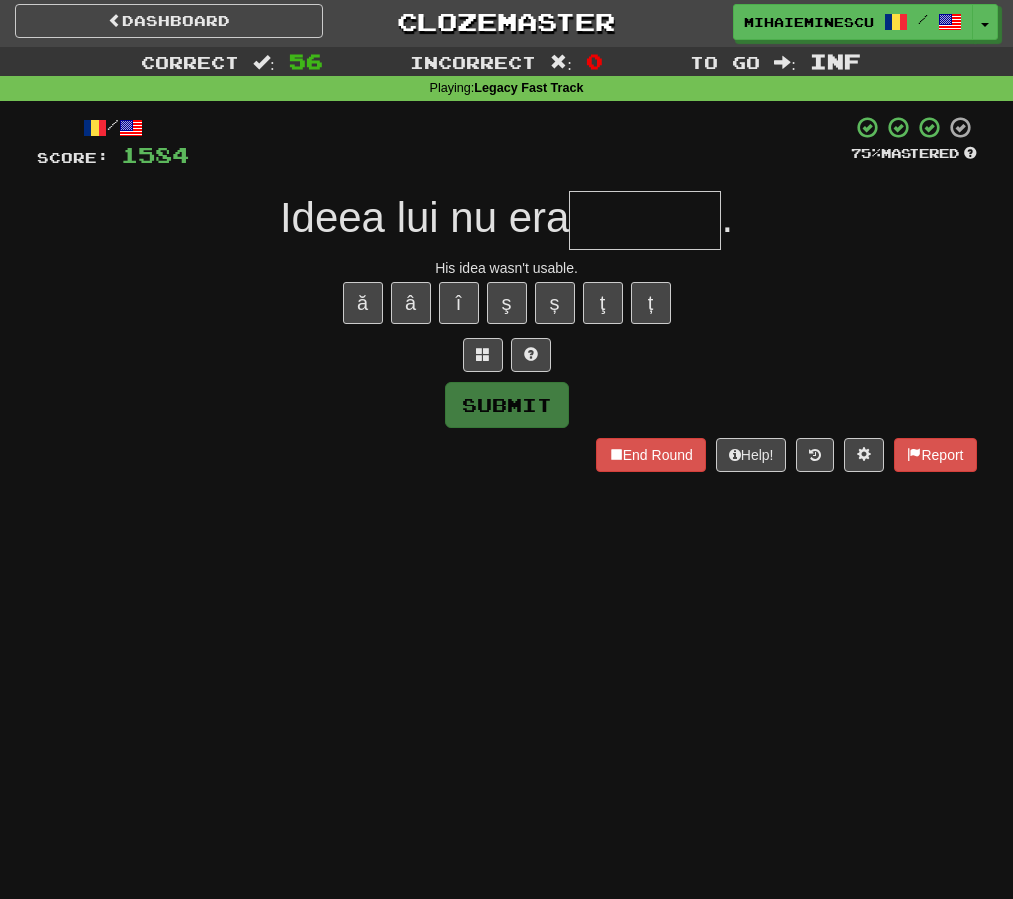 type on "*" 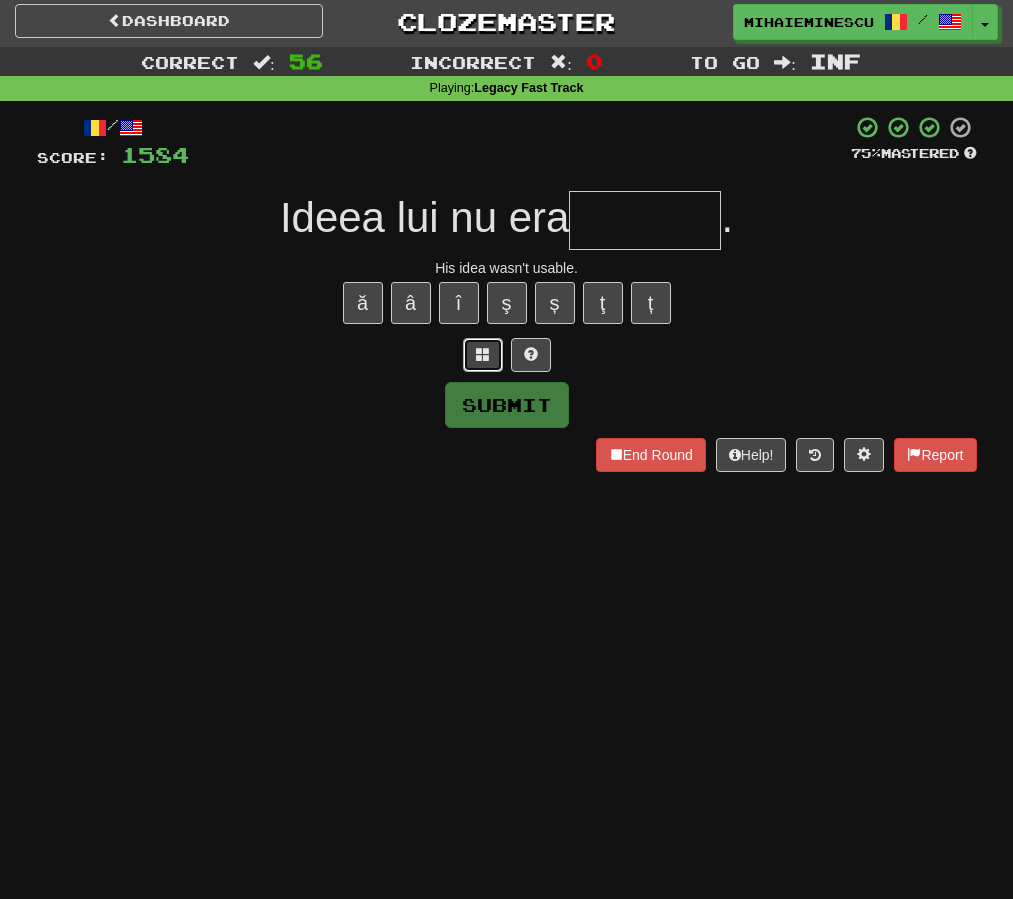 click at bounding box center [483, 355] 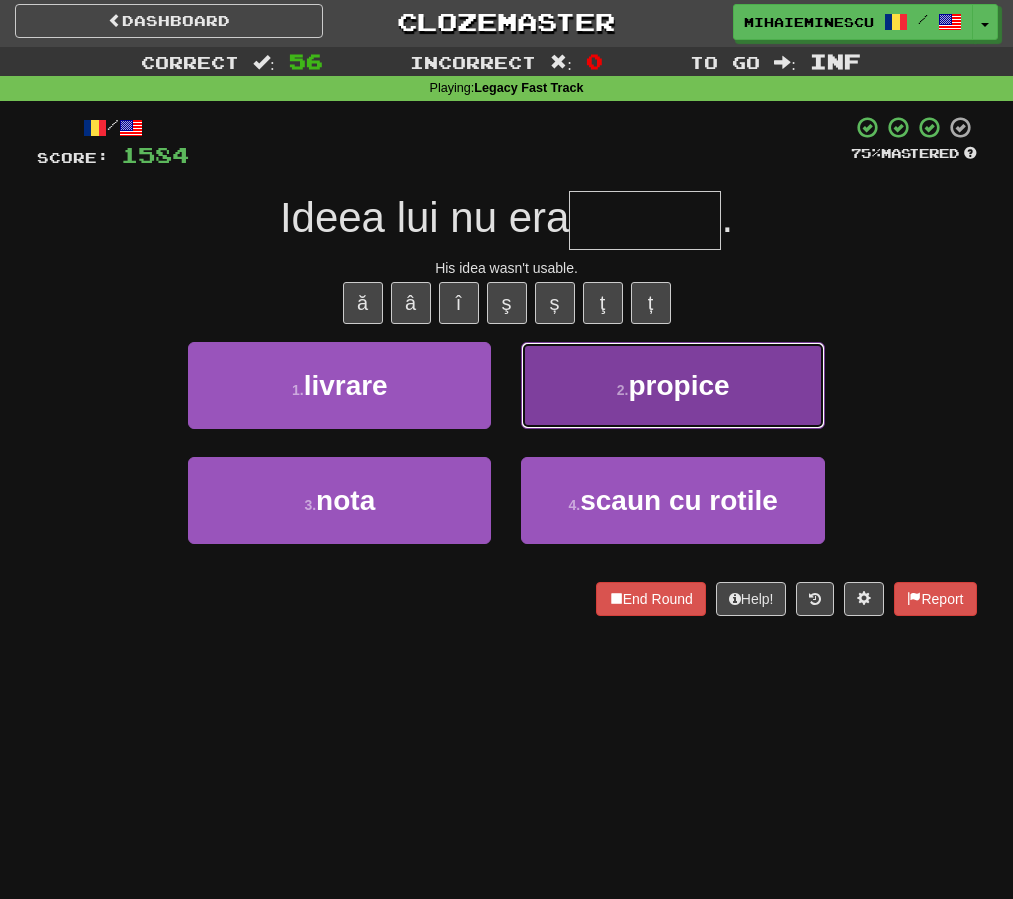 click on "2 .  propice" at bounding box center (672, 385) 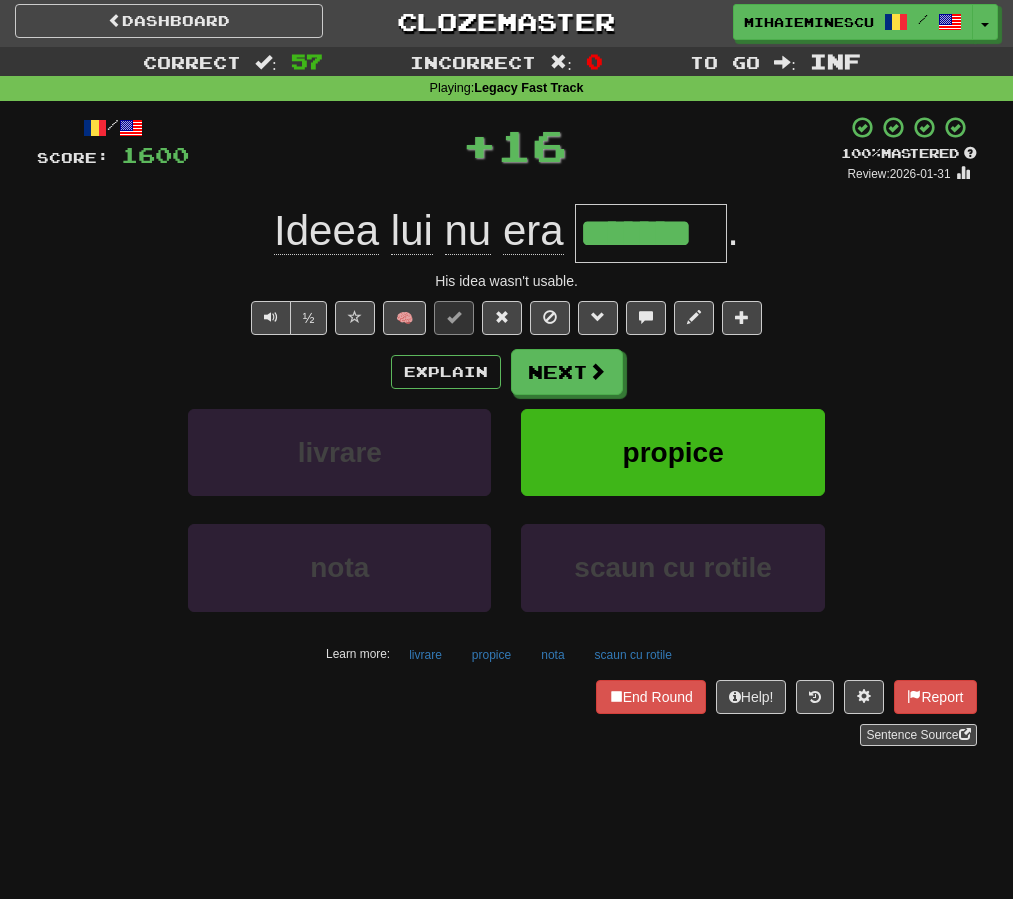 type 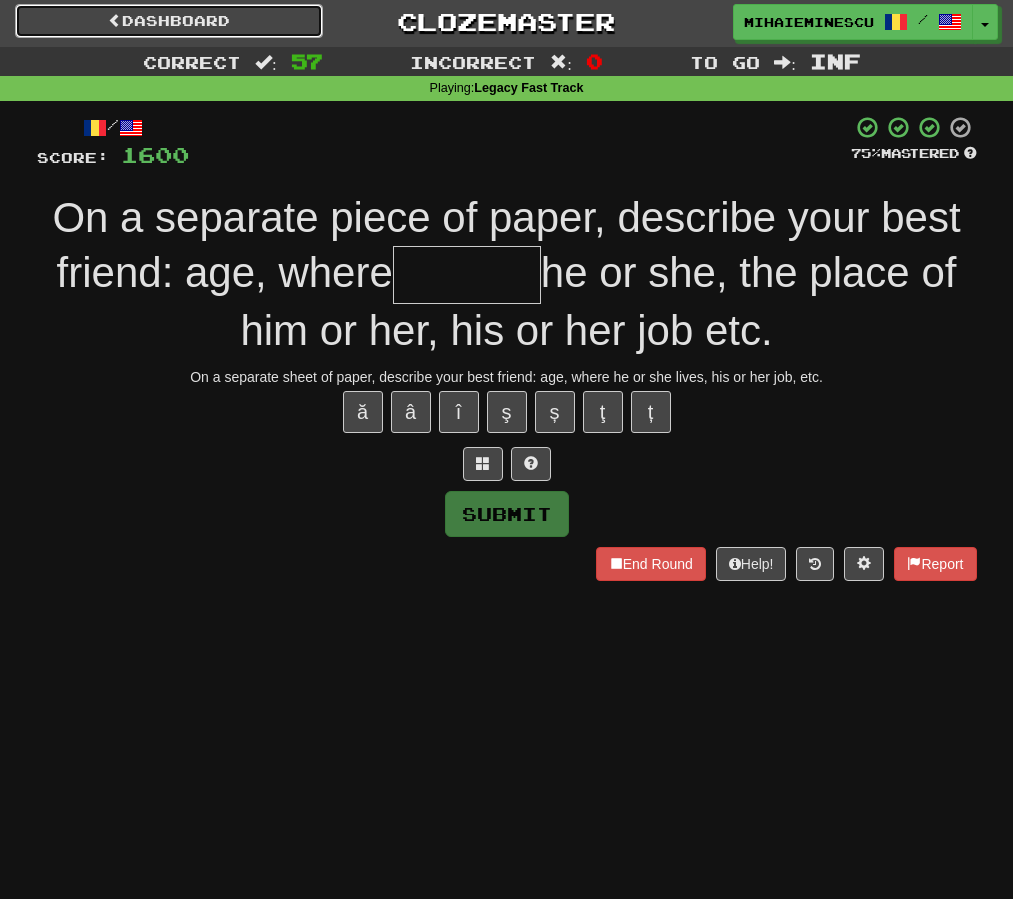 click at bounding box center (115, 20) 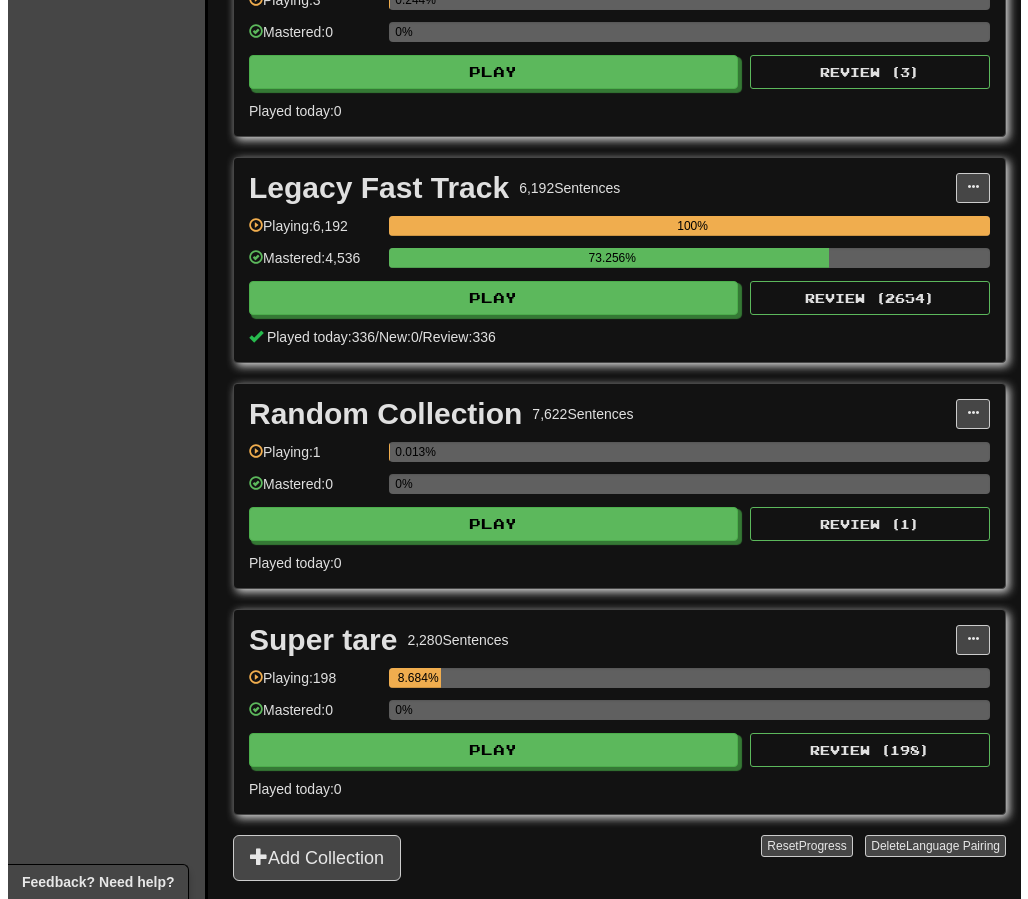 scroll, scrollTop: 537, scrollLeft: 0, axis: vertical 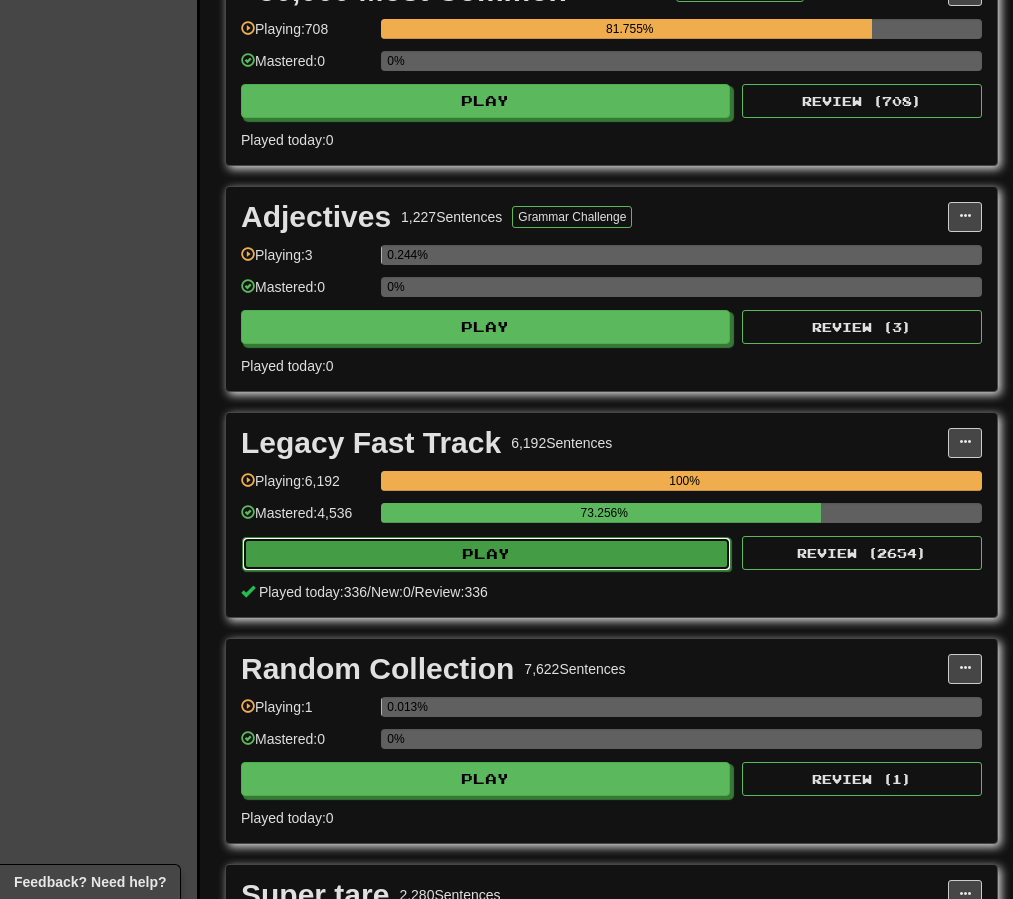 click on "Play" at bounding box center (486, 554) 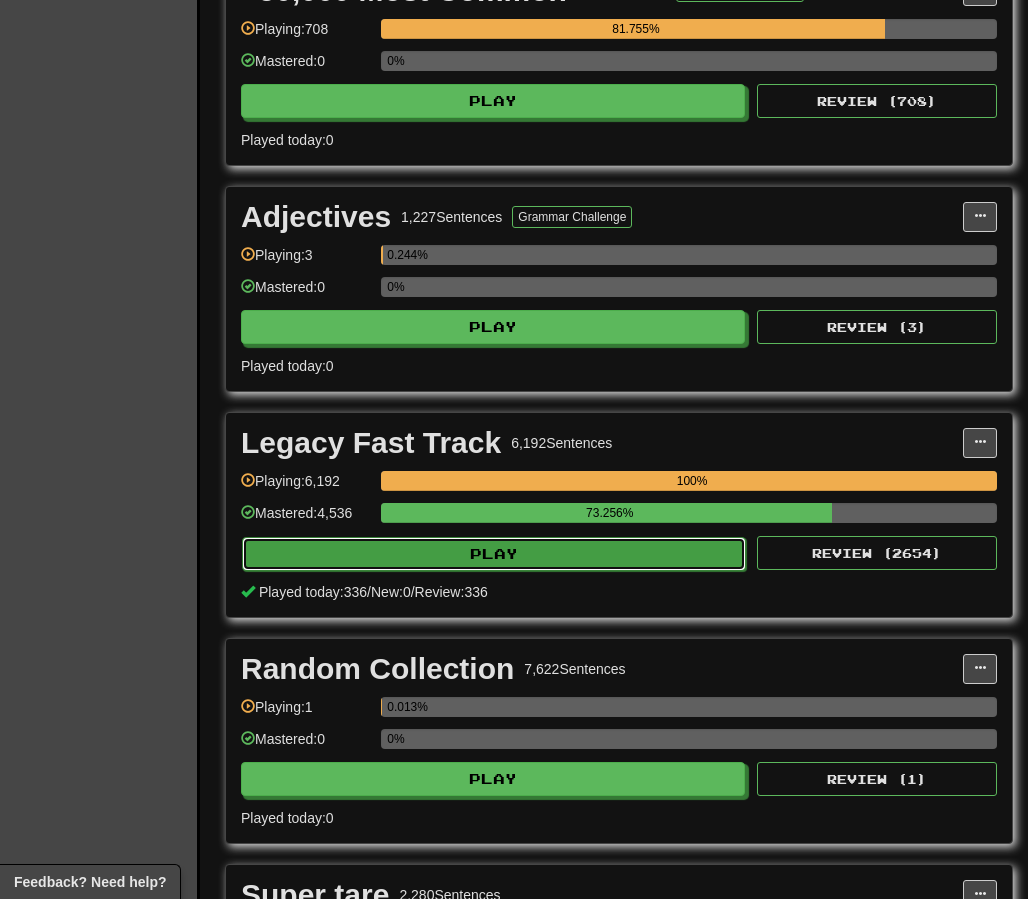 select on "********" 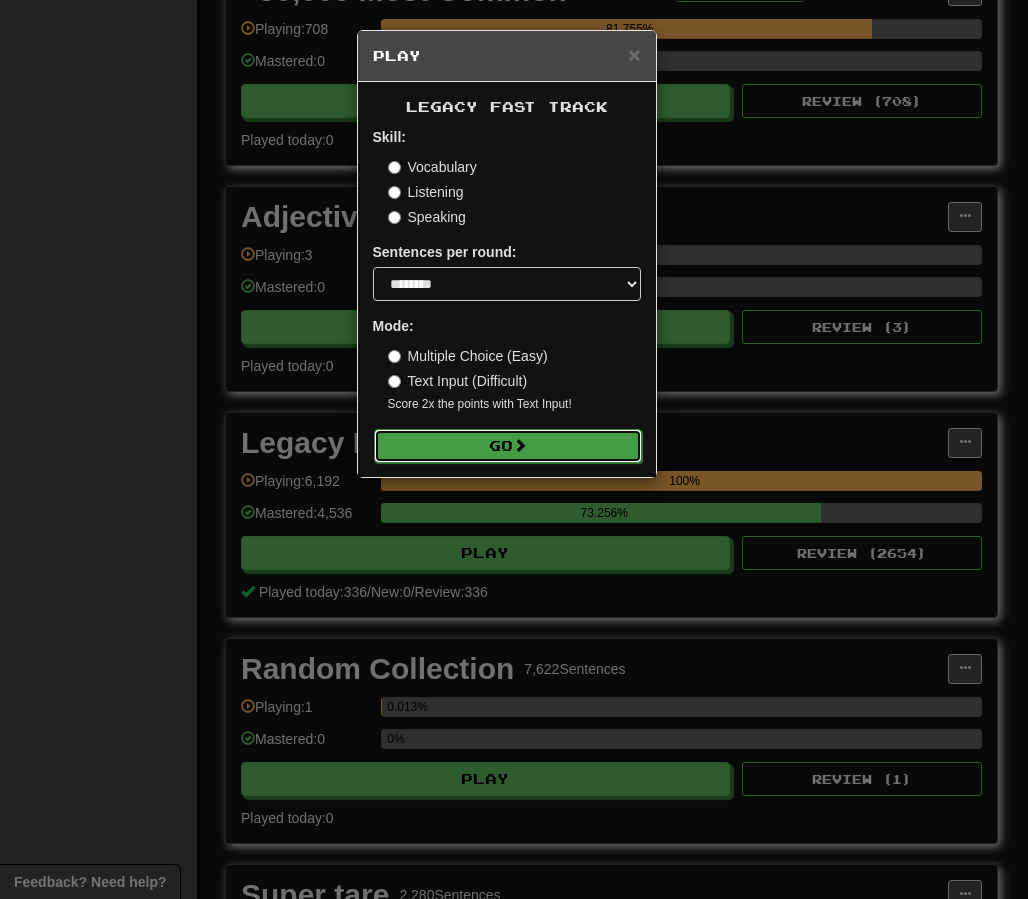 click on "Go" at bounding box center [508, 446] 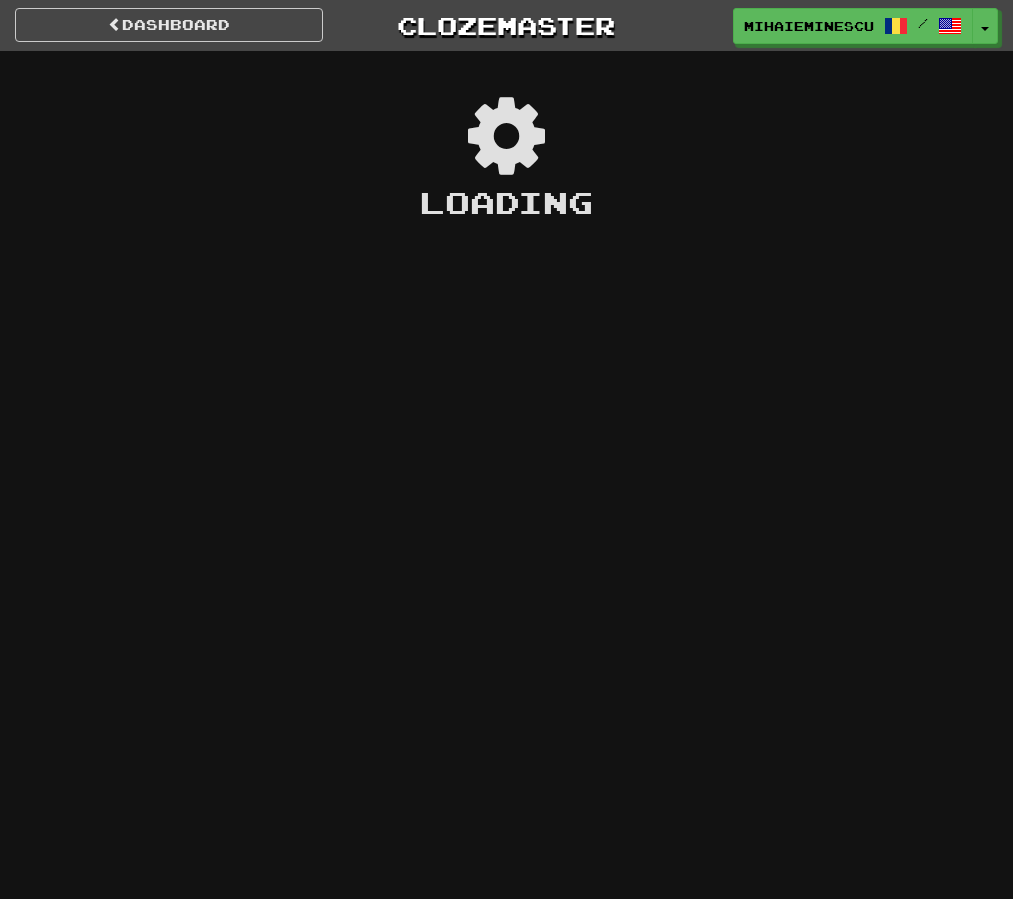 scroll, scrollTop: 0, scrollLeft: 0, axis: both 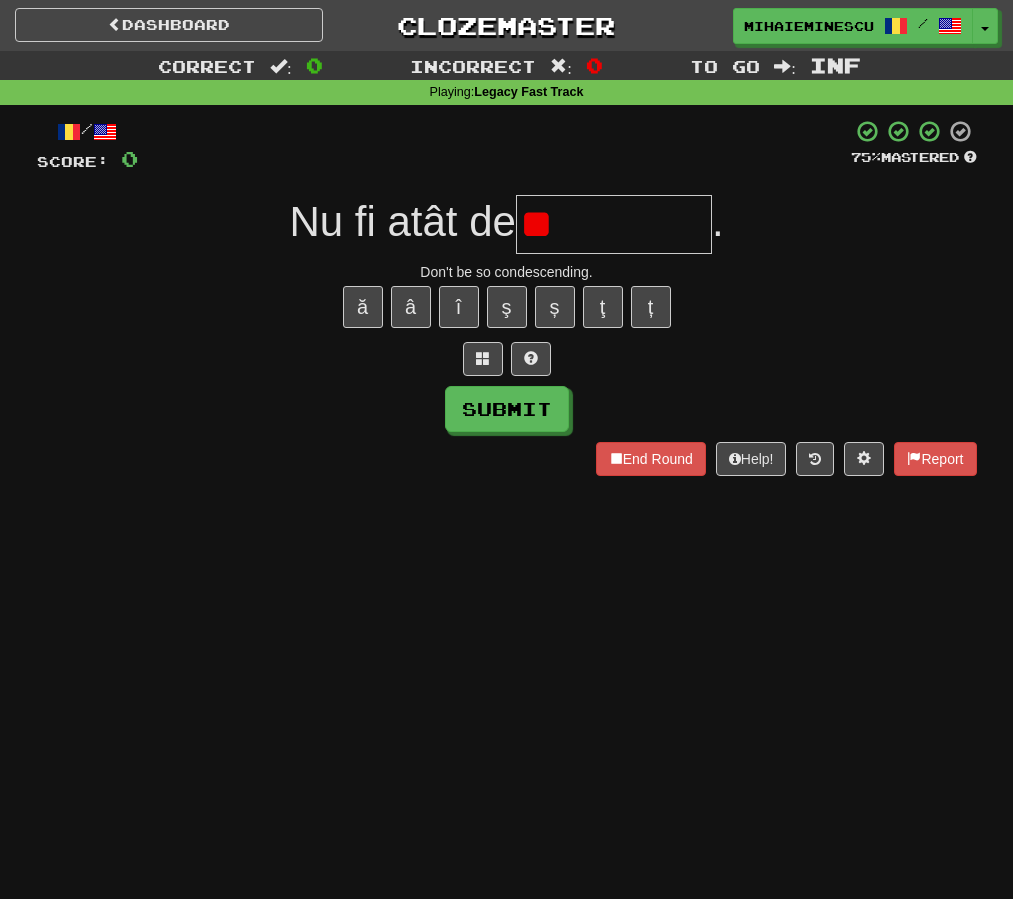 type on "*" 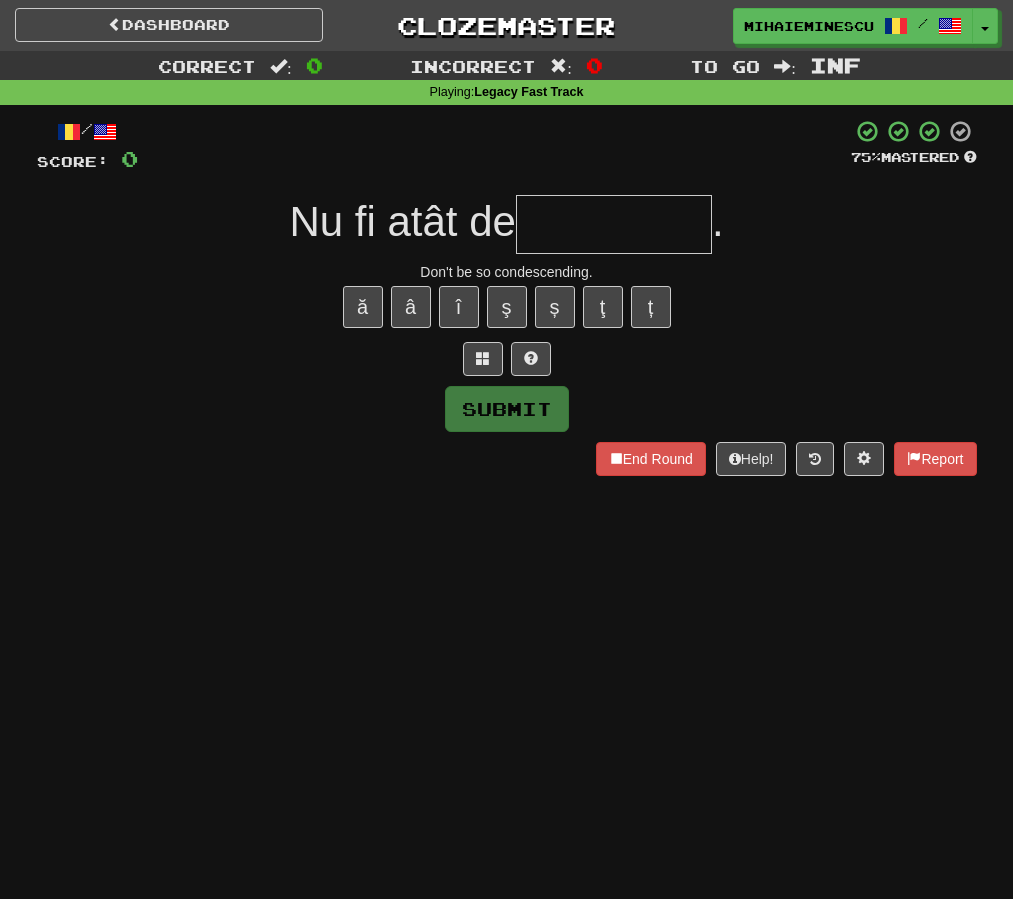 type on "*" 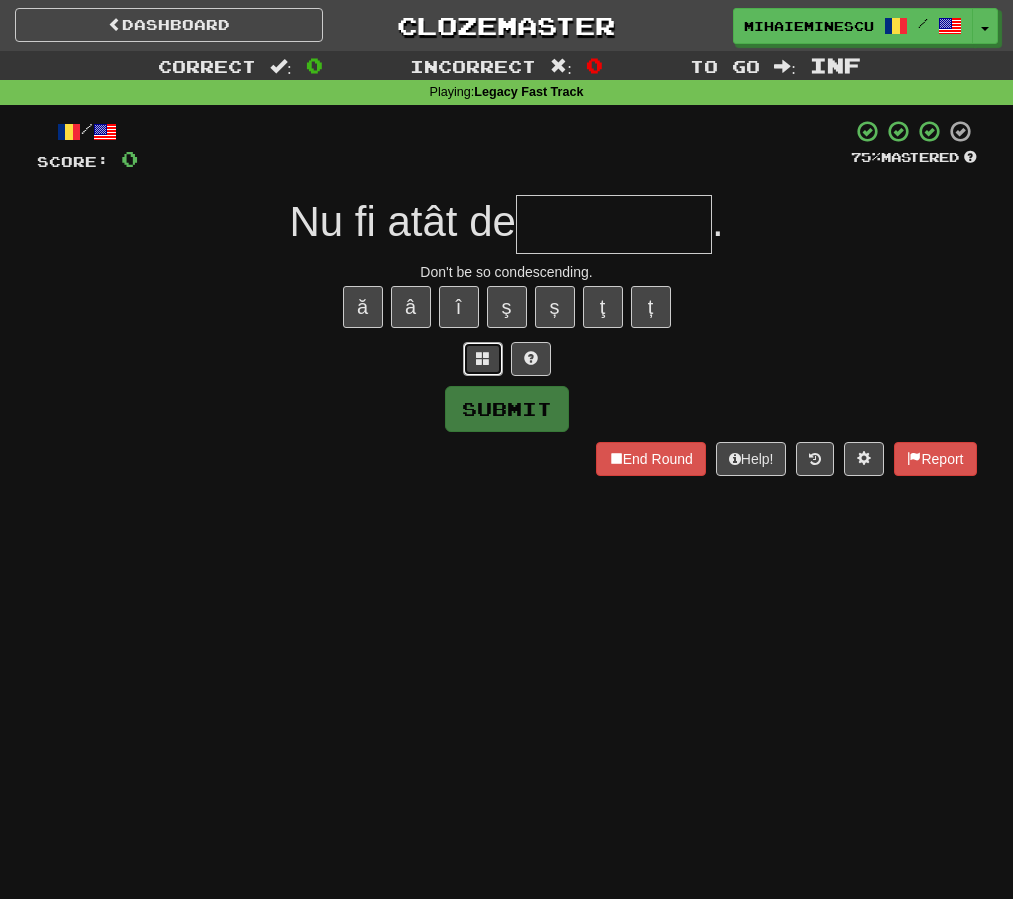 click at bounding box center (483, 359) 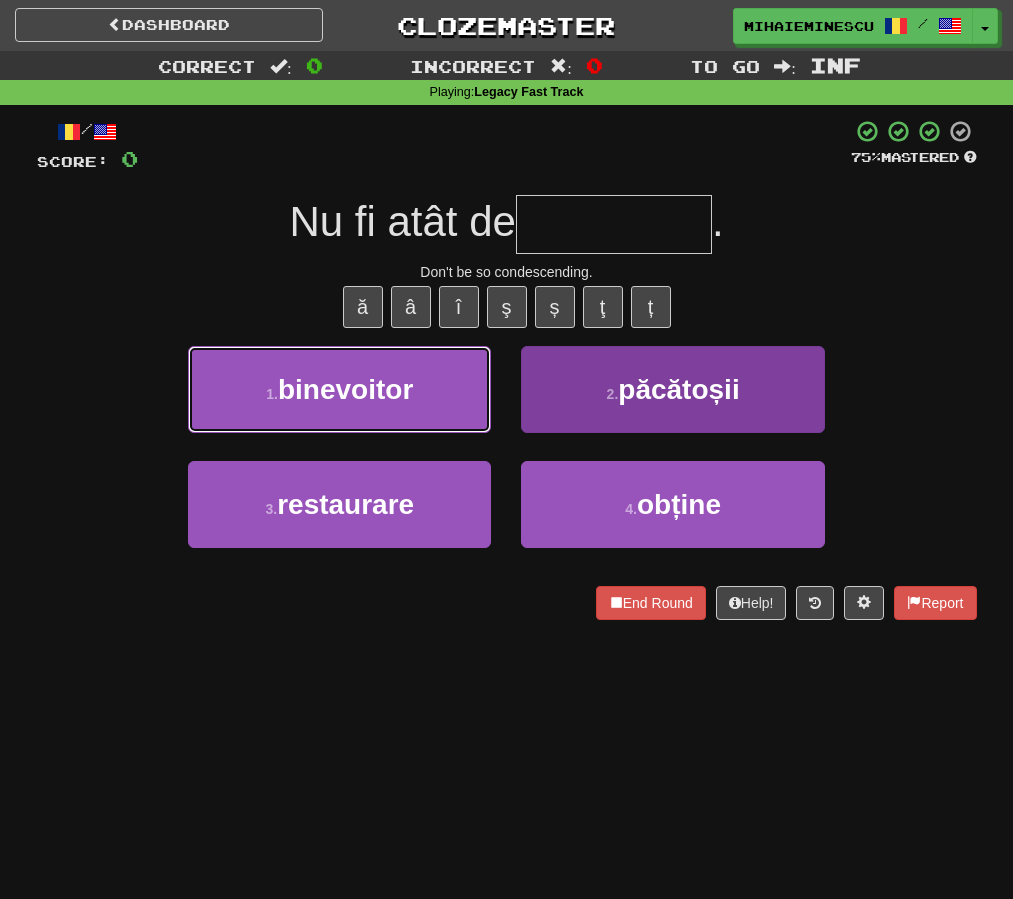 drag, startPoint x: 435, startPoint y: 390, endPoint x: 561, endPoint y: 407, distance: 127.141655 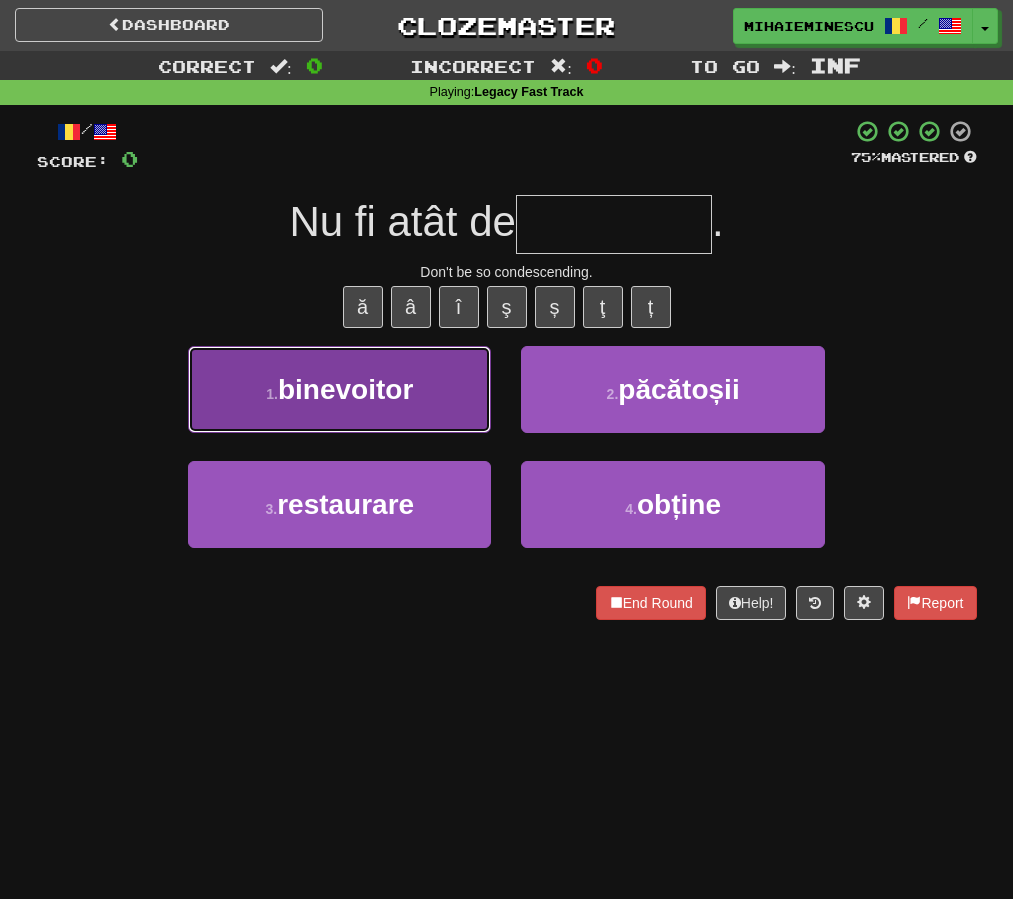 click on "binevoitor" at bounding box center [345, 389] 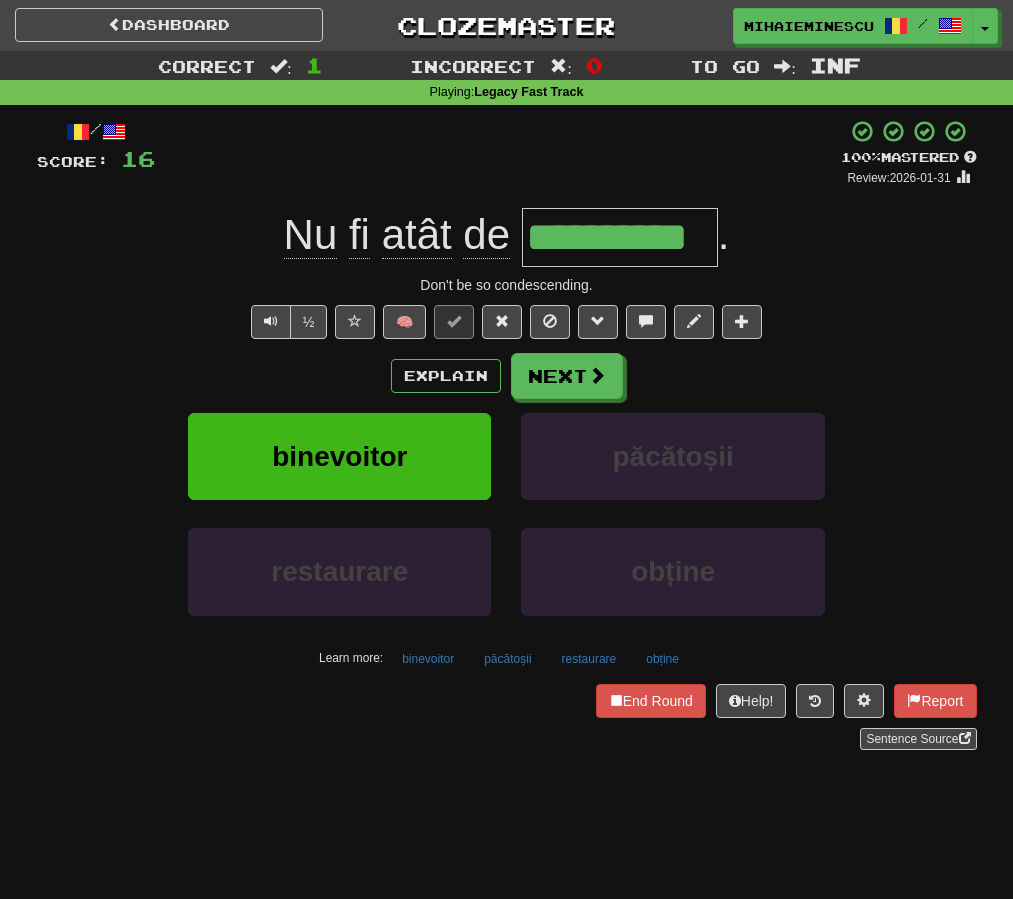 click on "atât" 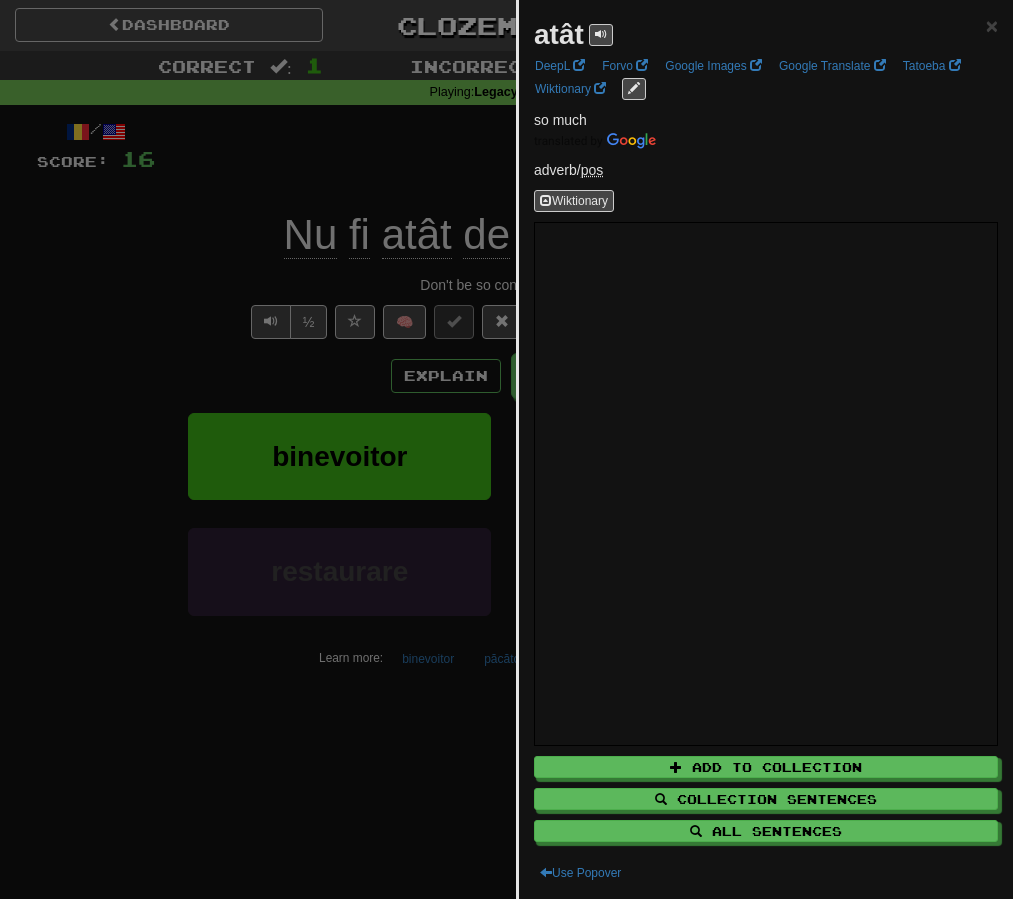 click at bounding box center [506, 449] 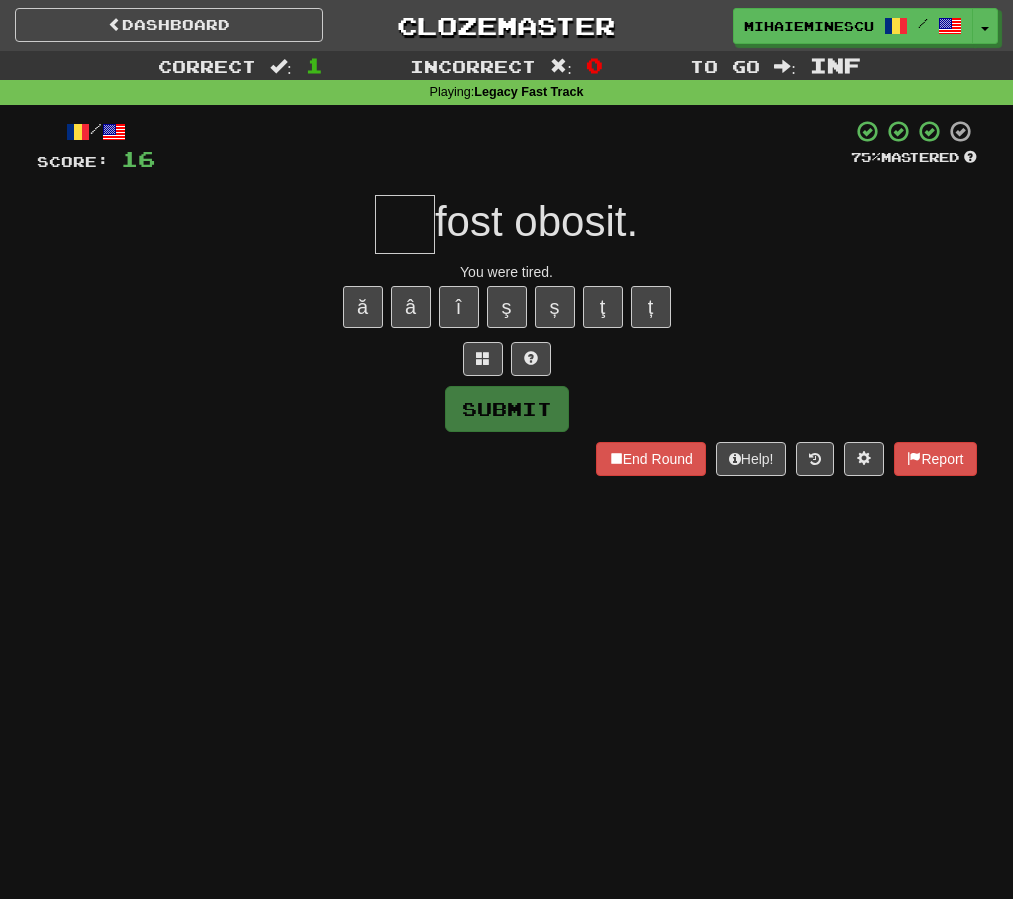 type on "*" 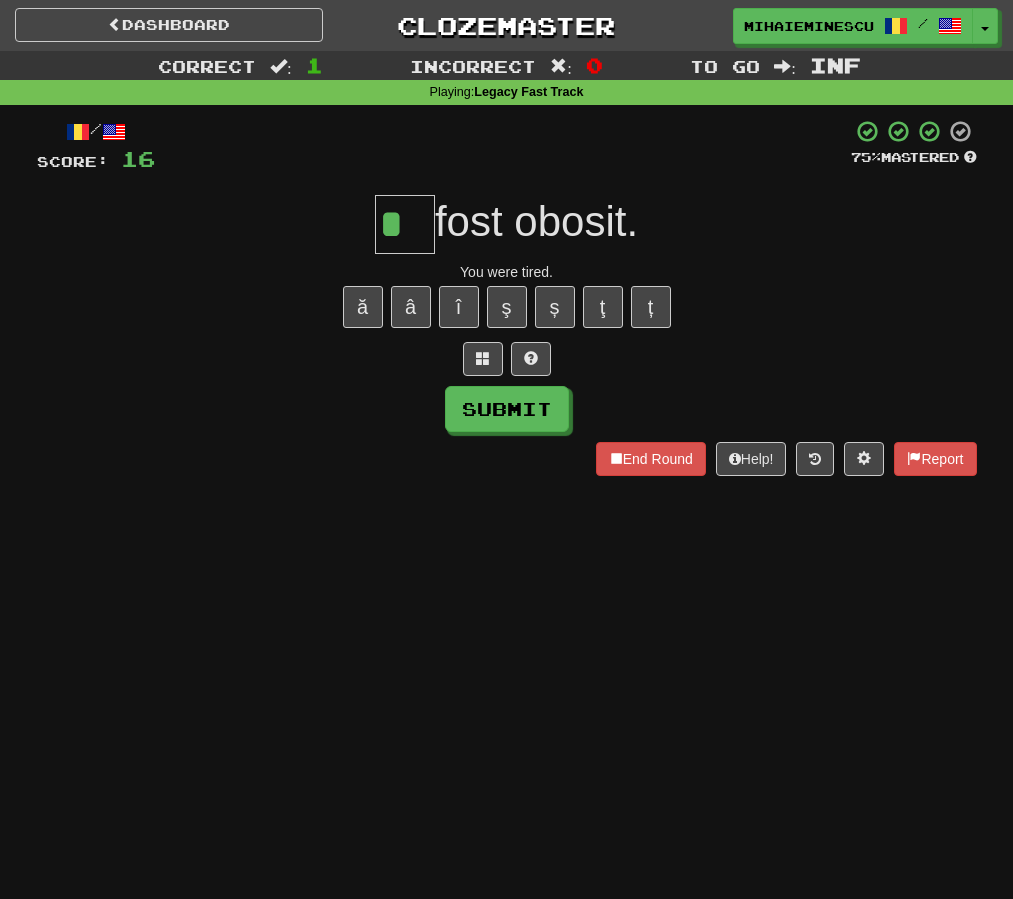 scroll, scrollTop: 0, scrollLeft: 0, axis: both 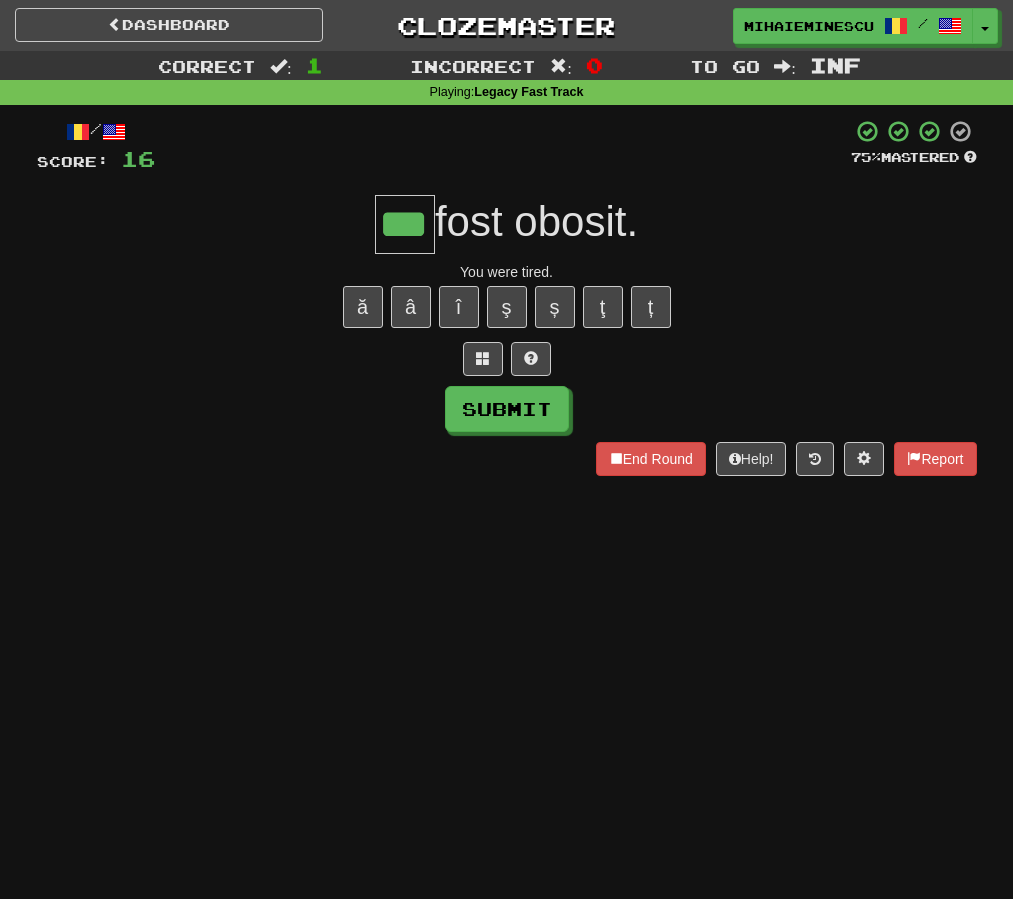 type on "***" 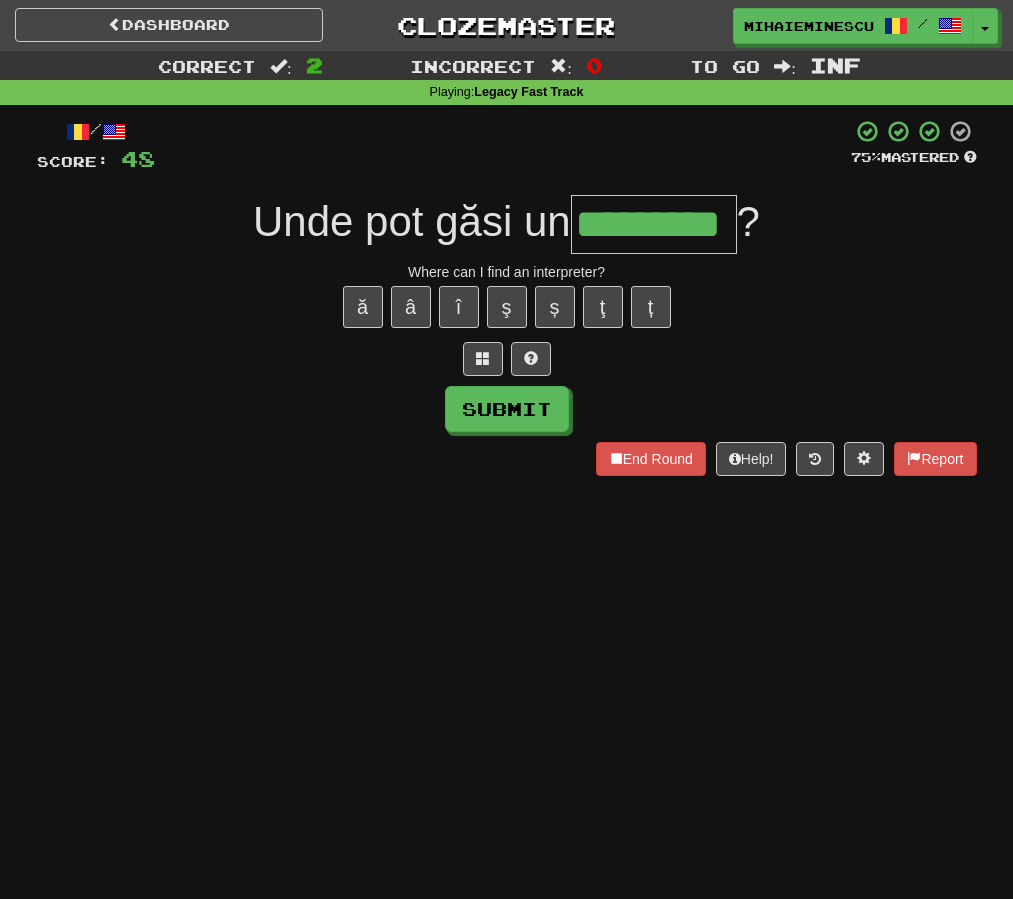type on "*********" 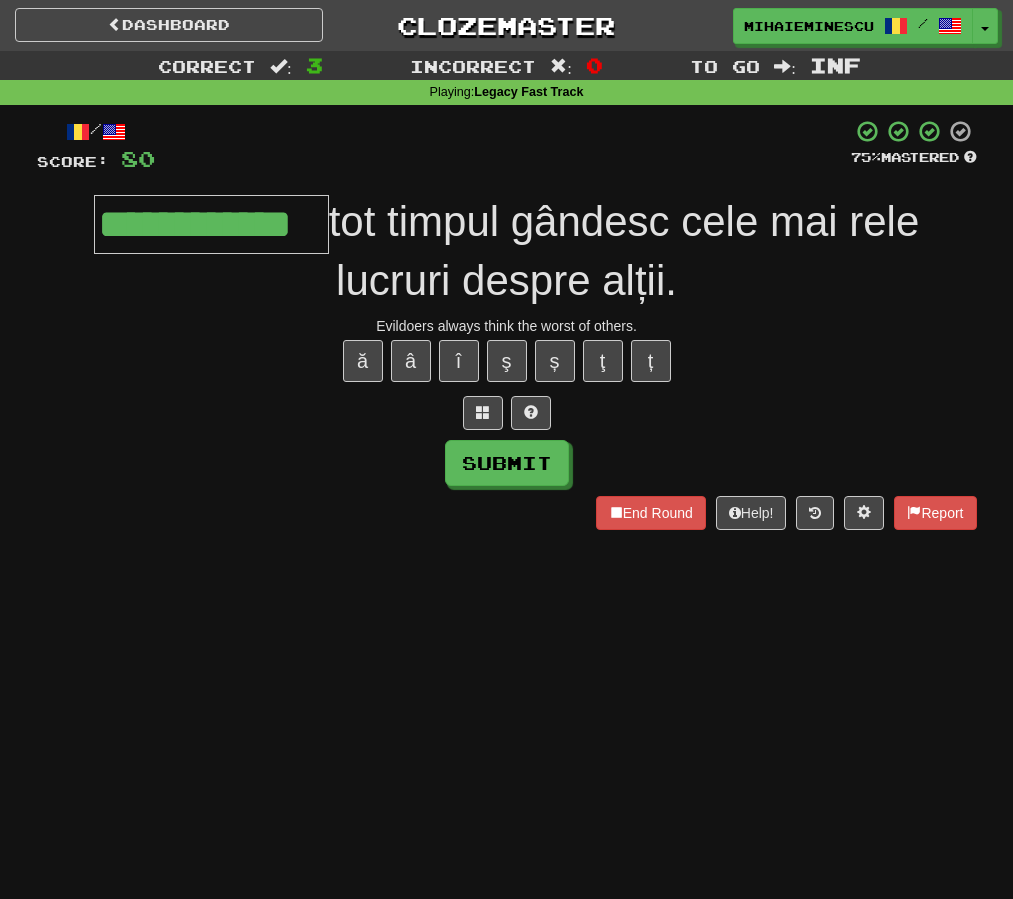 type on "**********" 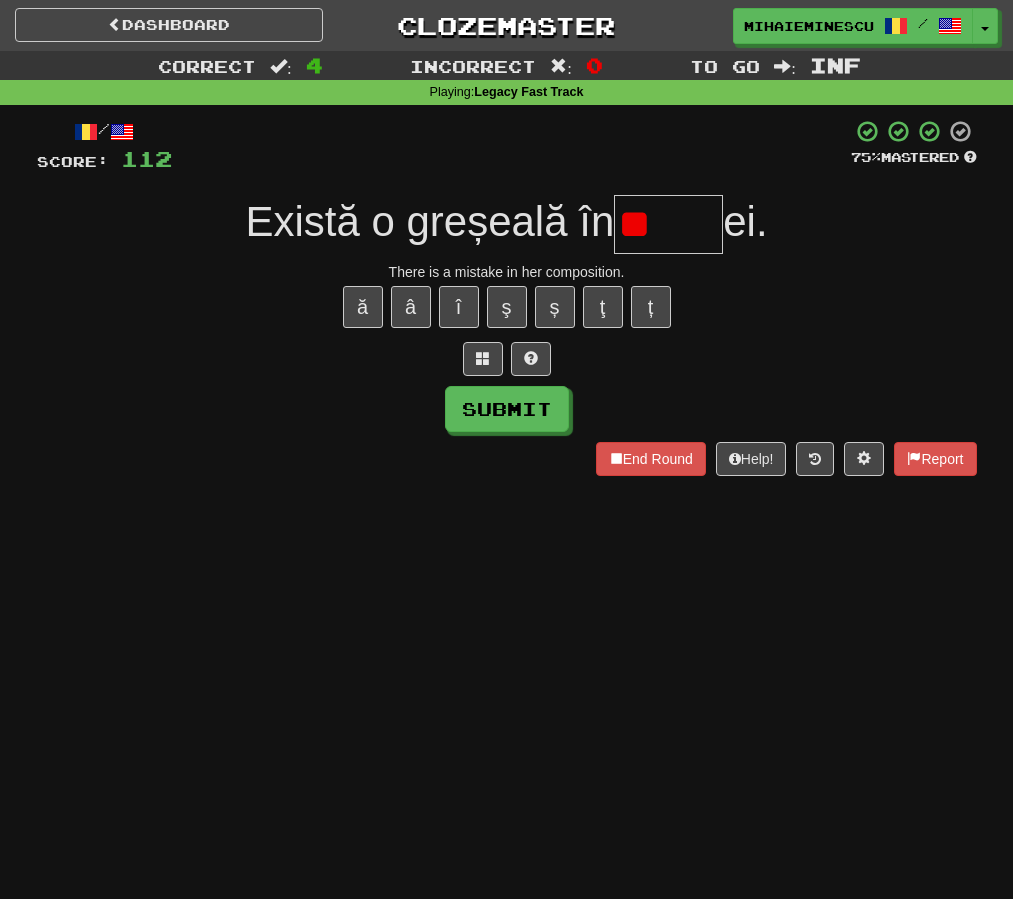 type on "*" 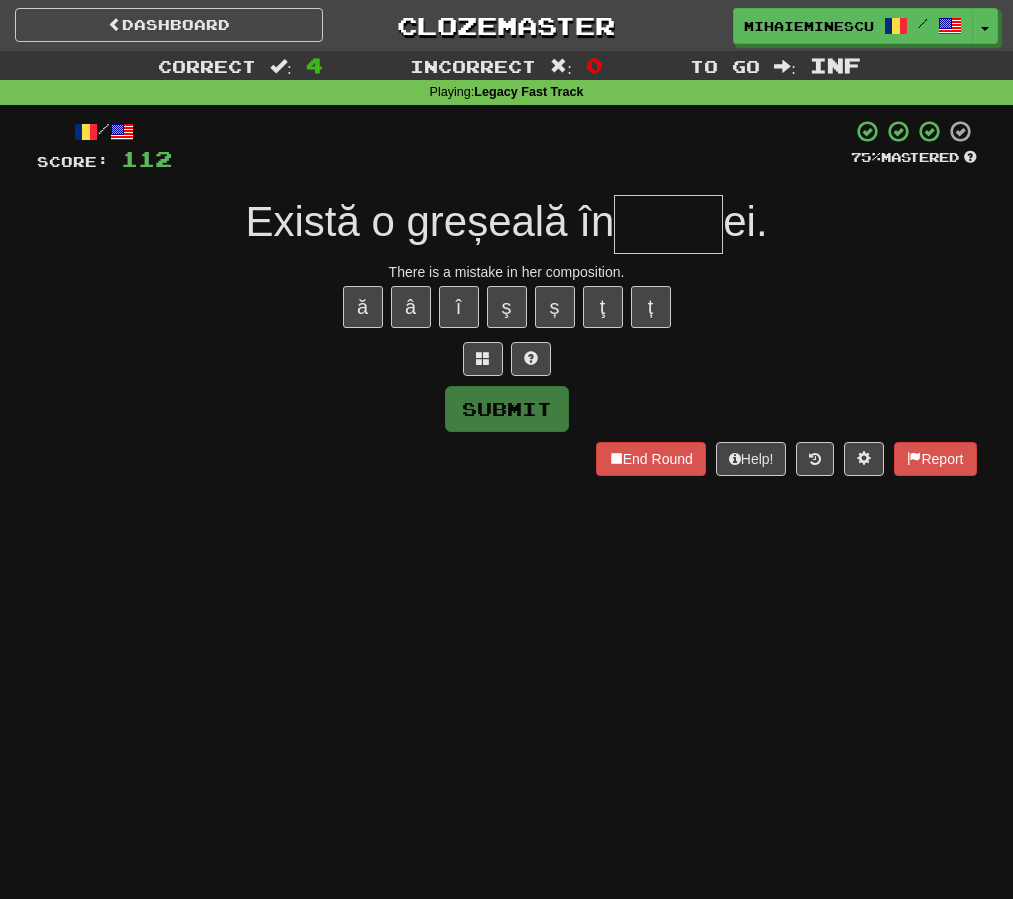type on "*" 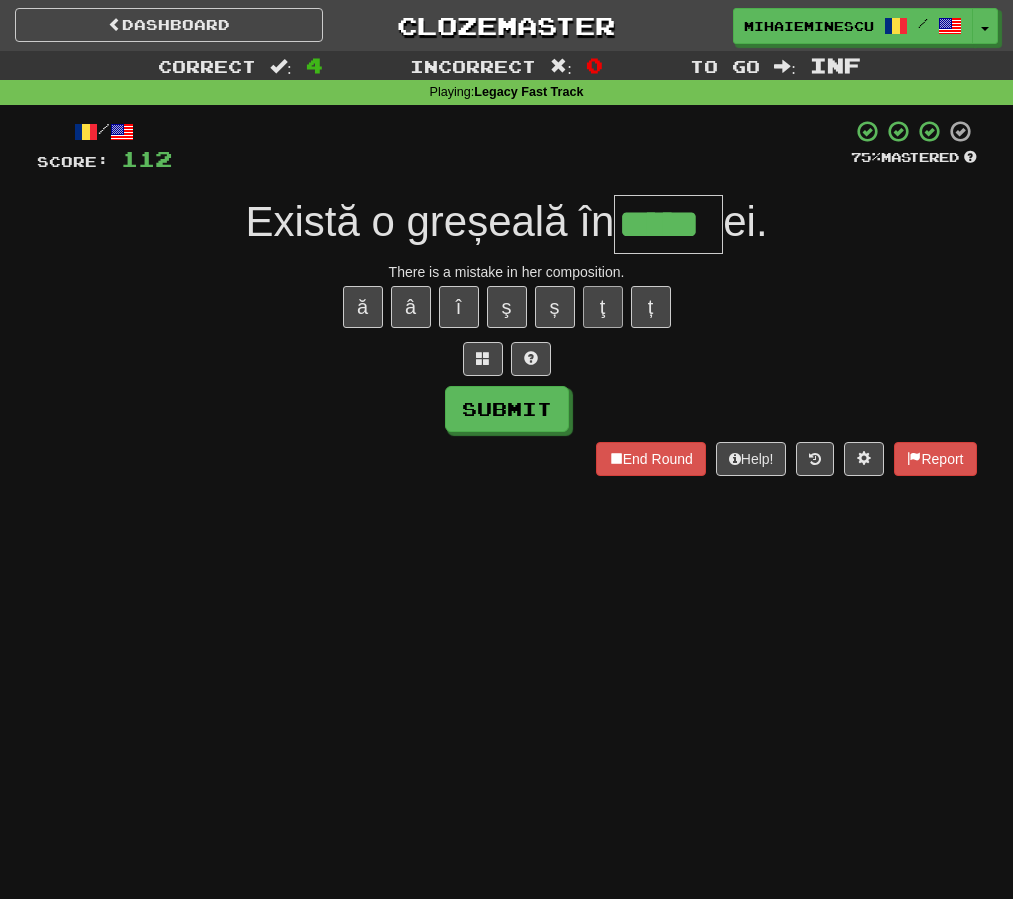 type on "*****" 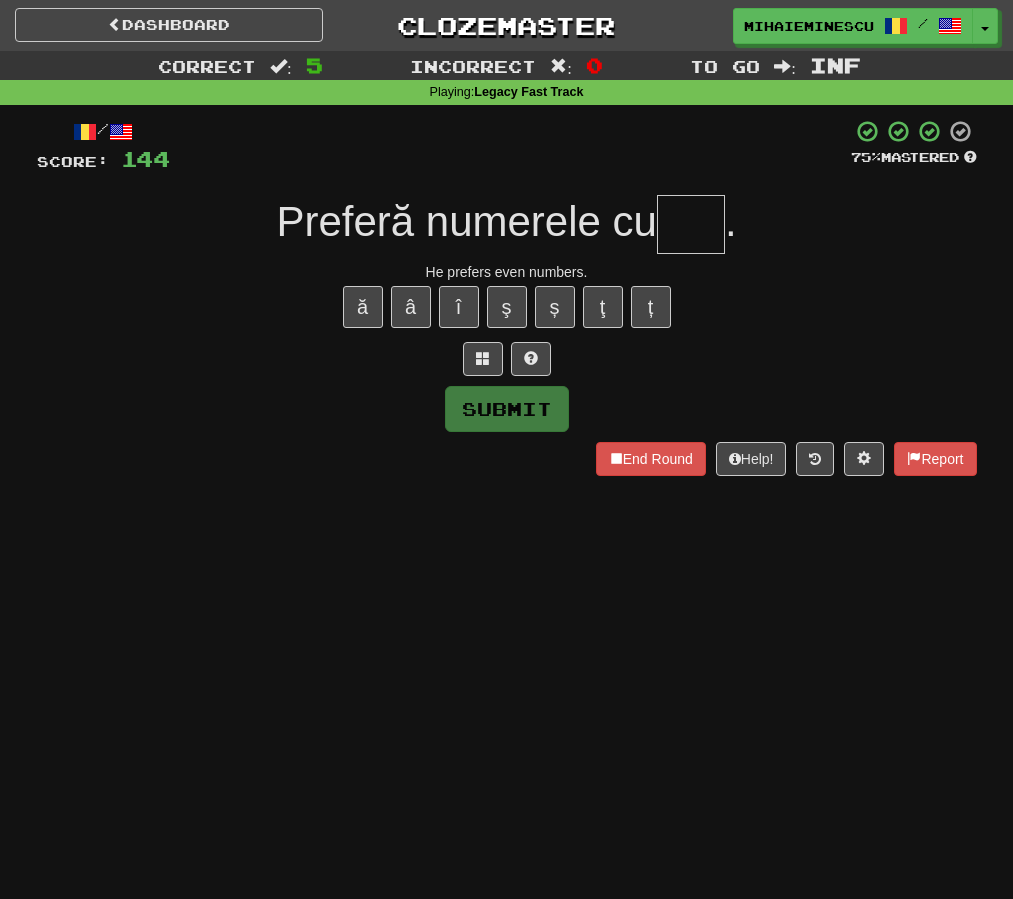type on "*" 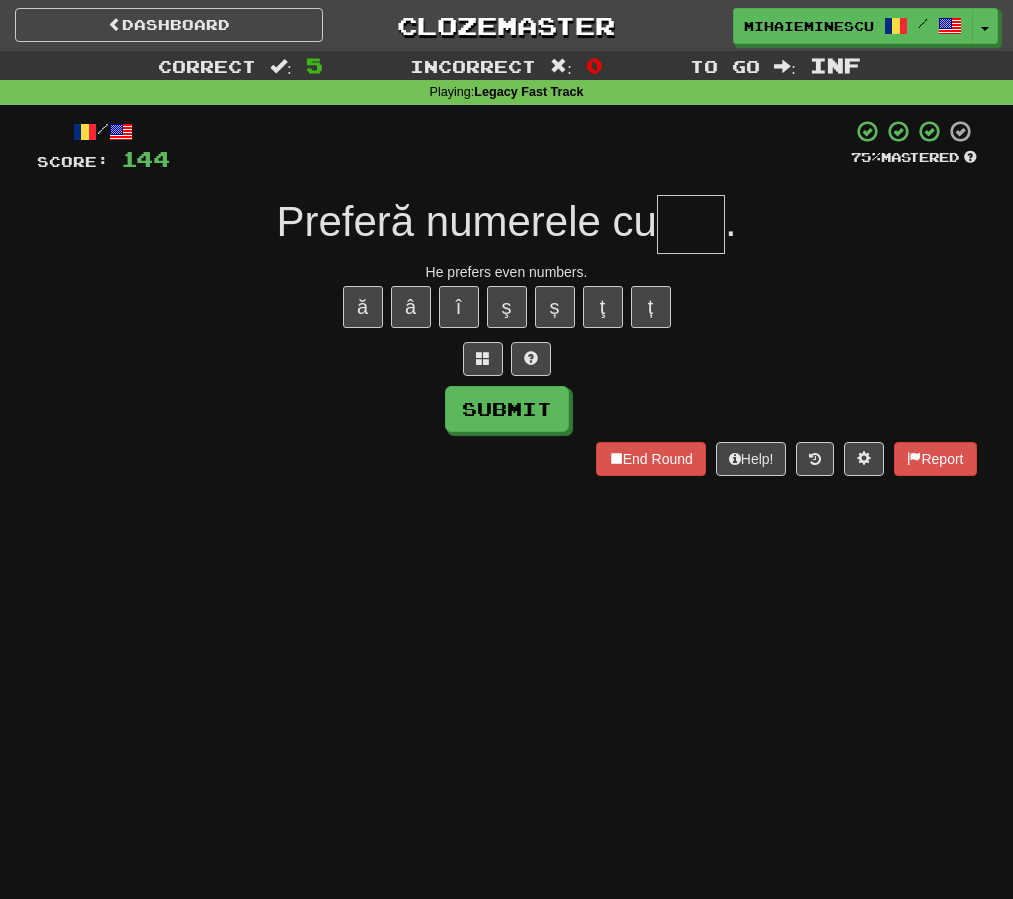 type on "*" 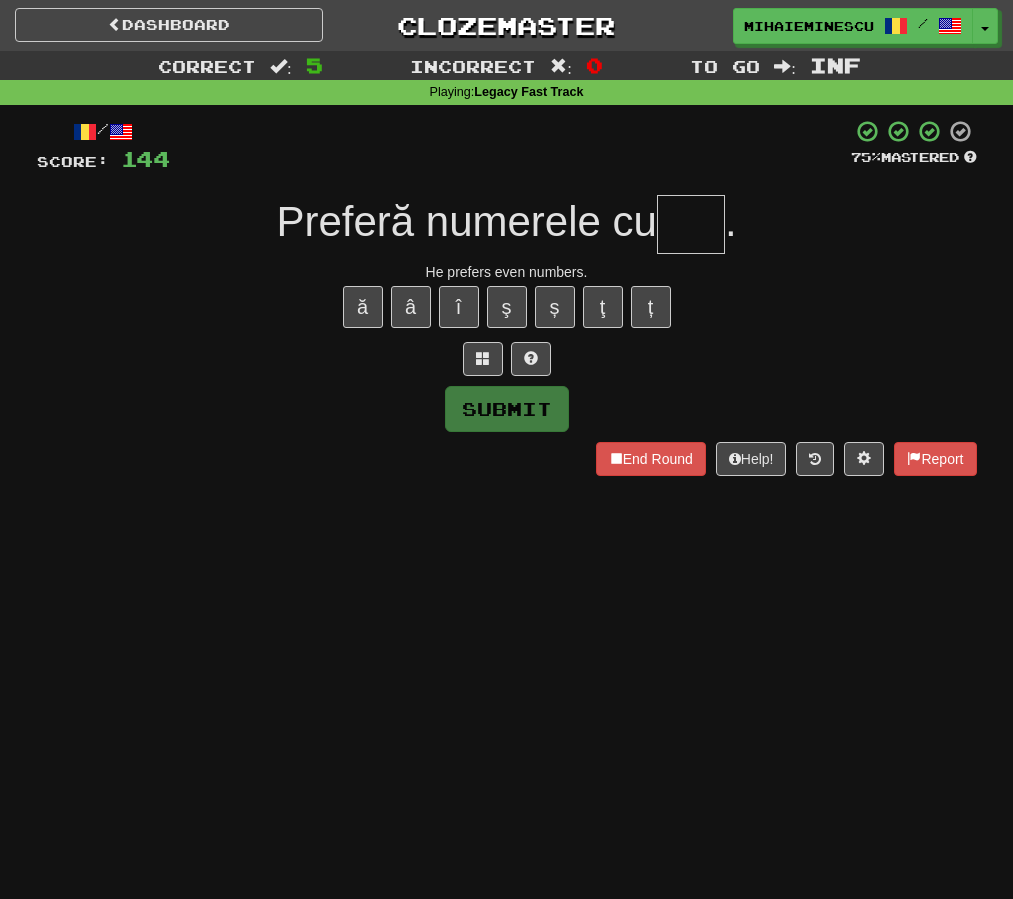 type on "*" 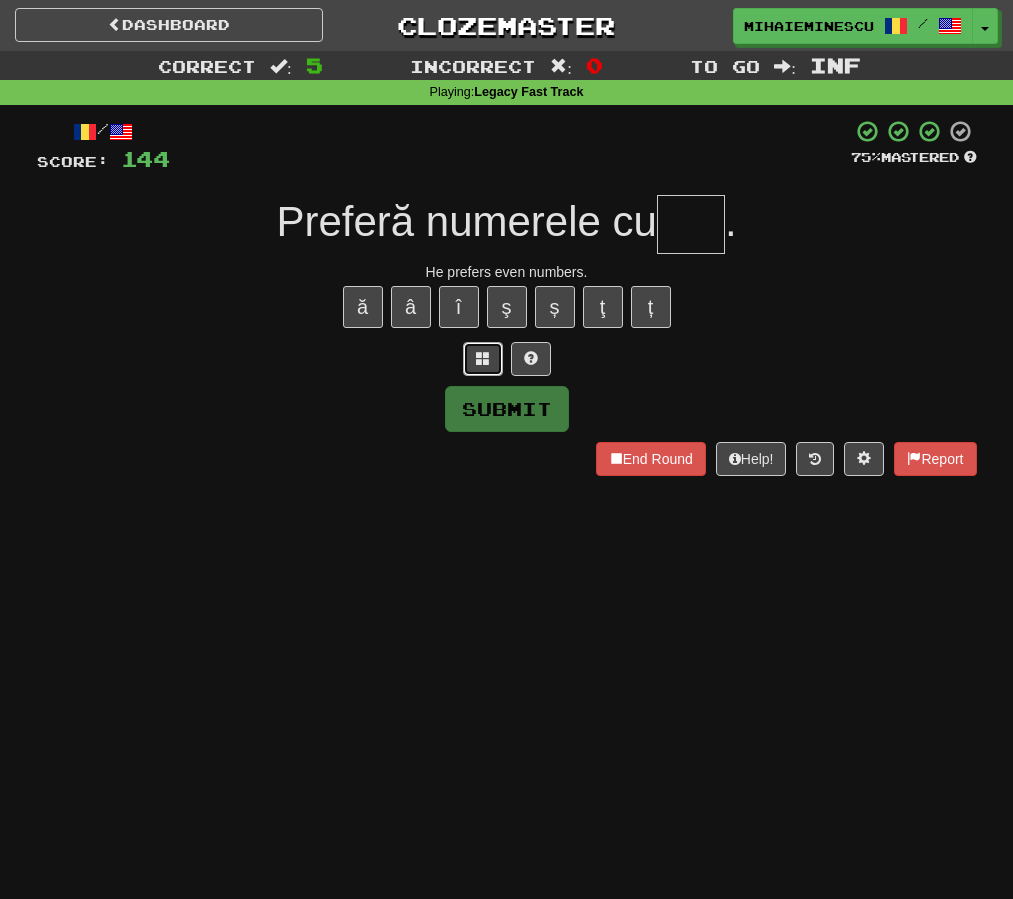 click at bounding box center (483, 359) 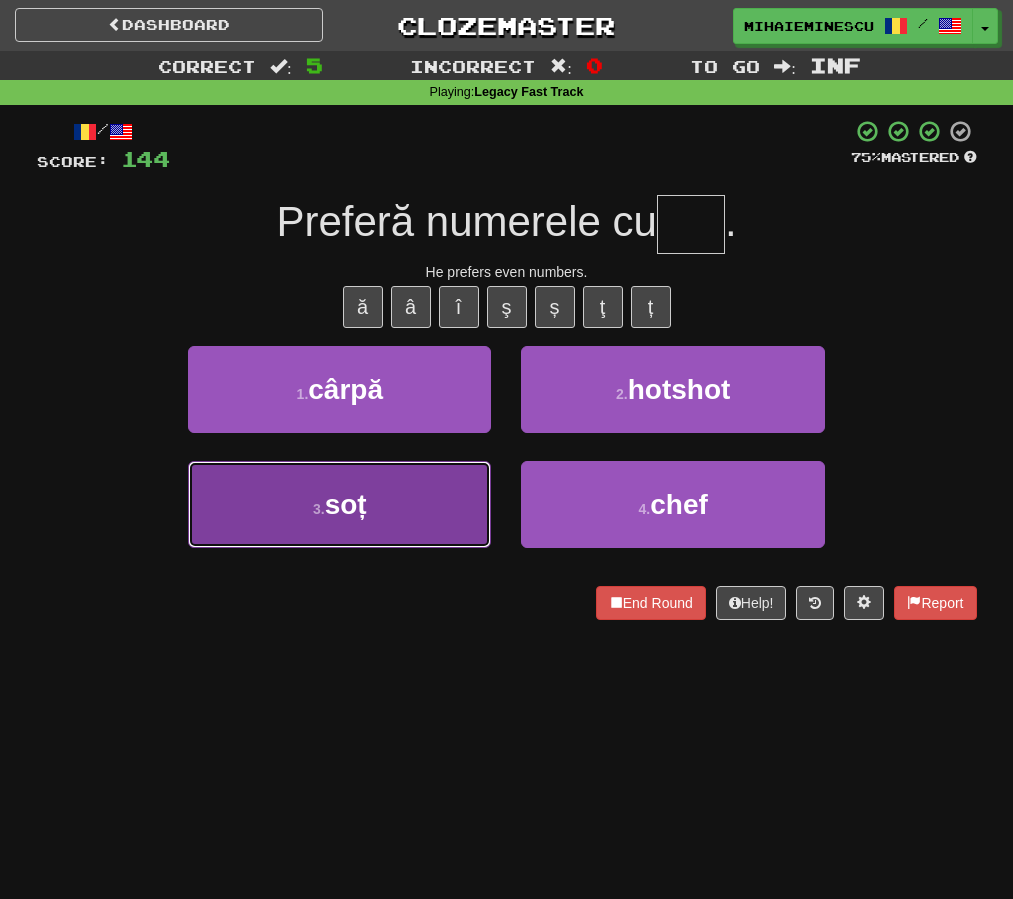 click on "3 .  soț" at bounding box center [339, 504] 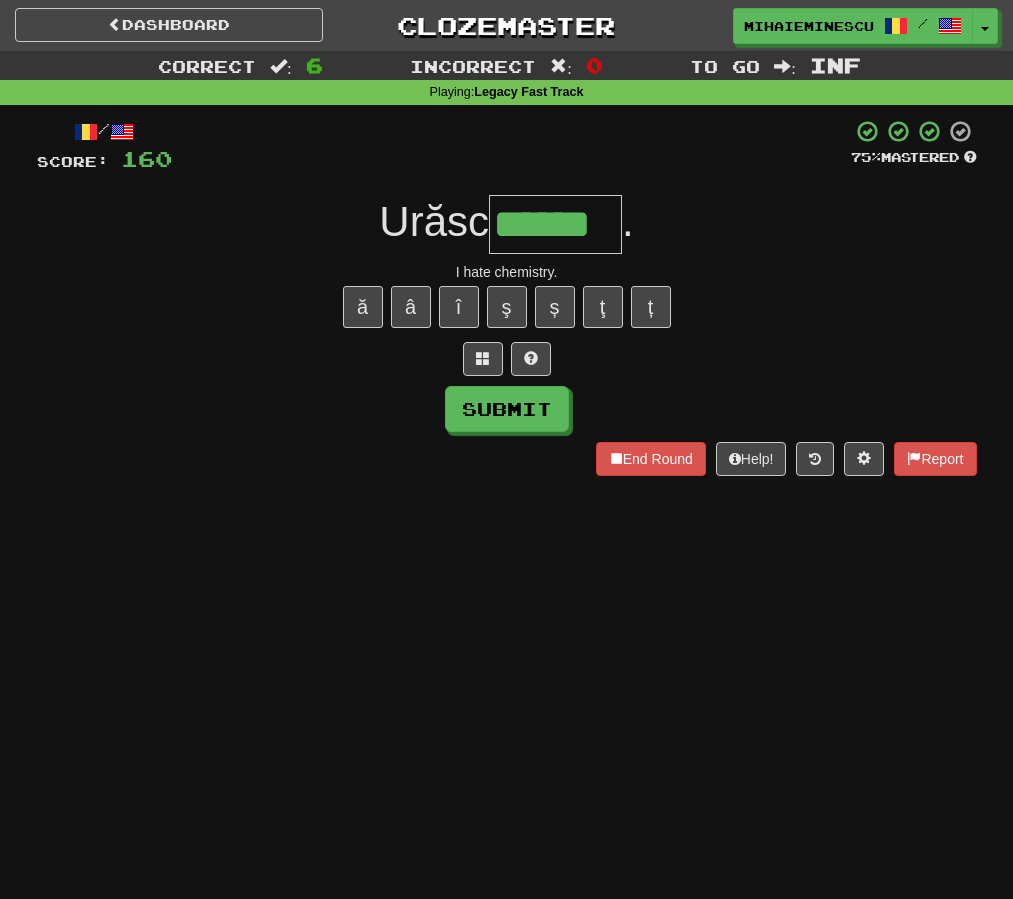 type on "******" 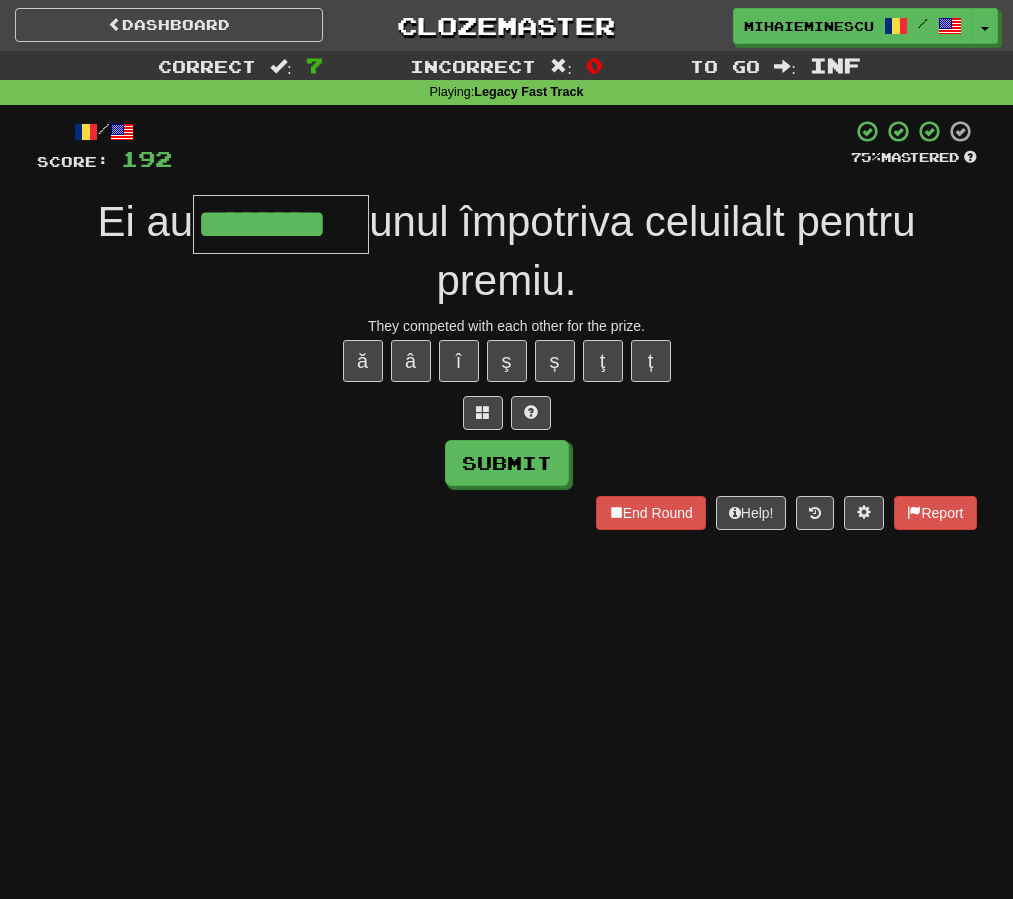 type on "********" 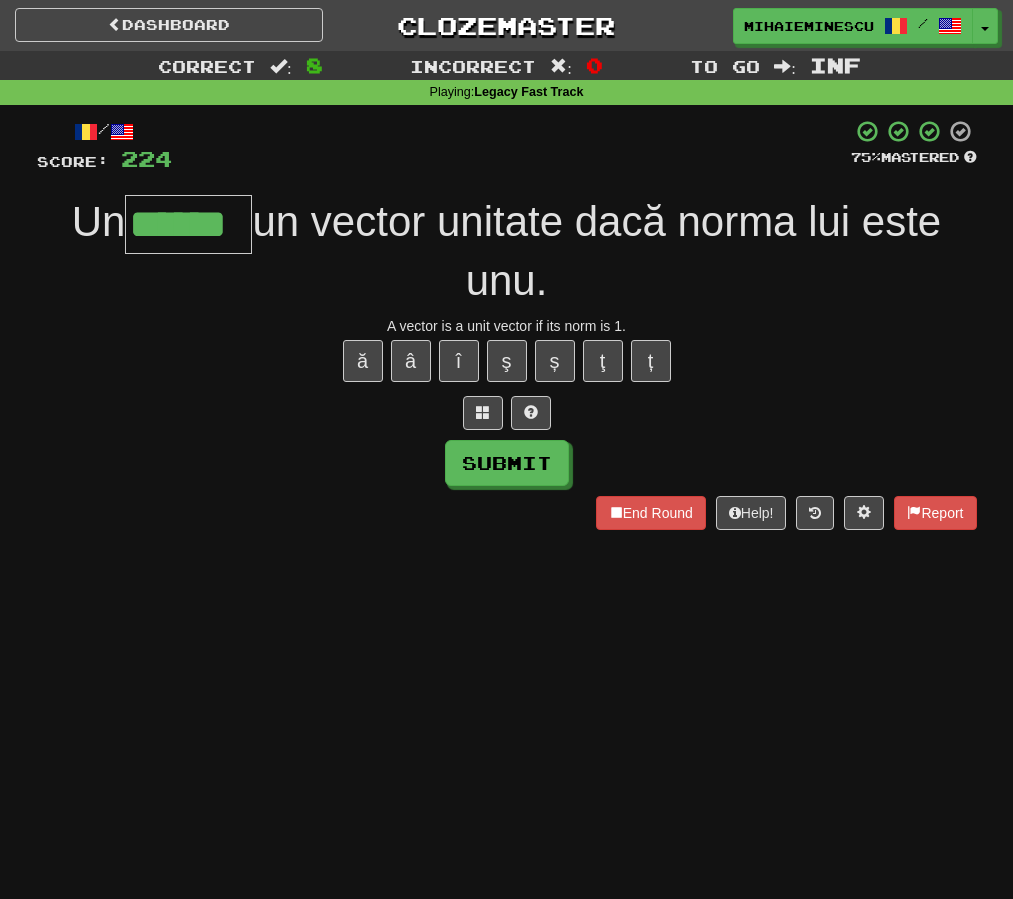 type on "******" 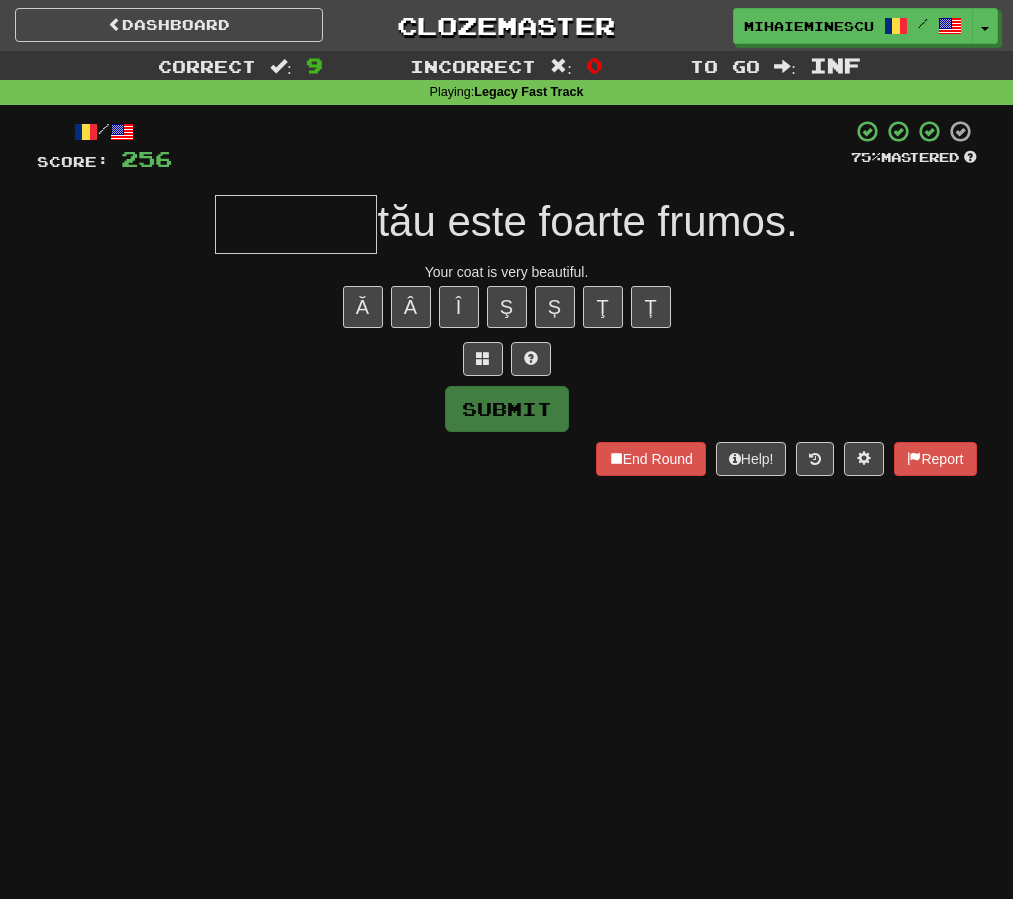 type on "*" 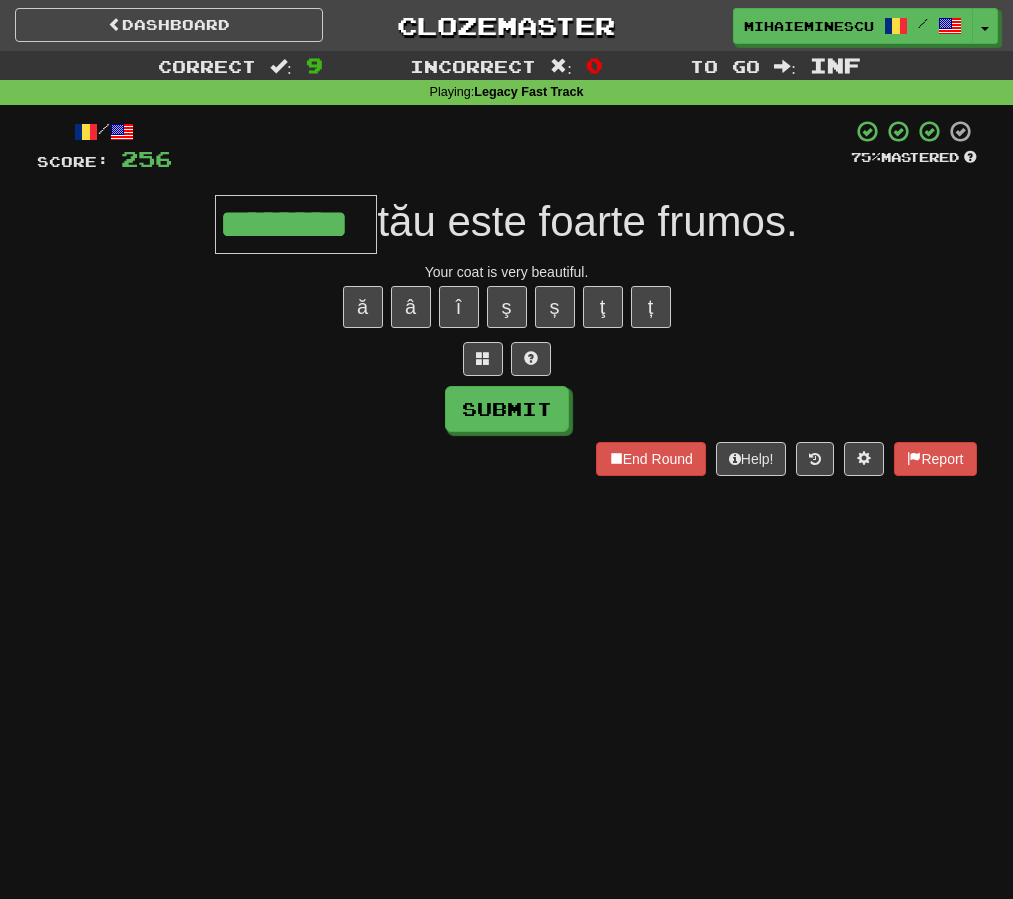 type on "********" 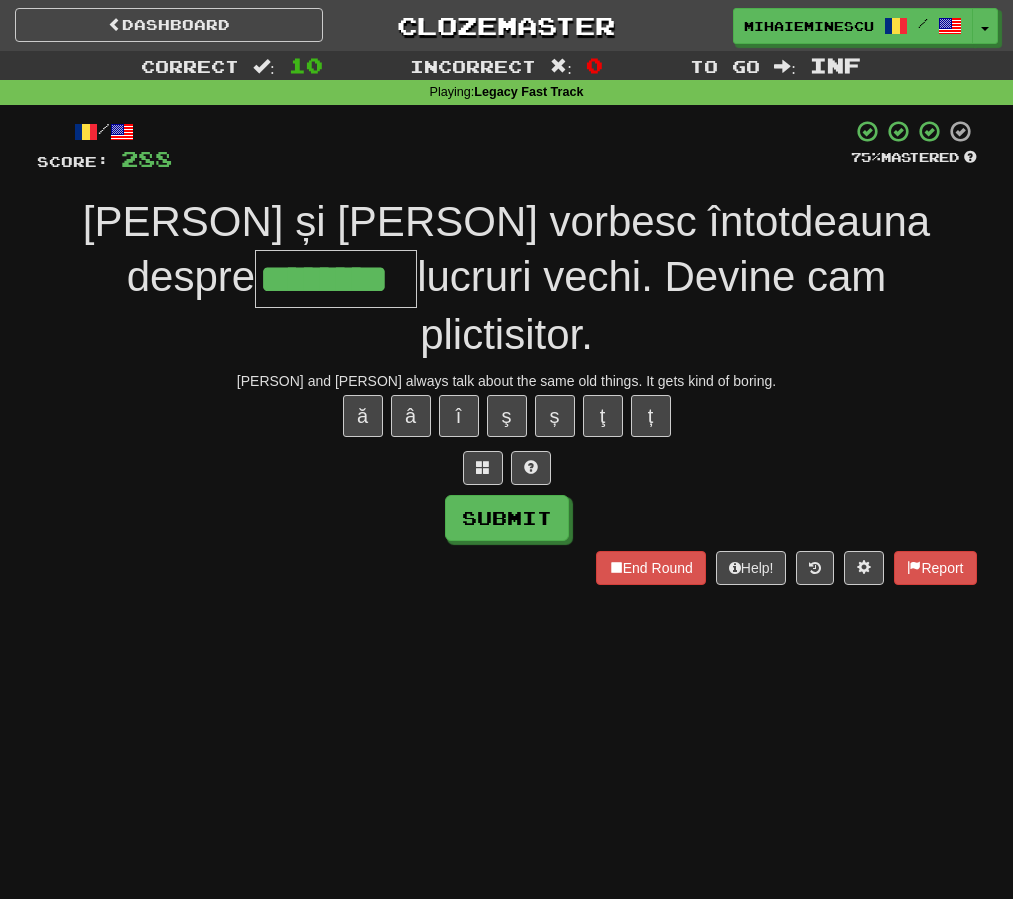 type on "********" 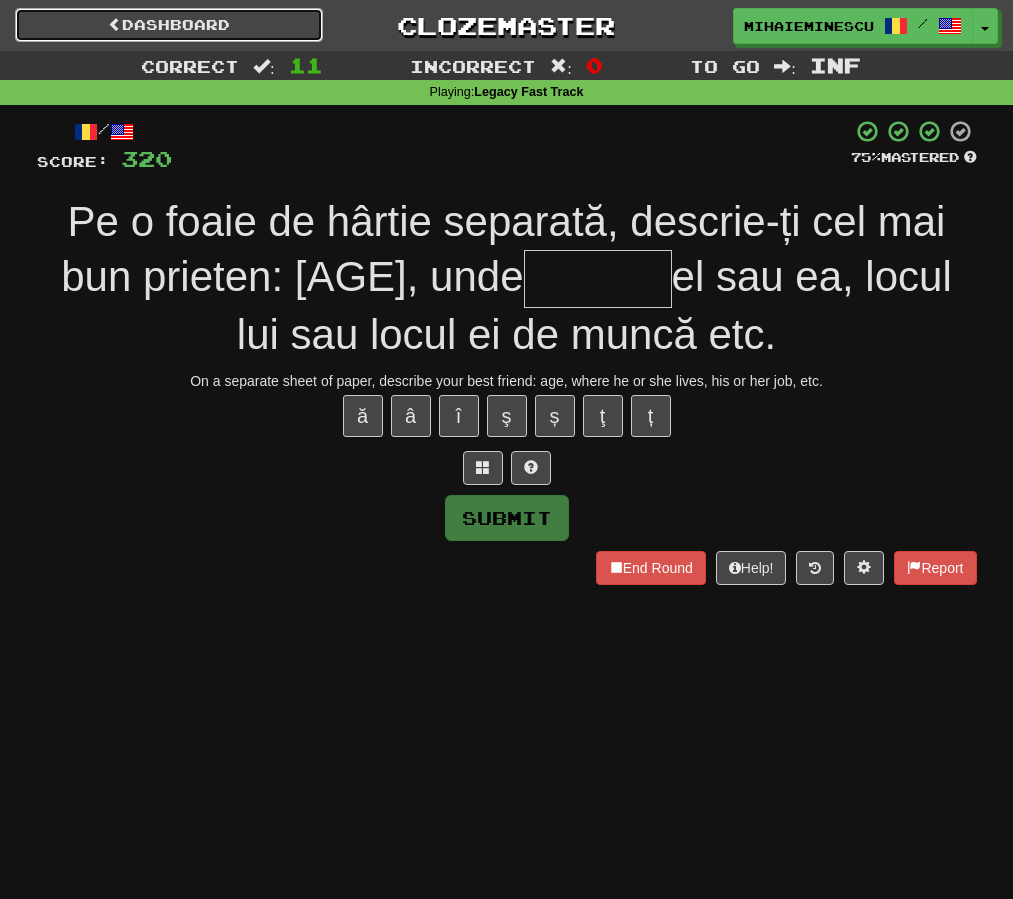 click on "Dashboard" at bounding box center (169, 25) 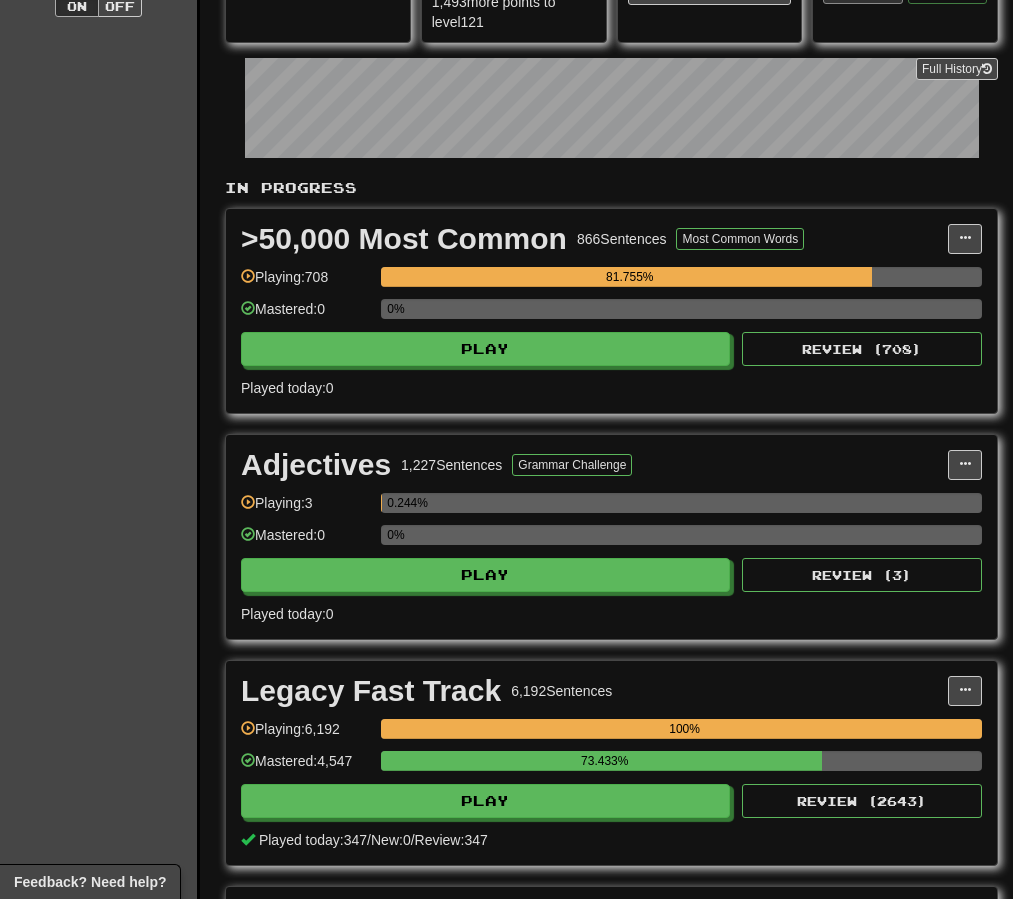 scroll, scrollTop: 549, scrollLeft: 0, axis: vertical 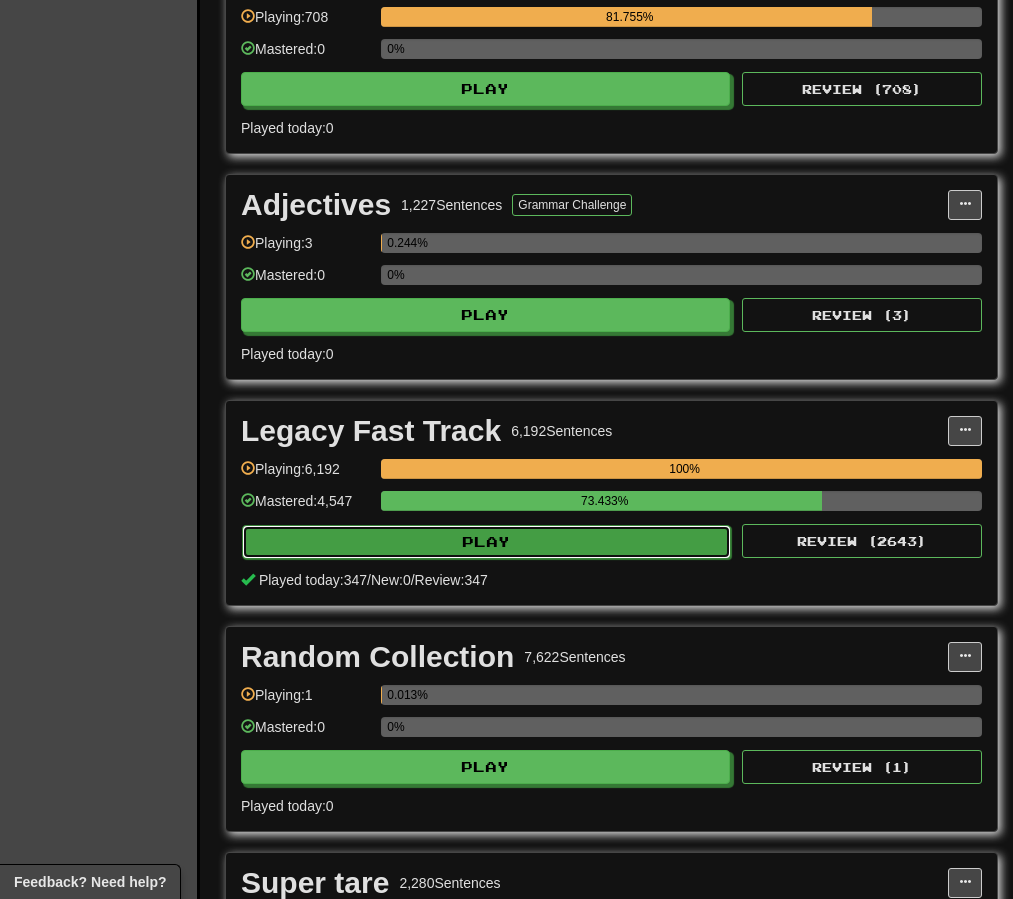 click on "Play" at bounding box center [486, 542] 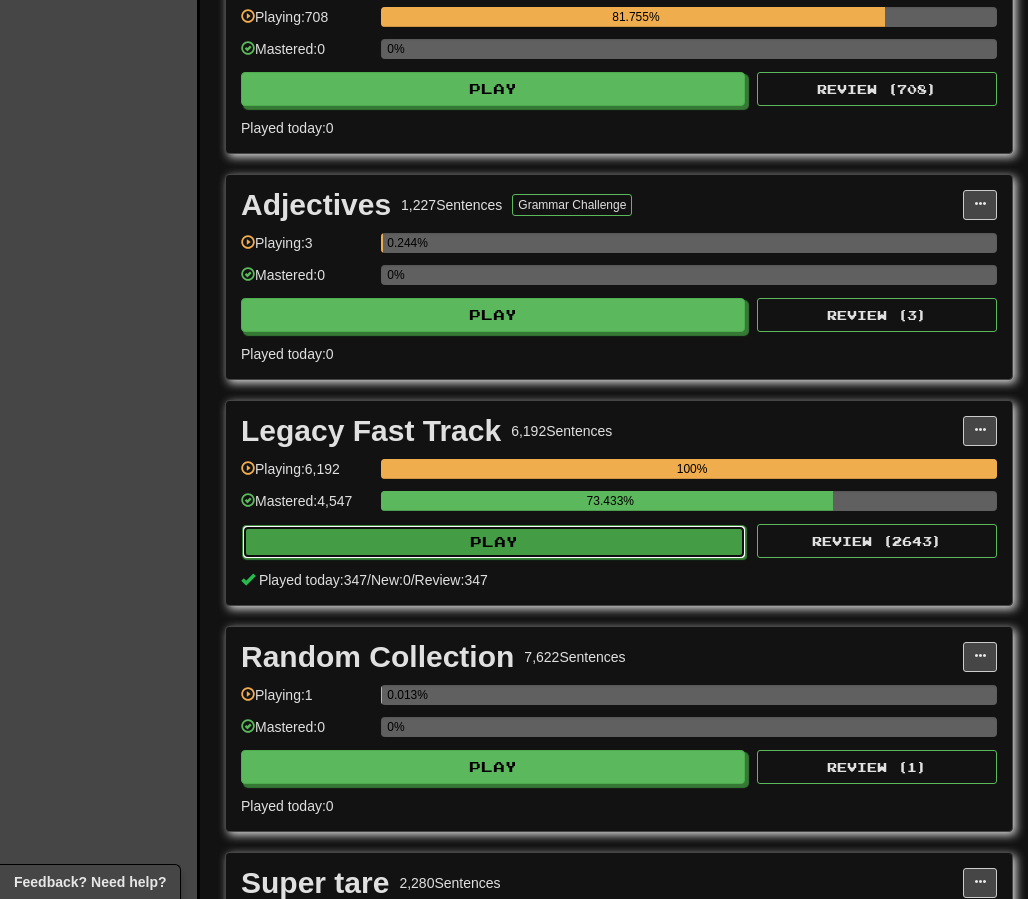 select on "********" 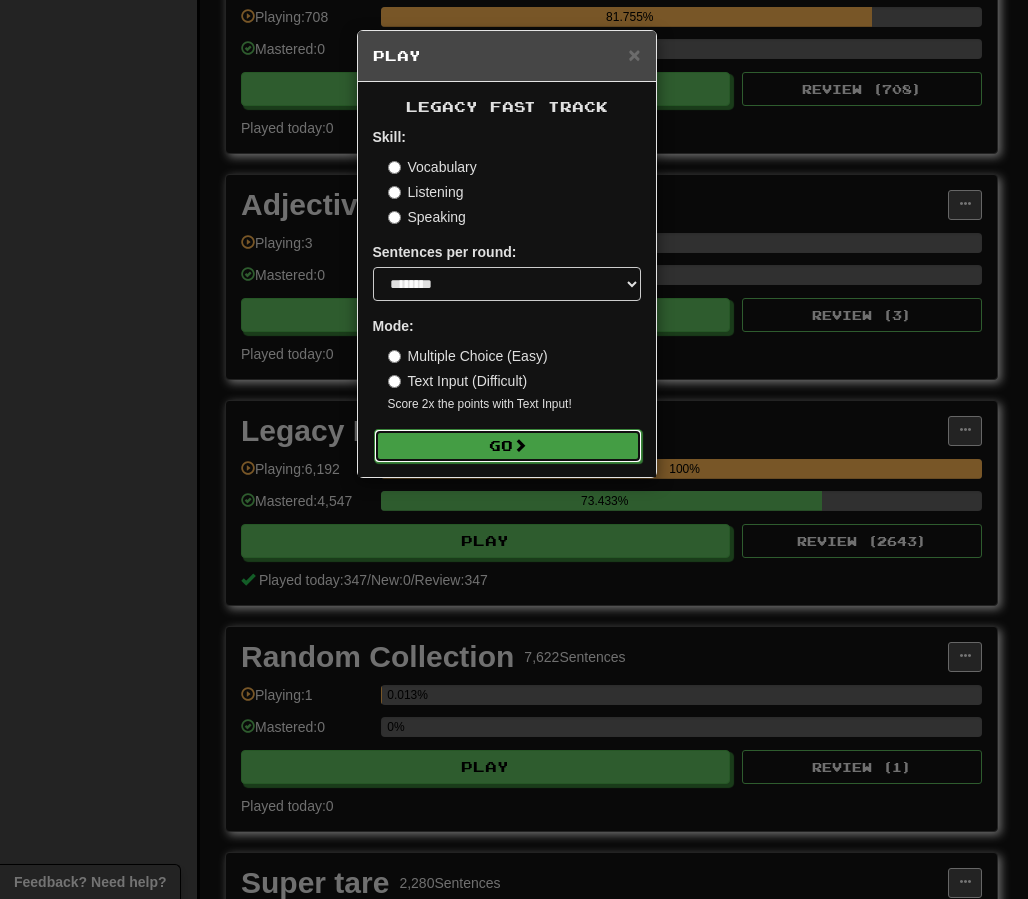 click on "Go" at bounding box center (508, 446) 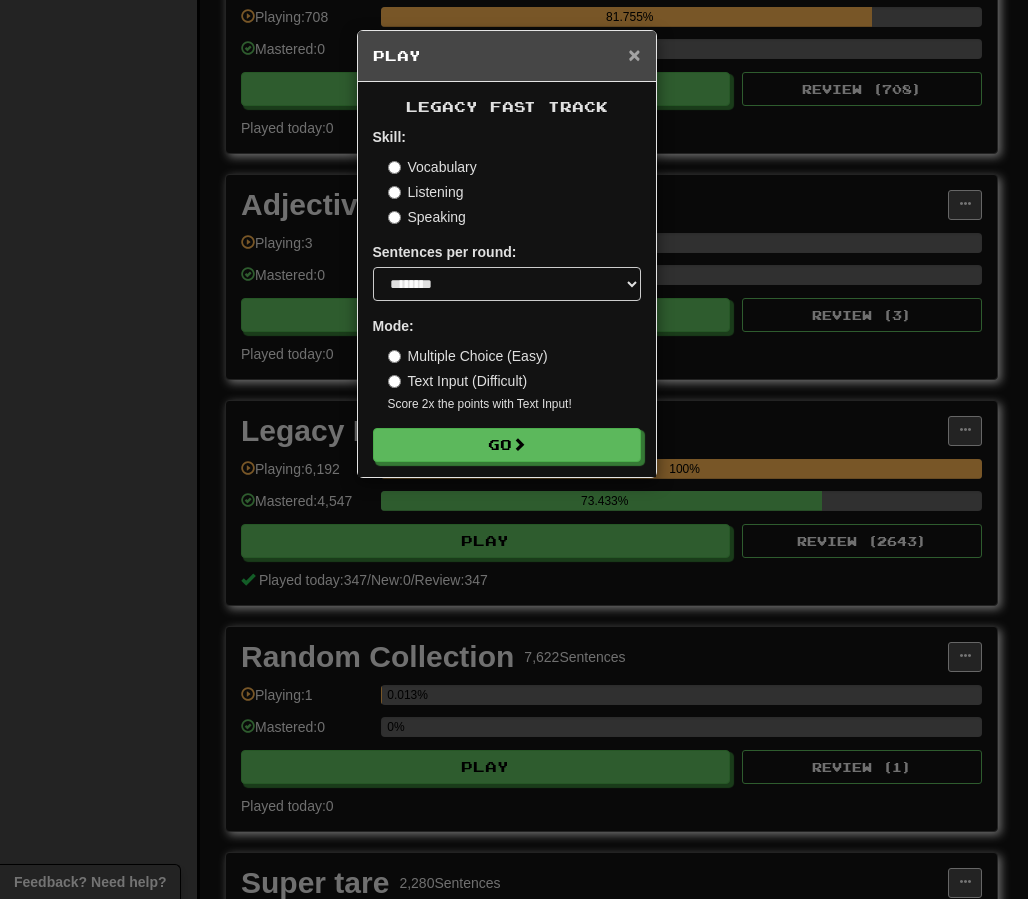click on "×" at bounding box center [634, 54] 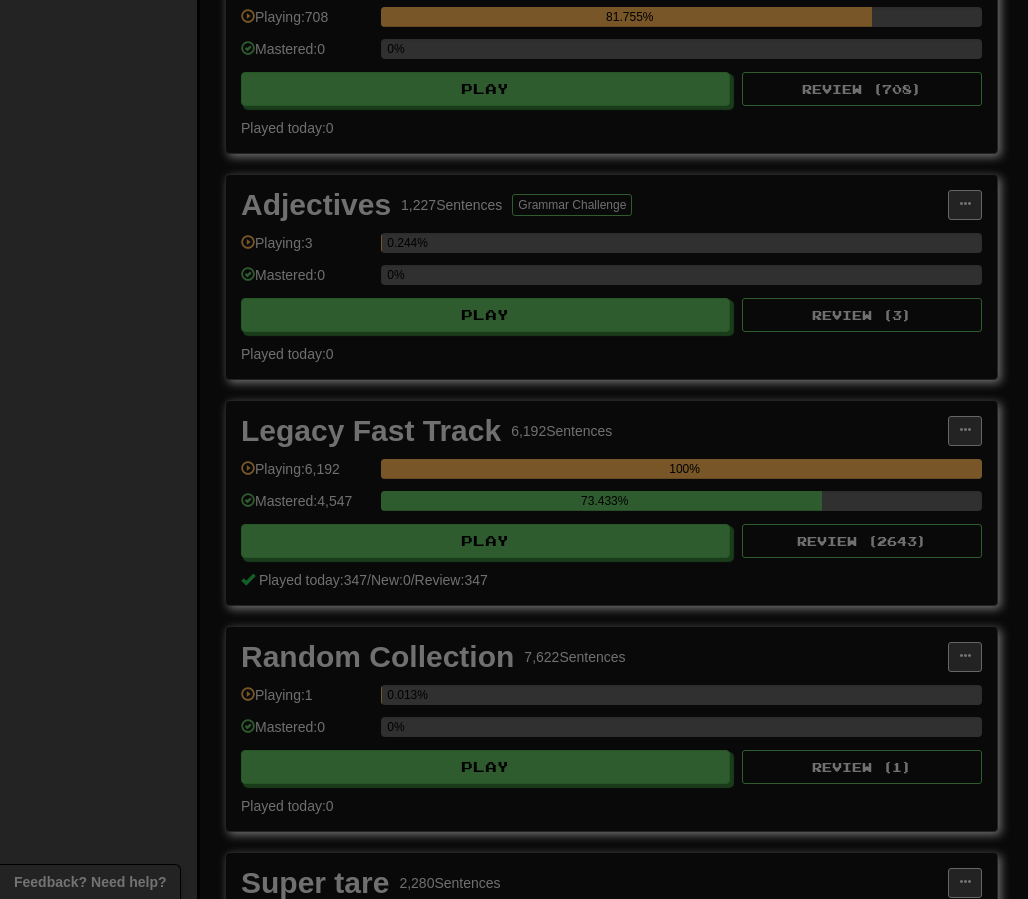 click at bounding box center [514, 449] 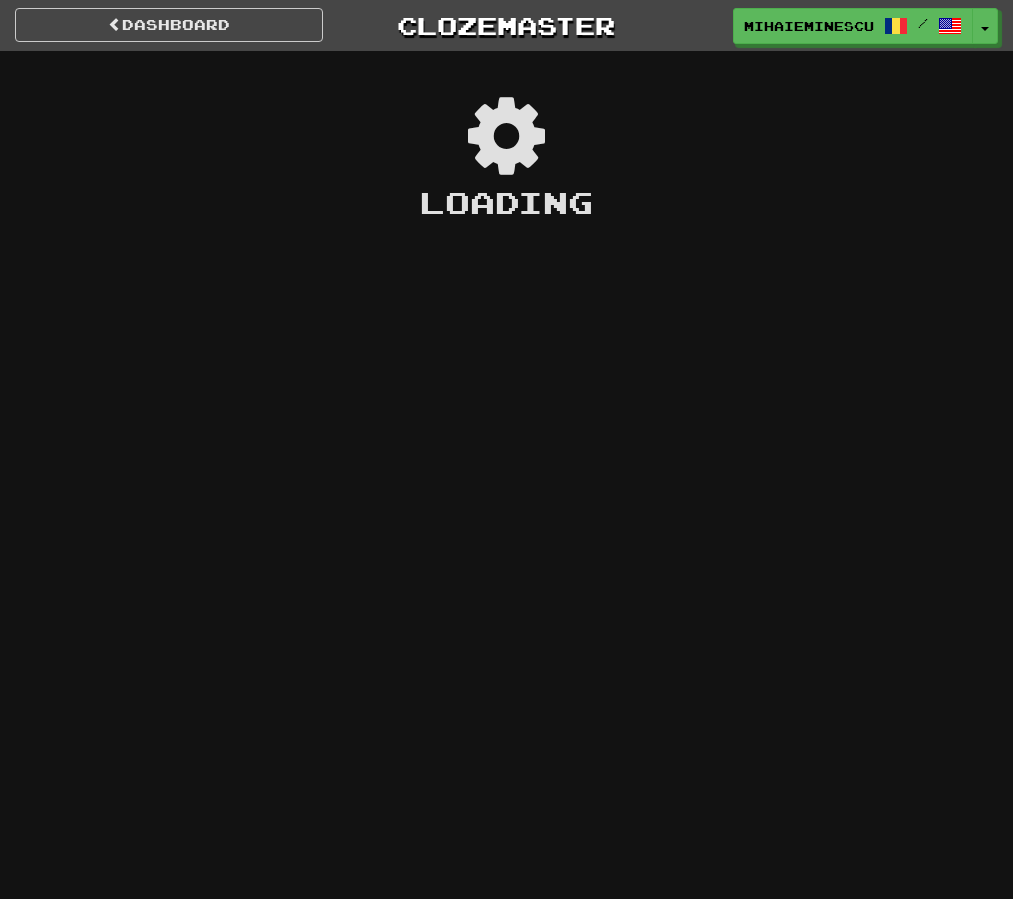 scroll, scrollTop: 0, scrollLeft: 0, axis: both 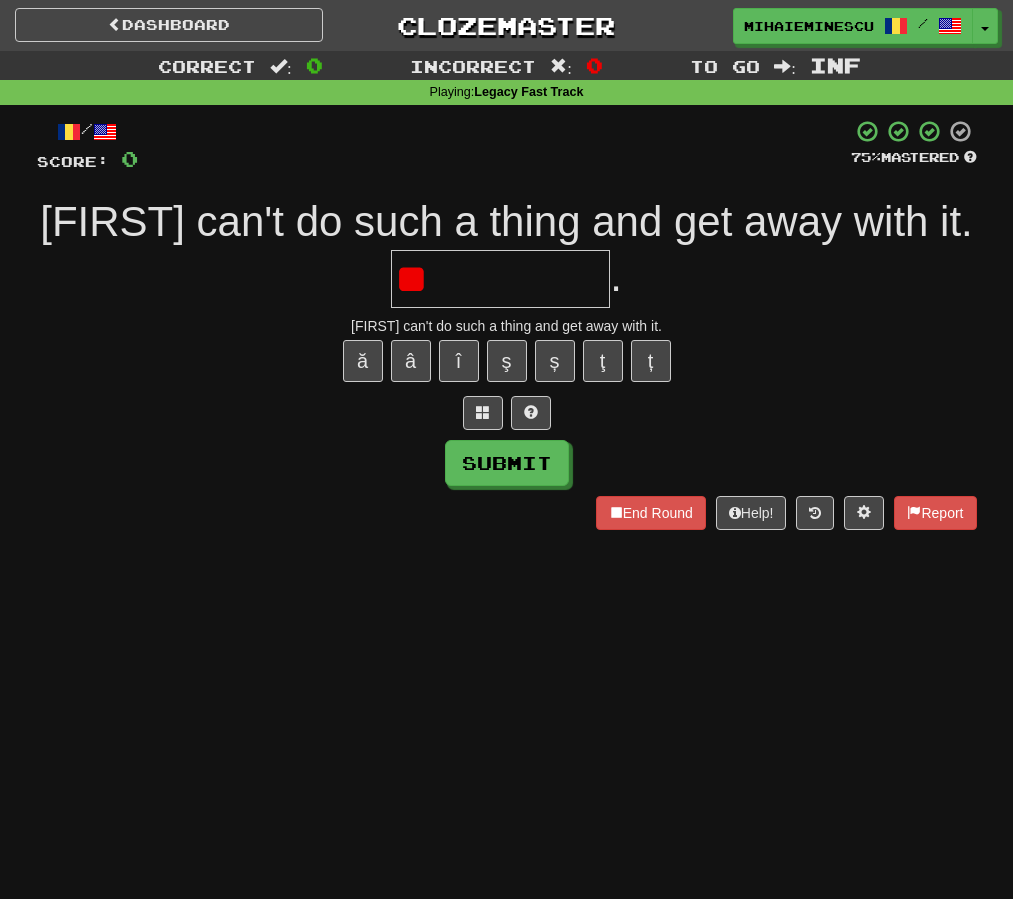 type on "*" 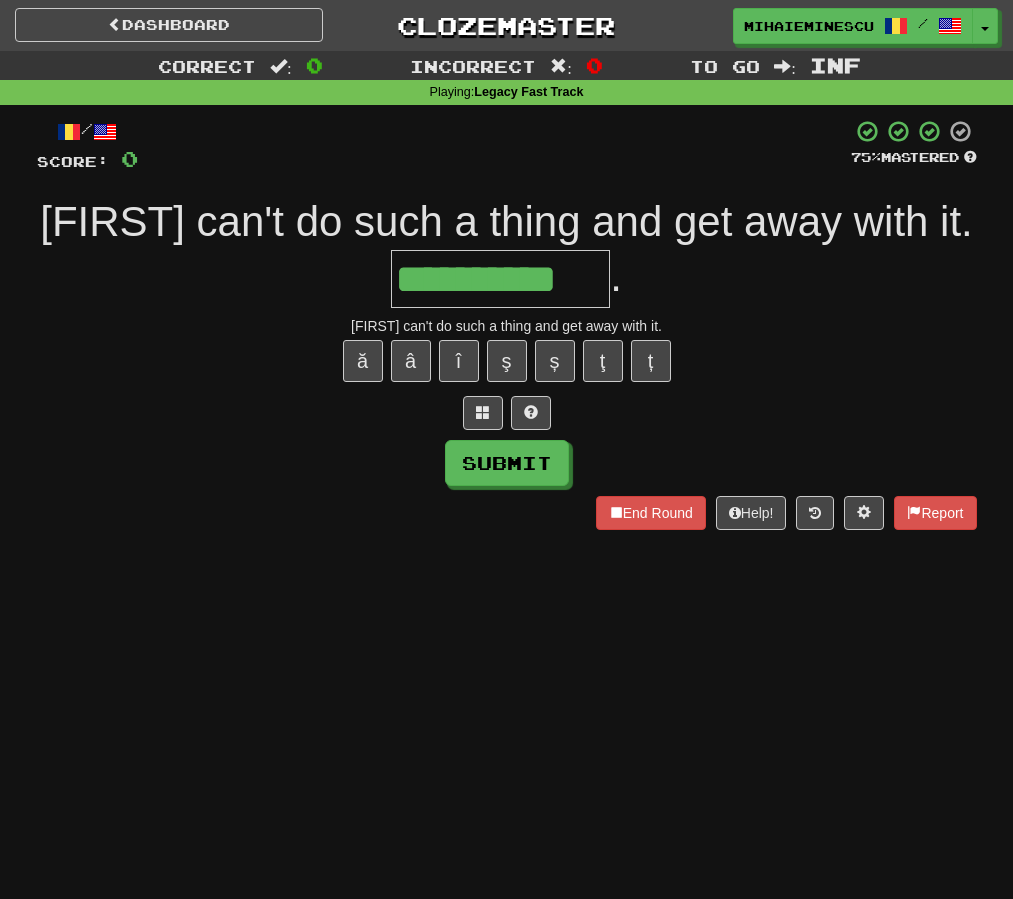 type on "**********" 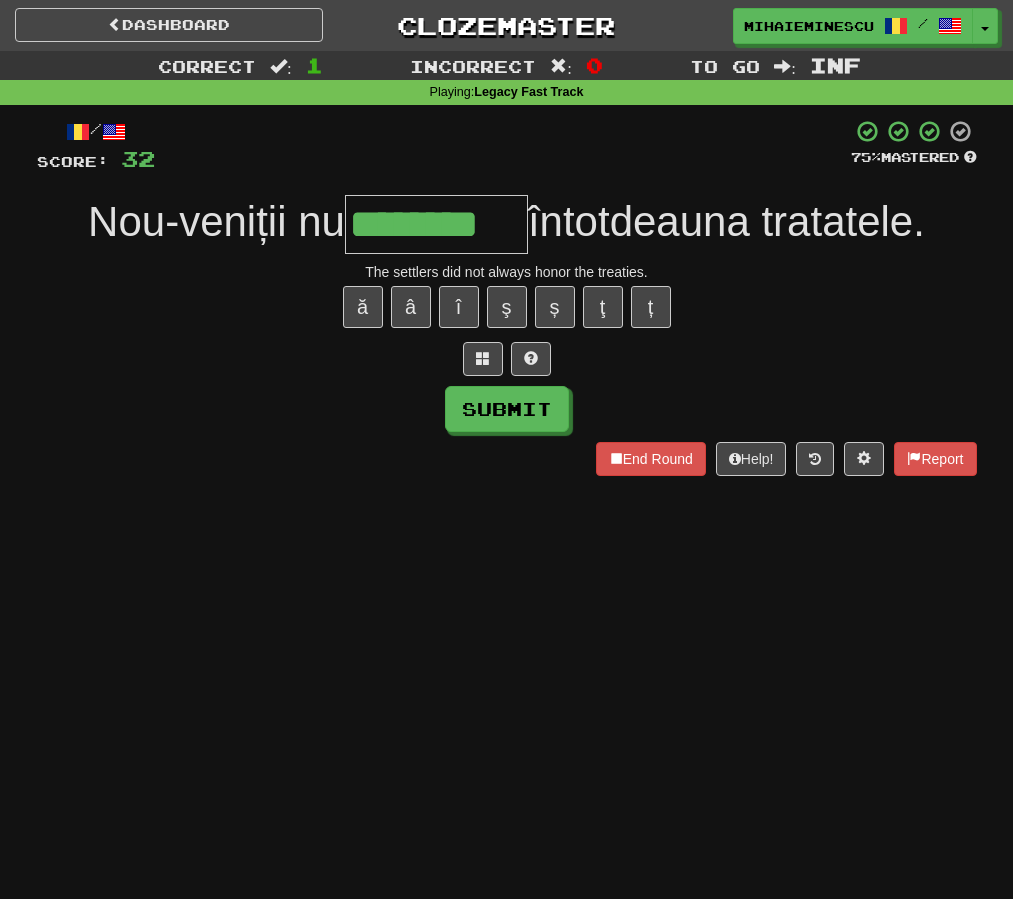 type on "********" 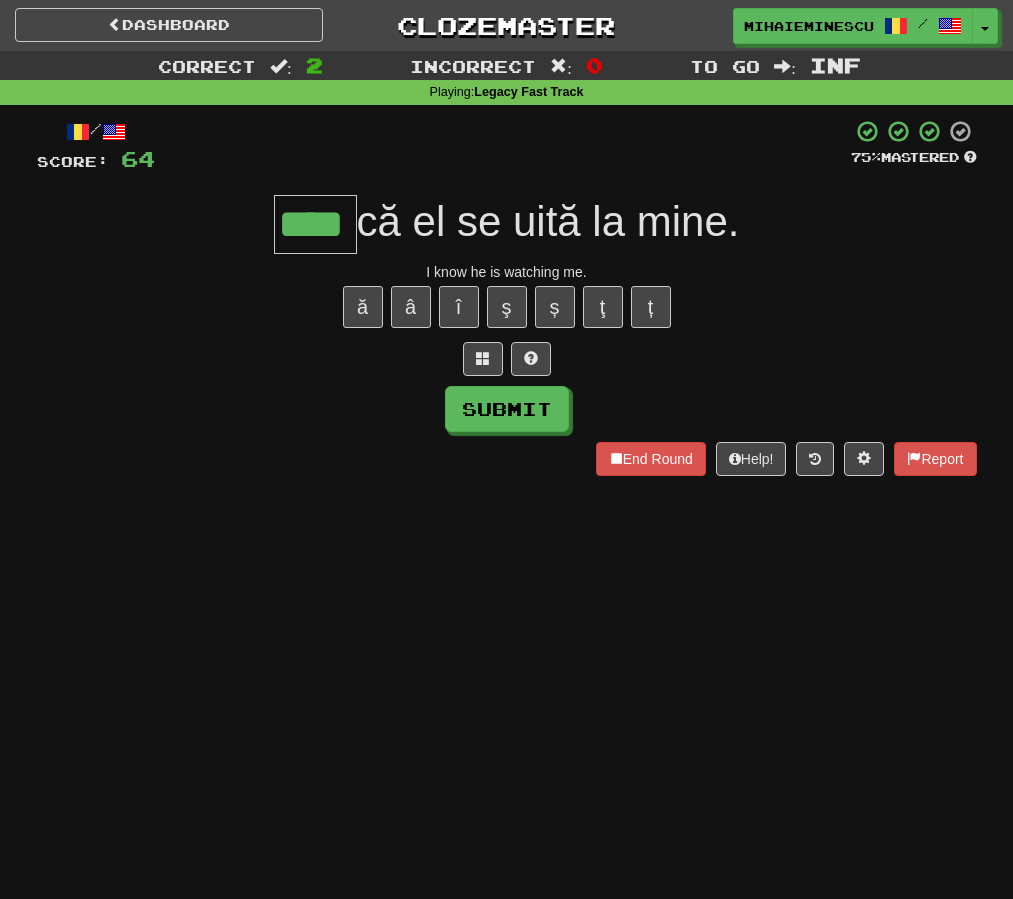 type on "****" 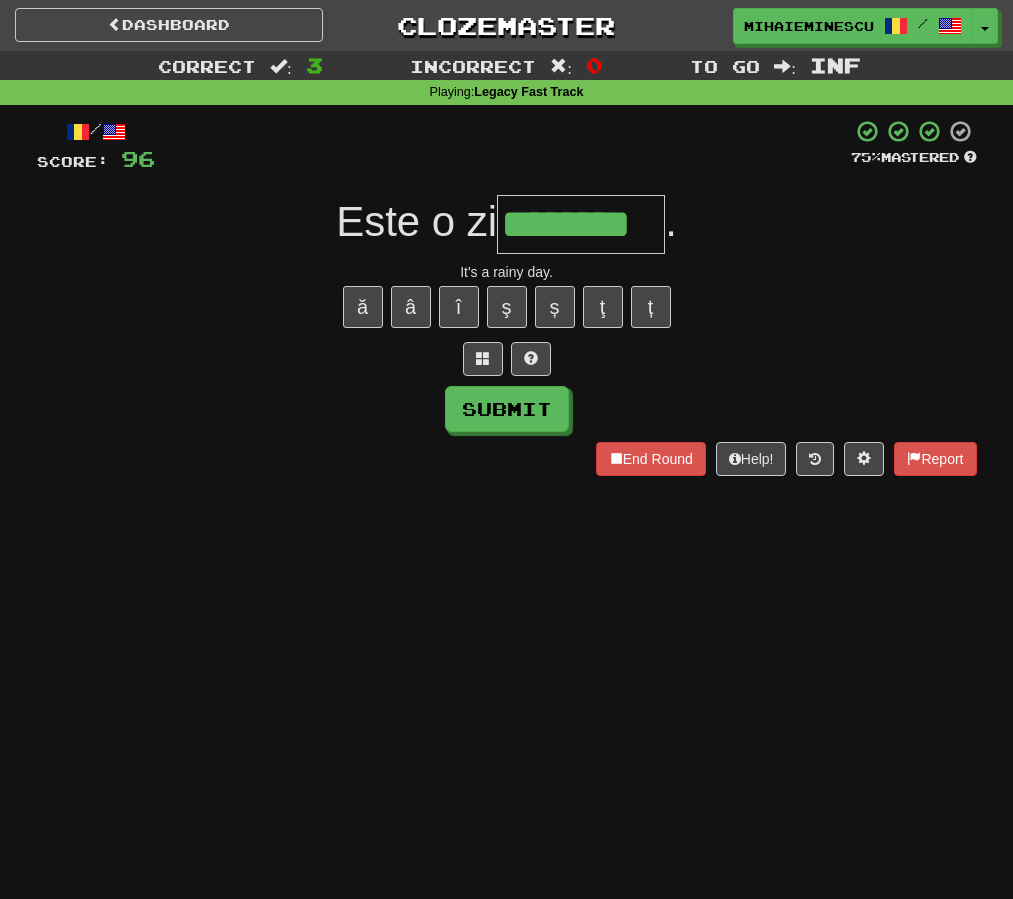 type on "********" 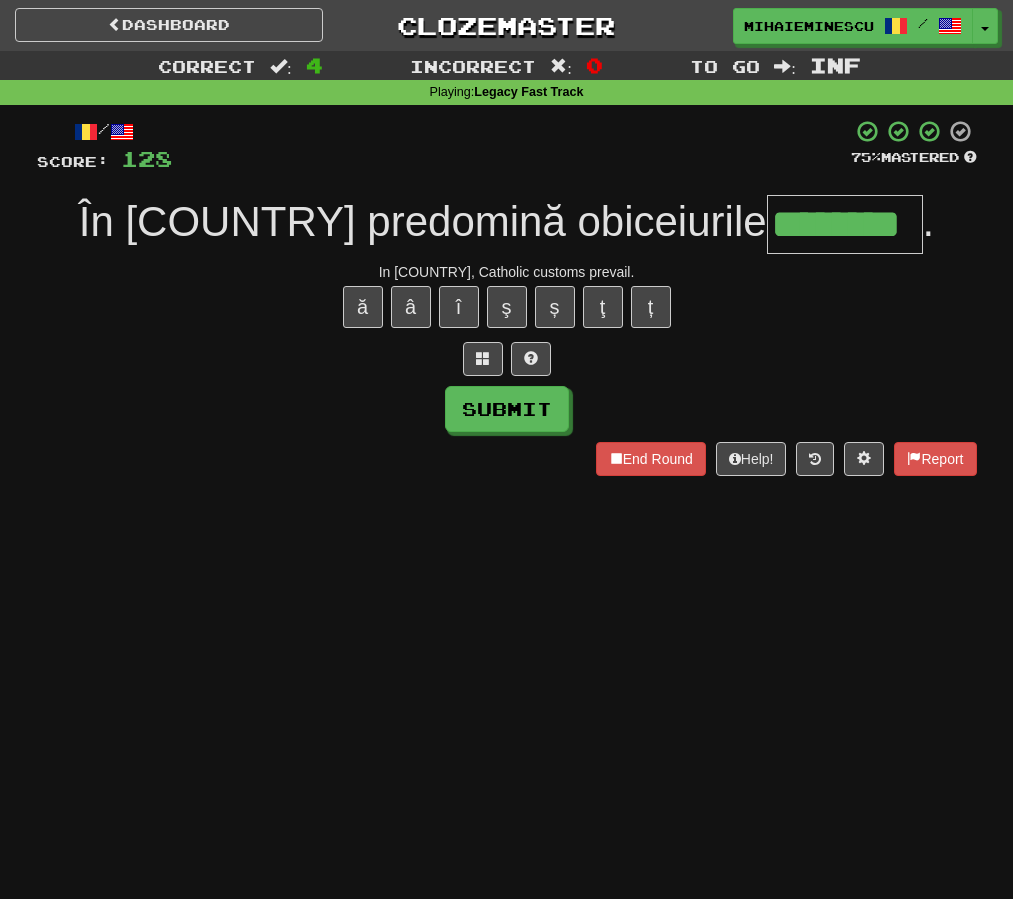 type on "********" 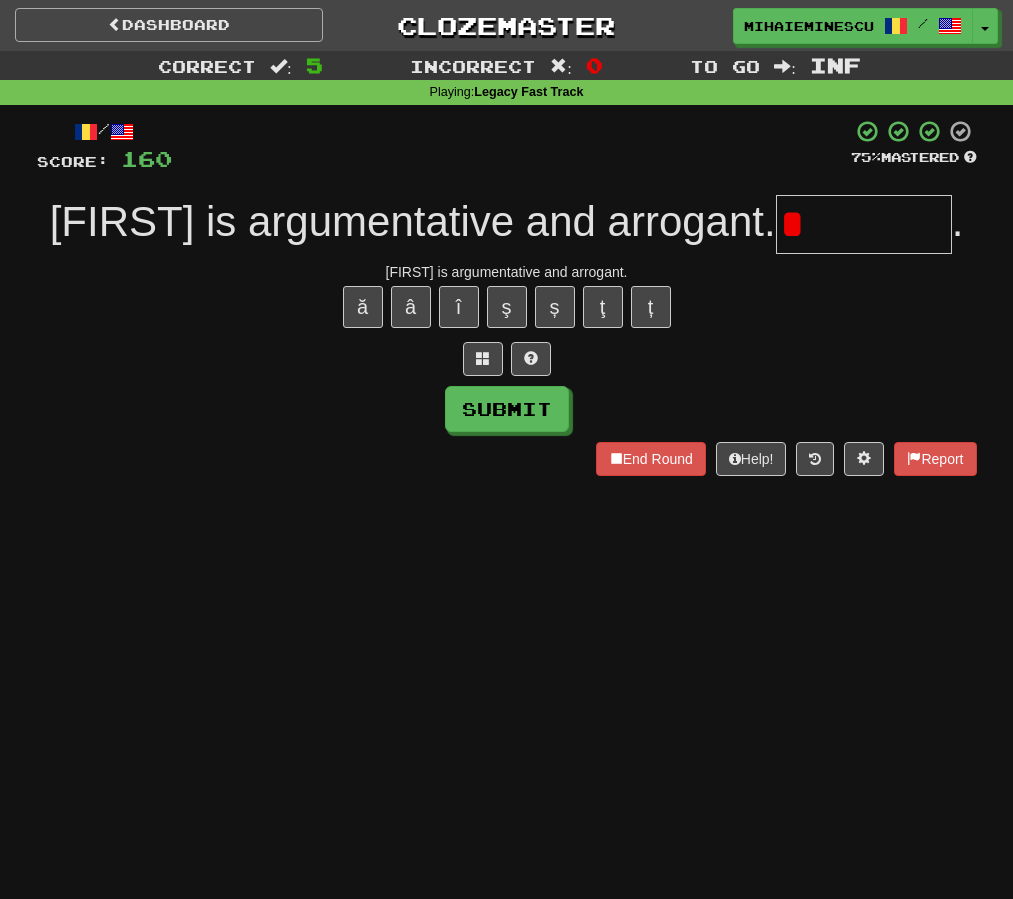 type on "*" 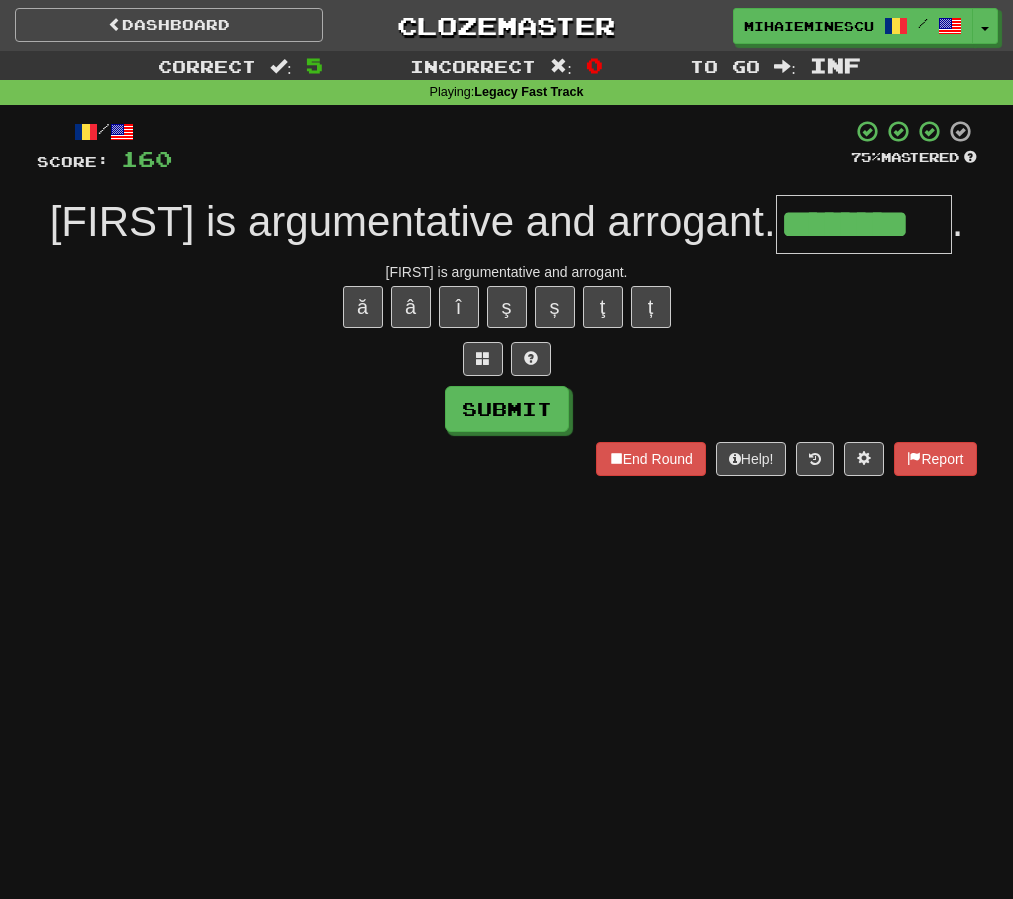 type on "********" 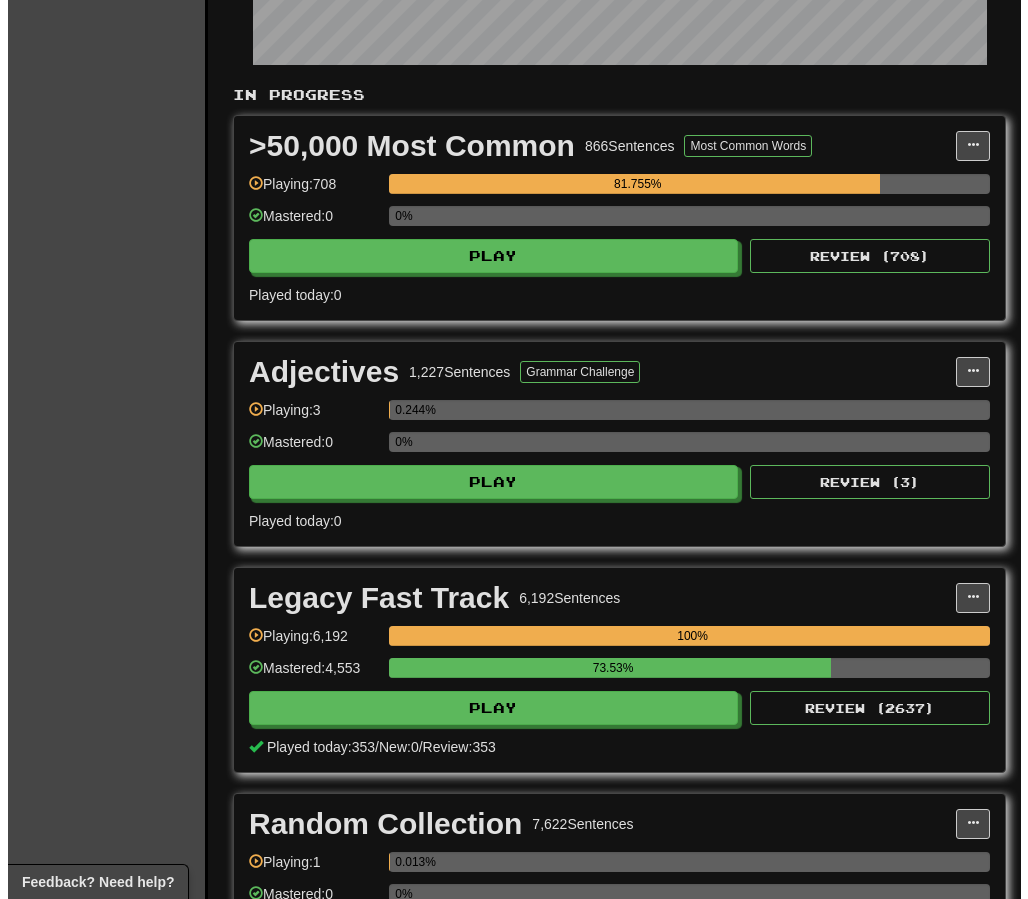scroll, scrollTop: 653, scrollLeft: 0, axis: vertical 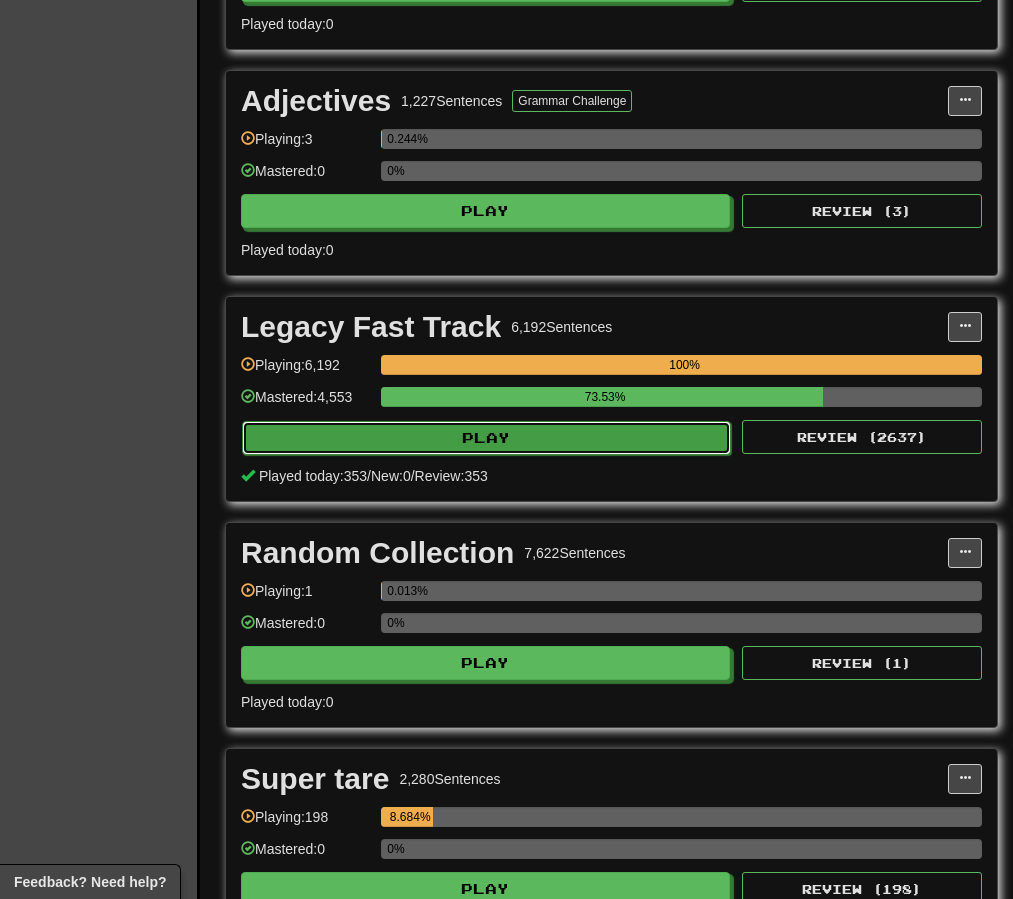 click on "Play" at bounding box center [486, 438] 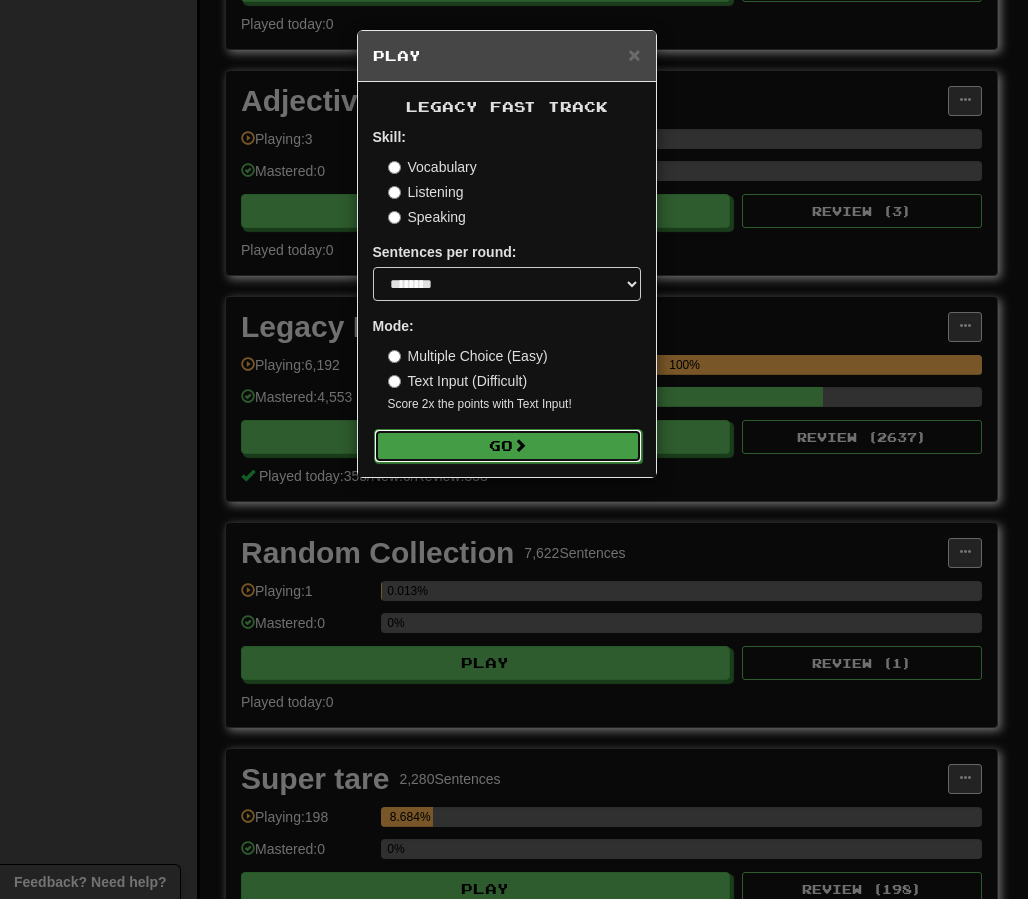 click on "Go" at bounding box center (508, 446) 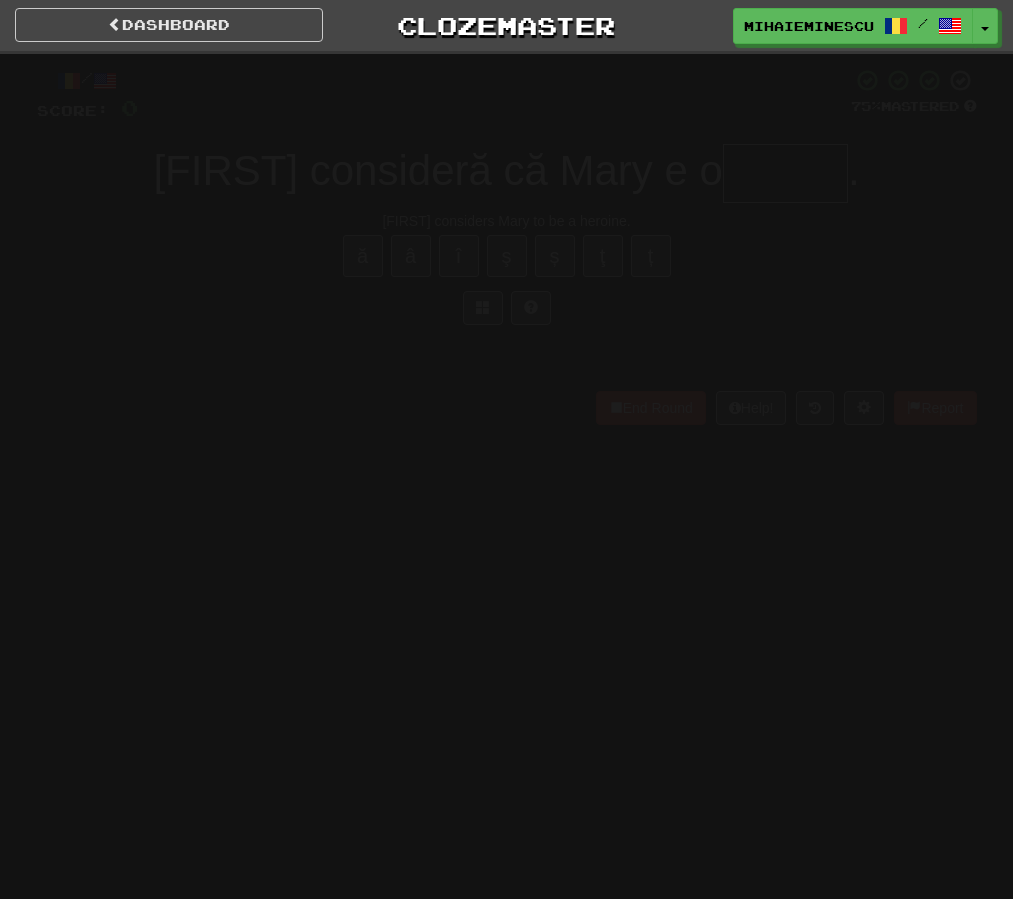 scroll, scrollTop: 0, scrollLeft: 0, axis: both 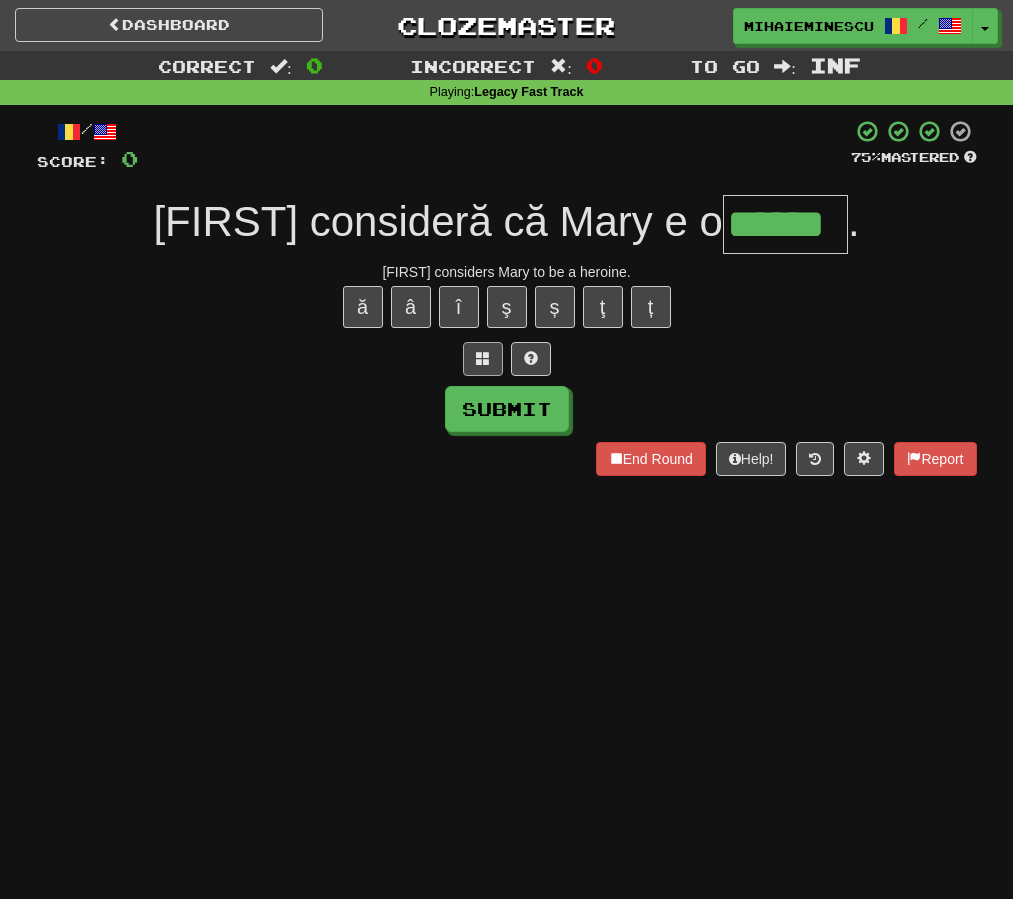 type on "******" 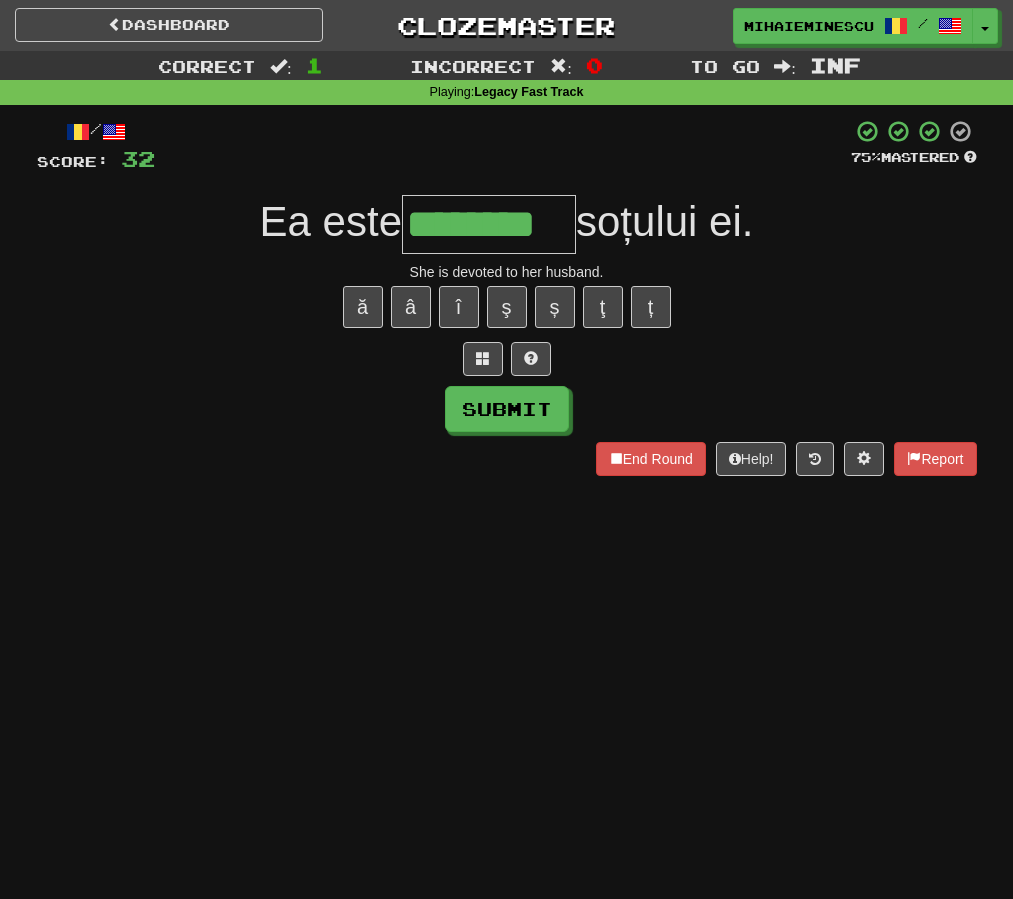 type on "********" 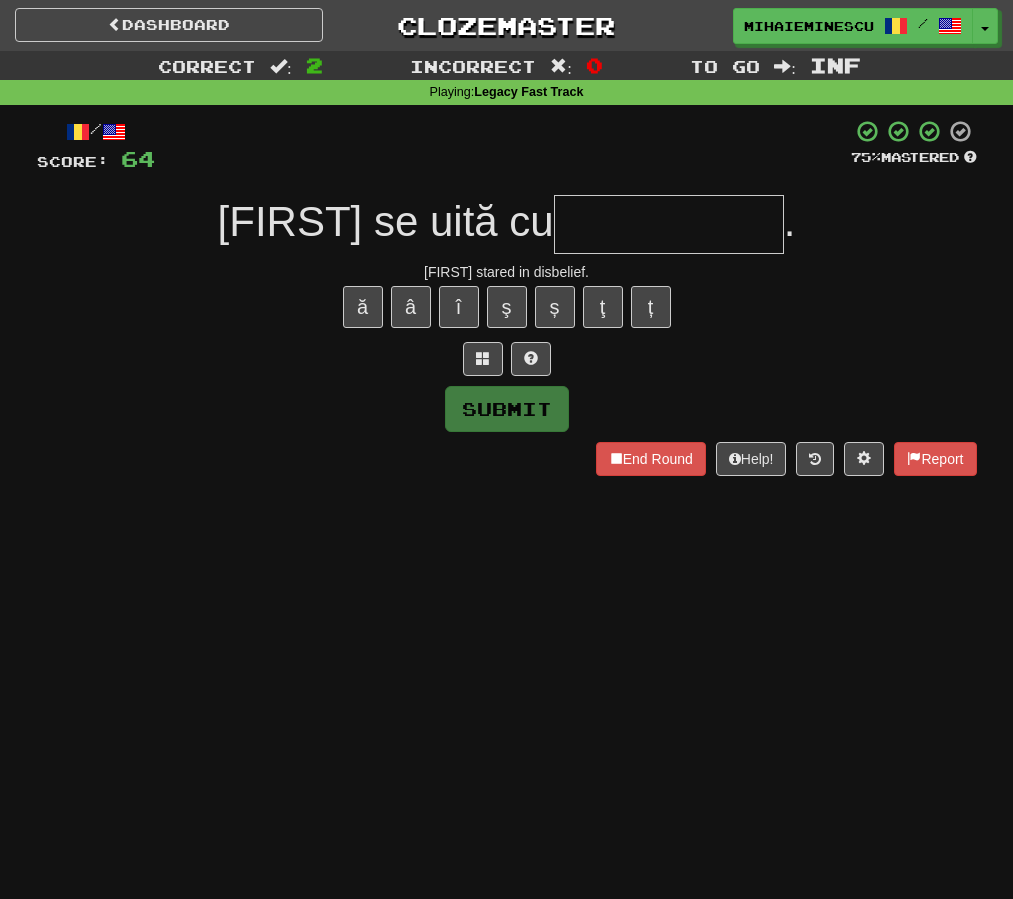 type on "*" 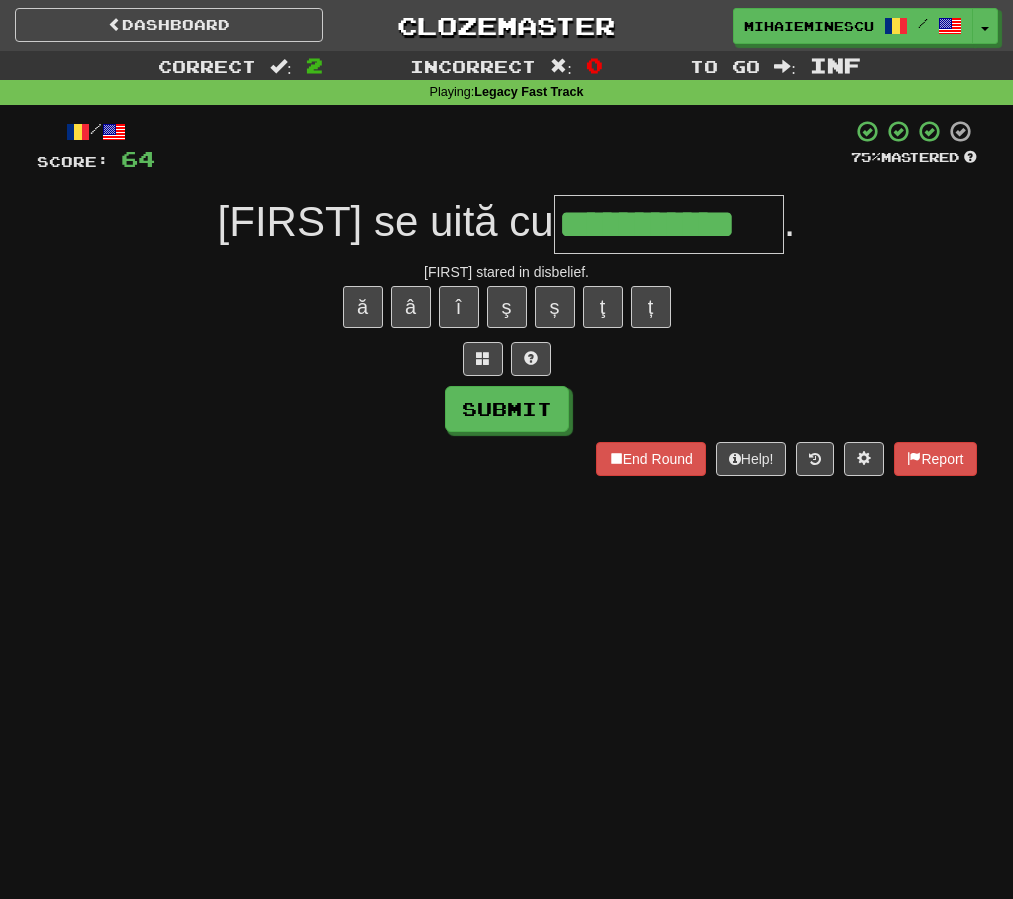 type on "**********" 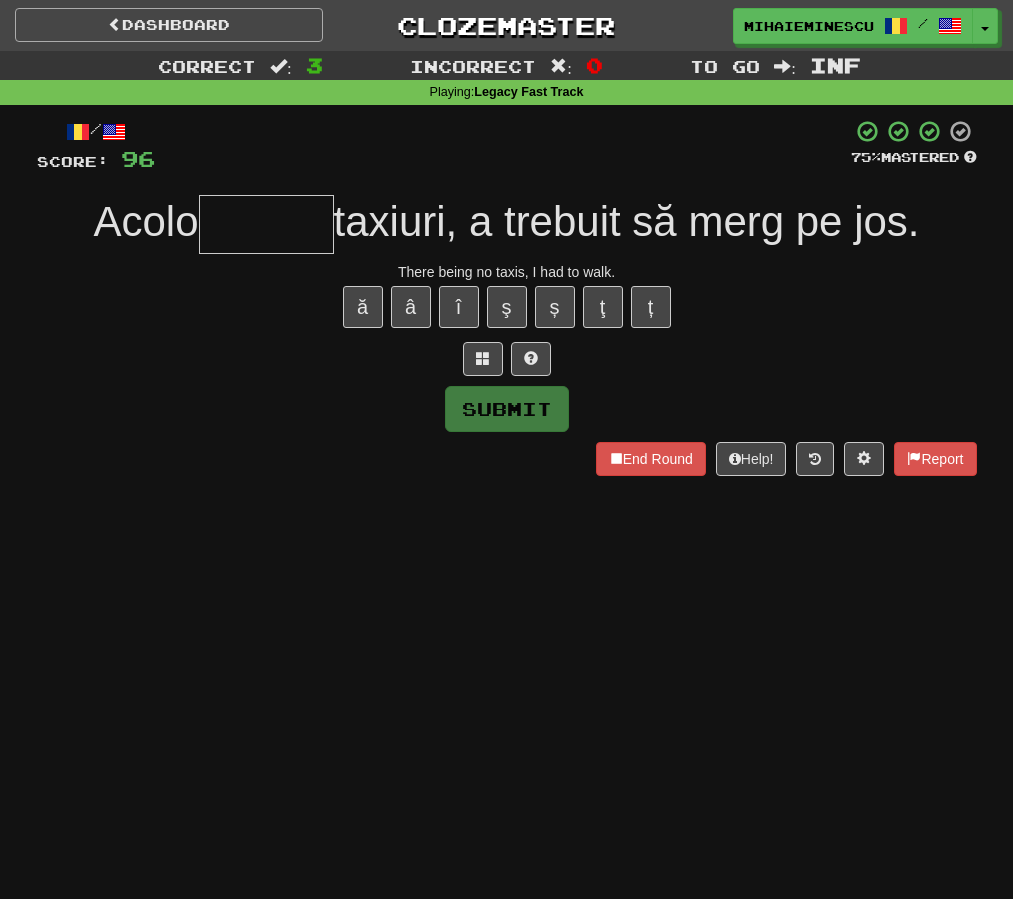 type on "*" 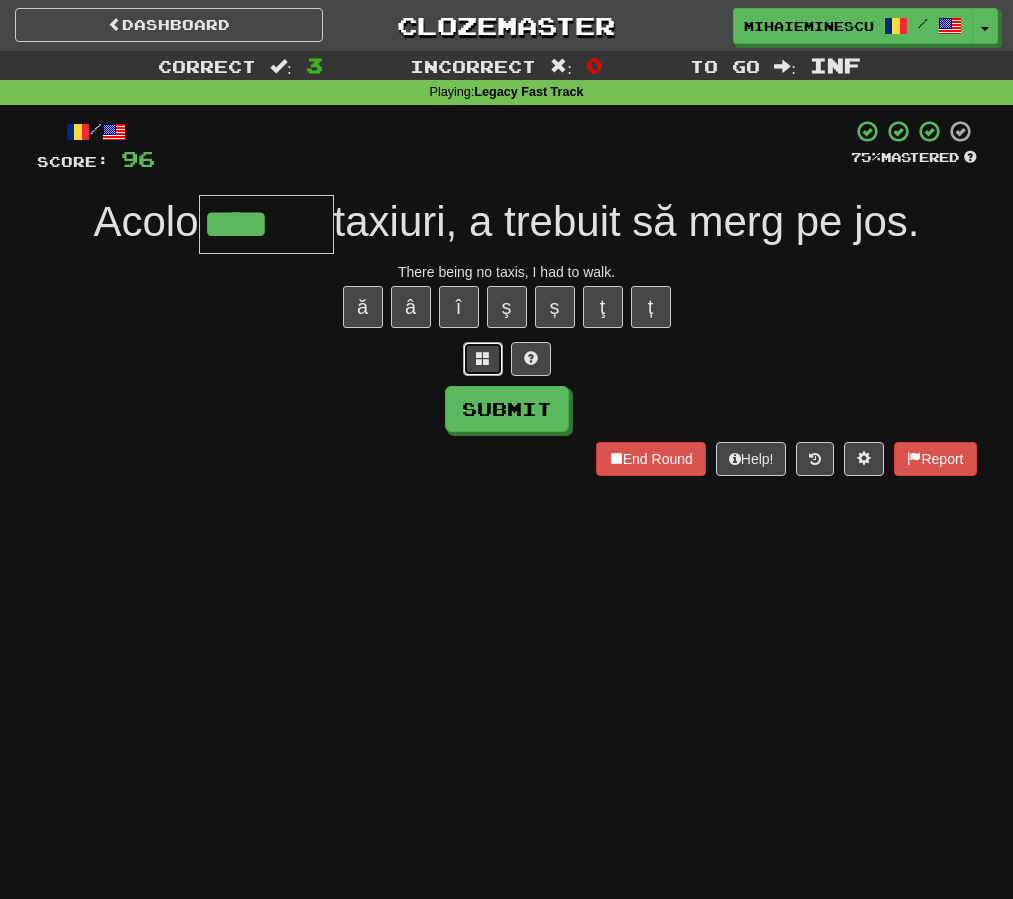 click at bounding box center (483, 359) 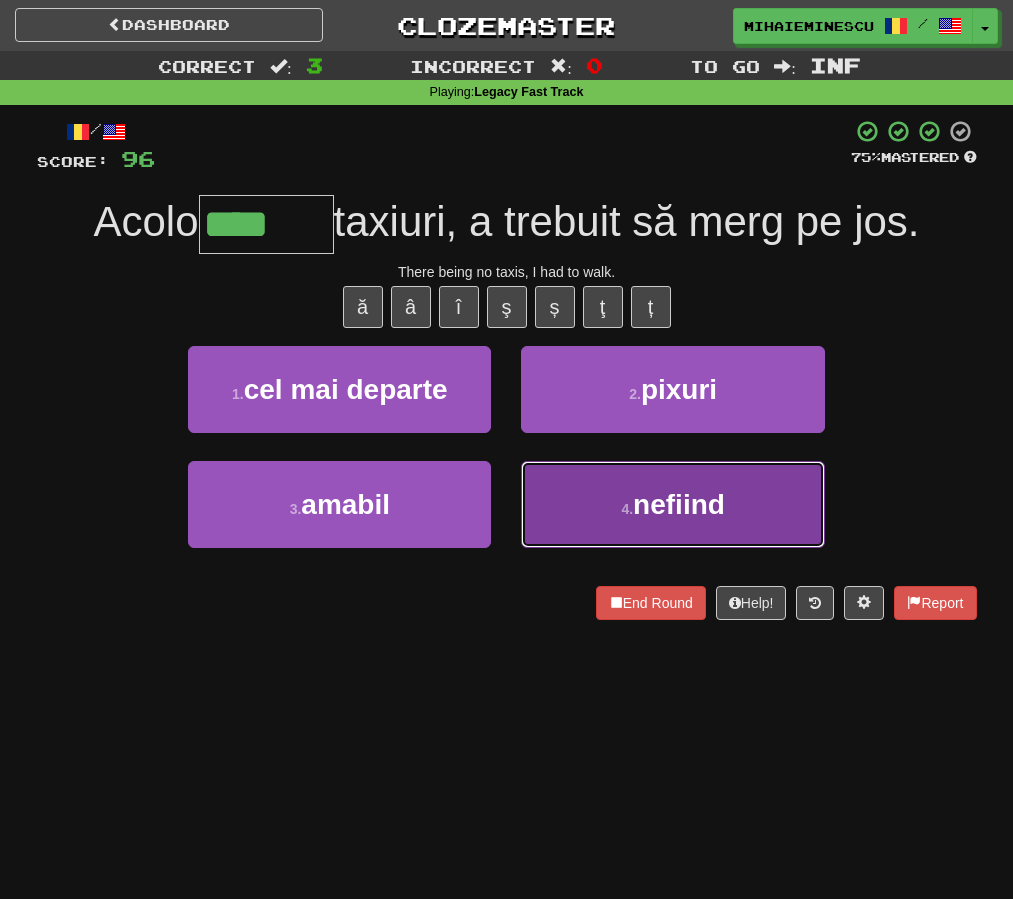 click on "4 .  nefiind" at bounding box center [672, 504] 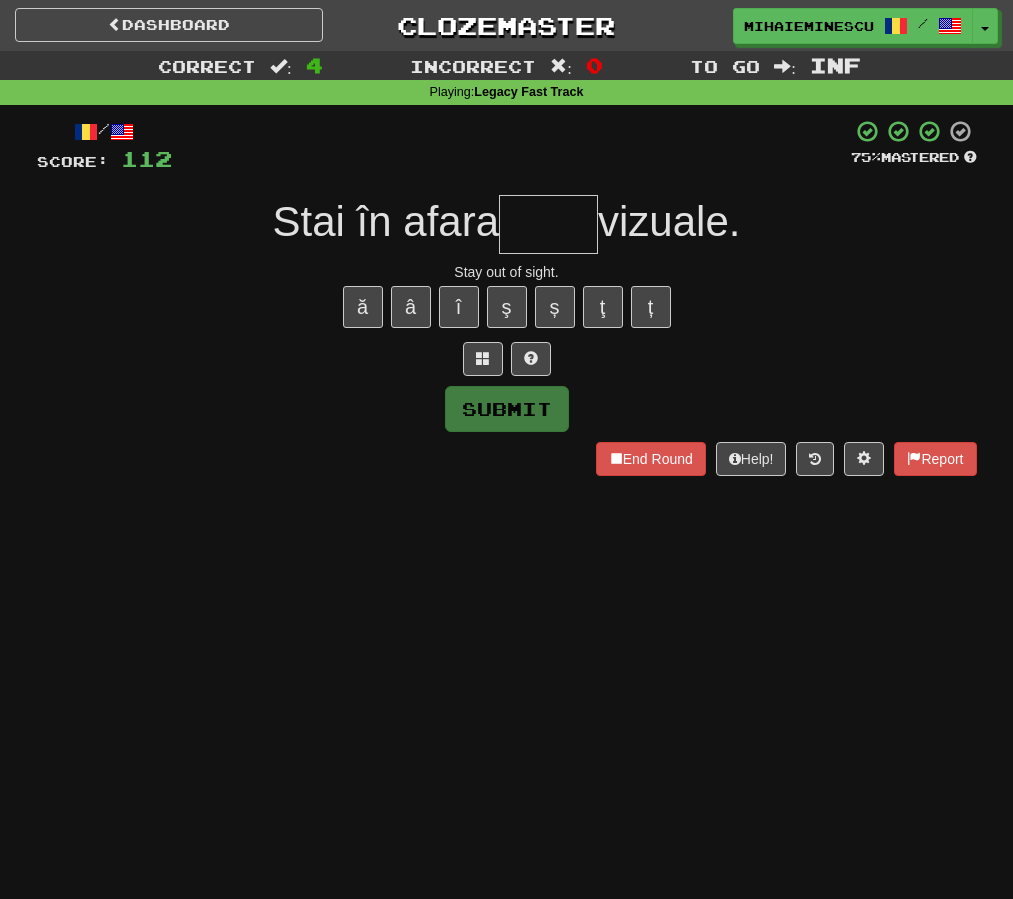 type on "*" 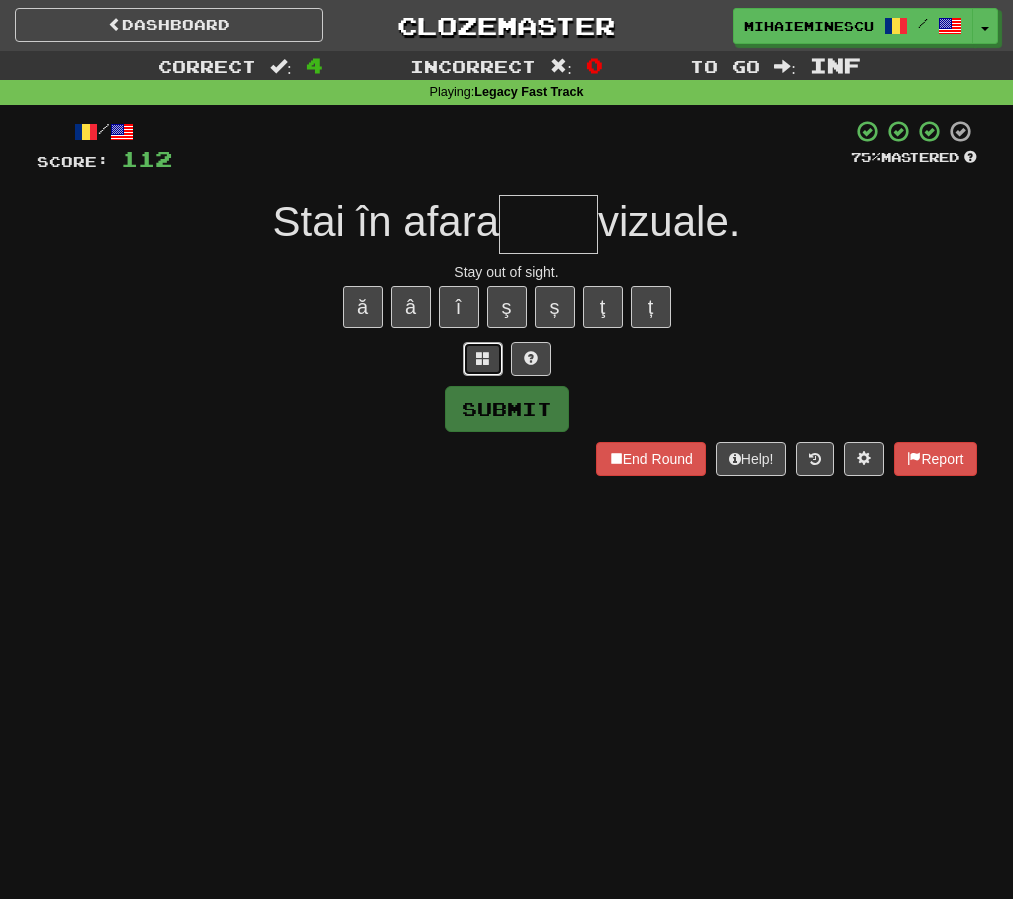 click at bounding box center [483, 359] 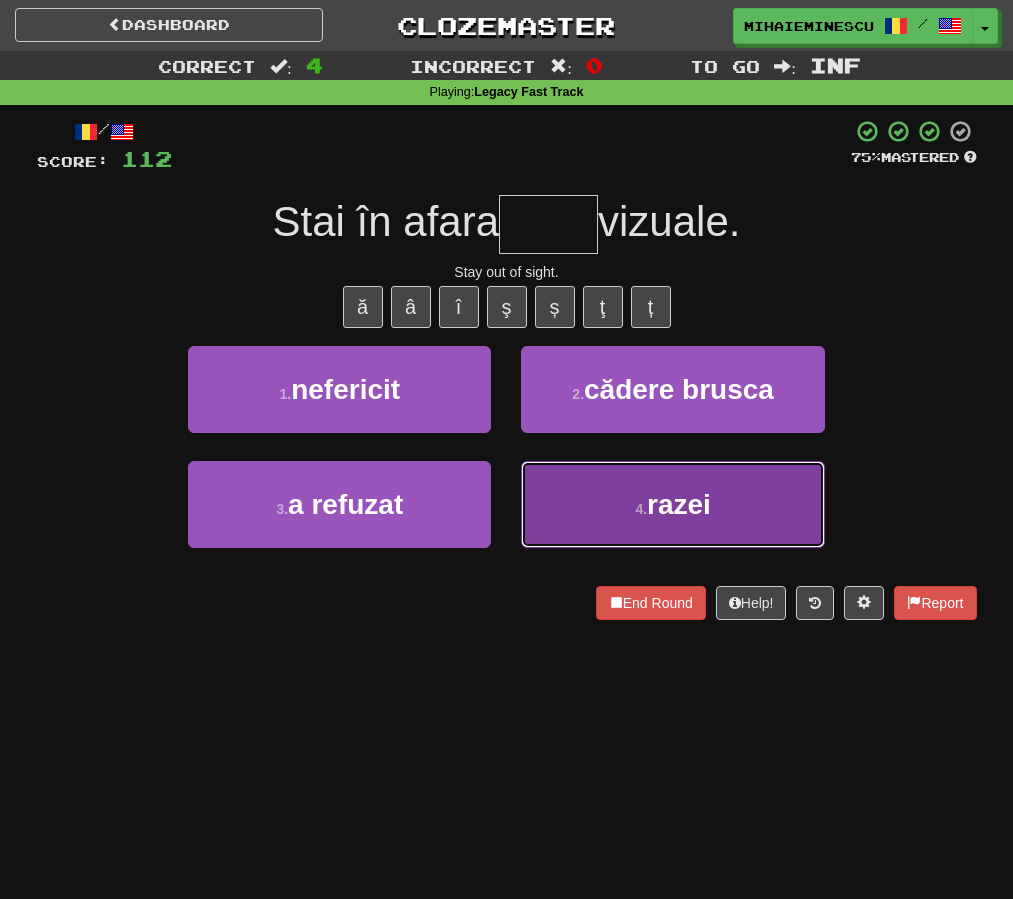 click on "4 .  razei" at bounding box center (672, 504) 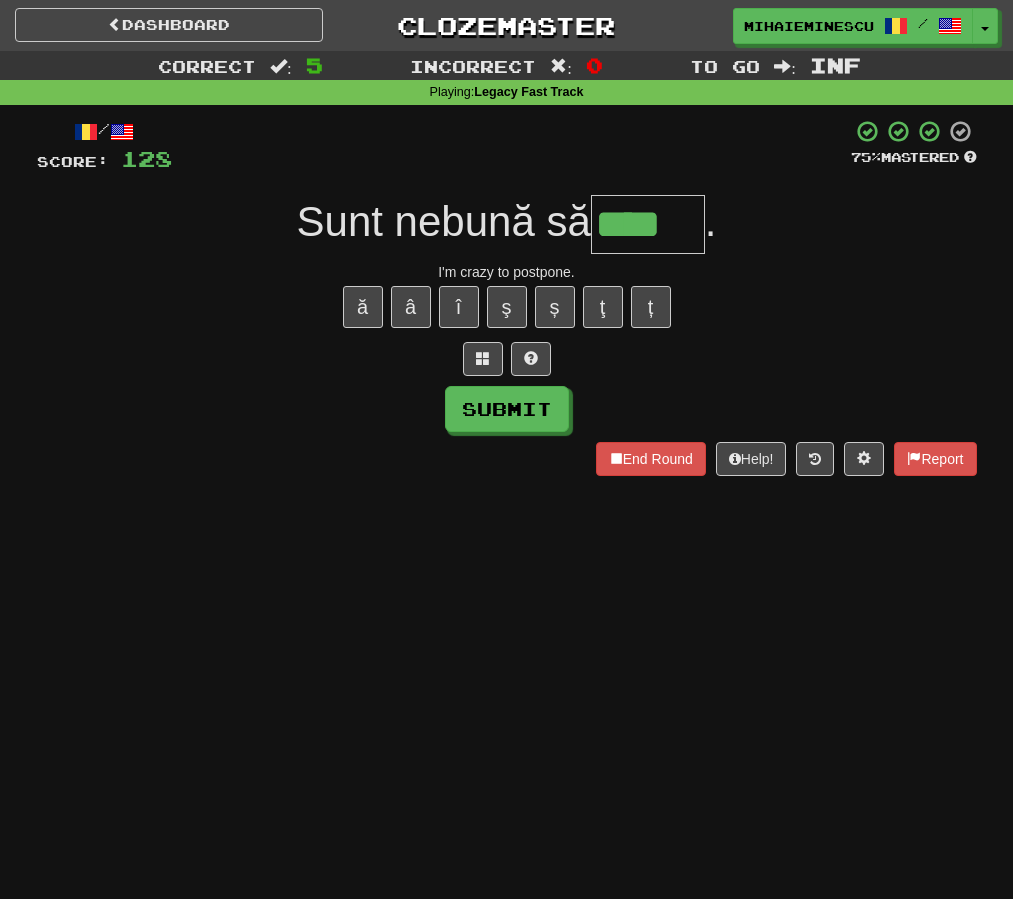 type on "****" 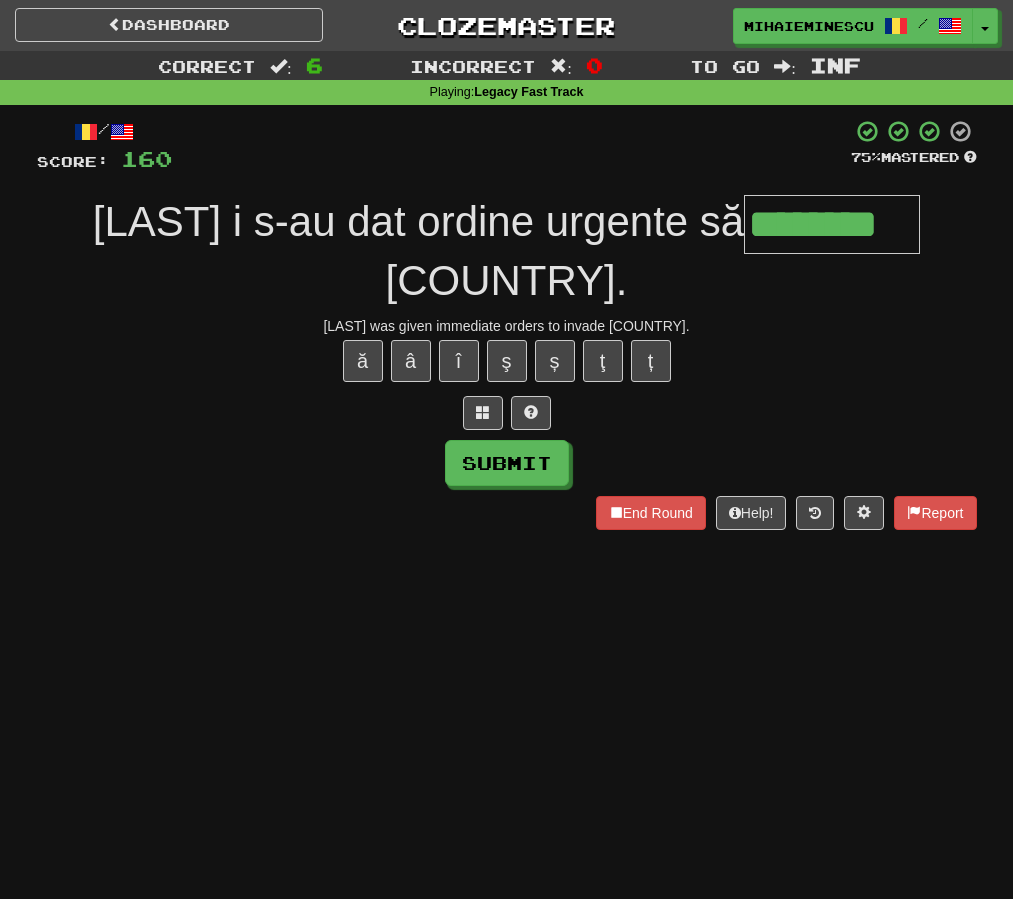type on "********" 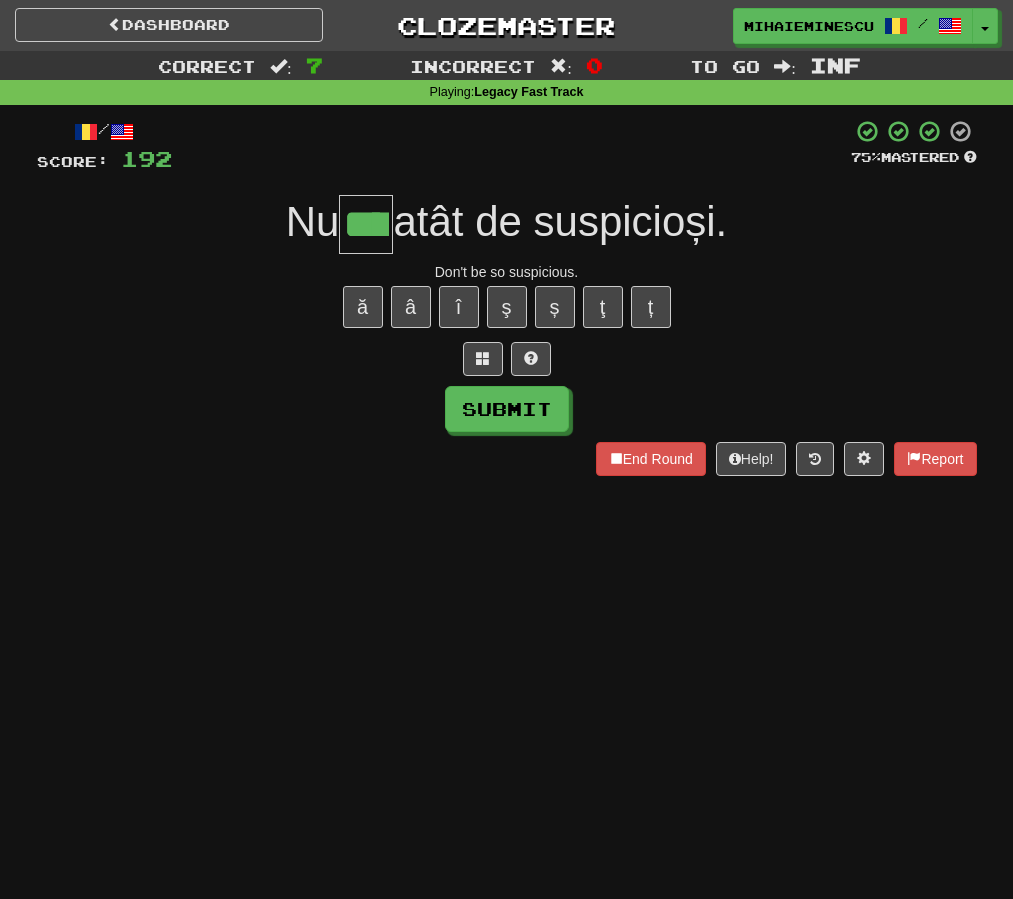 type on "****" 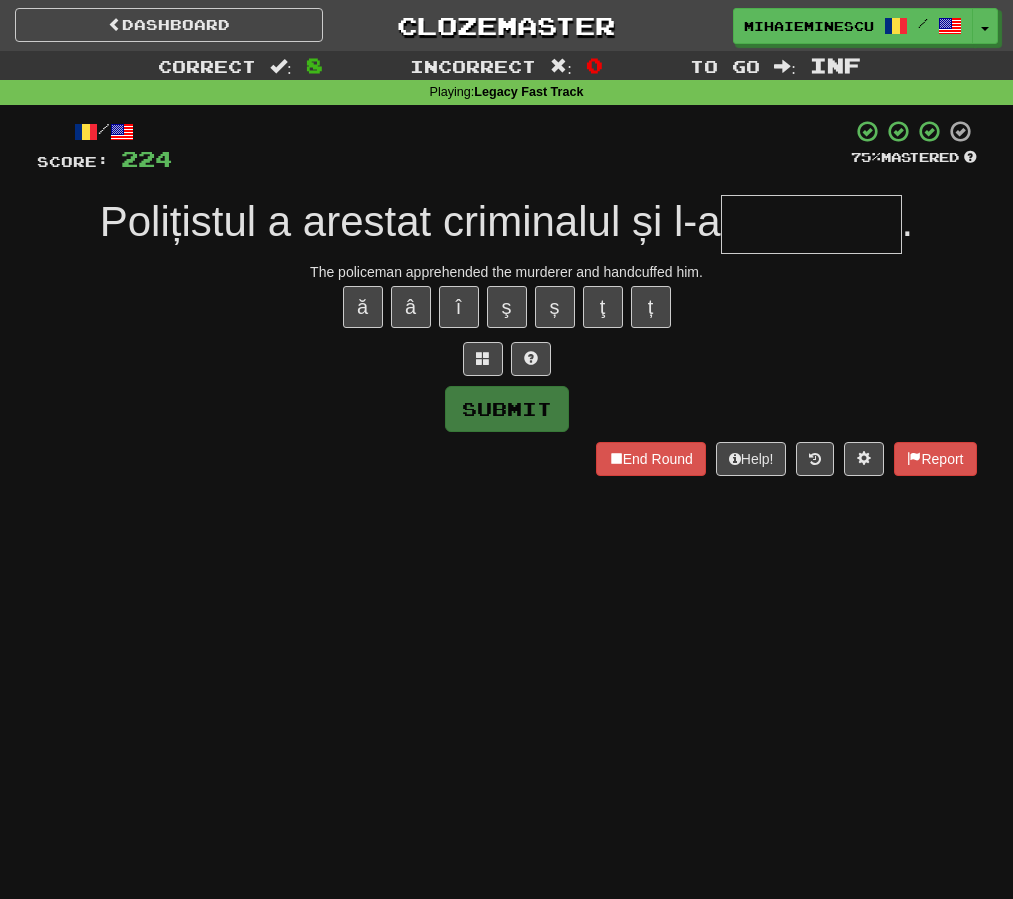 type on "*" 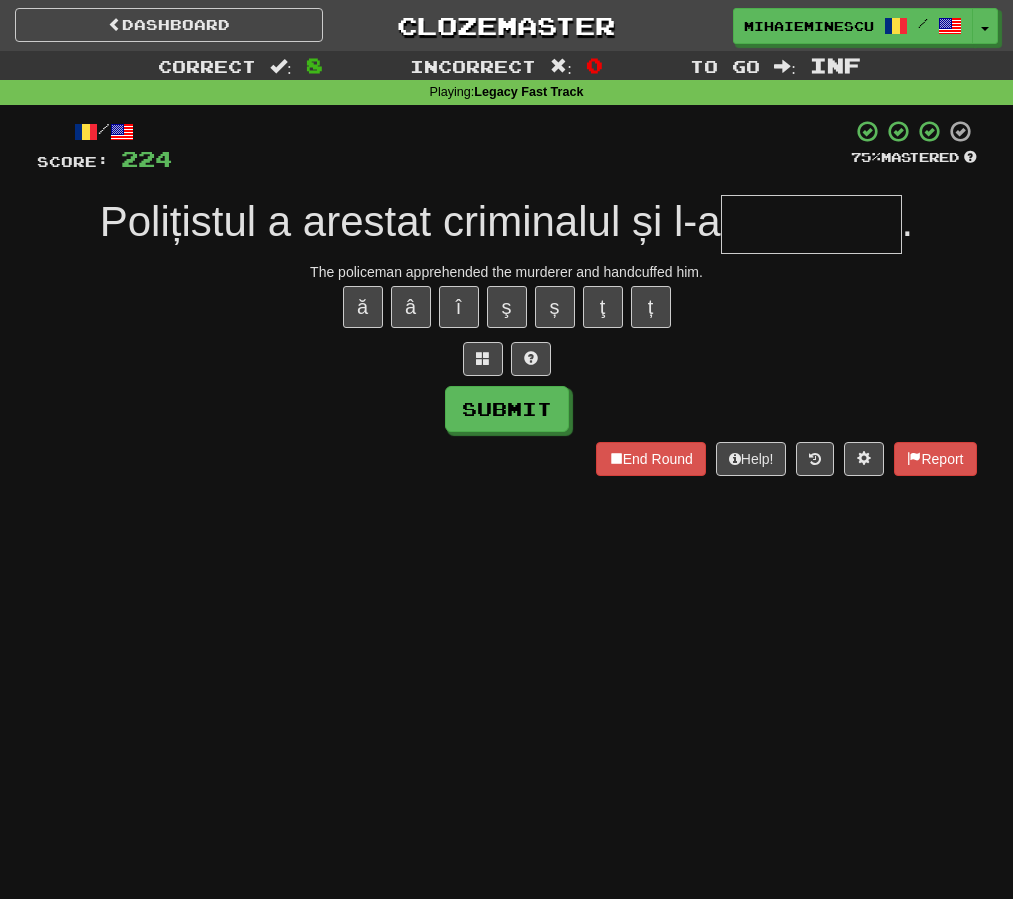 type on "*" 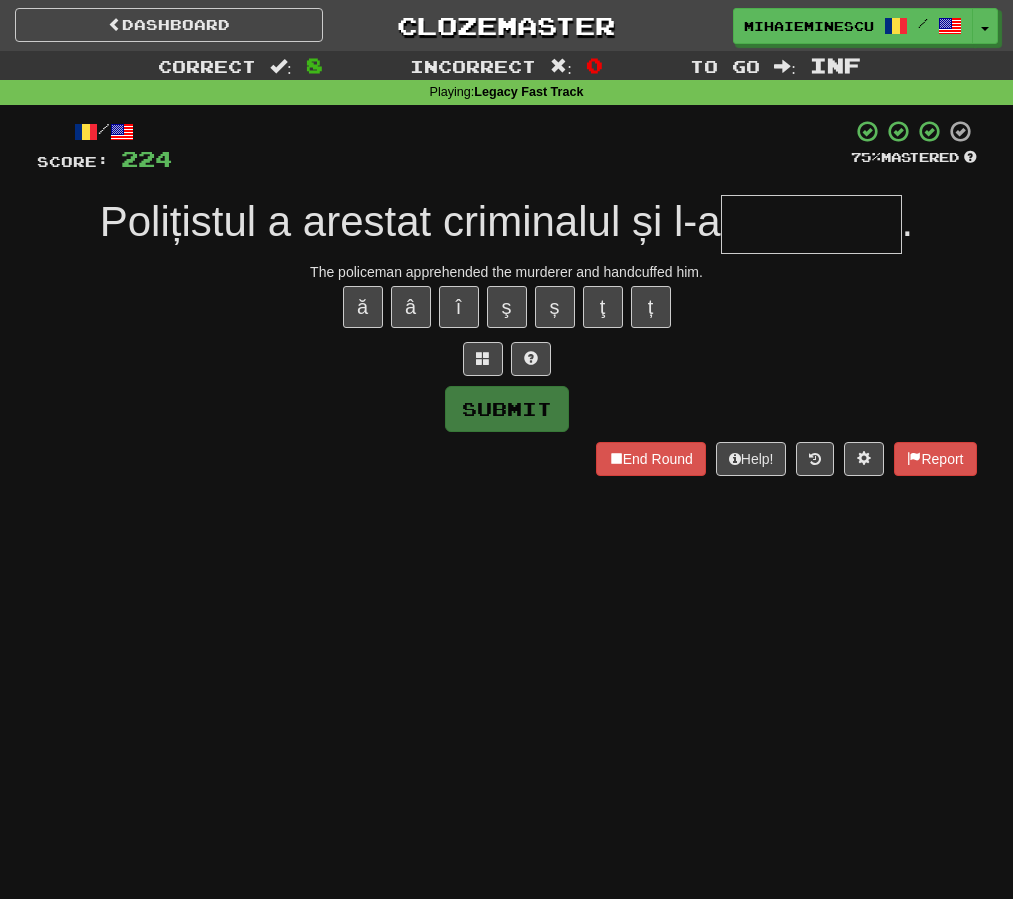 type on "*" 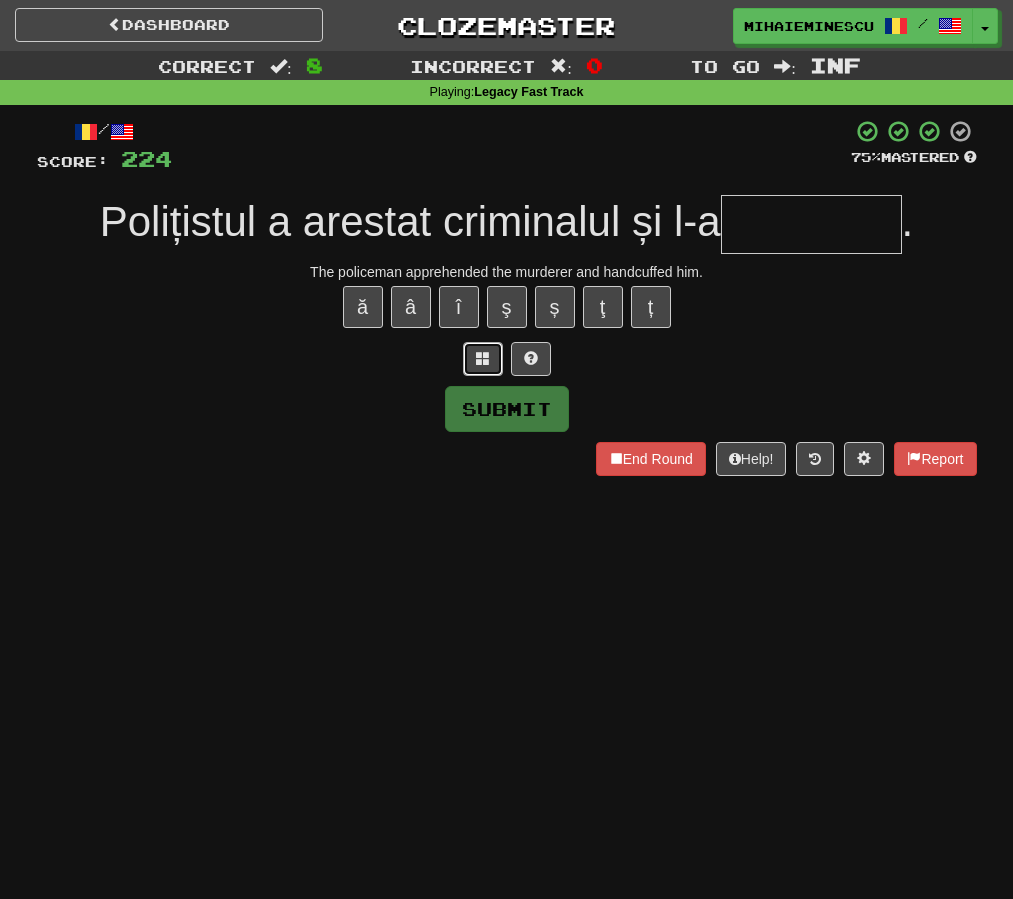 click at bounding box center [483, 358] 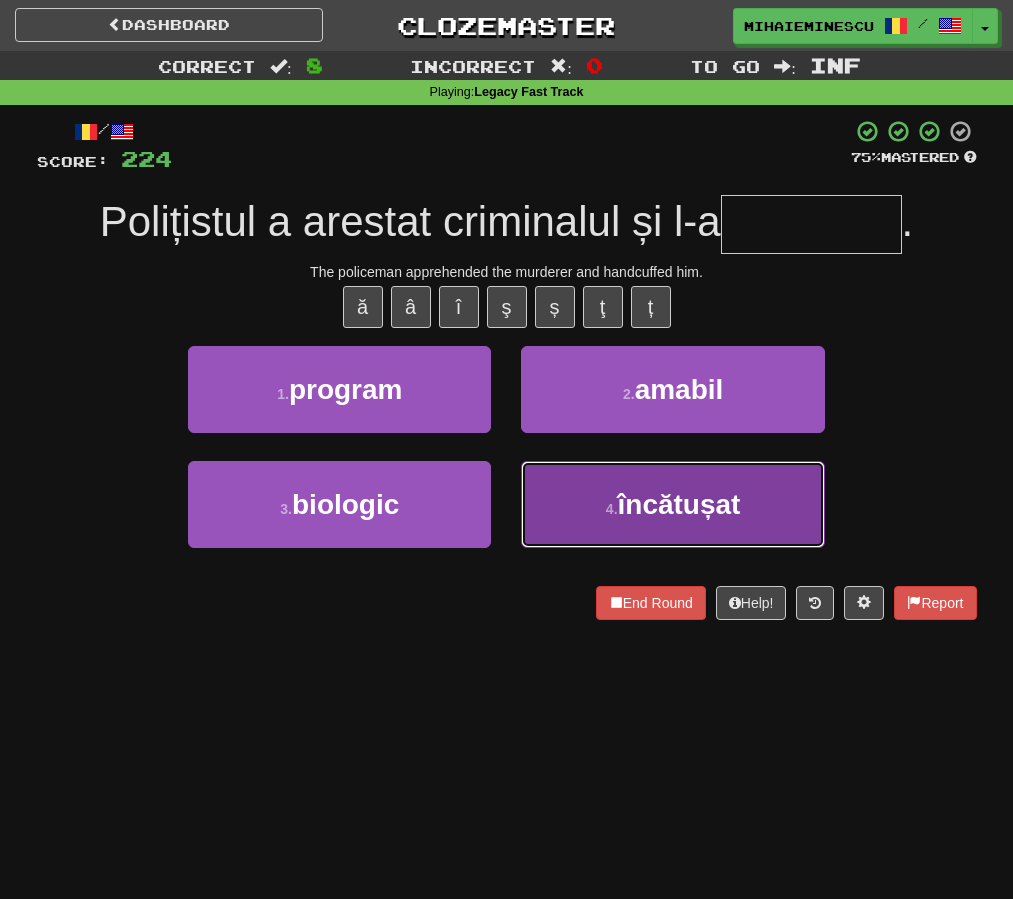 click on "4 .  încătușat" at bounding box center (672, 504) 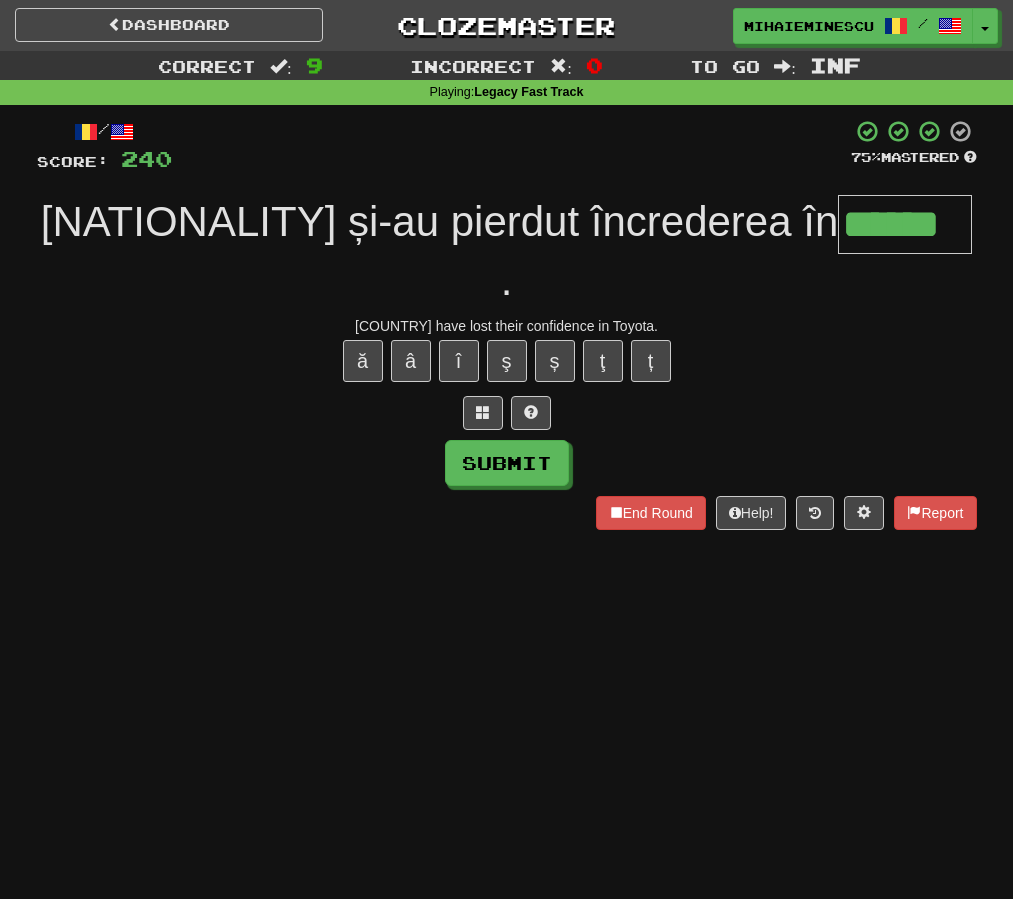 type on "******" 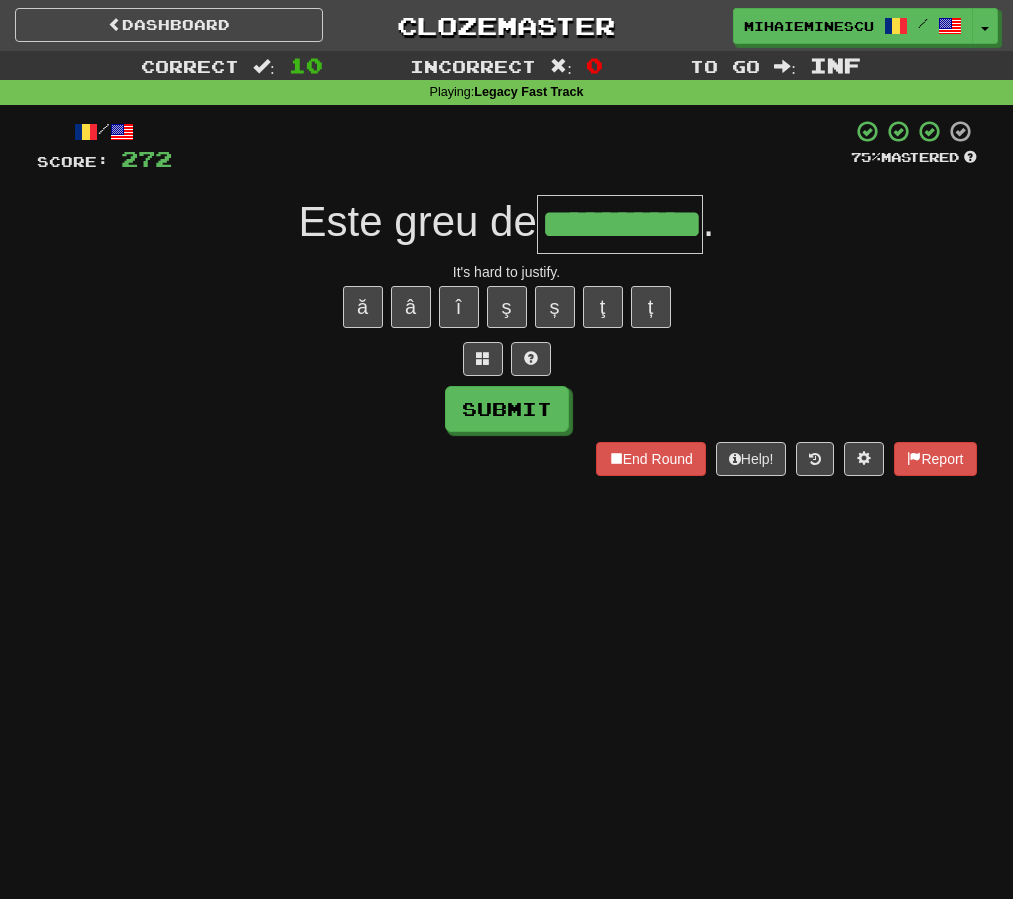 type on "**********" 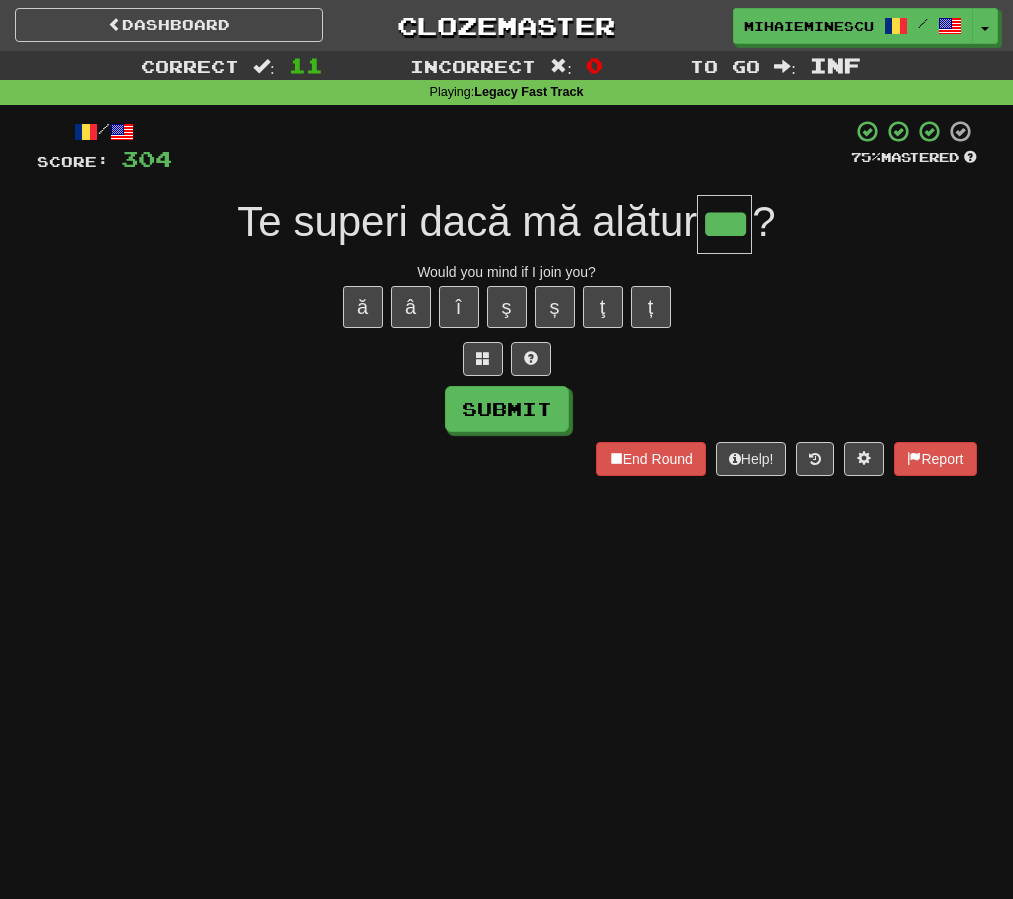 type on "***" 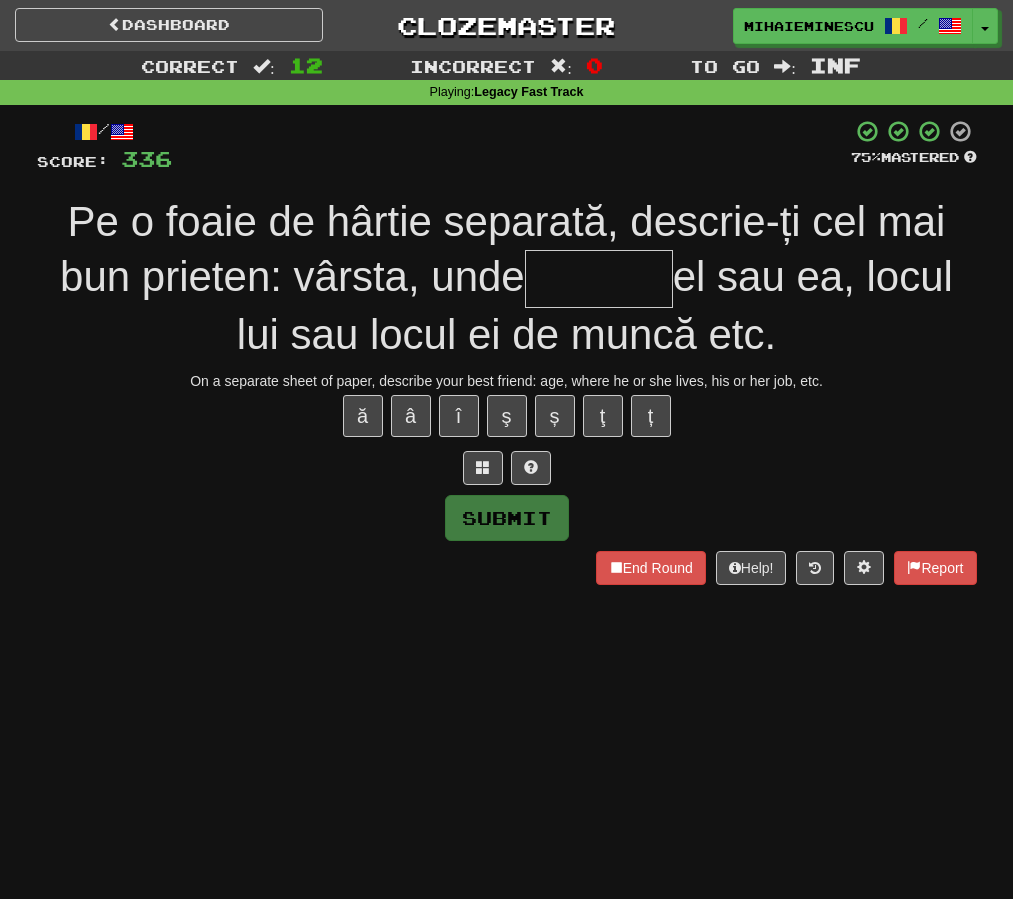 type on "*" 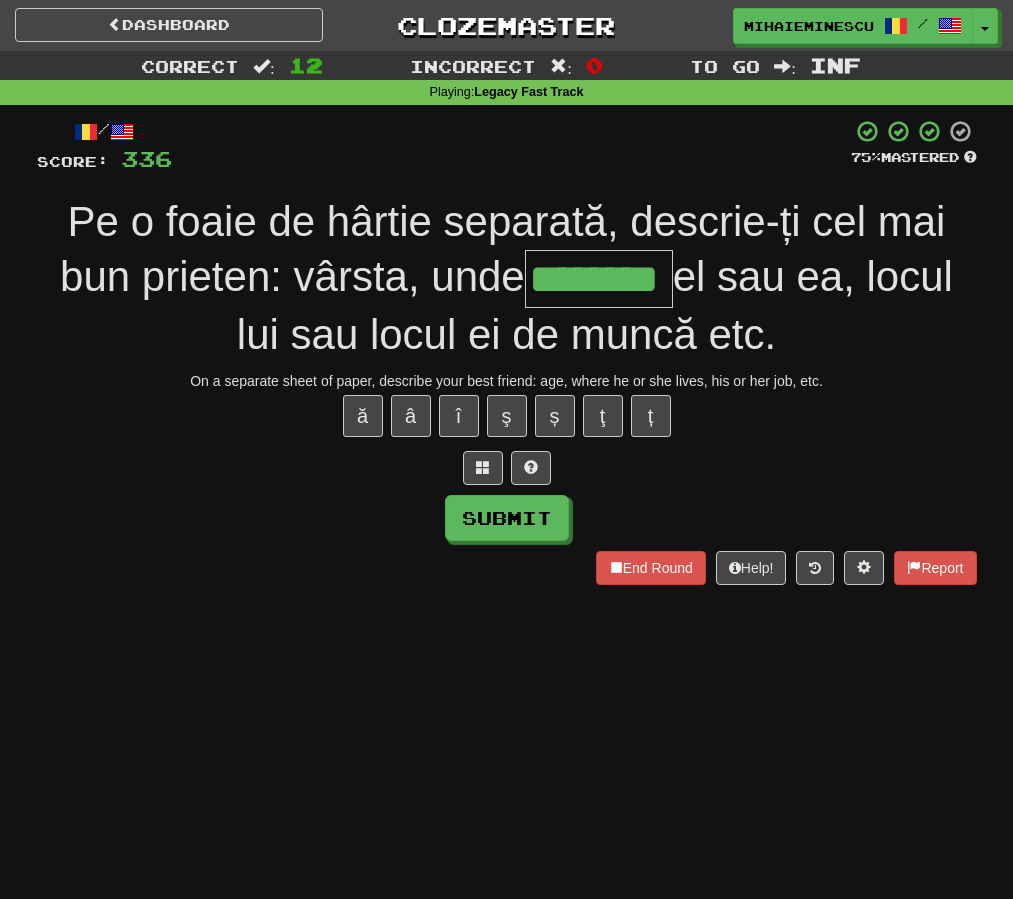 type on "********" 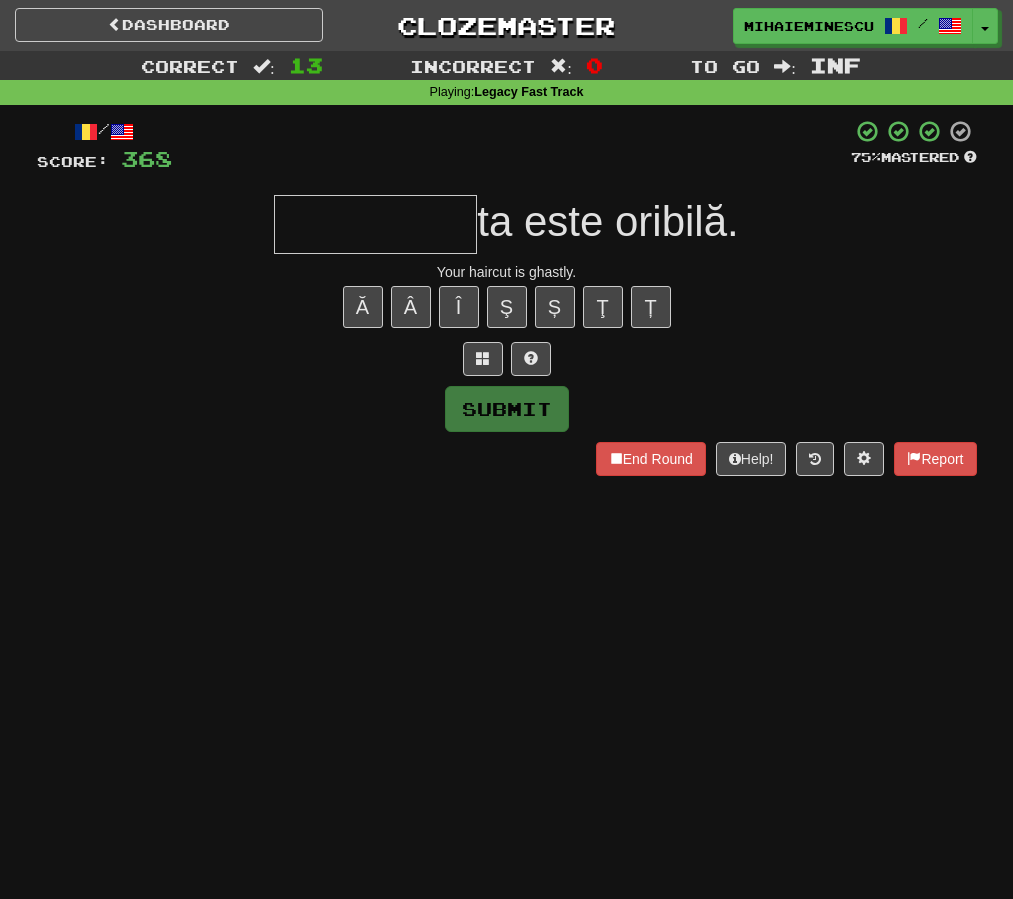 type on "*" 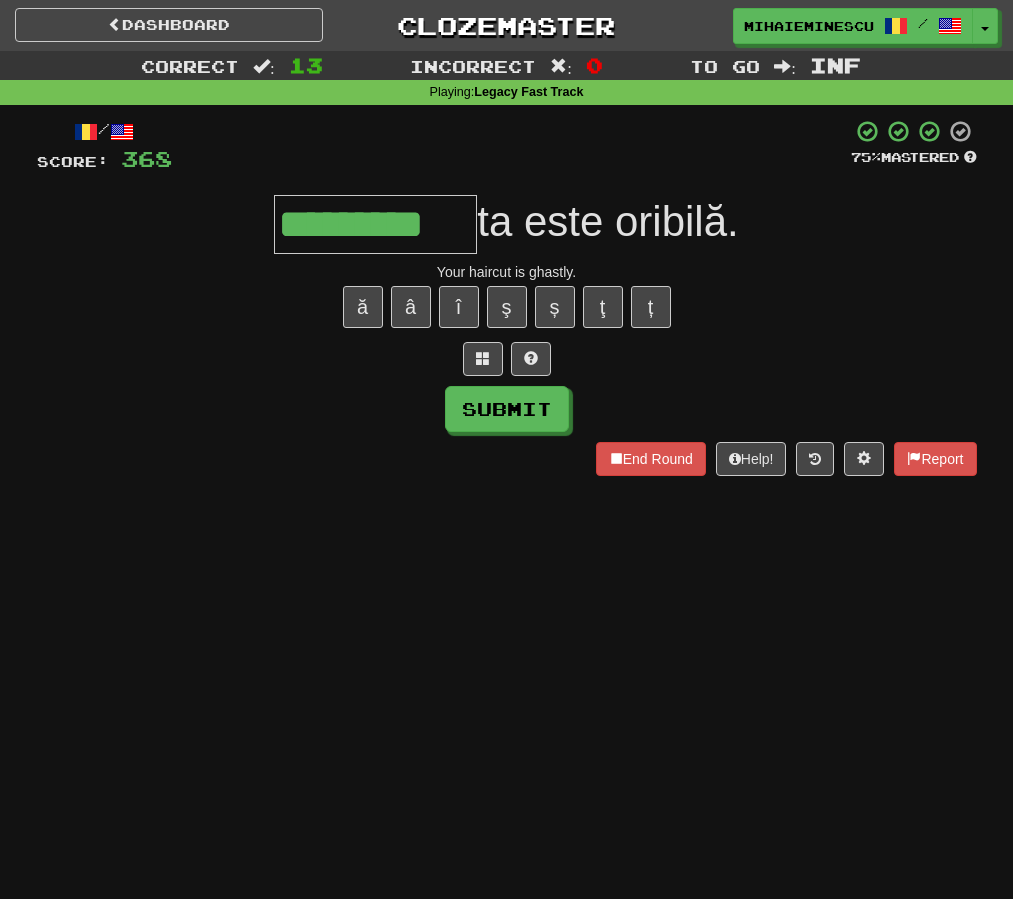 type on "*********" 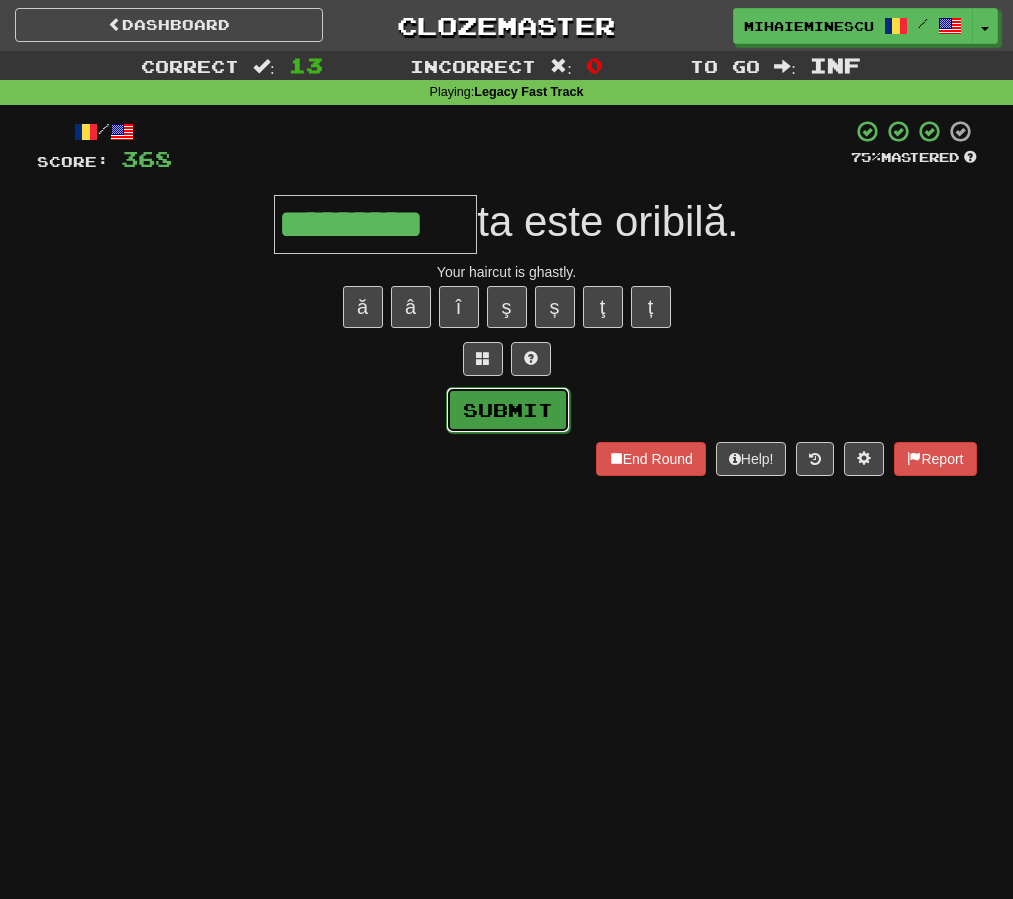 click on "Submit" at bounding box center (508, 410) 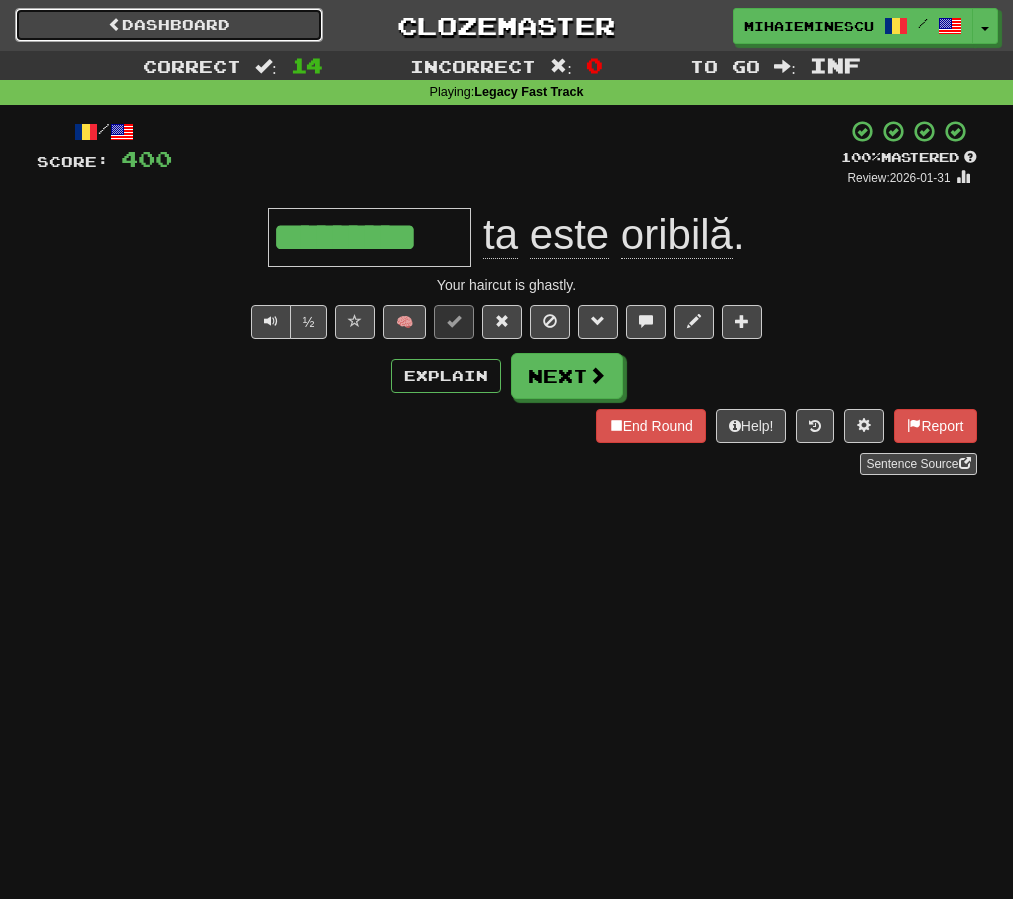 click on "Dashboard" at bounding box center (169, 25) 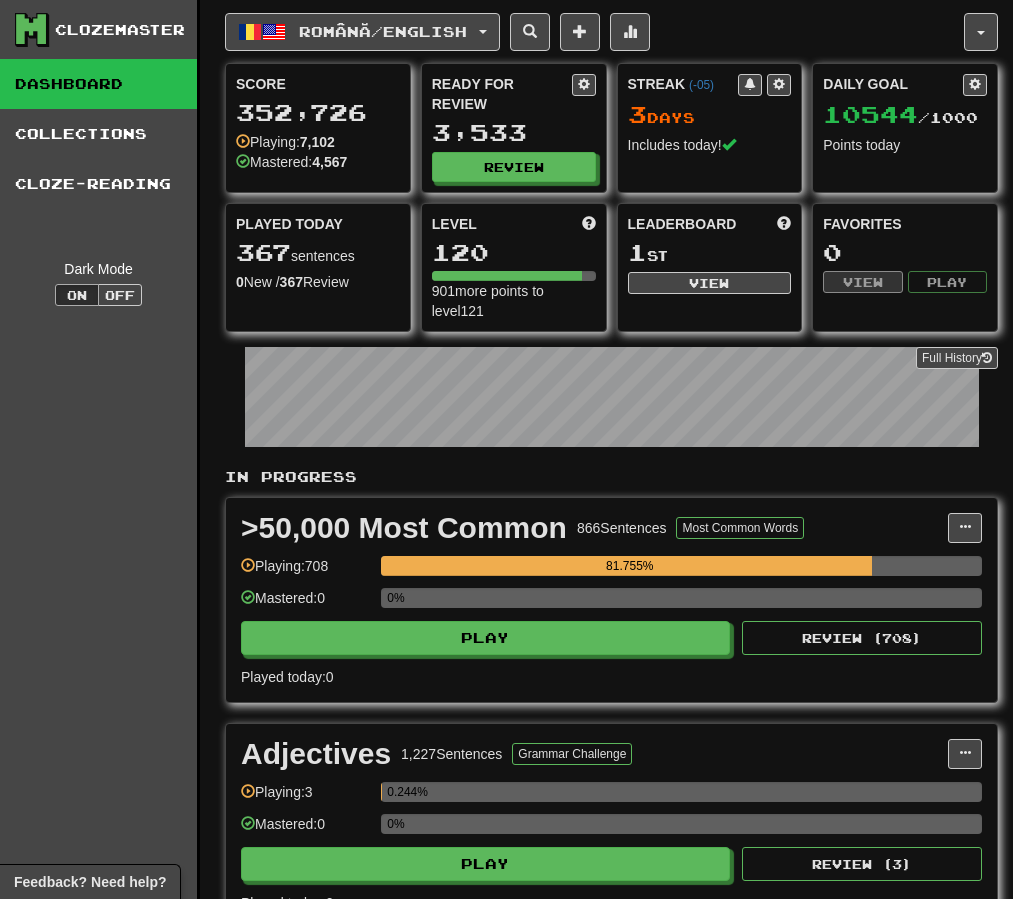 scroll, scrollTop: 0, scrollLeft: 0, axis: both 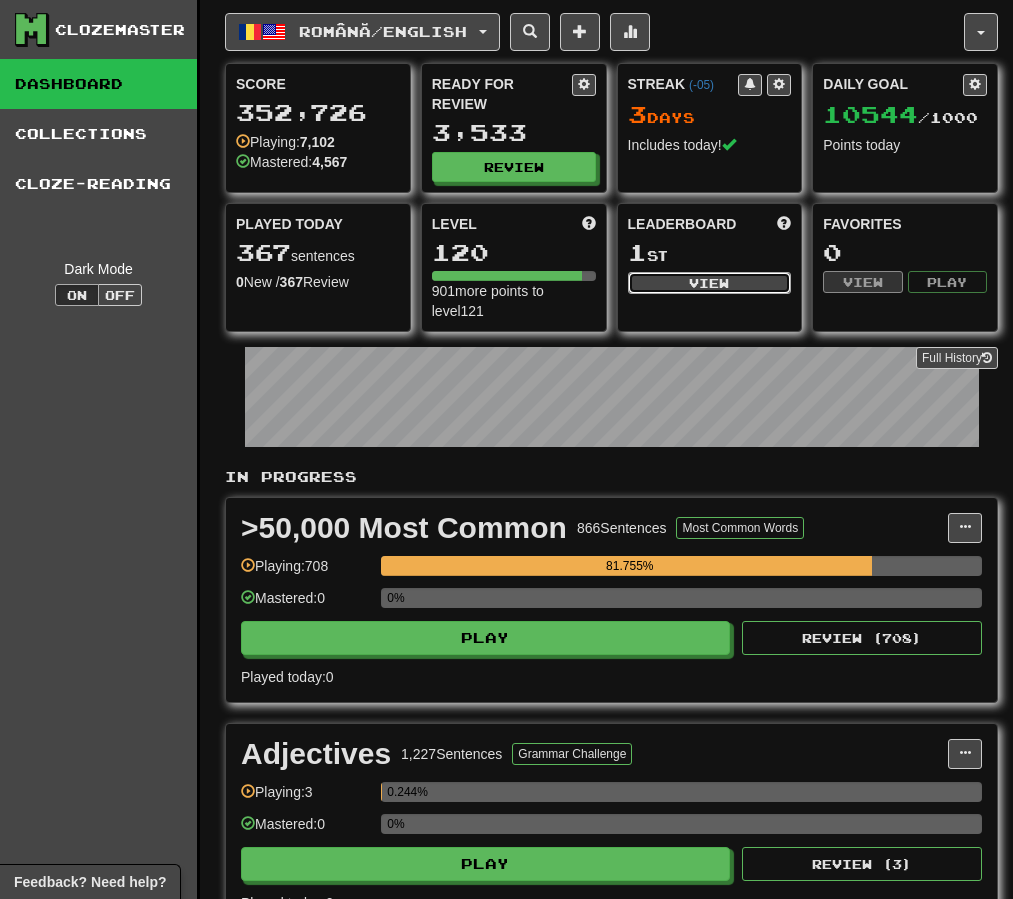 click on "View" at bounding box center [710, 283] 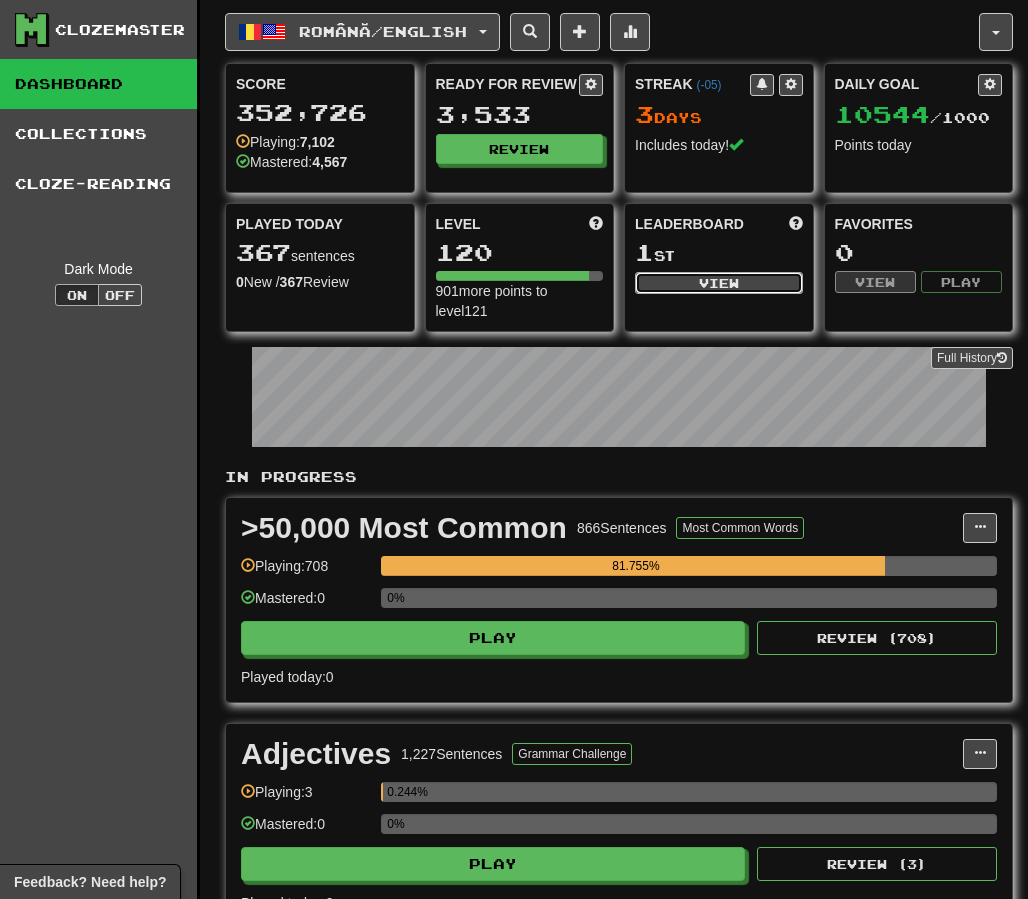 select on "**********" 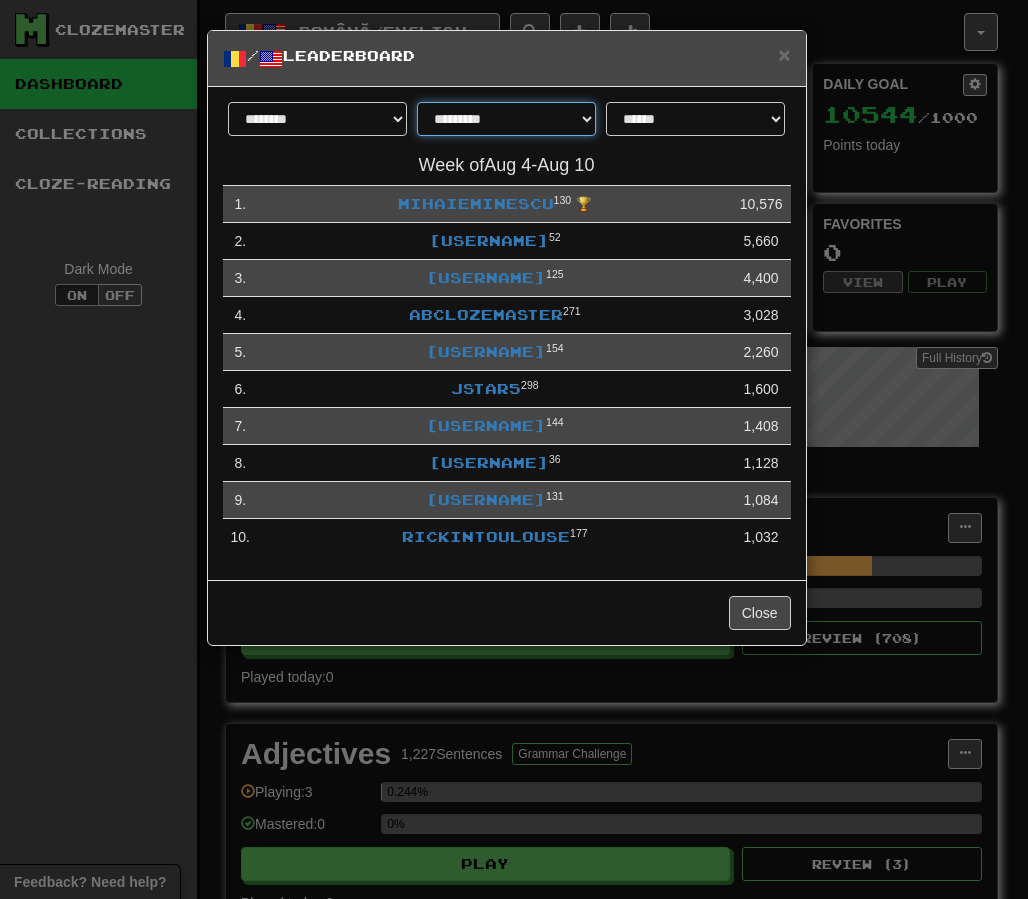 click on "**********" at bounding box center (506, 119) 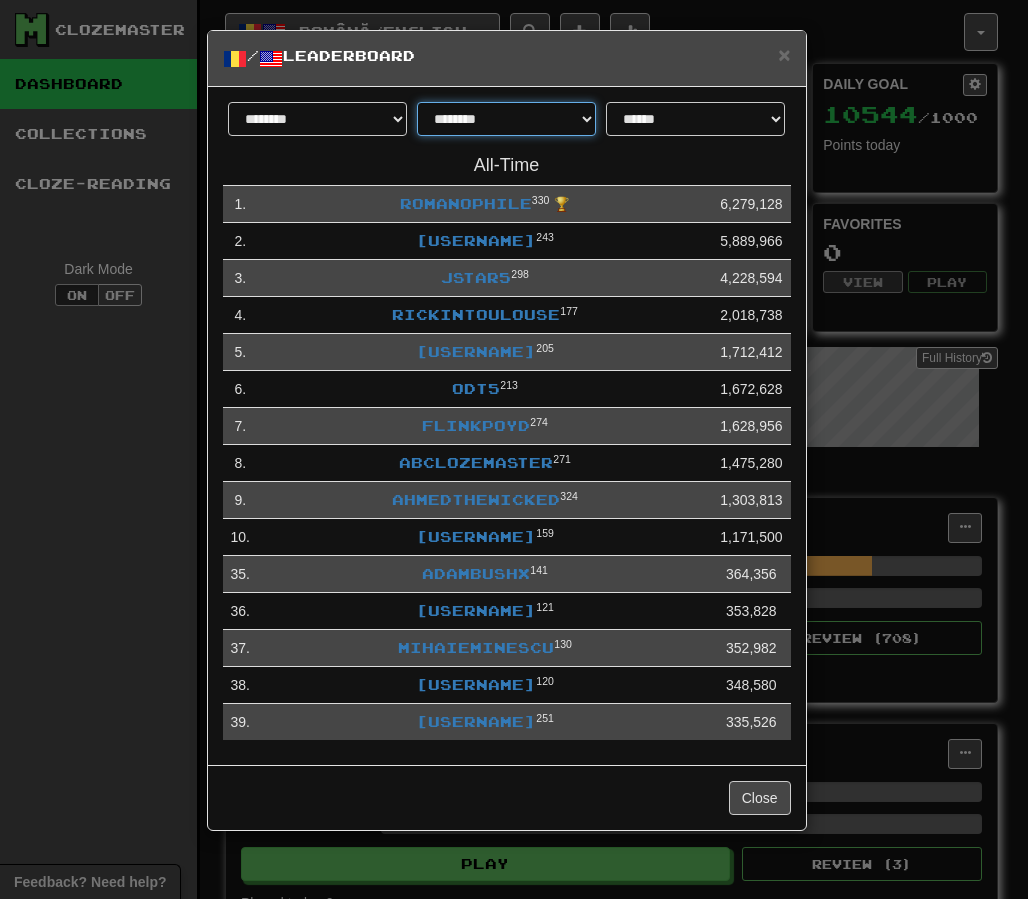 click on "**********" at bounding box center [506, 119] 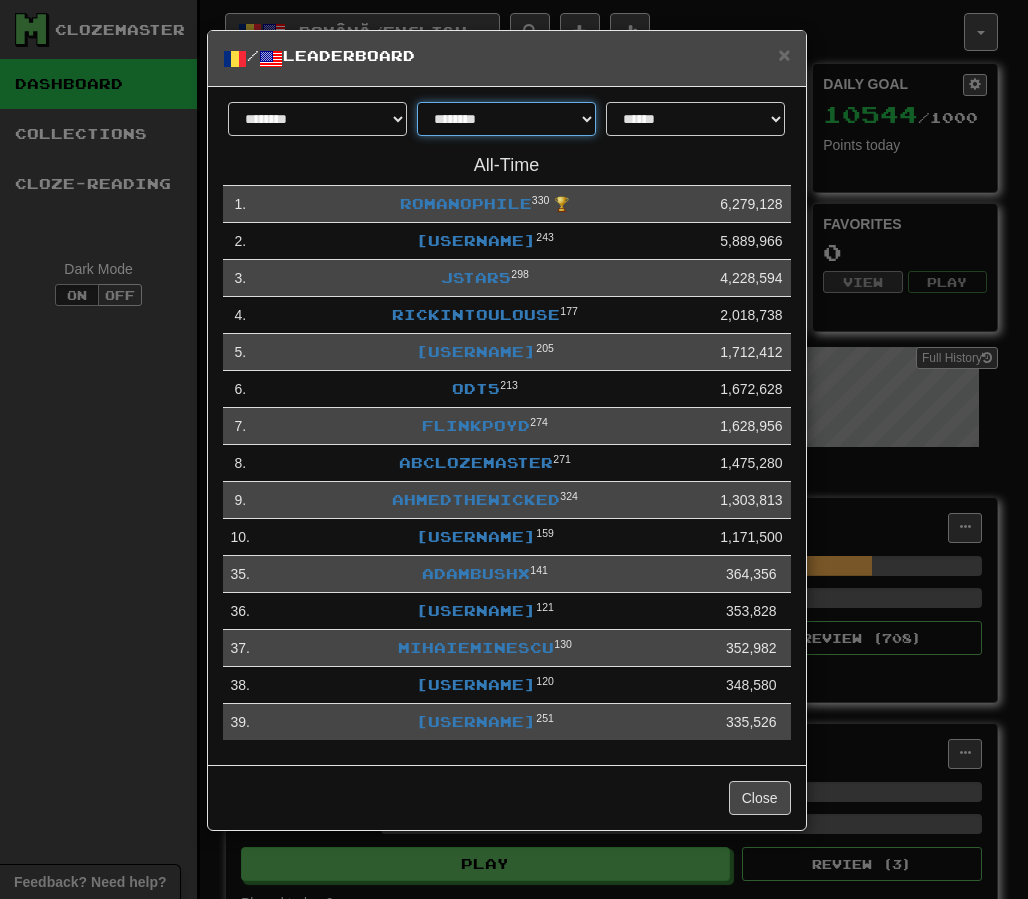 select on "******" 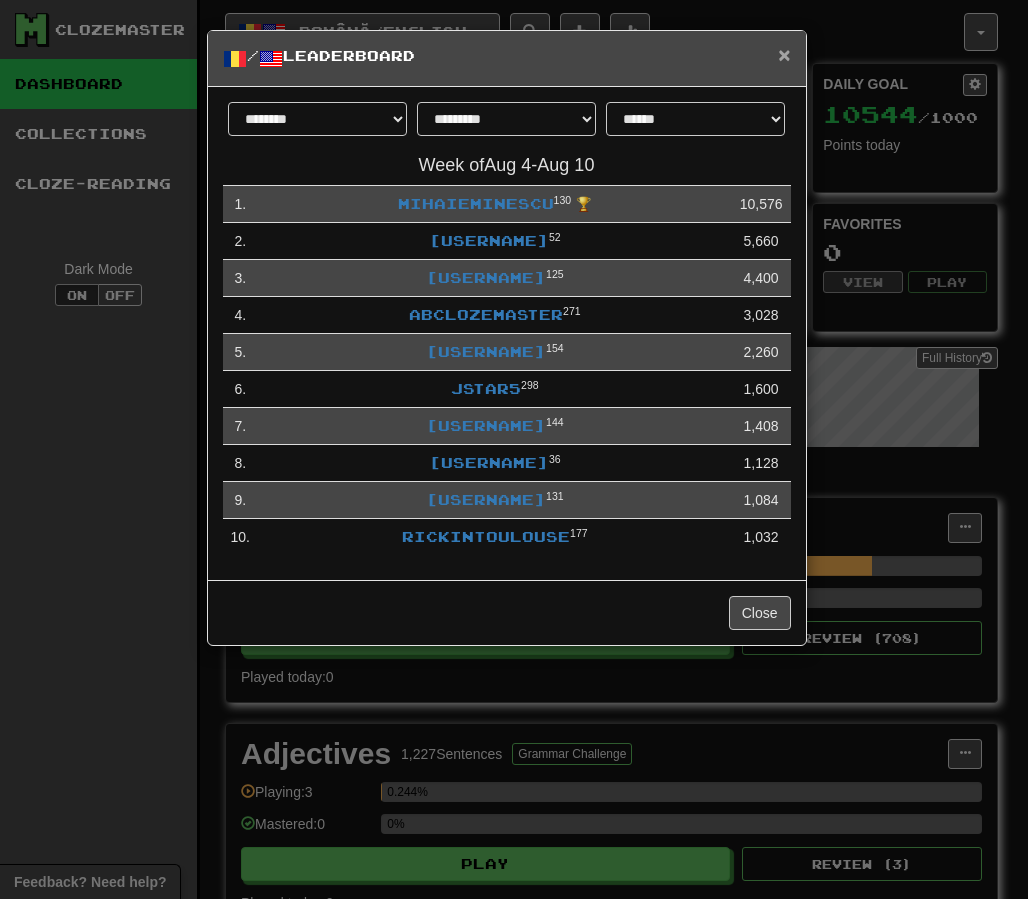 click on "×" at bounding box center (784, 54) 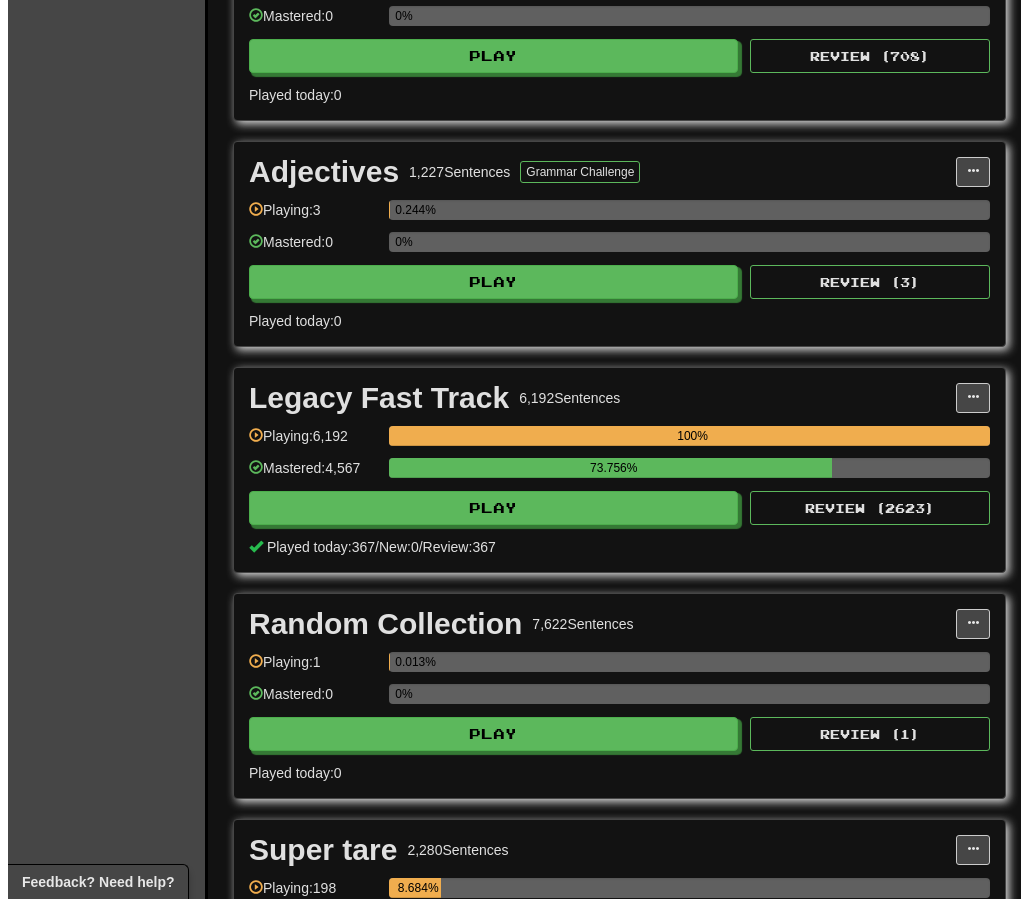 scroll, scrollTop: 586, scrollLeft: 0, axis: vertical 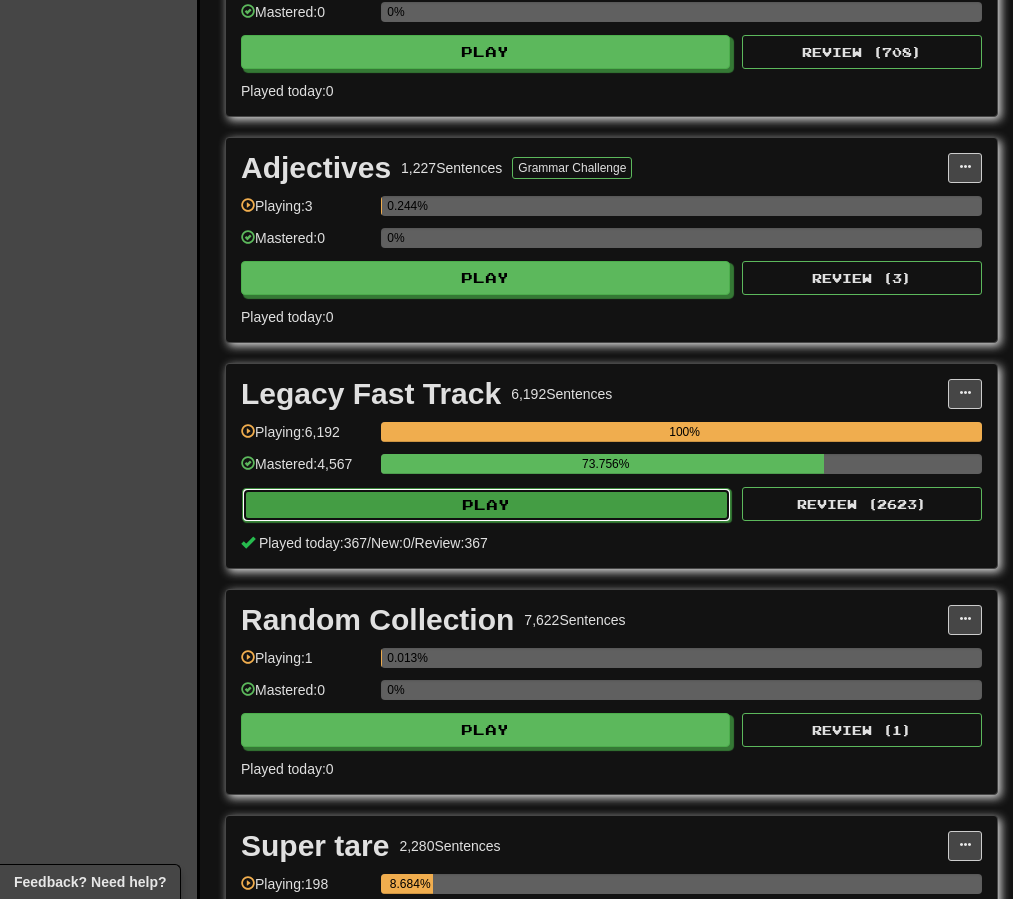 click on "Play" at bounding box center (486, 505) 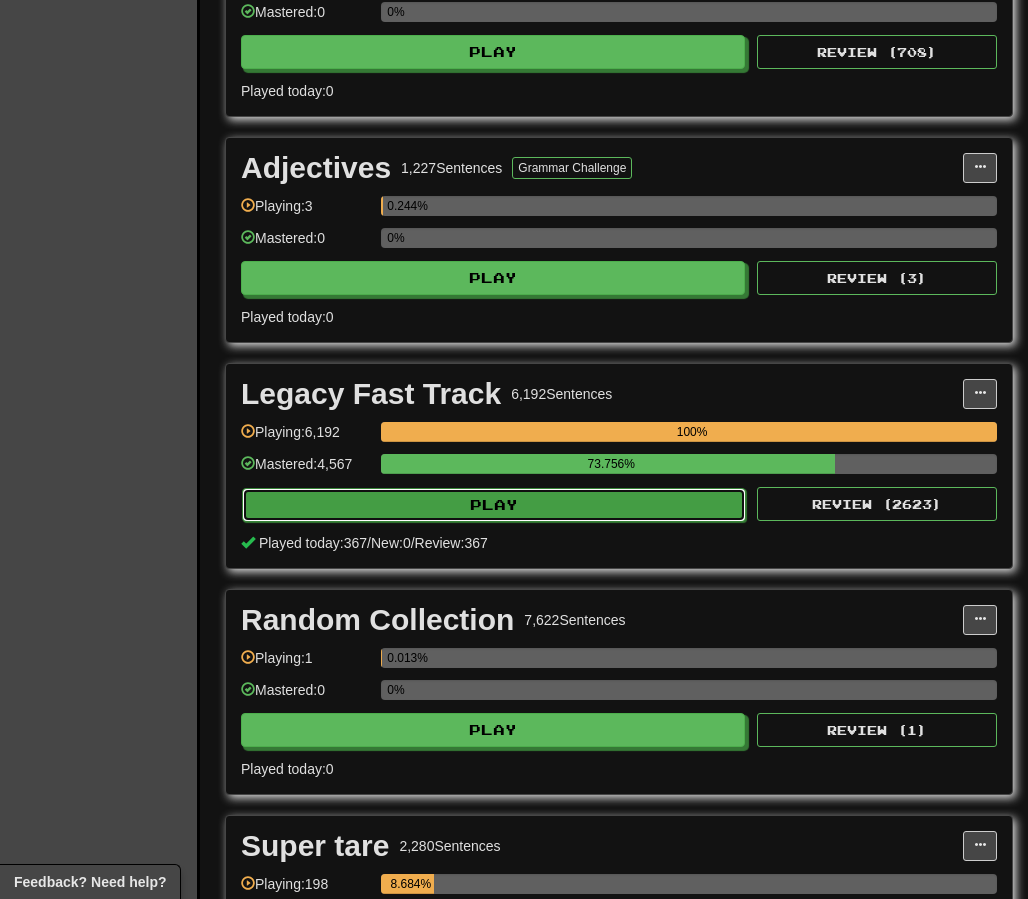 select on "********" 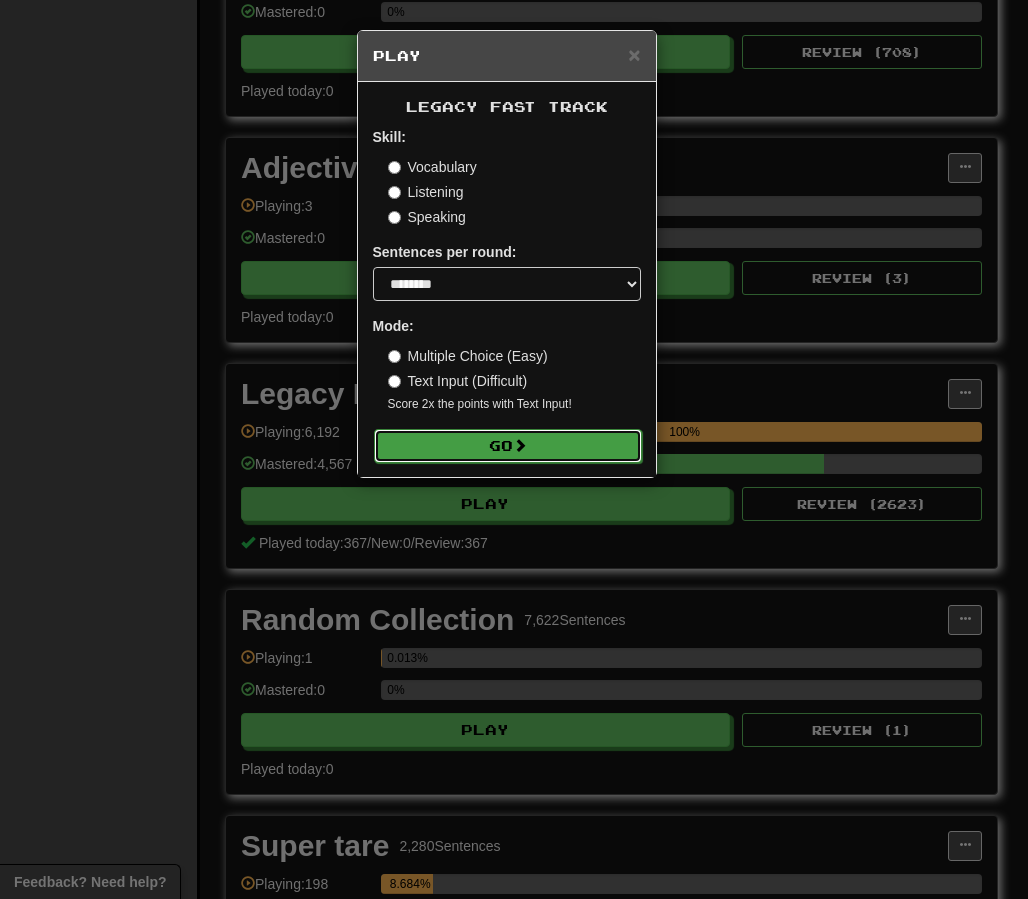 click on "Go" at bounding box center [508, 446] 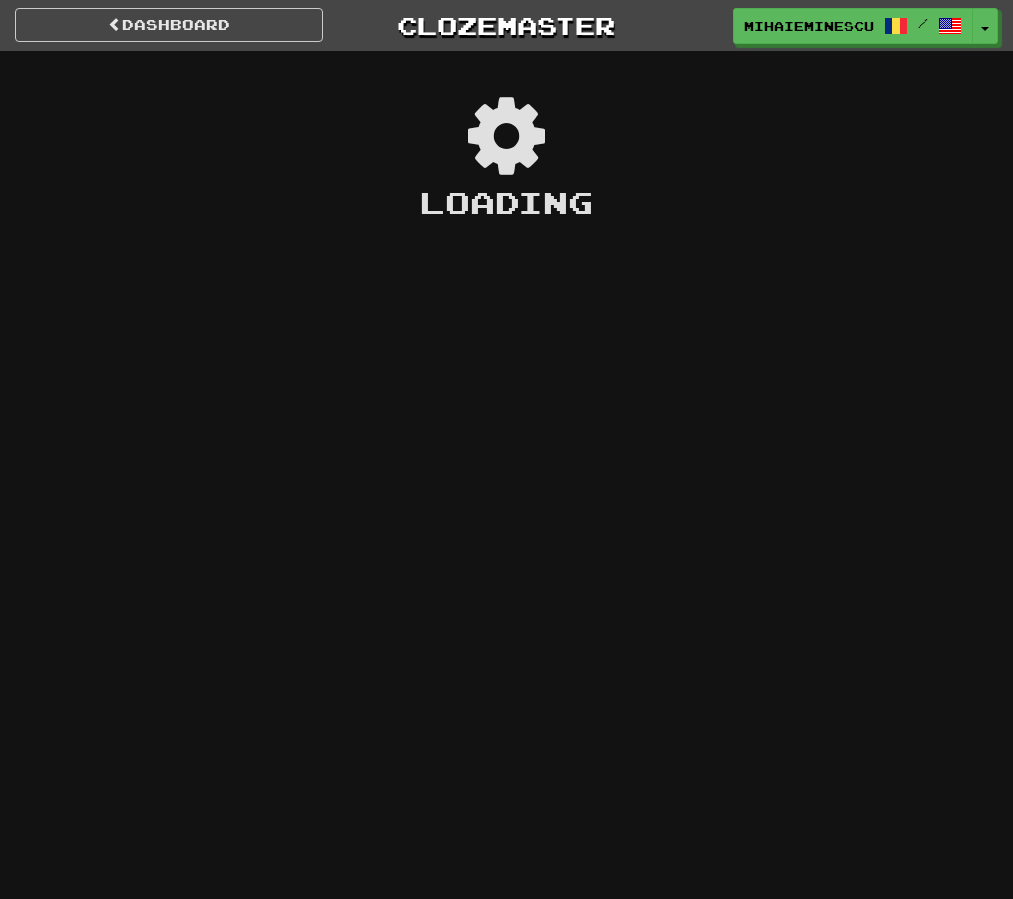 scroll, scrollTop: 0, scrollLeft: 0, axis: both 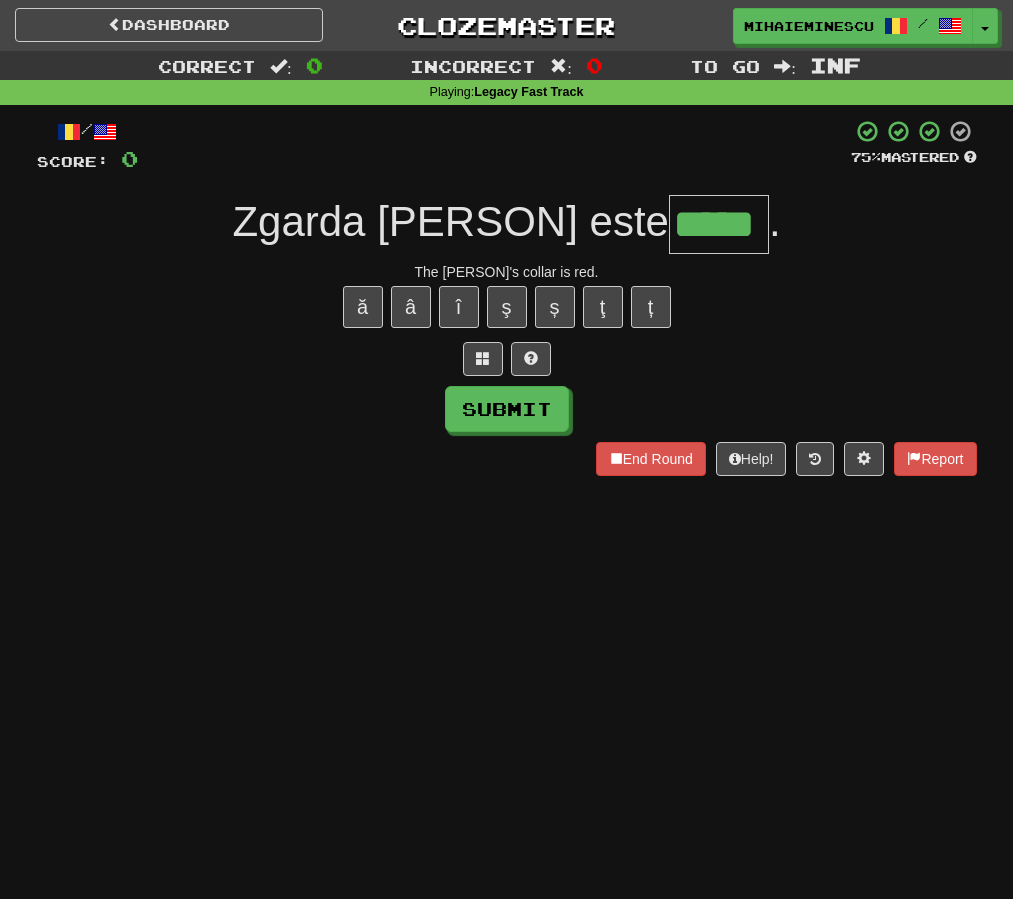 type on "*****" 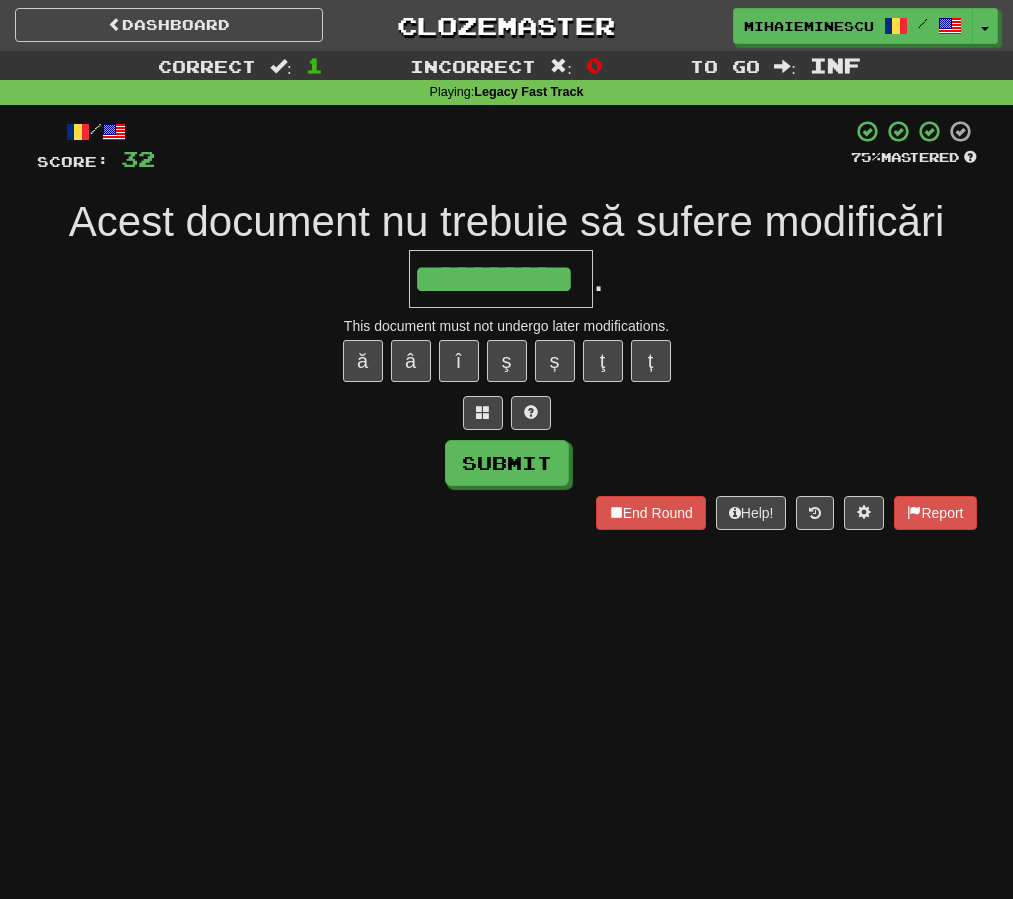 type on "**********" 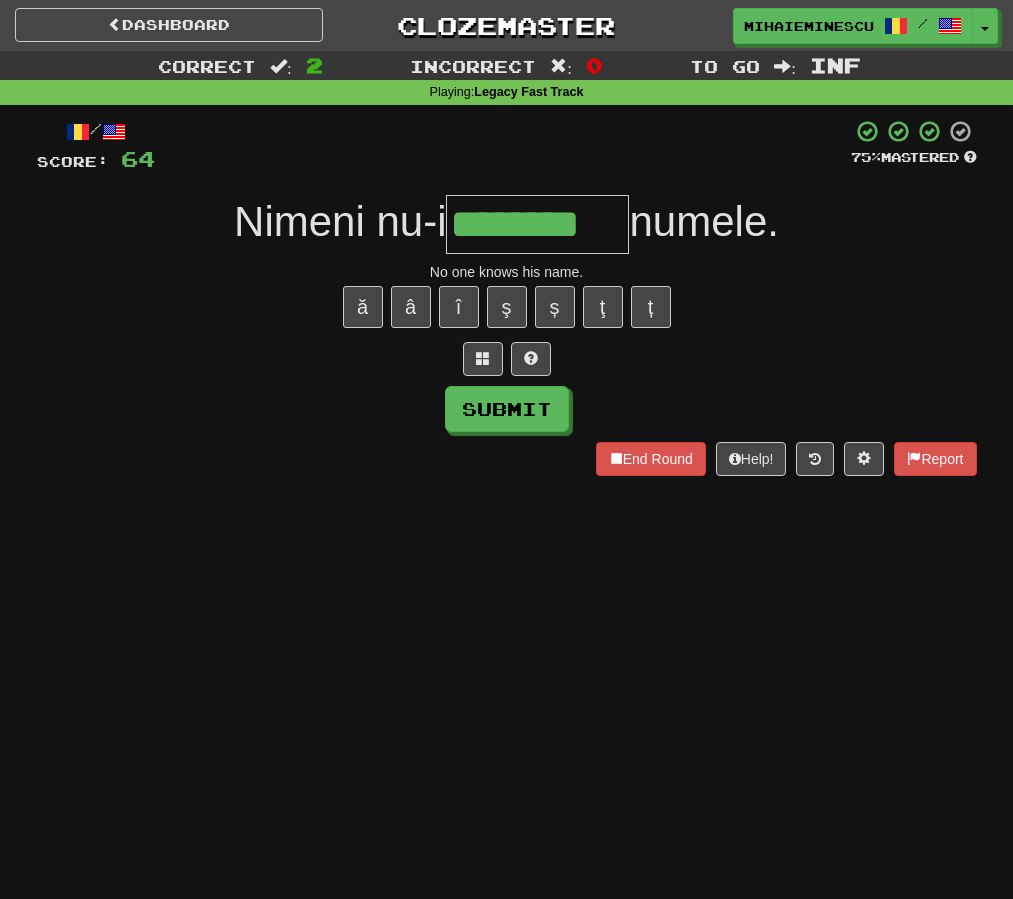 type on "********" 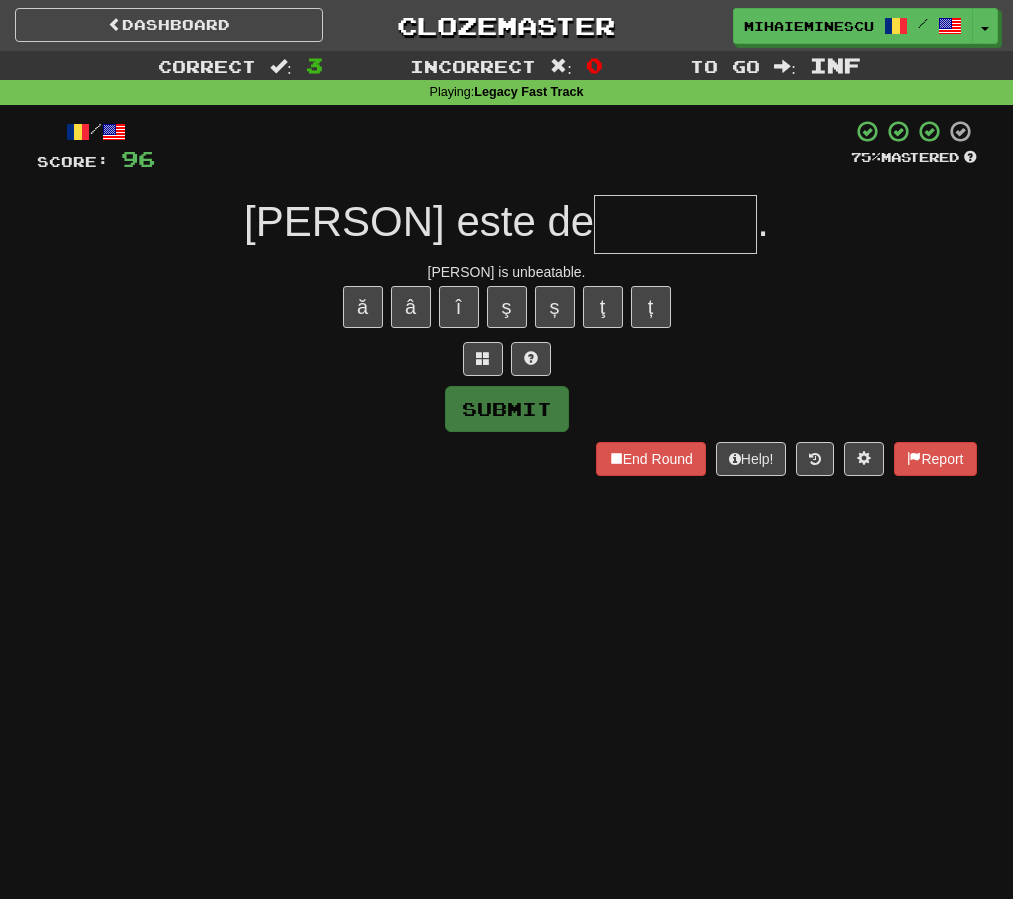 type on "*" 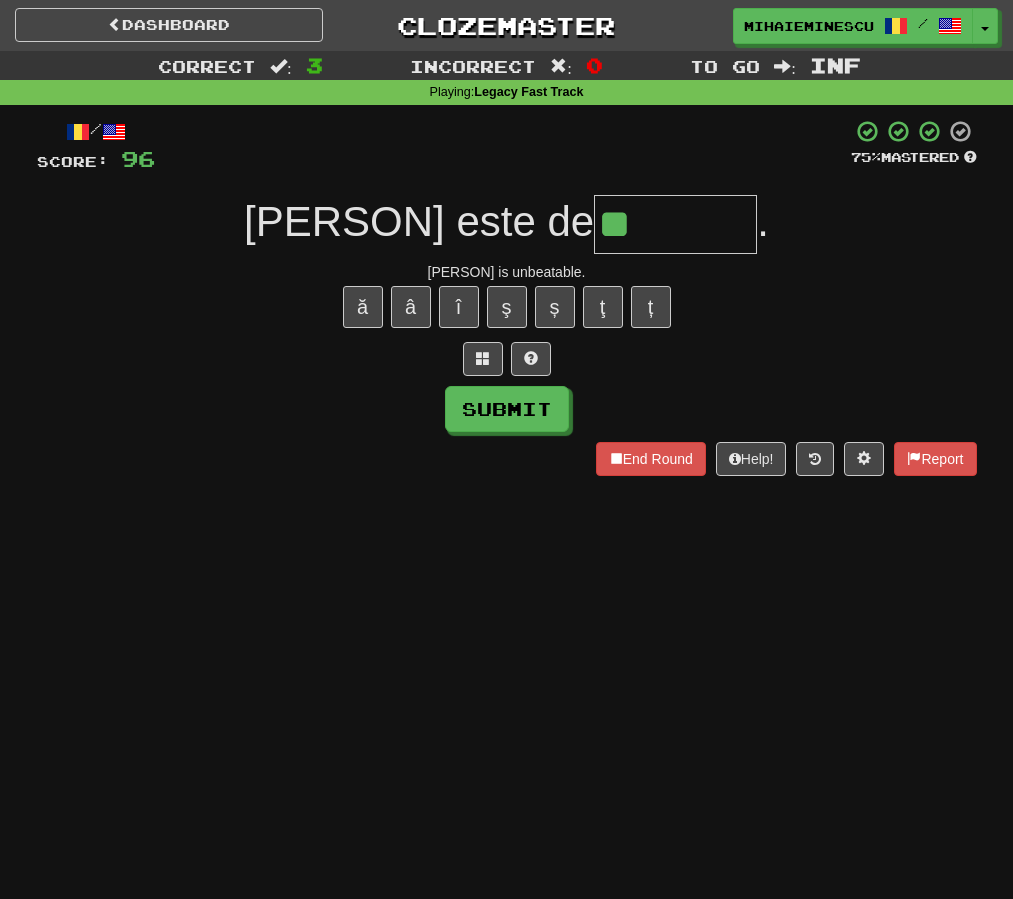 click on "**" at bounding box center (675, 224) 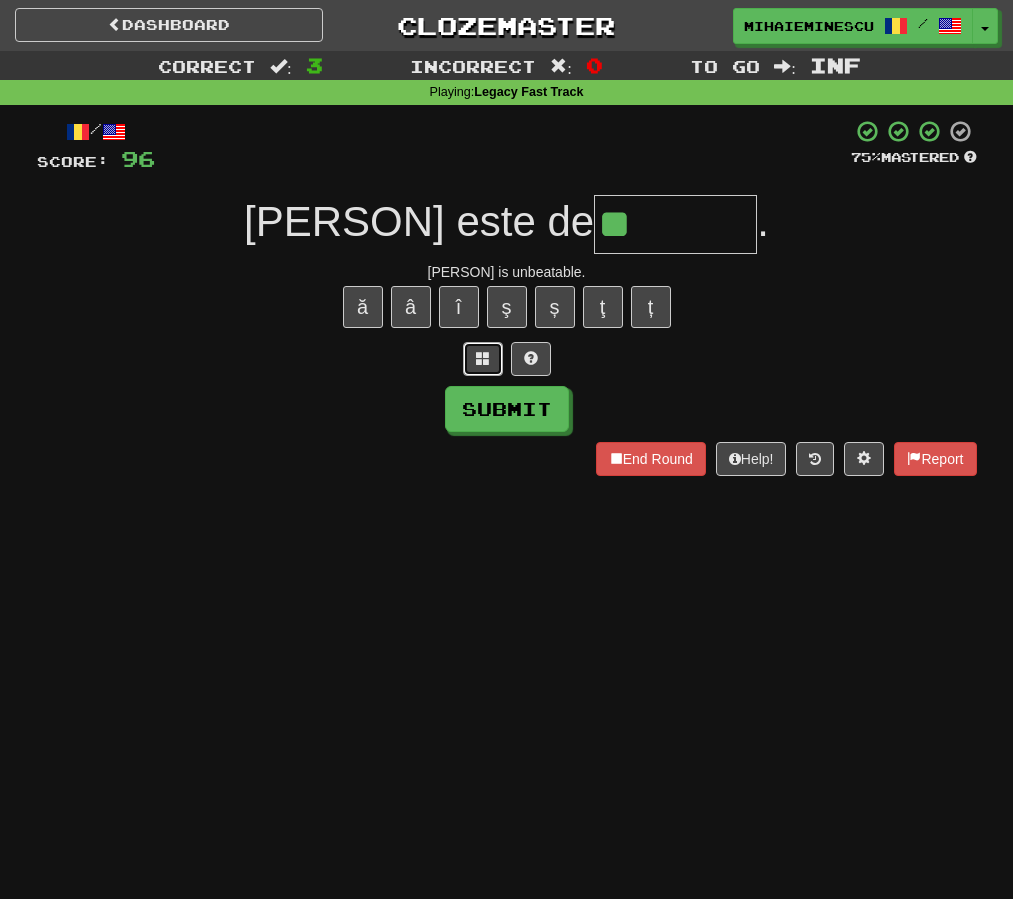 click at bounding box center (483, 359) 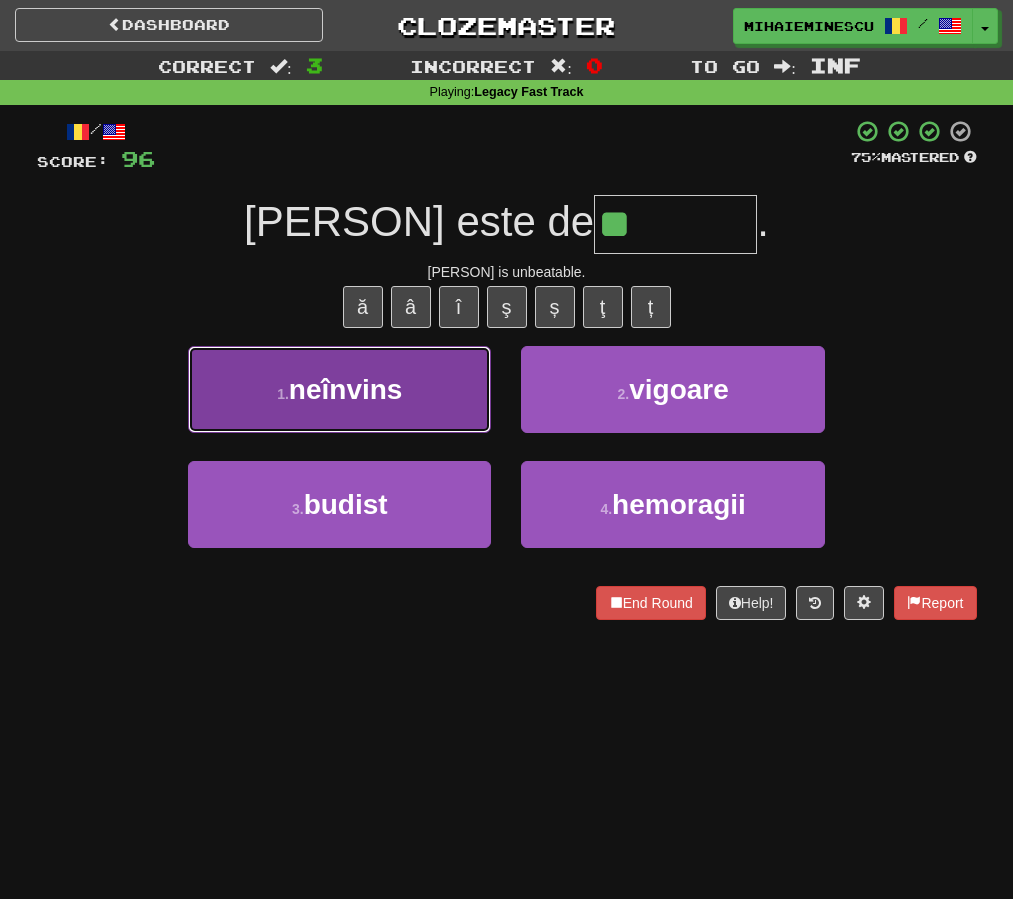 click on "1 . neînvins" at bounding box center (339, 389) 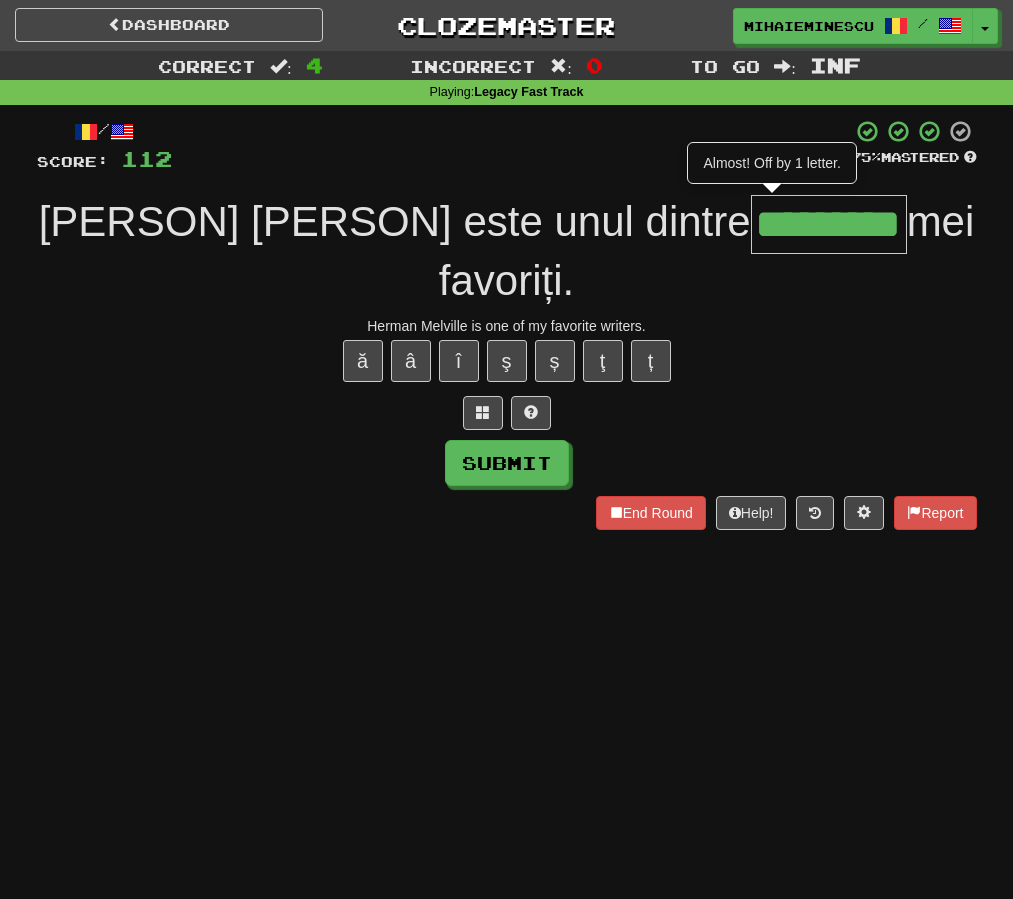 type on "**********" 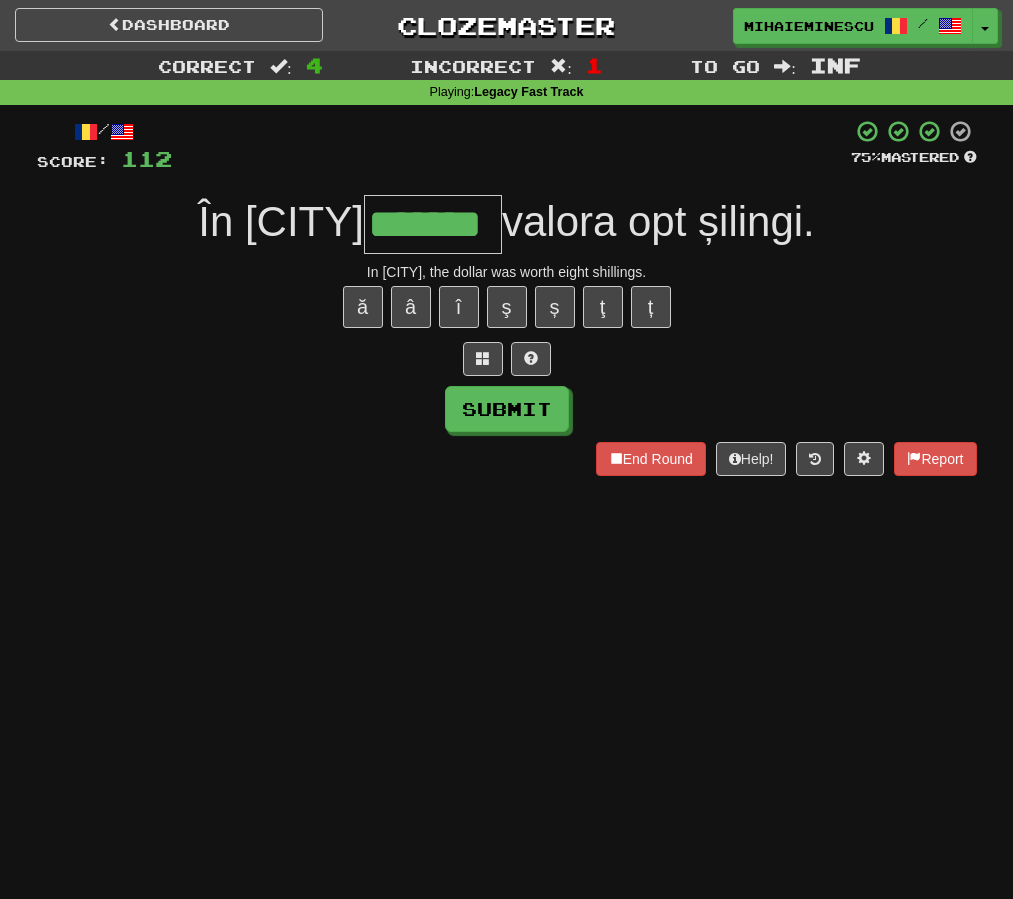 type on "*******" 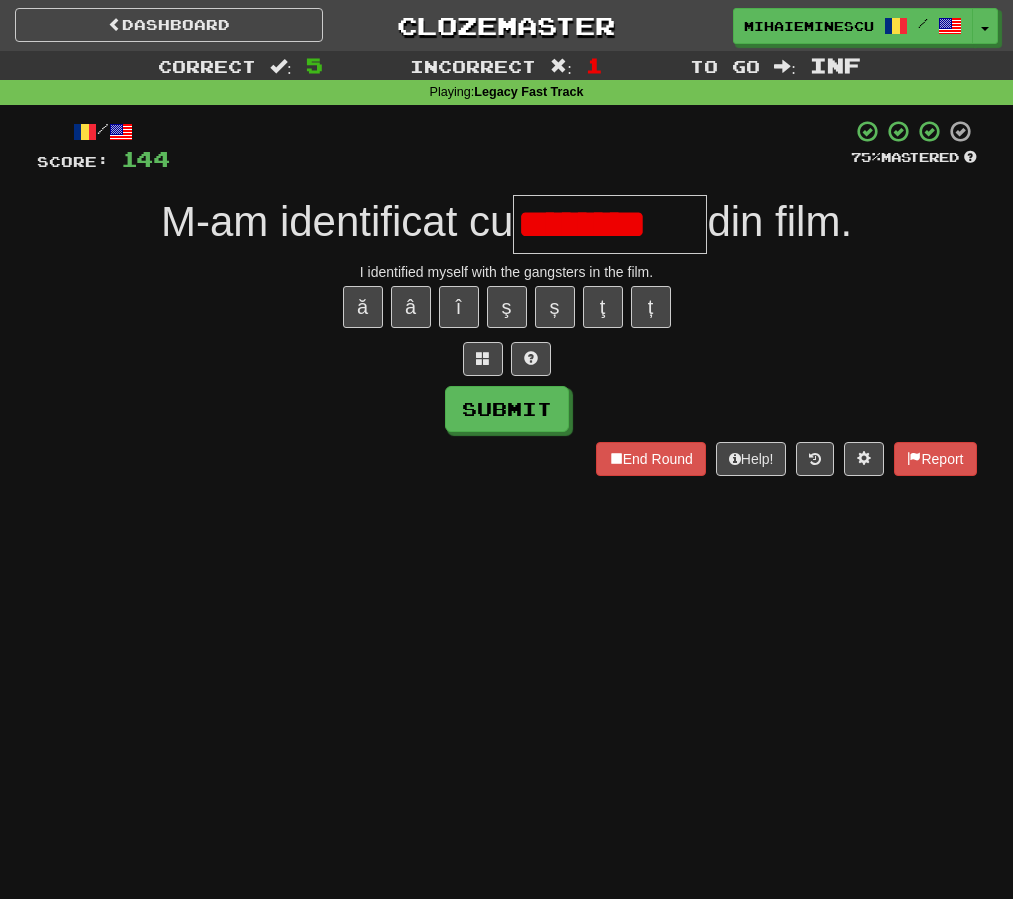 scroll, scrollTop: 0, scrollLeft: 0, axis: both 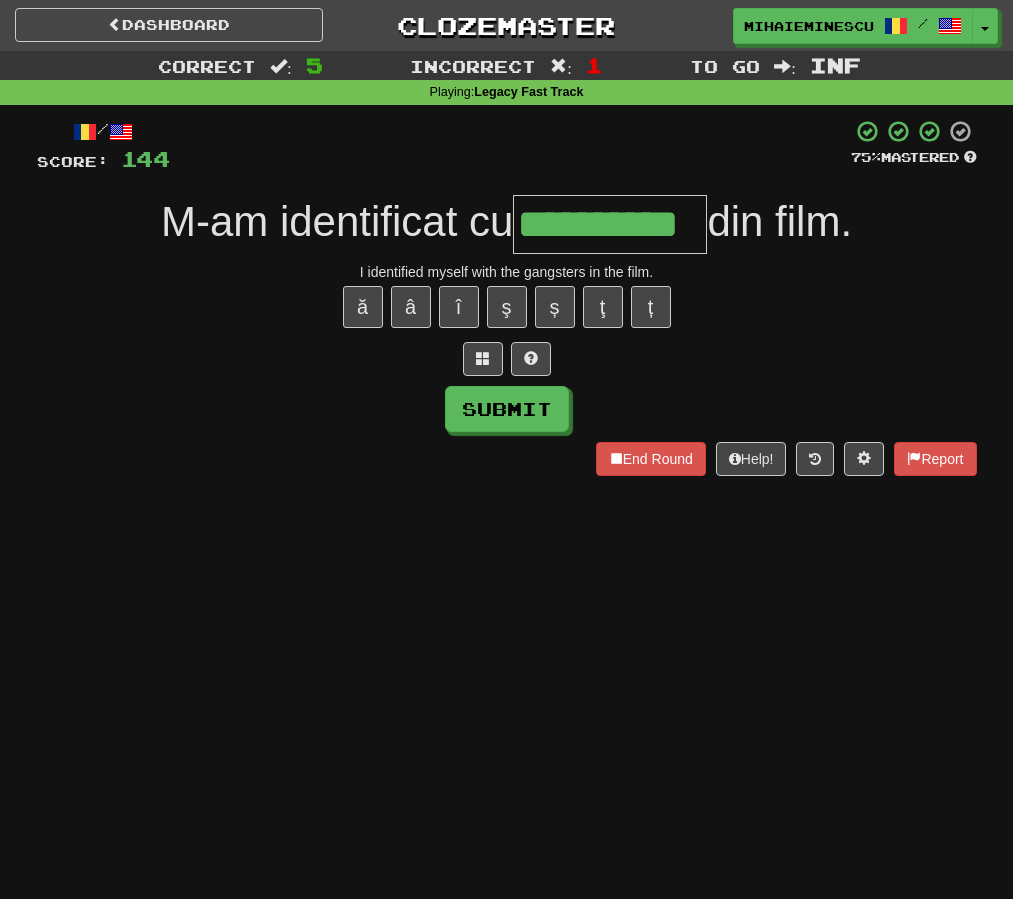 type on "**********" 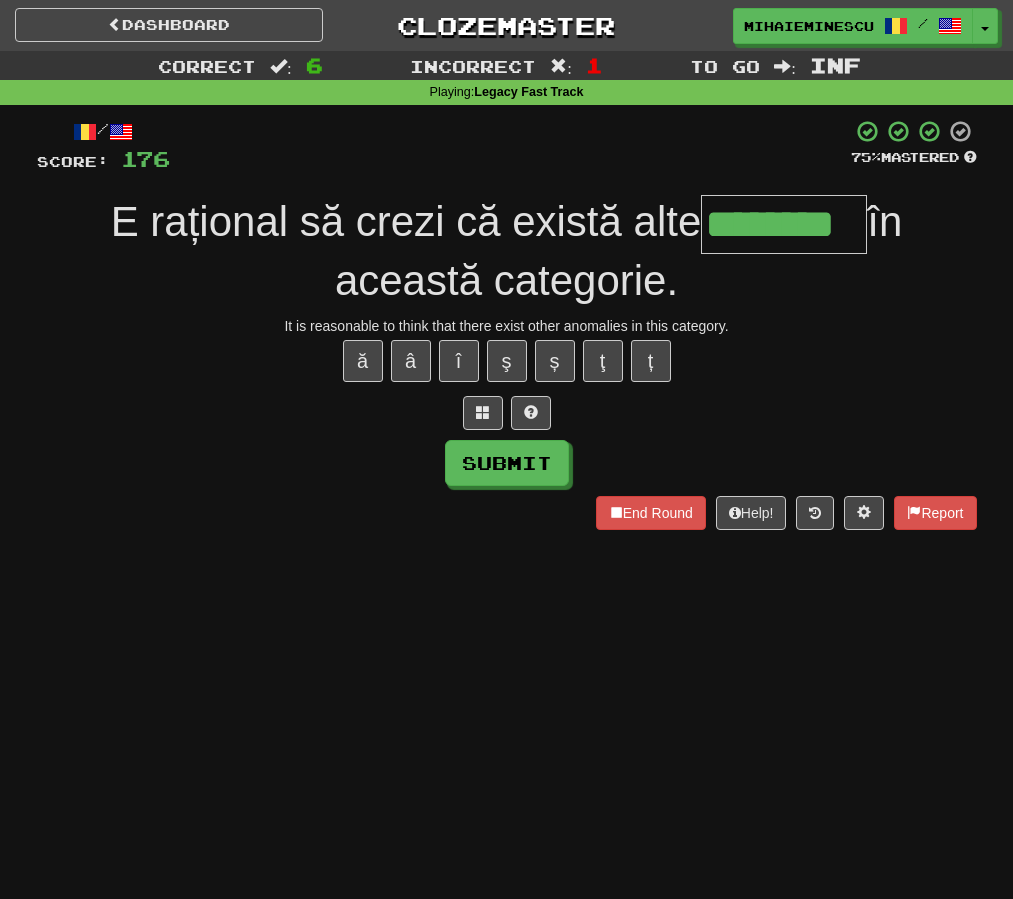 type on "********" 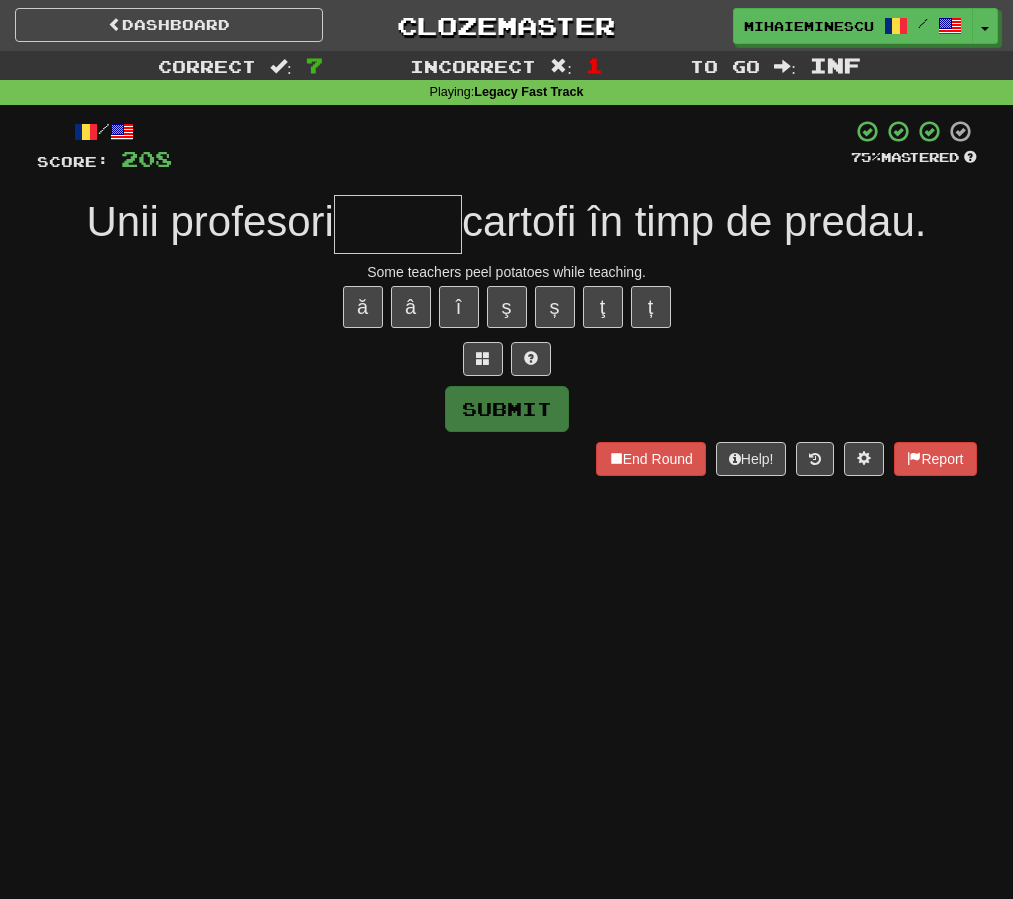 type on "*" 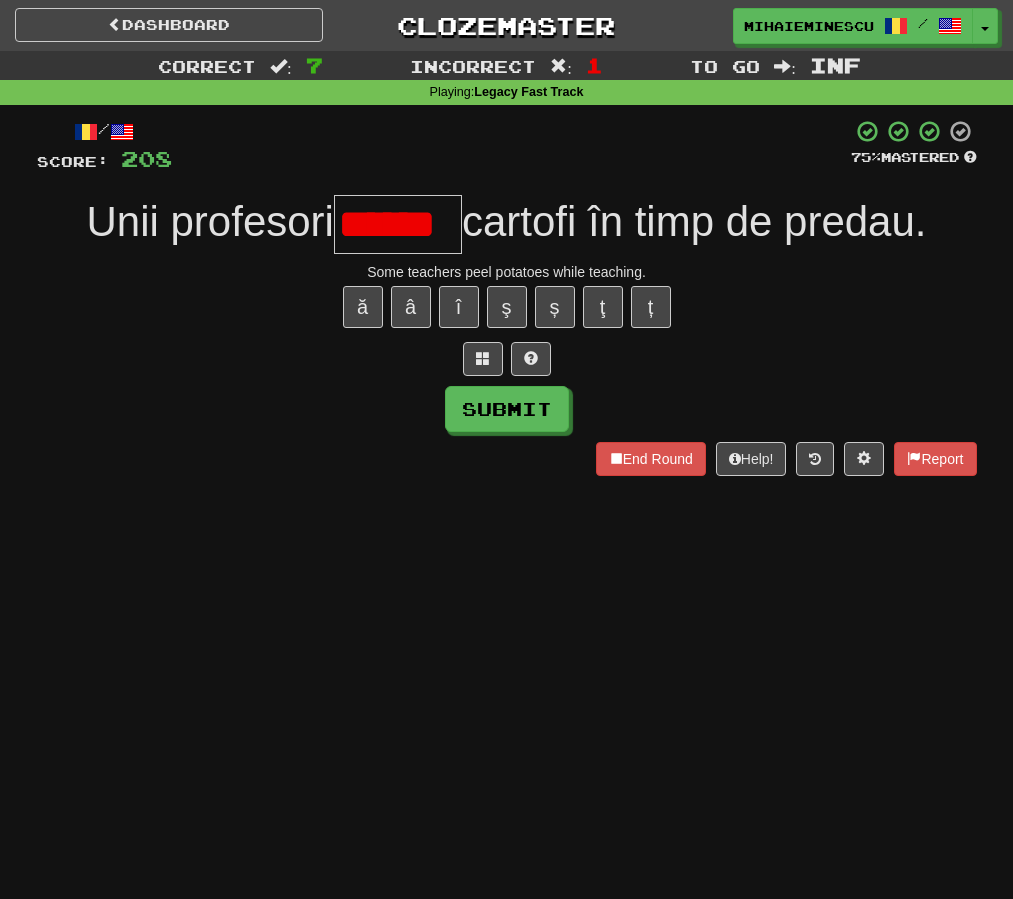 scroll, scrollTop: 0, scrollLeft: 0, axis: both 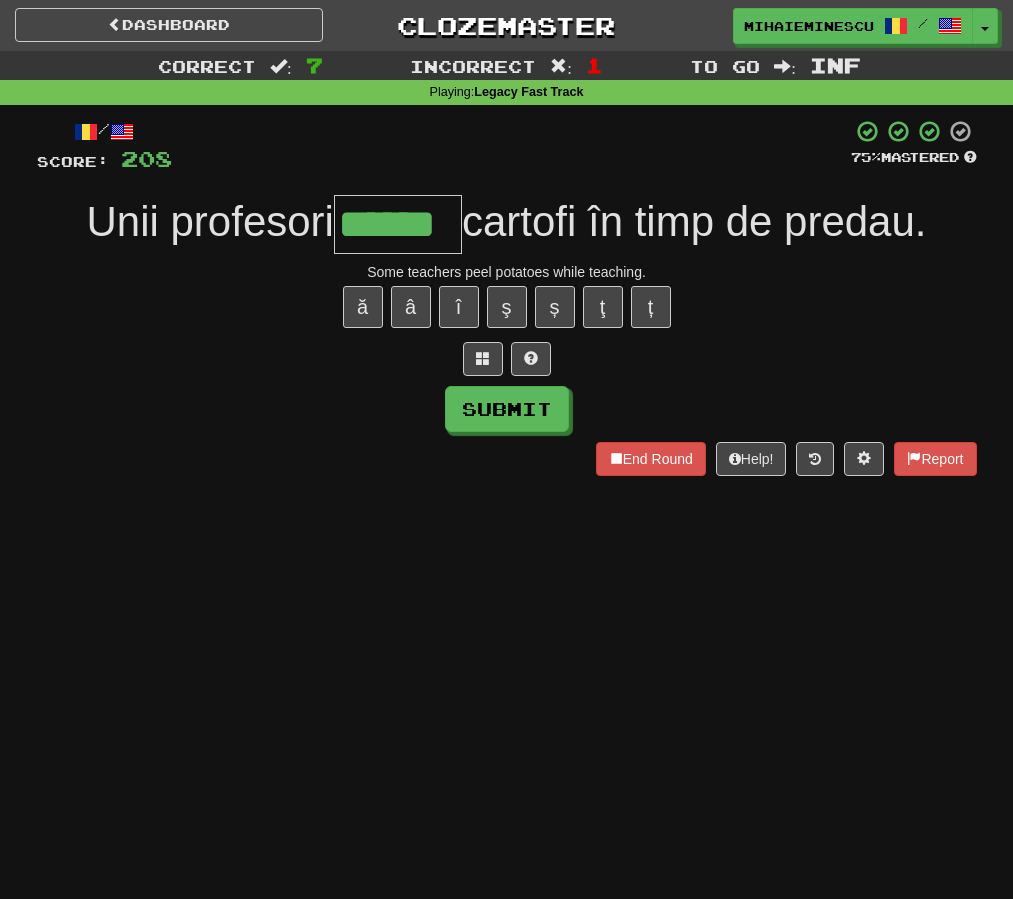 type on "******" 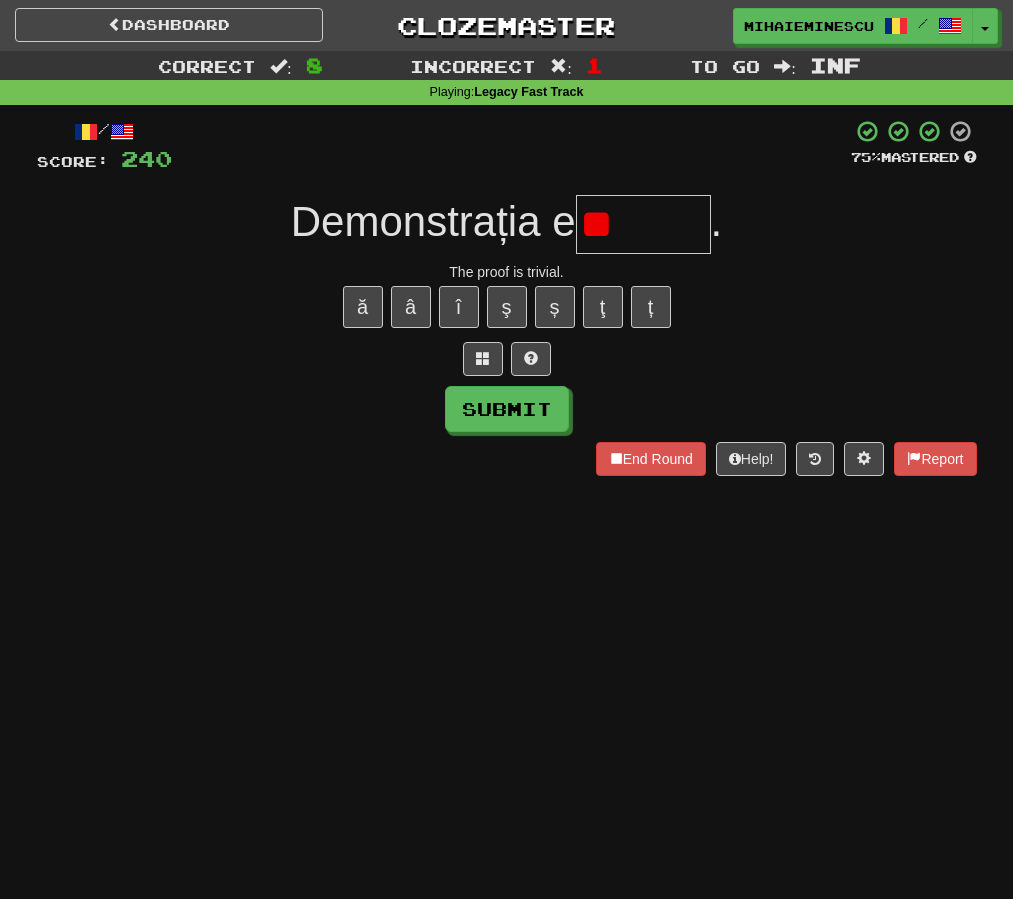 type on "*" 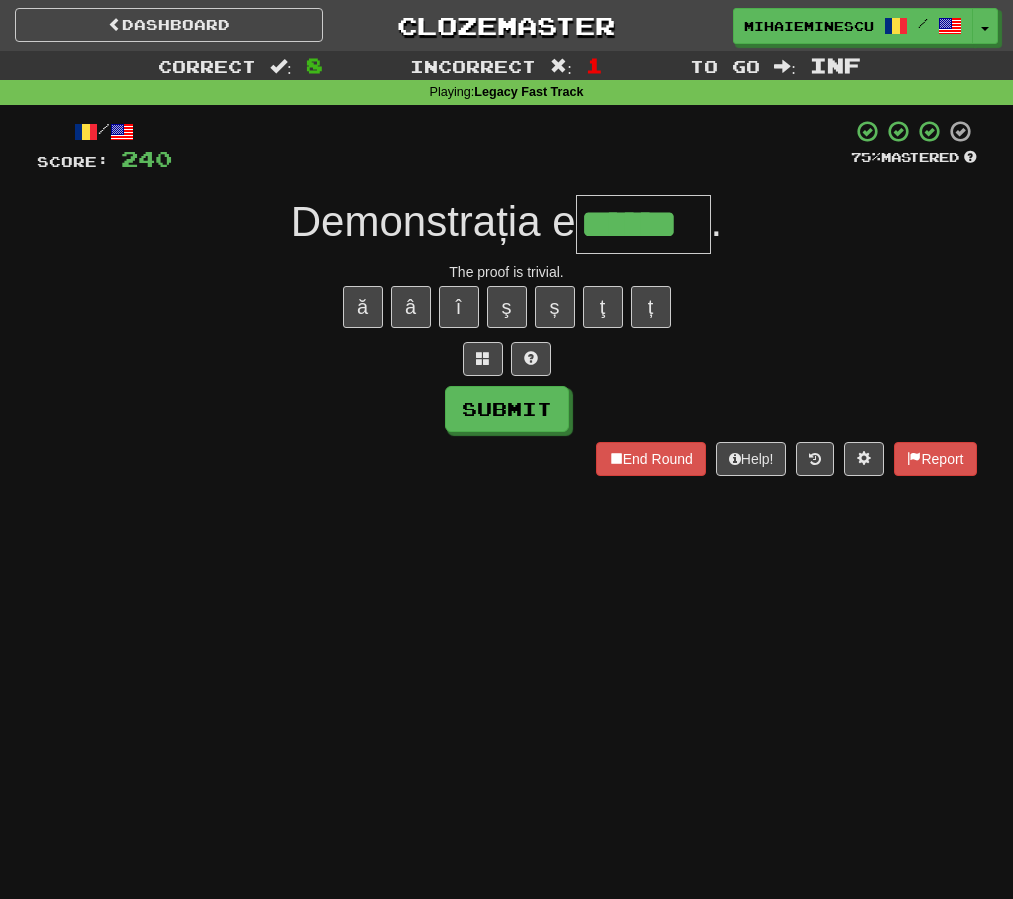 type on "******" 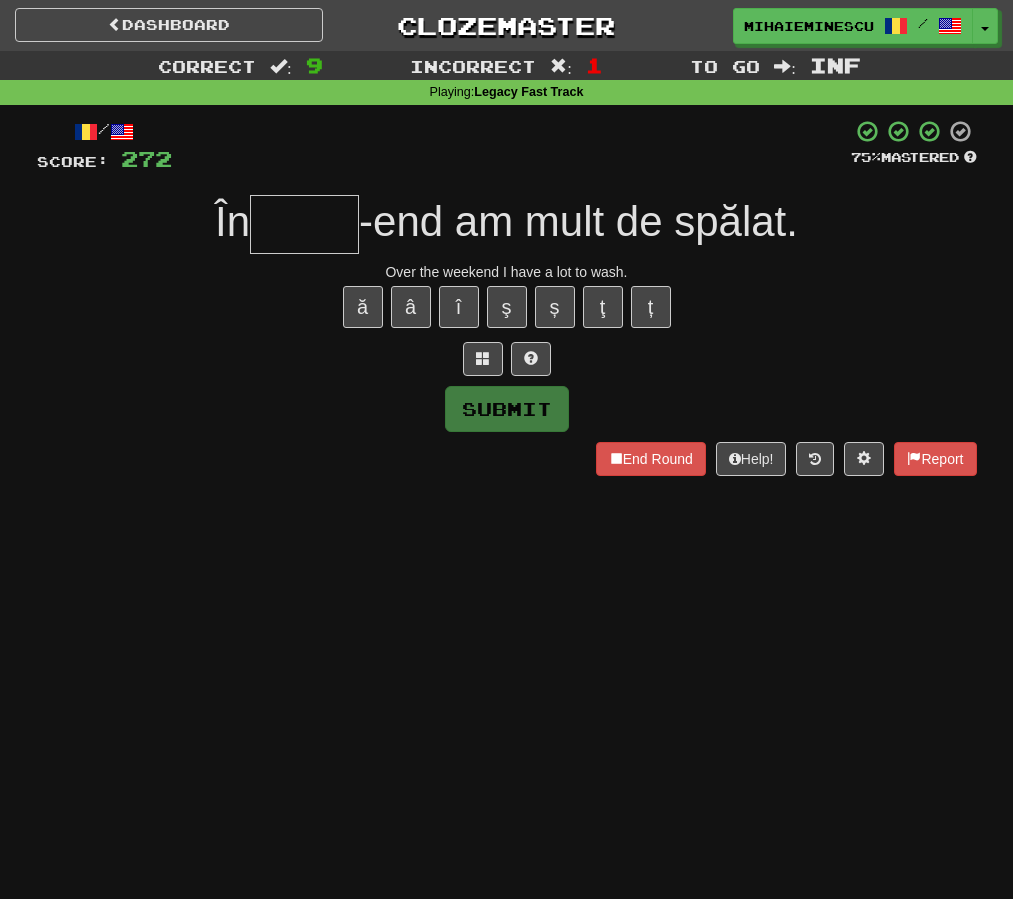 type on "*" 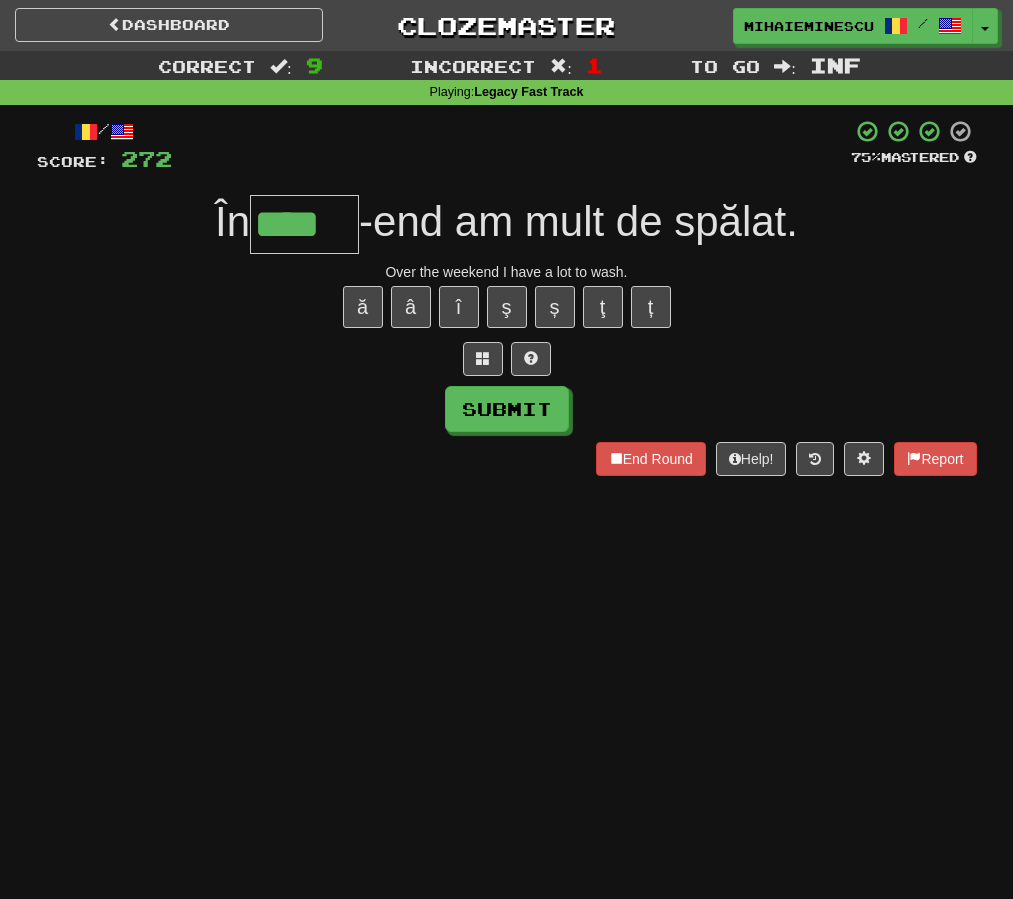 type on "****" 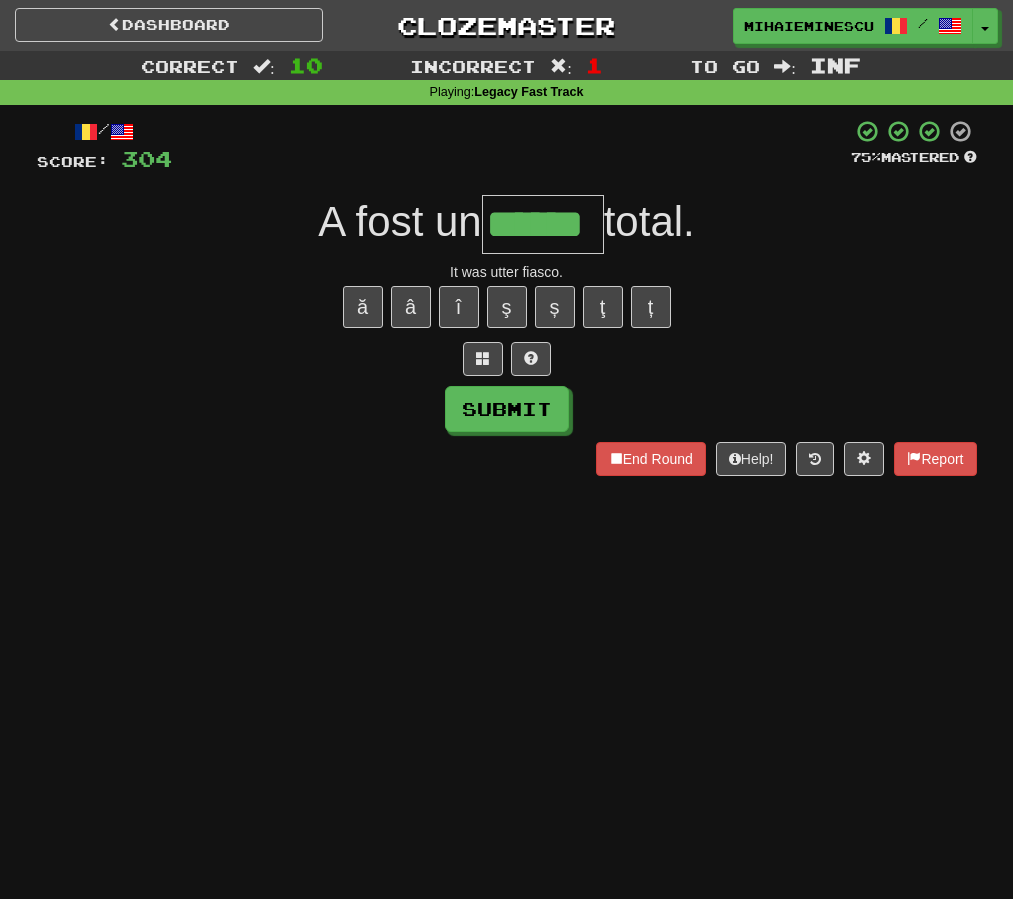 type on "******" 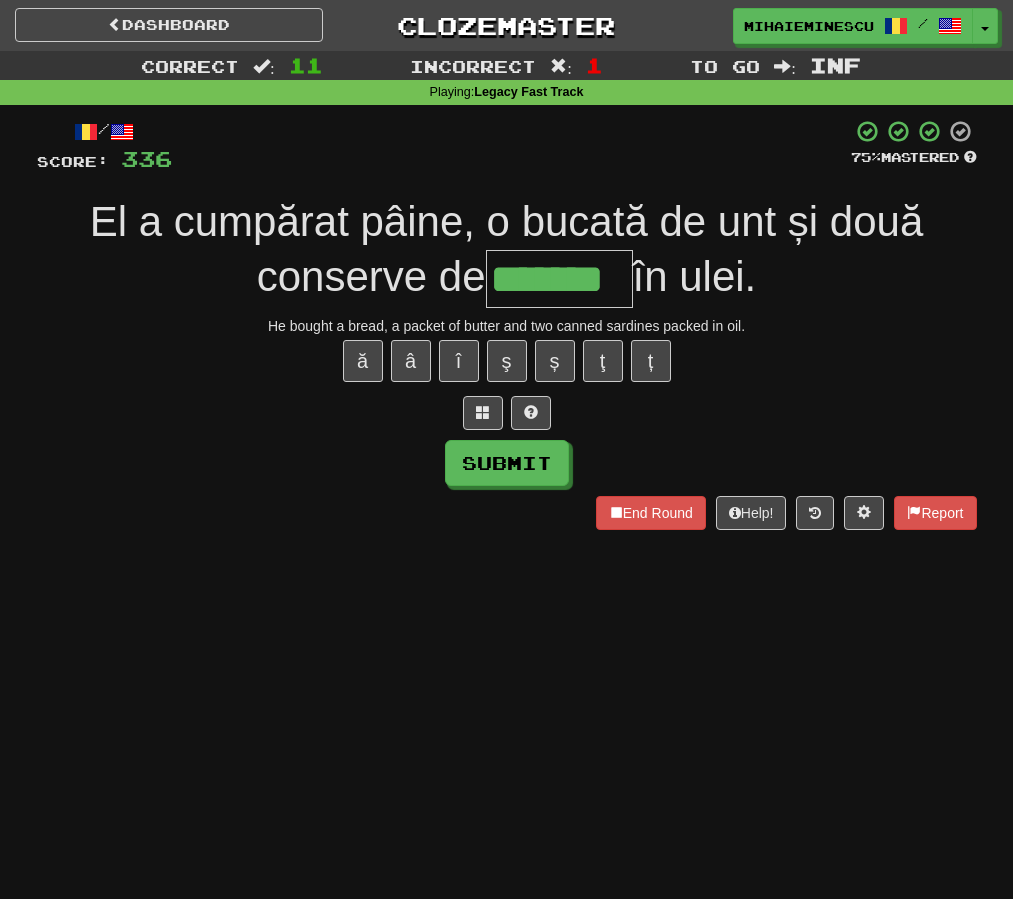 type on "*******" 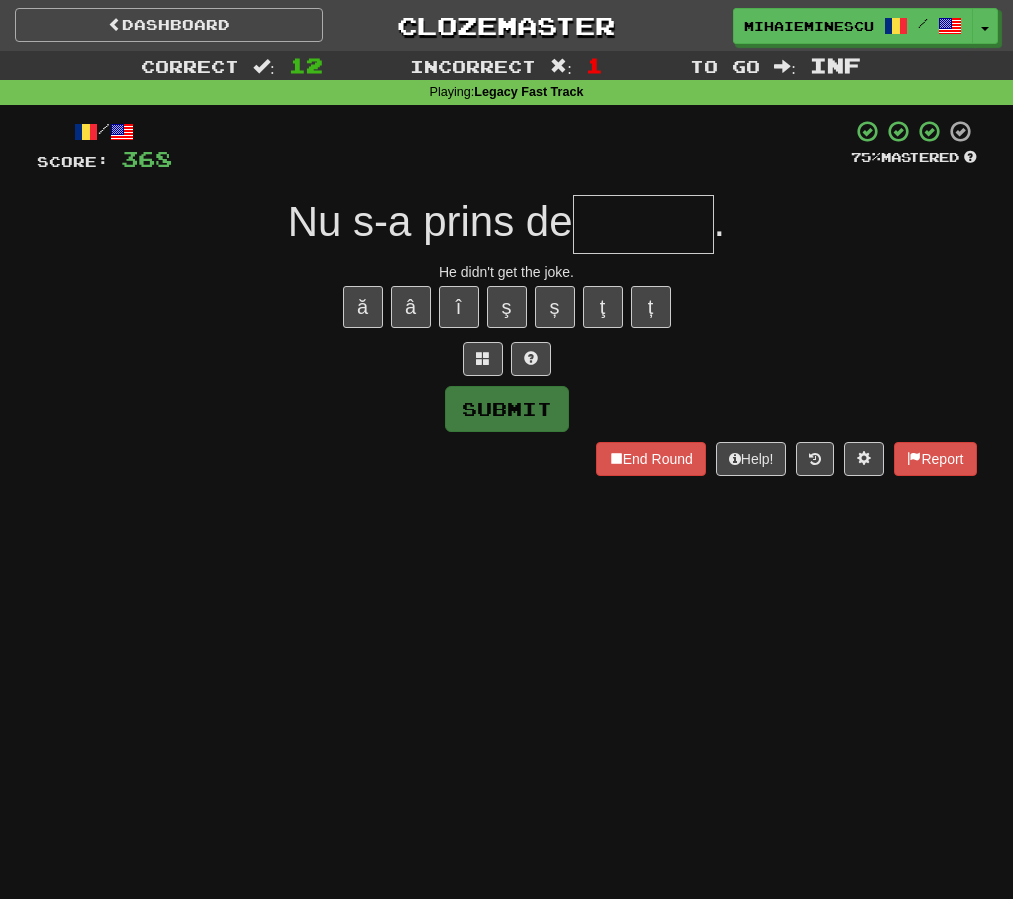 type on "*" 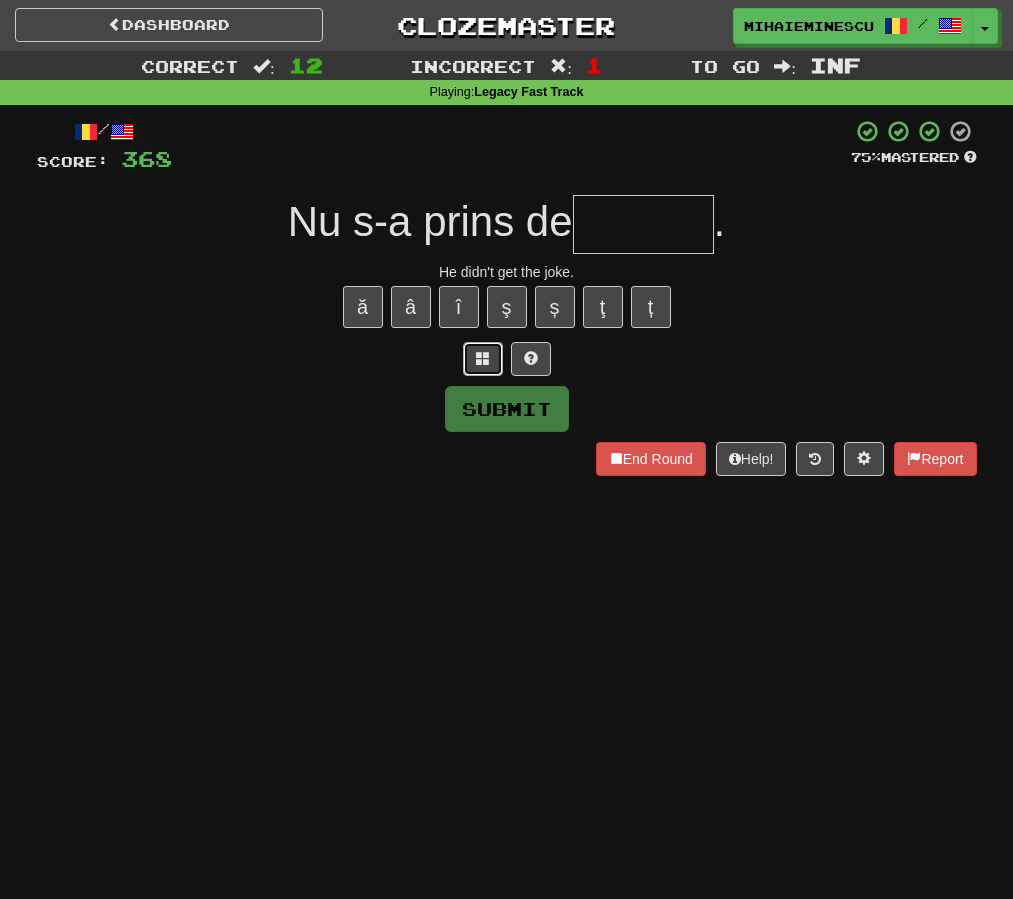 click at bounding box center [483, 359] 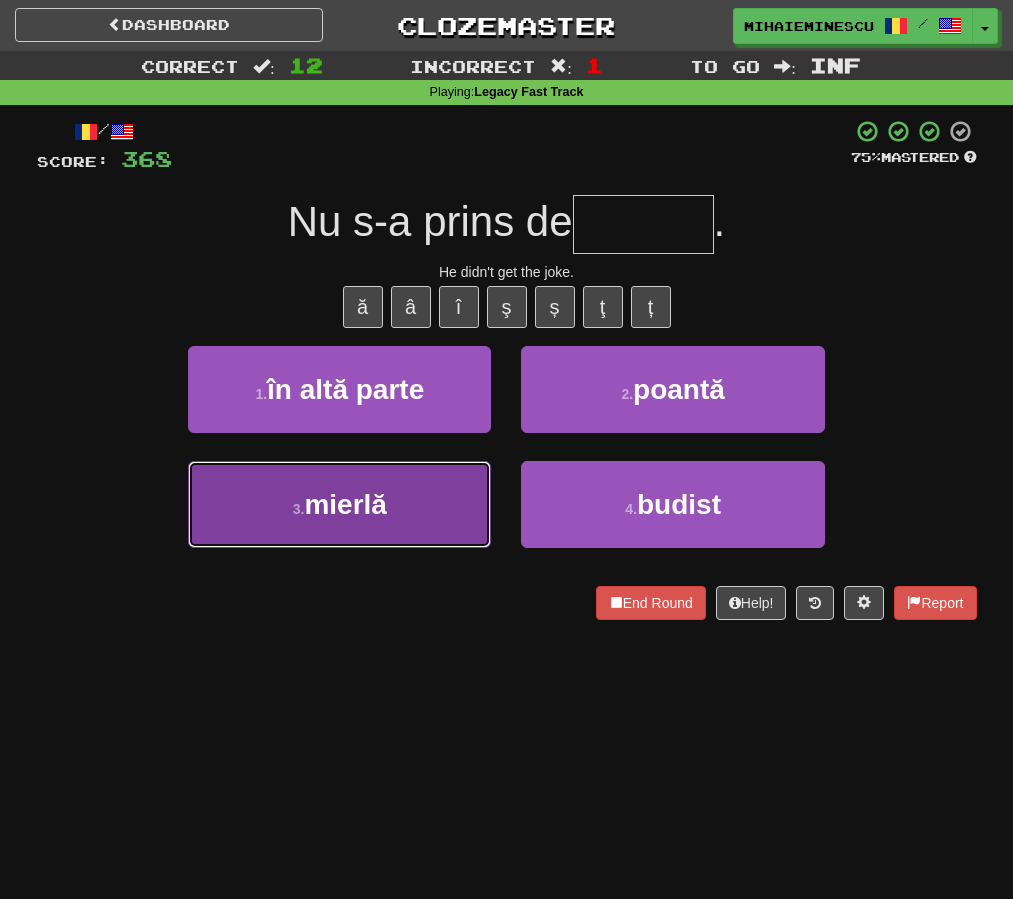 click on "3 .  mierlă" at bounding box center (339, 504) 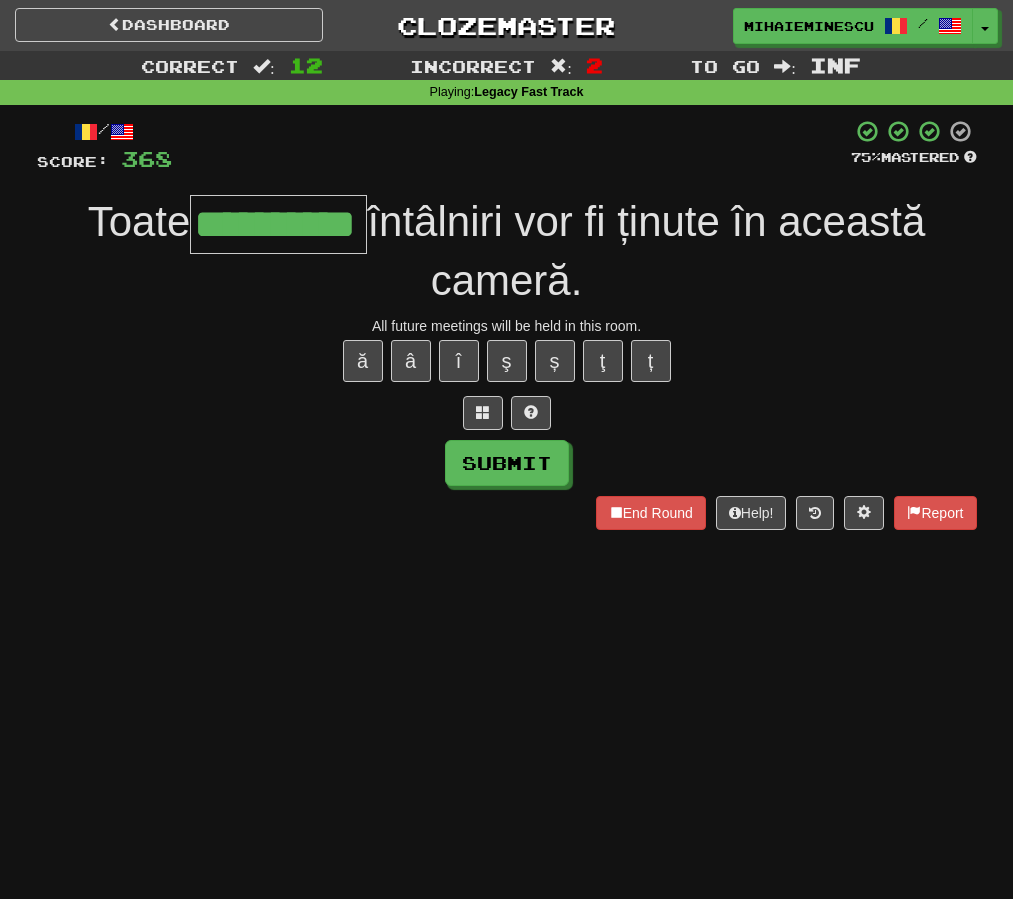 type on "**********" 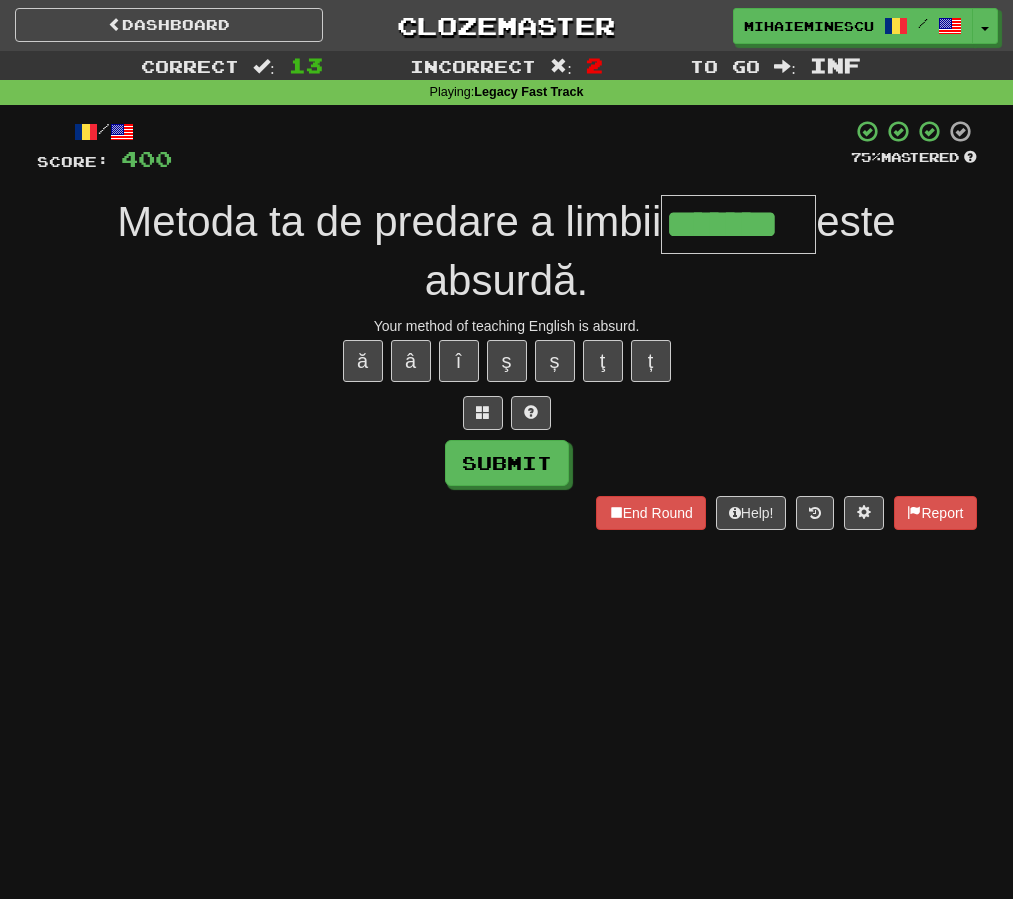 scroll, scrollTop: 0, scrollLeft: 0, axis: both 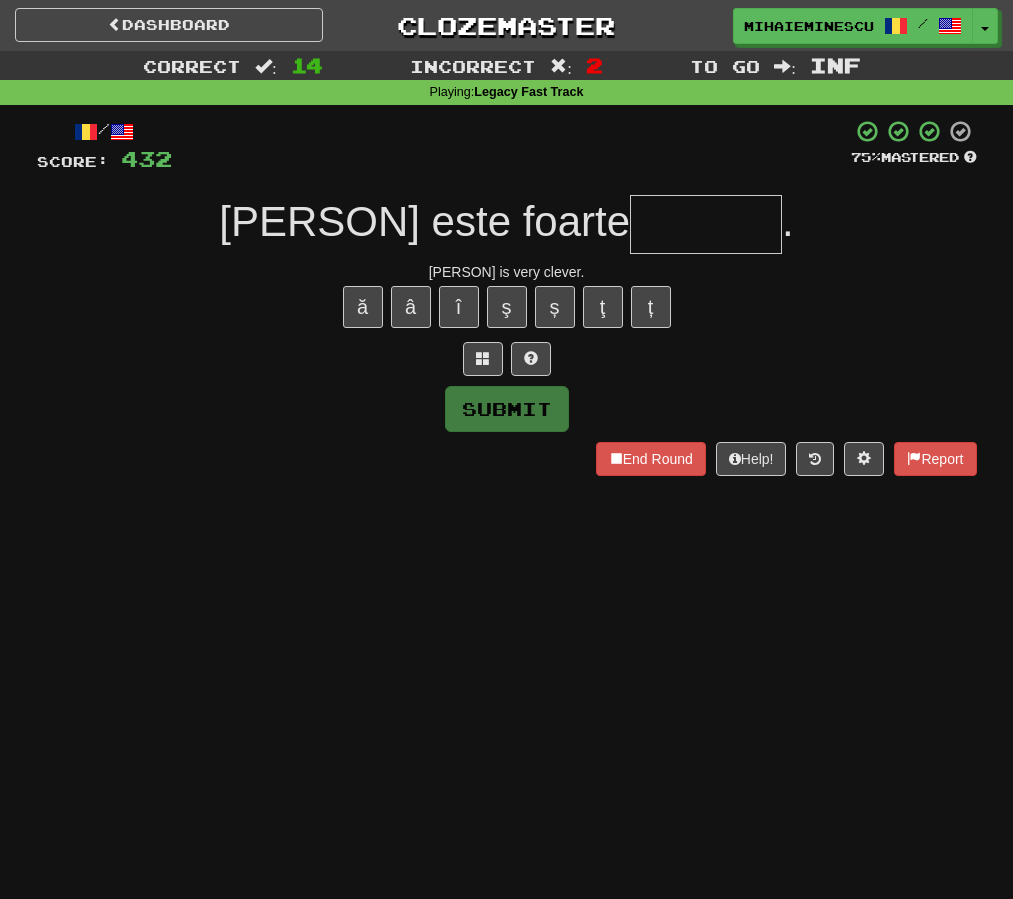 type on "*" 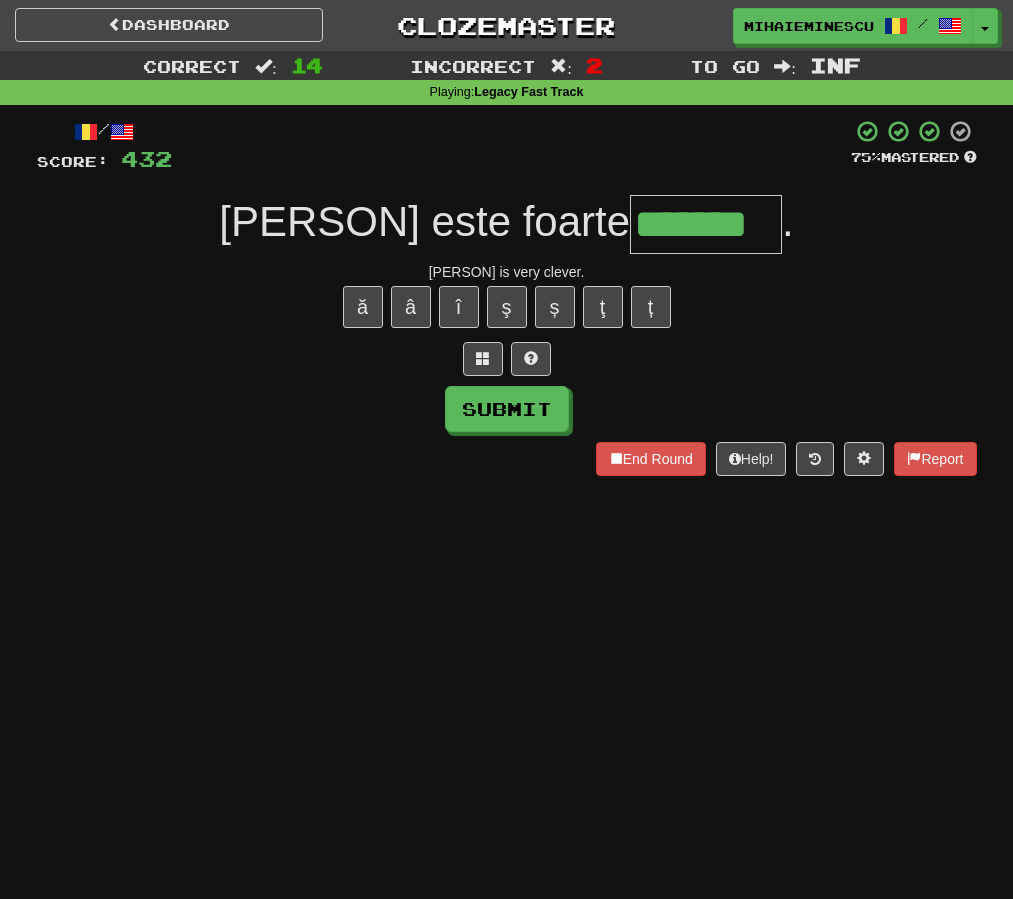 type on "*******" 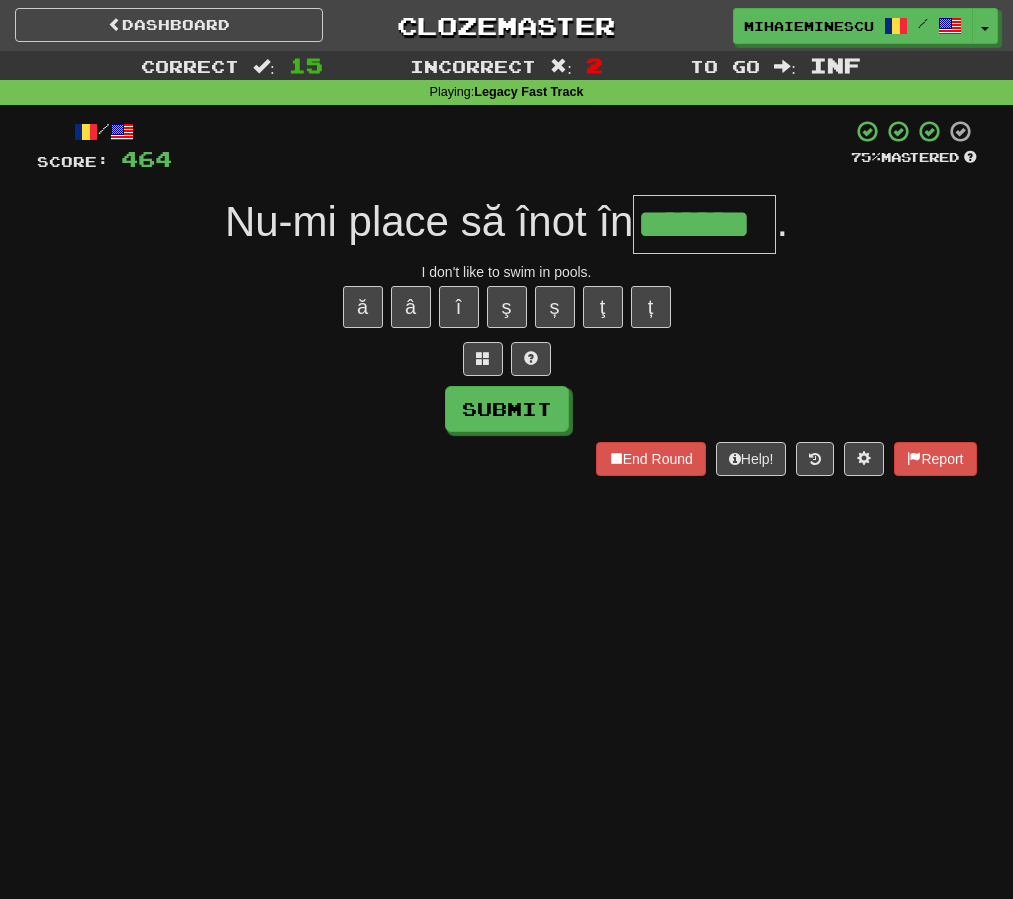 type on "*******" 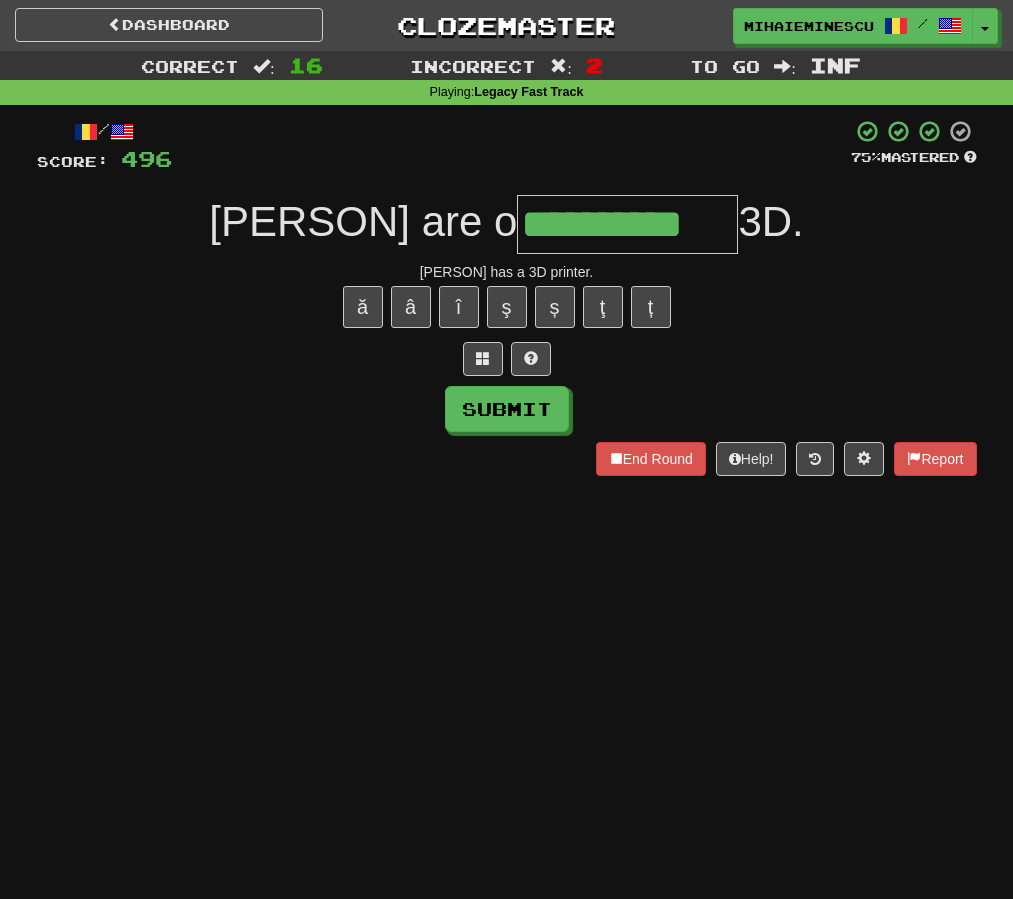 type on "**********" 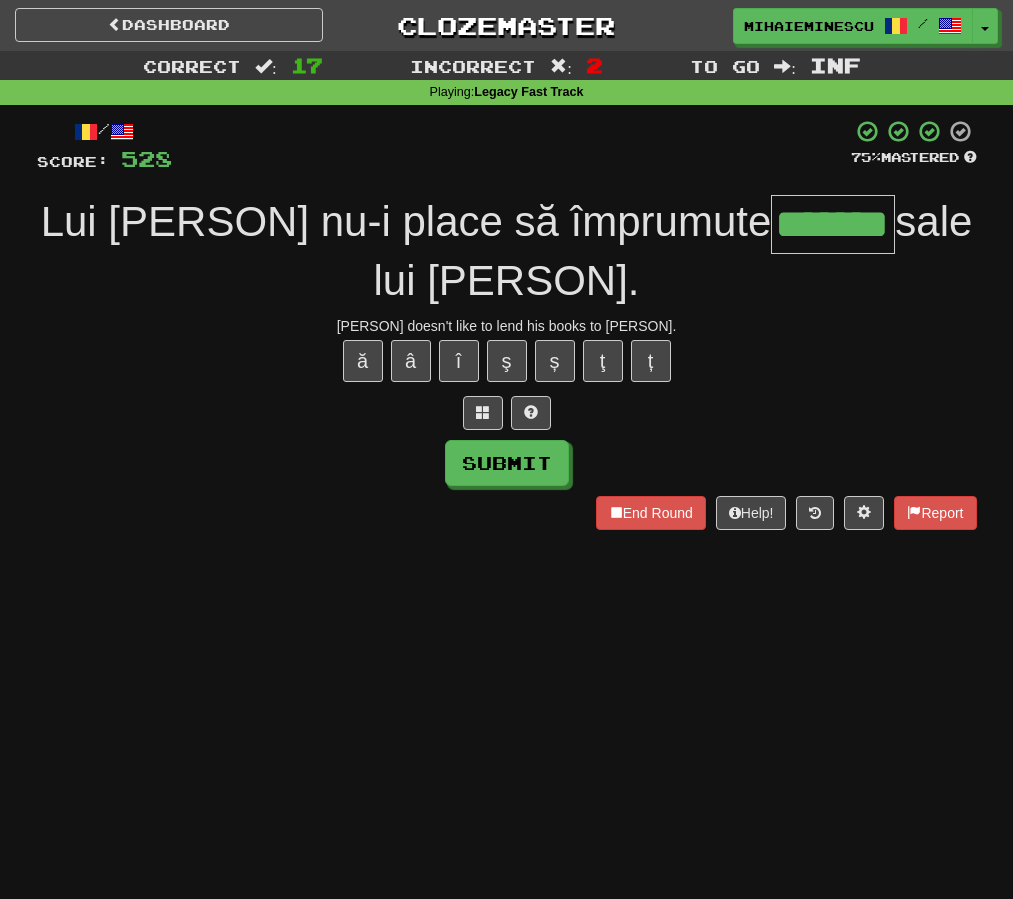 type on "*******" 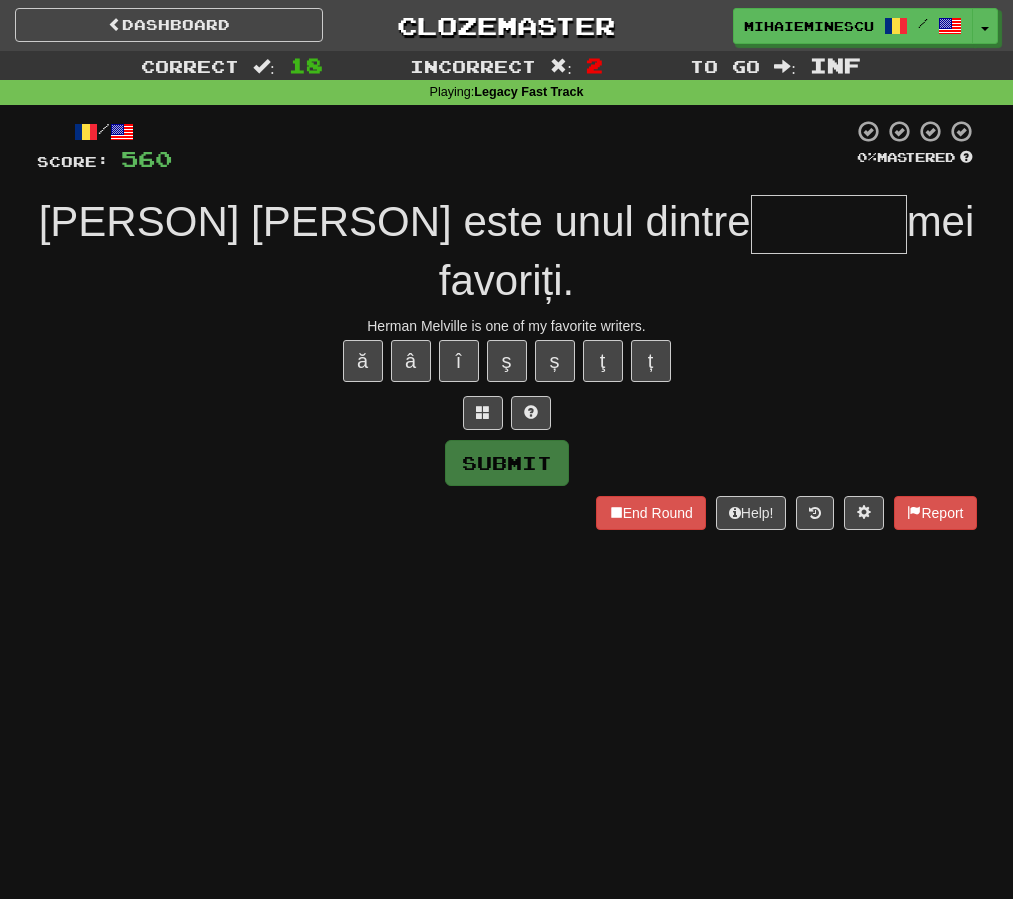 click at bounding box center [829, 224] 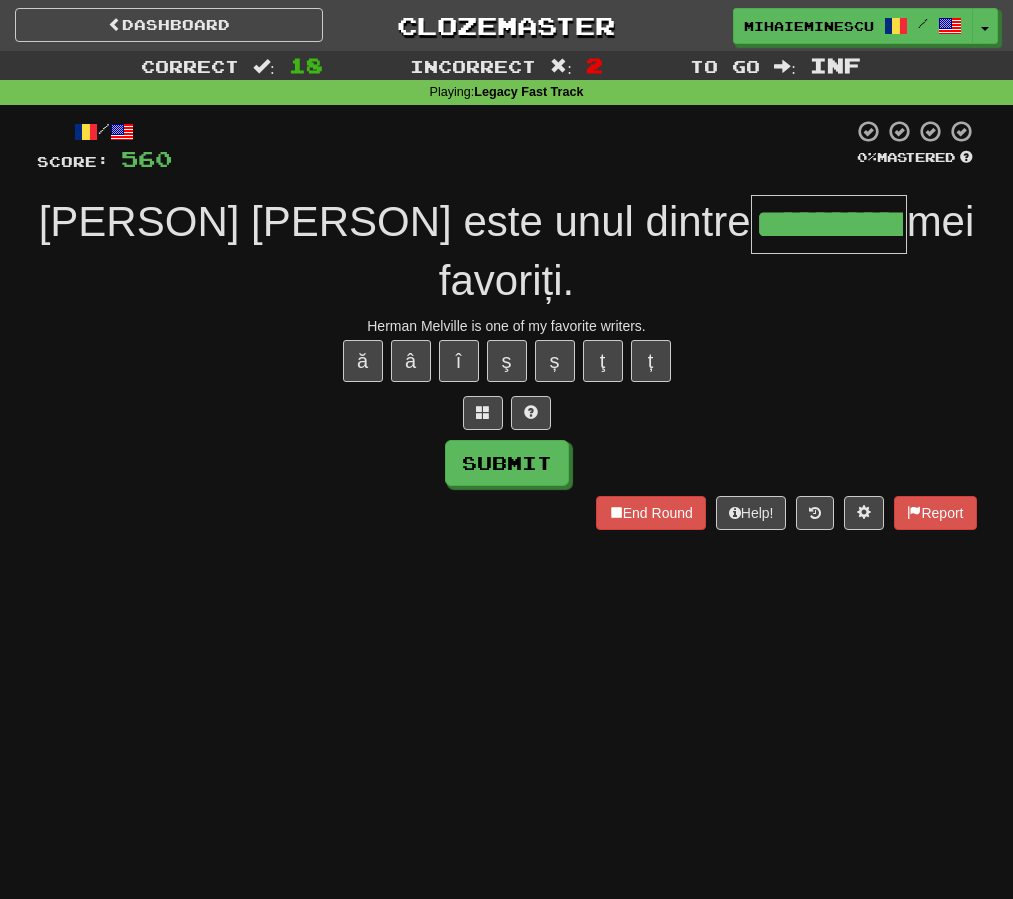 type on "**********" 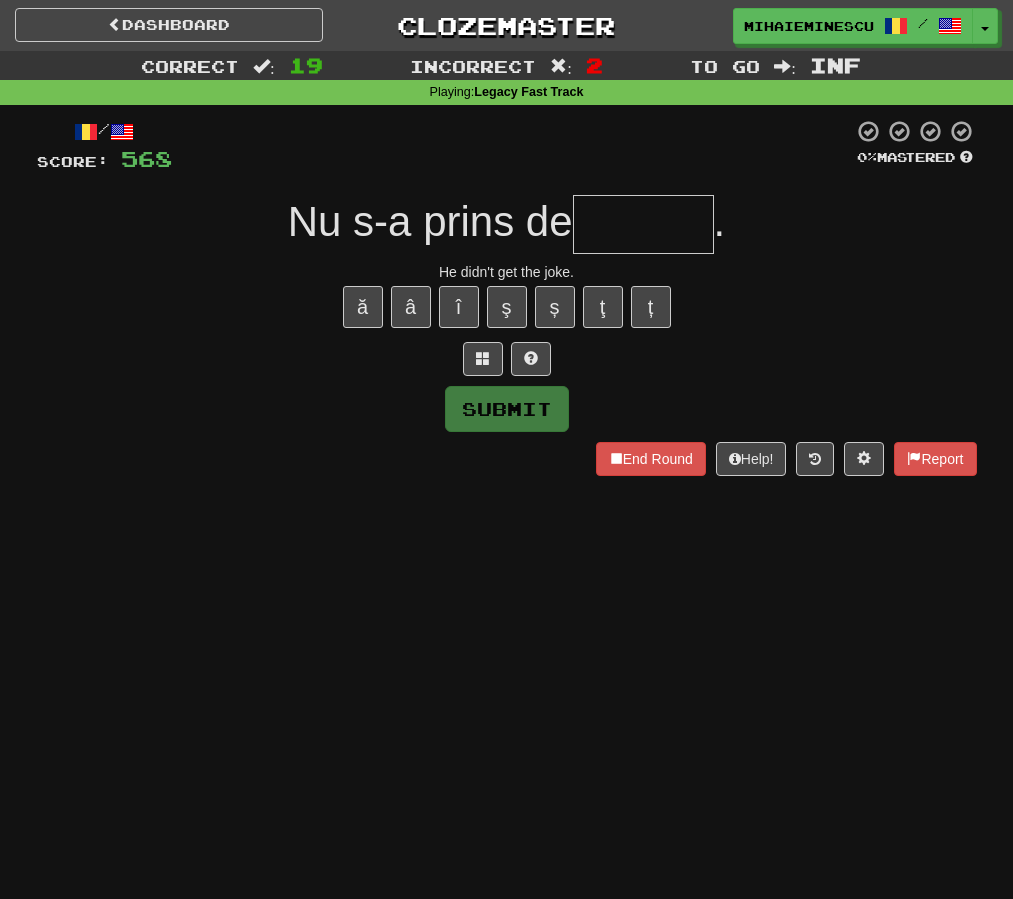 type on "*" 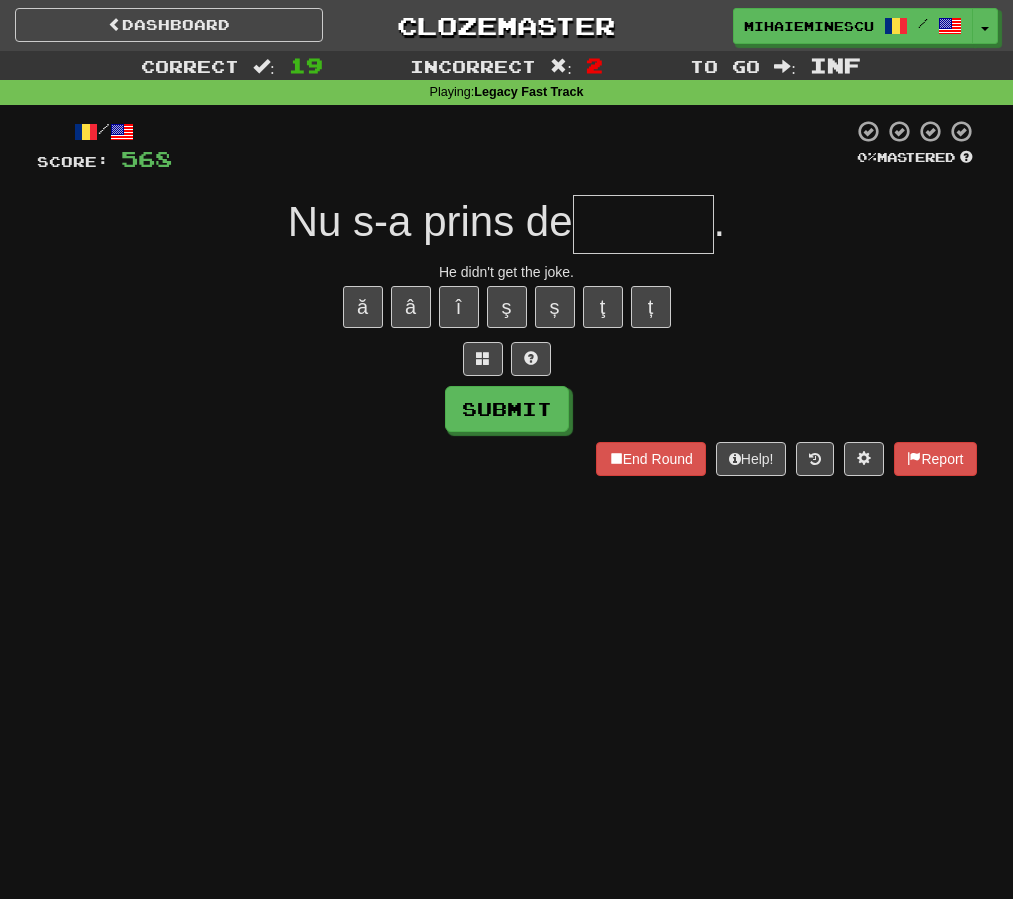 type on "*" 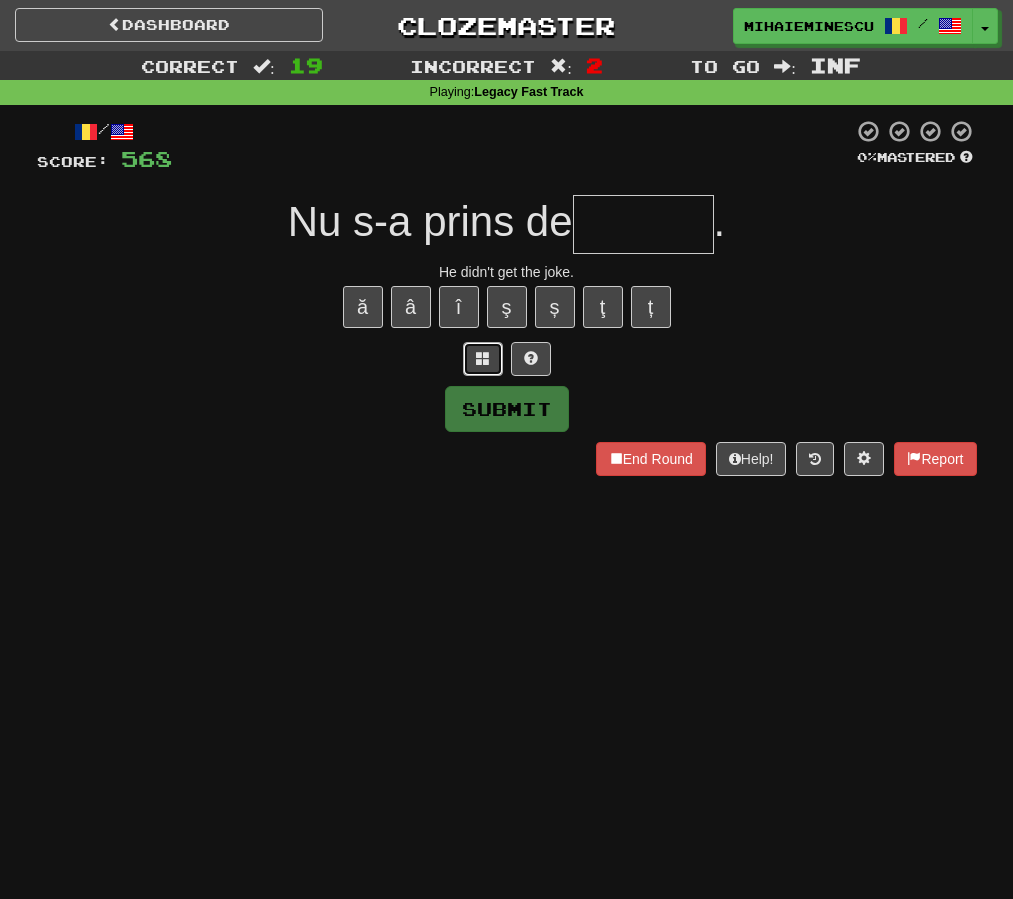 click at bounding box center [483, 358] 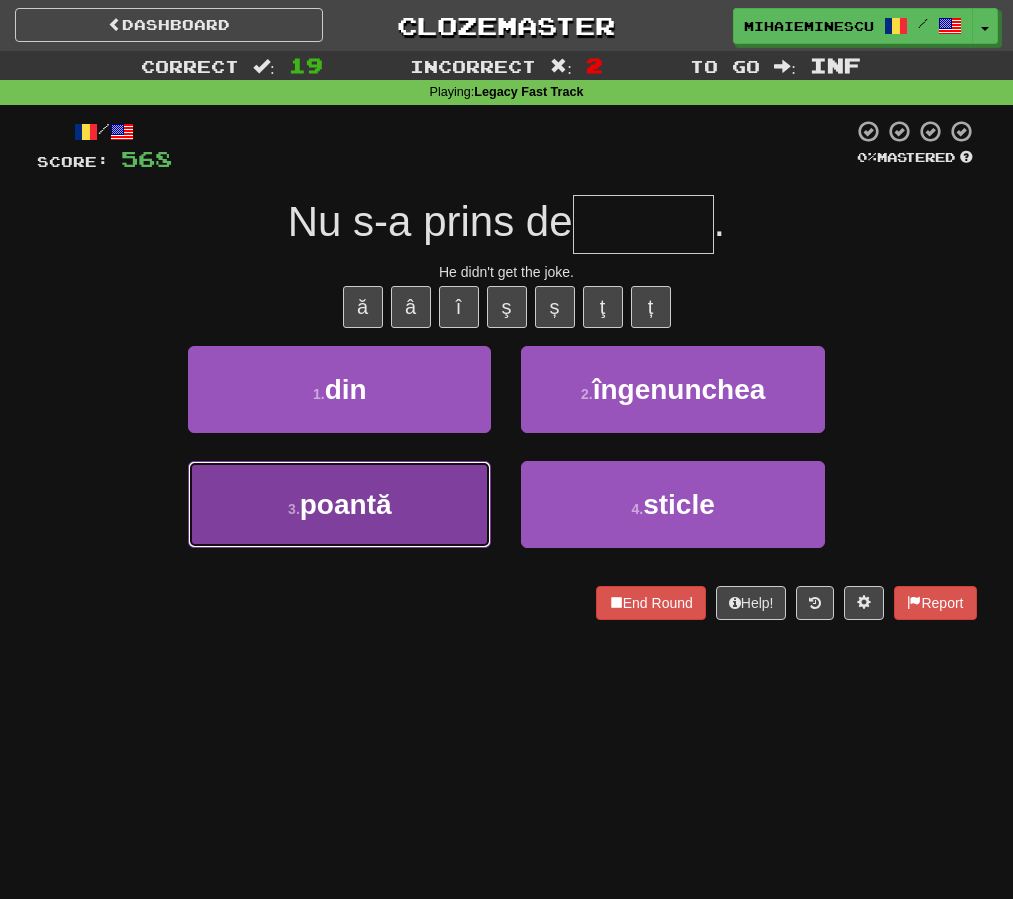 click on "poantă" at bounding box center (346, 504) 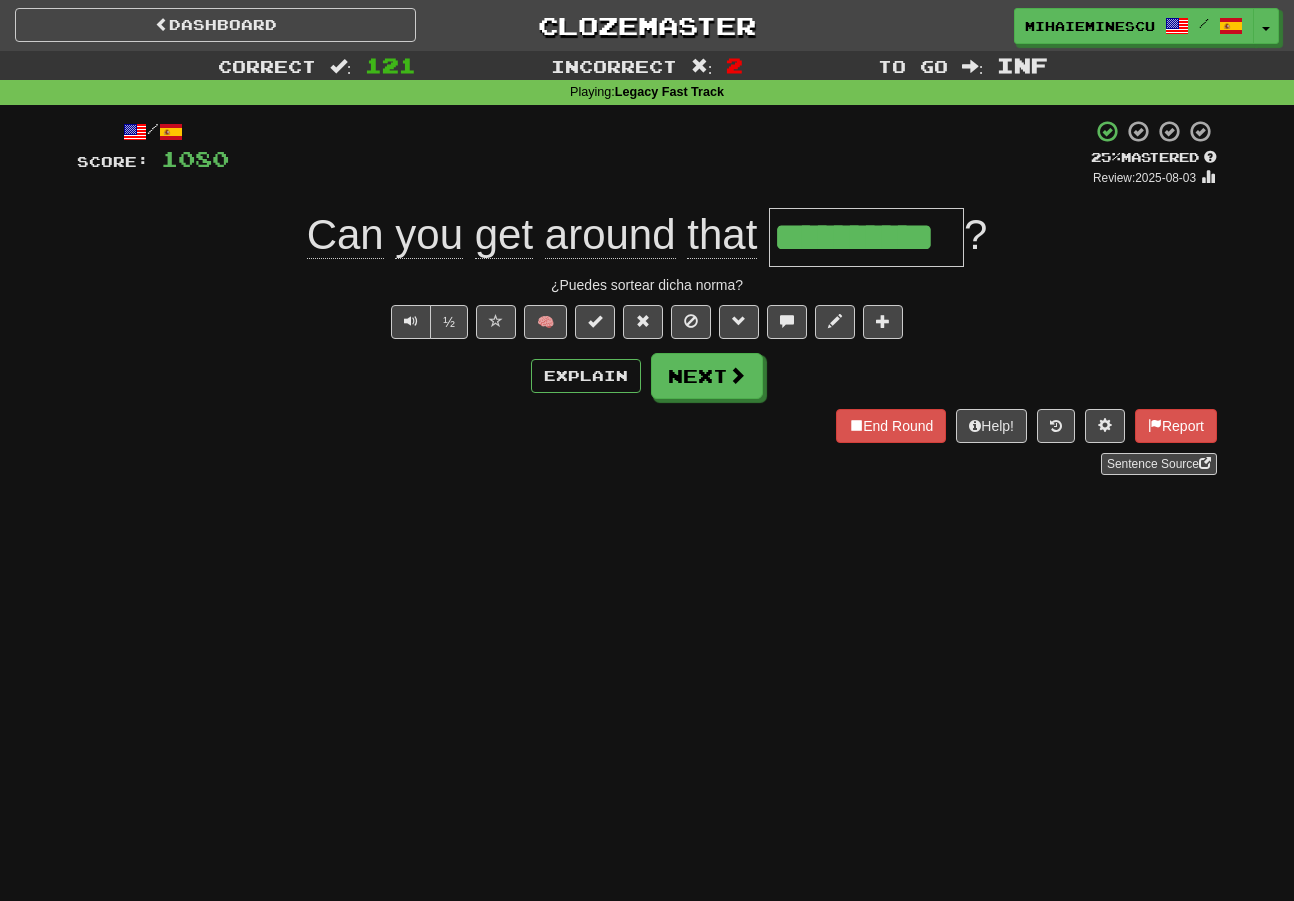 scroll, scrollTop: 0, scrollLeft: 0, axis: both 